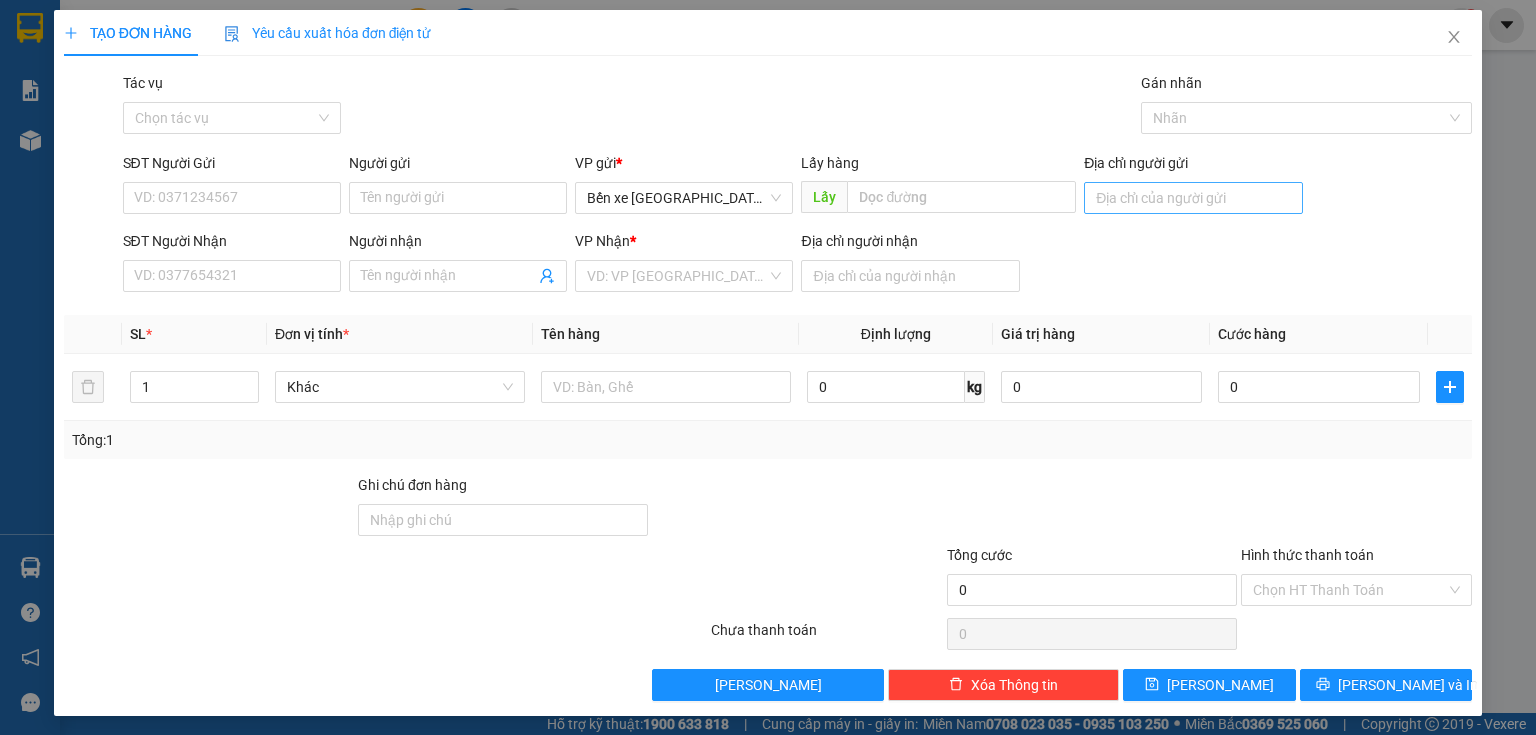 scroll, scrollTop: 0, scrollLeft: 0, axis: both 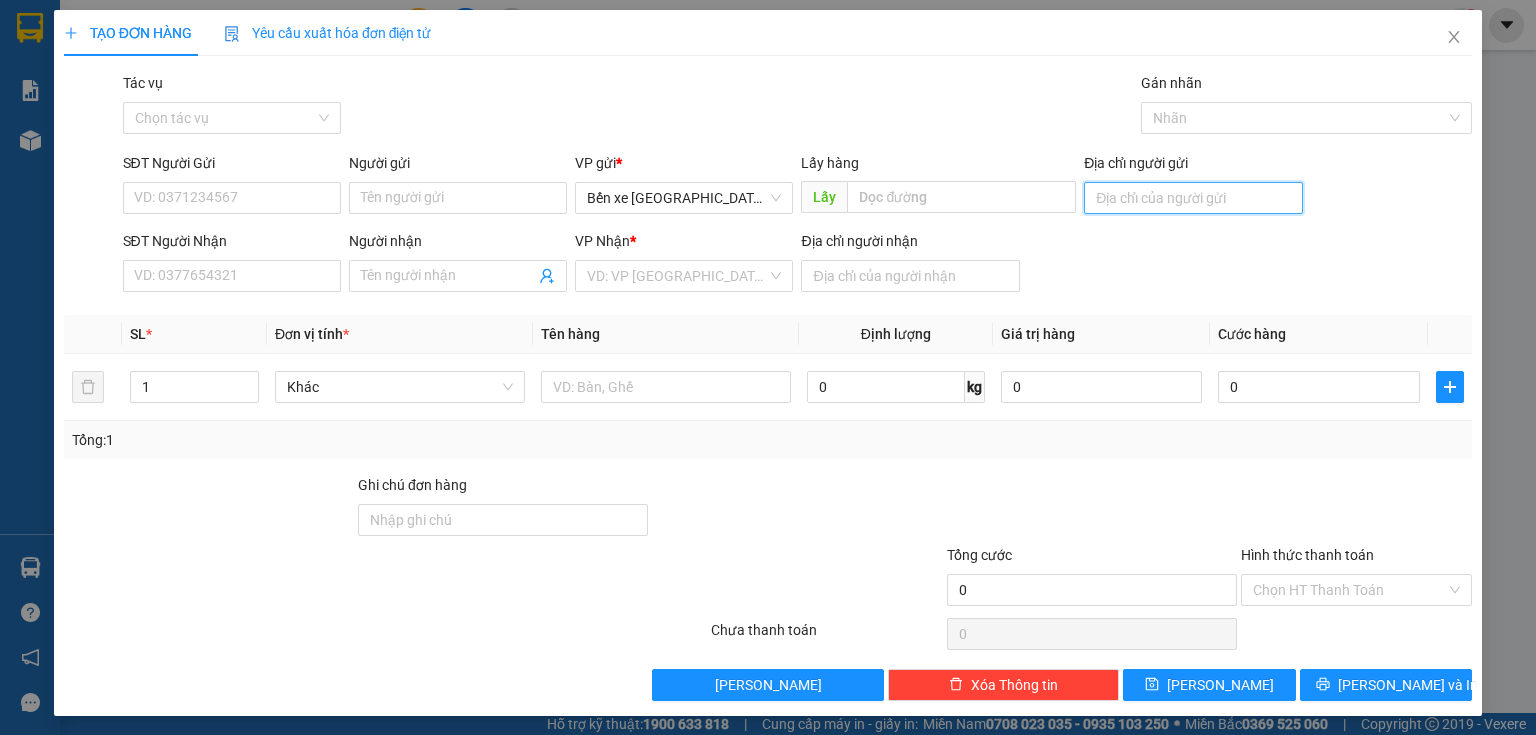 click on "Địa chỉ người gửi" at bounding box center (1193, 198) 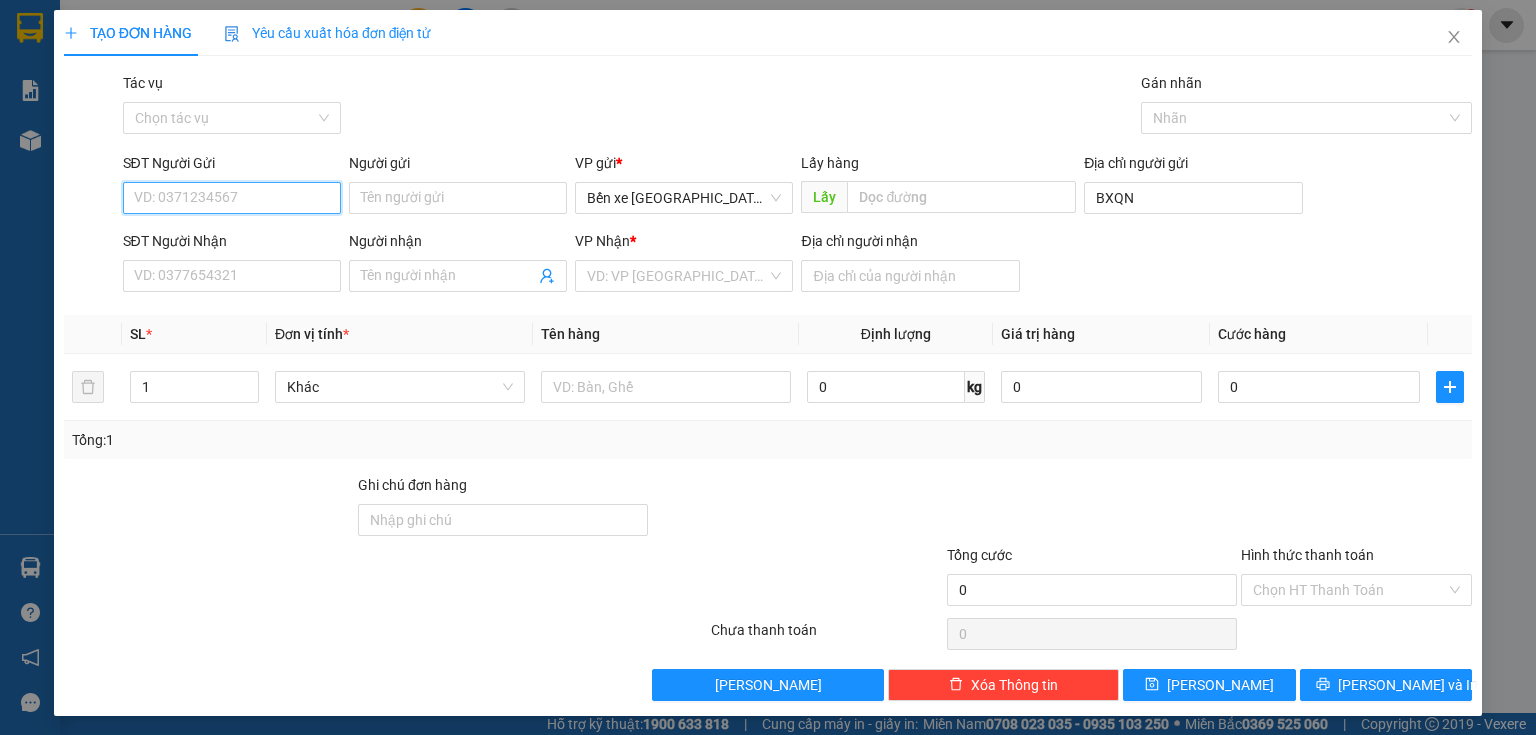 click on "SĐT Người Gửi" at bounding box center (232, 198) 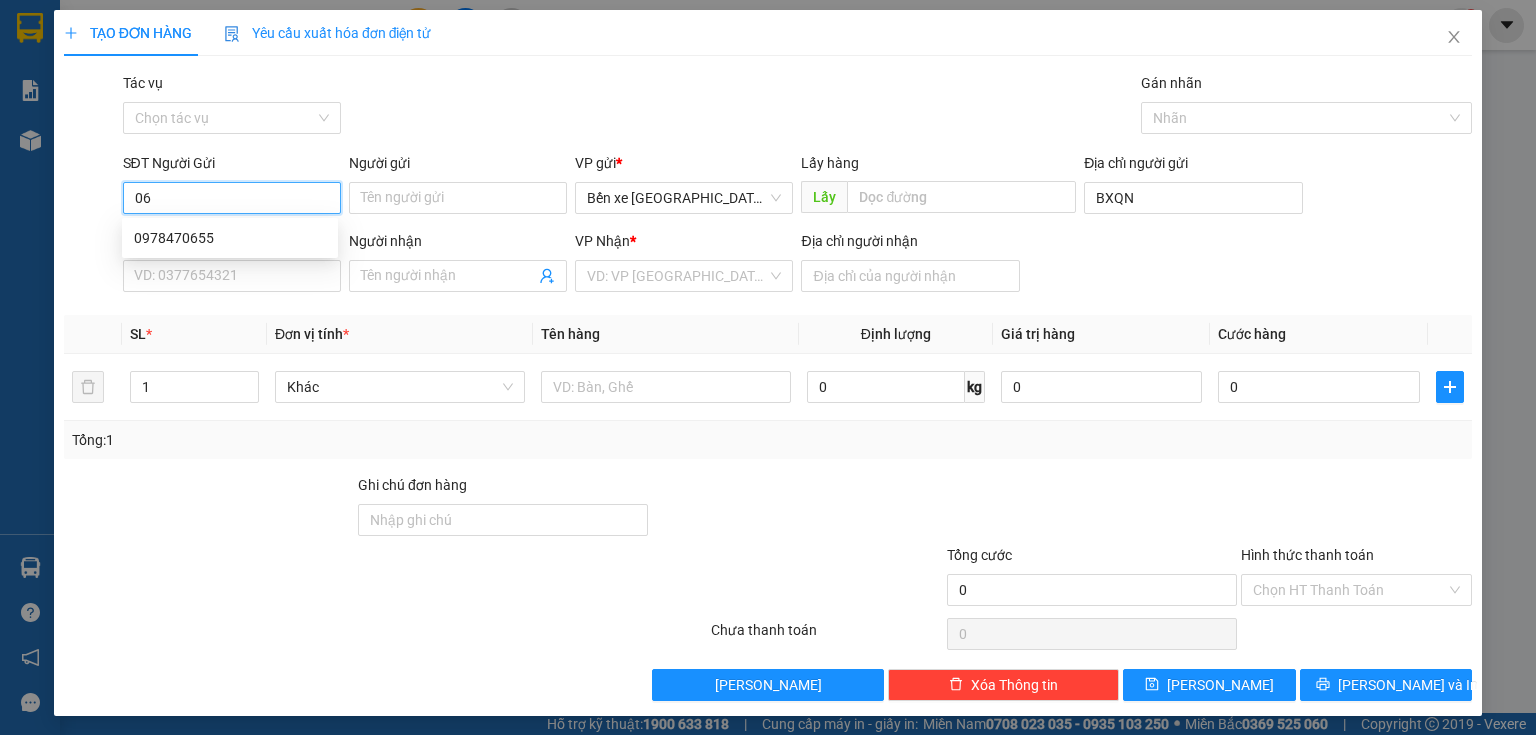 type on "0" 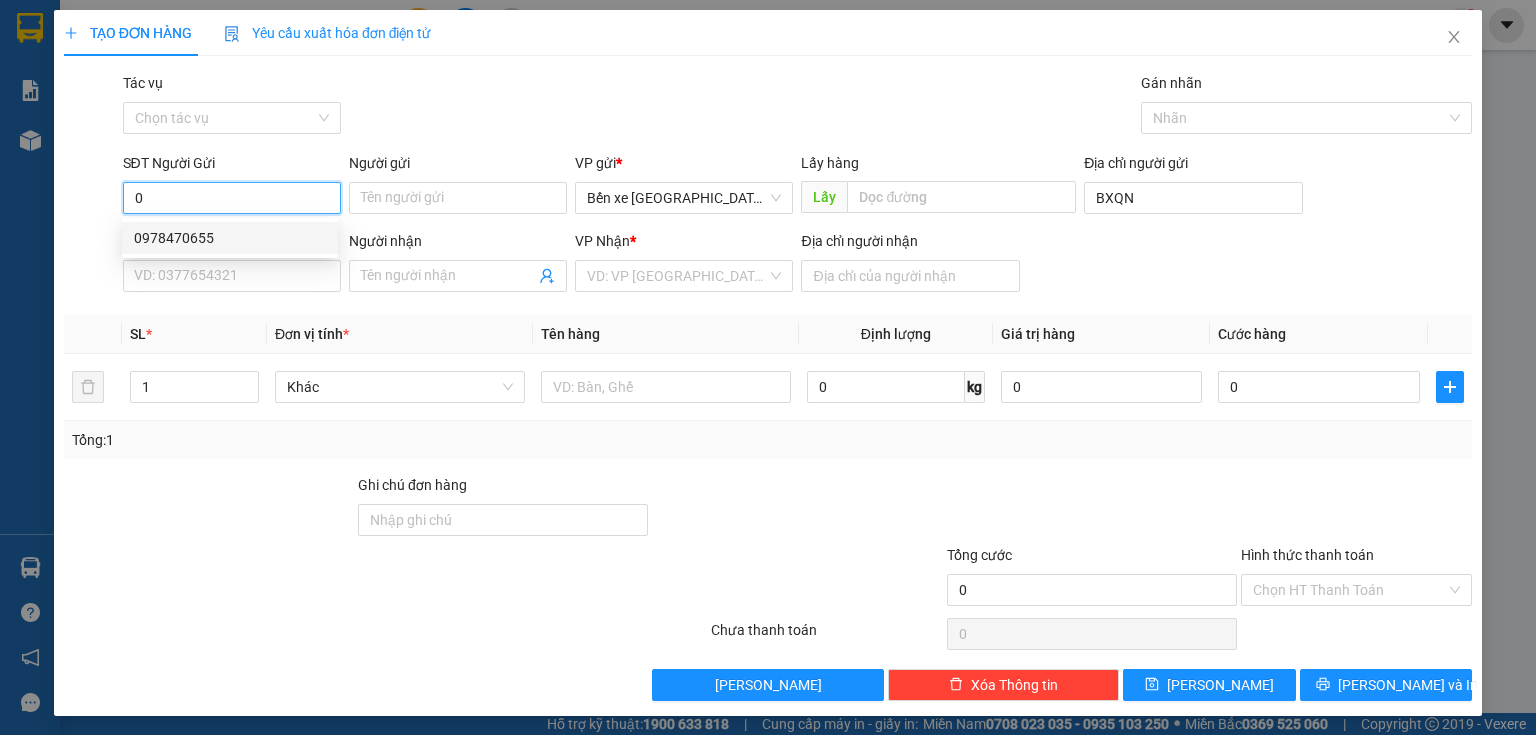 click on "0" at bounding box center (232, 198) 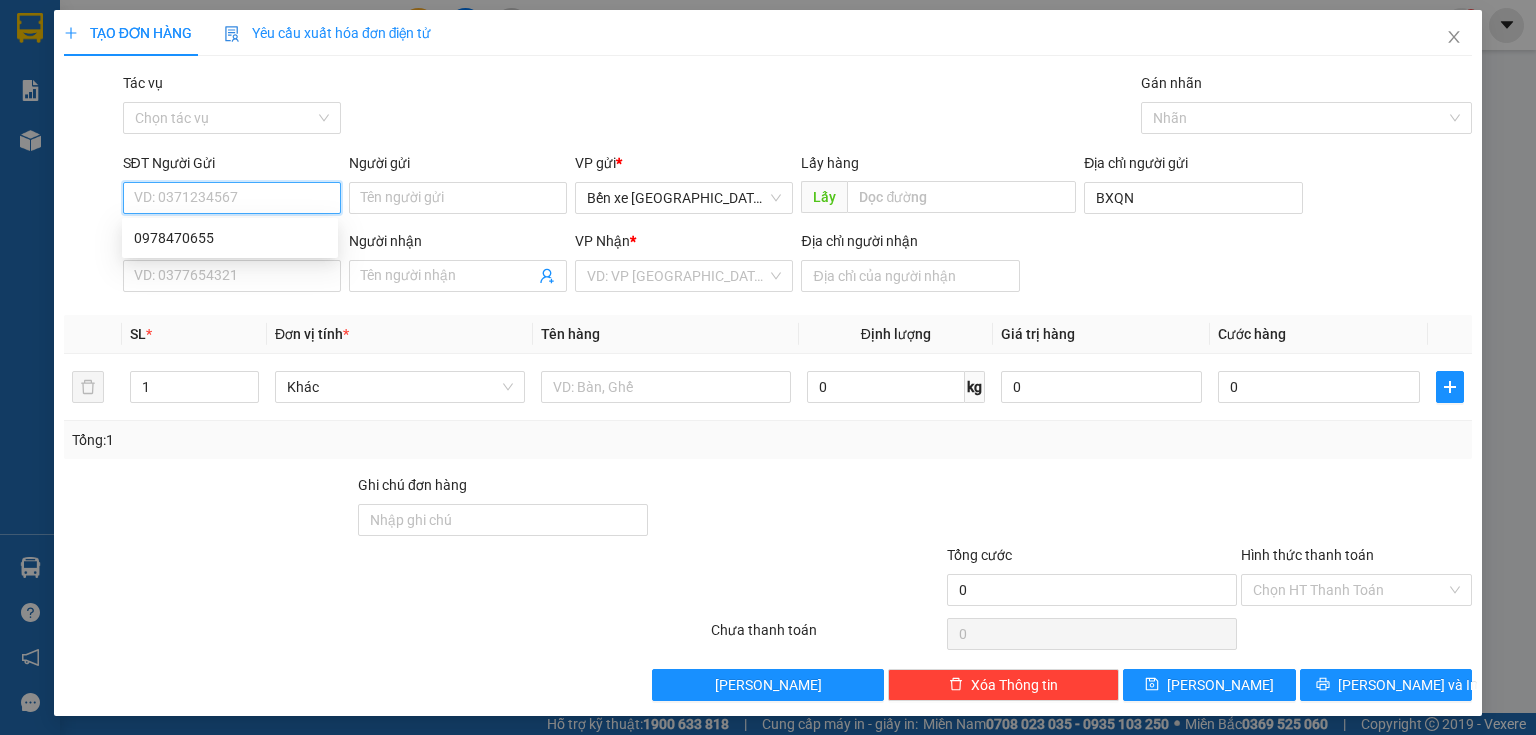 click on "SĐT Người Gửi" at bounding box center [232, 198] 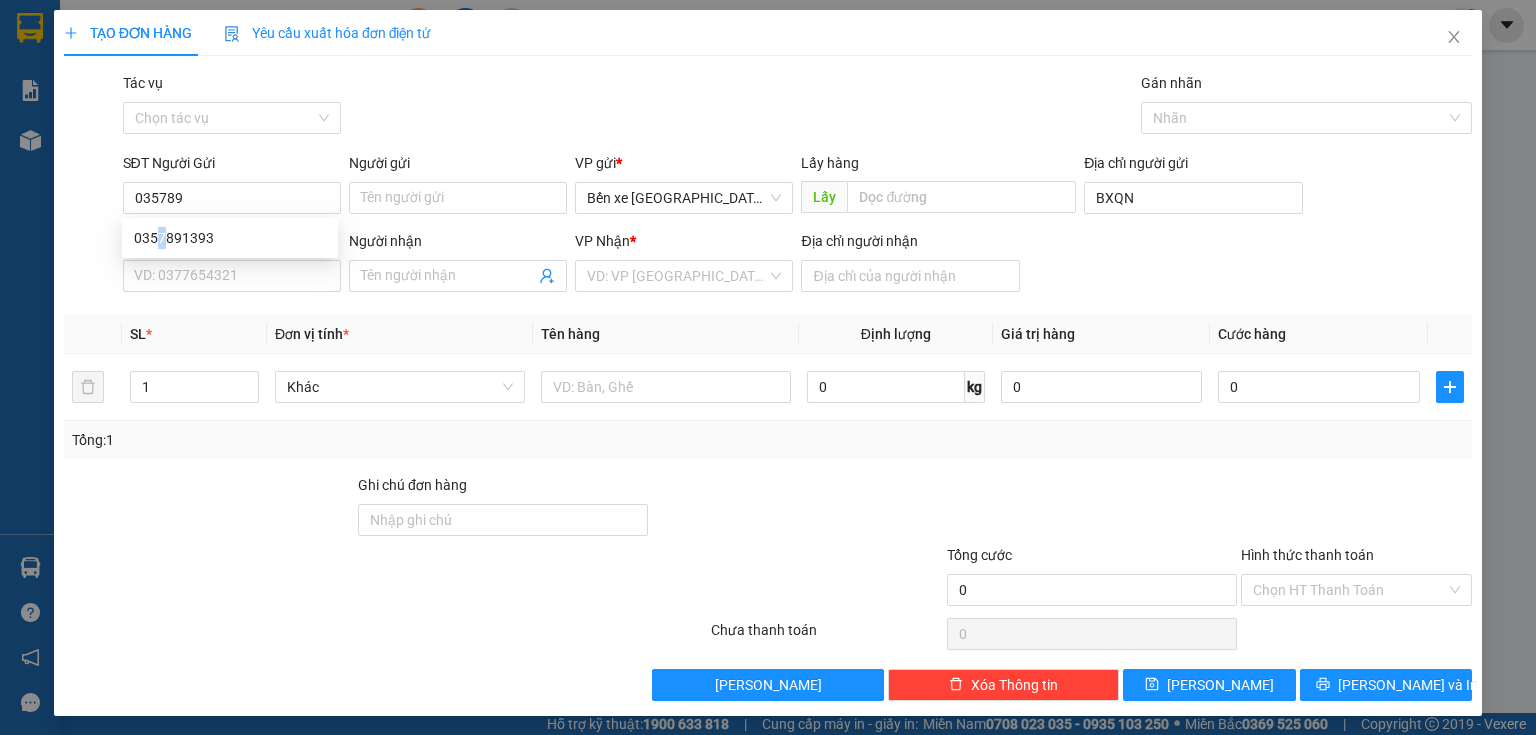 click on "0357891393 0357891393" at bounding box center [230, 238] 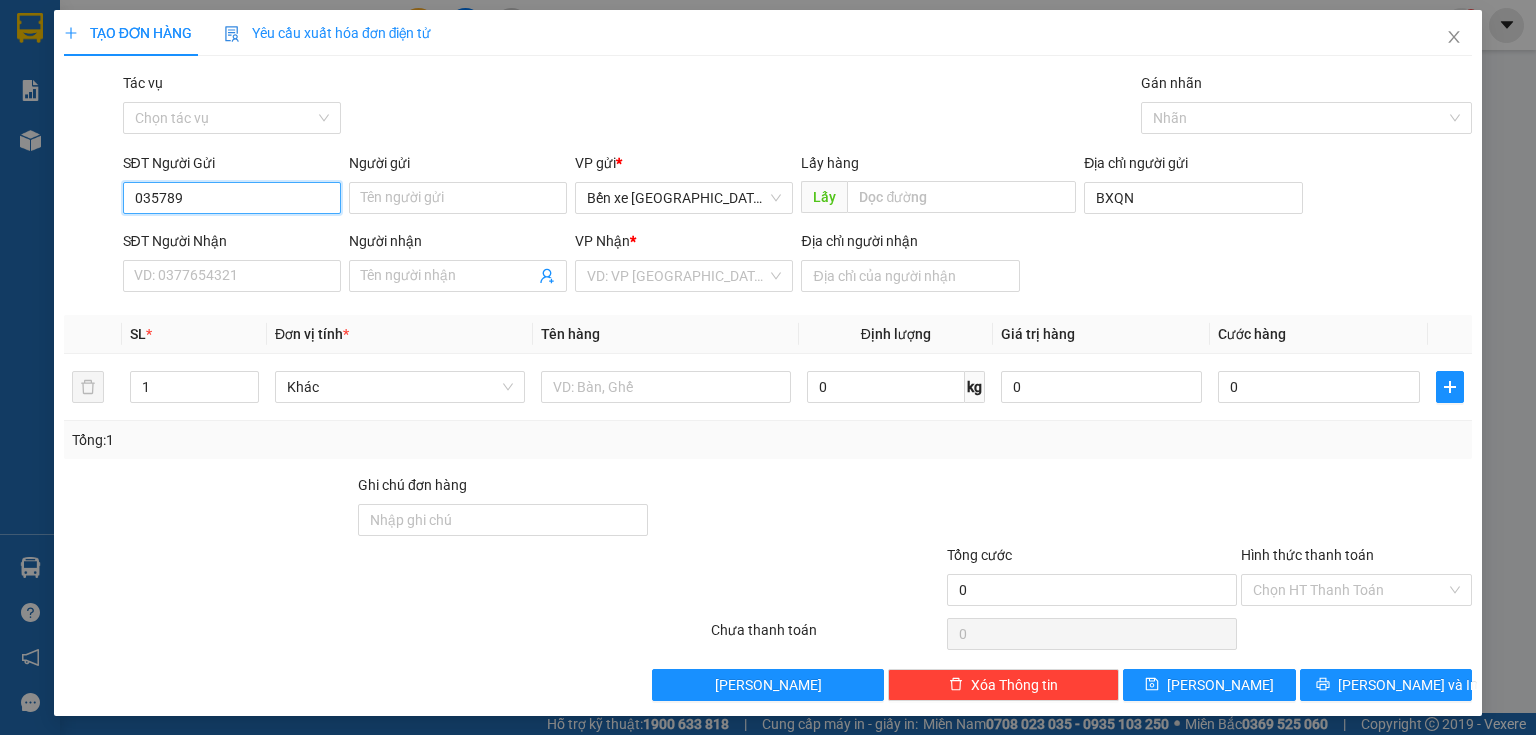 click on "035789" at bounding box center [232, 198] 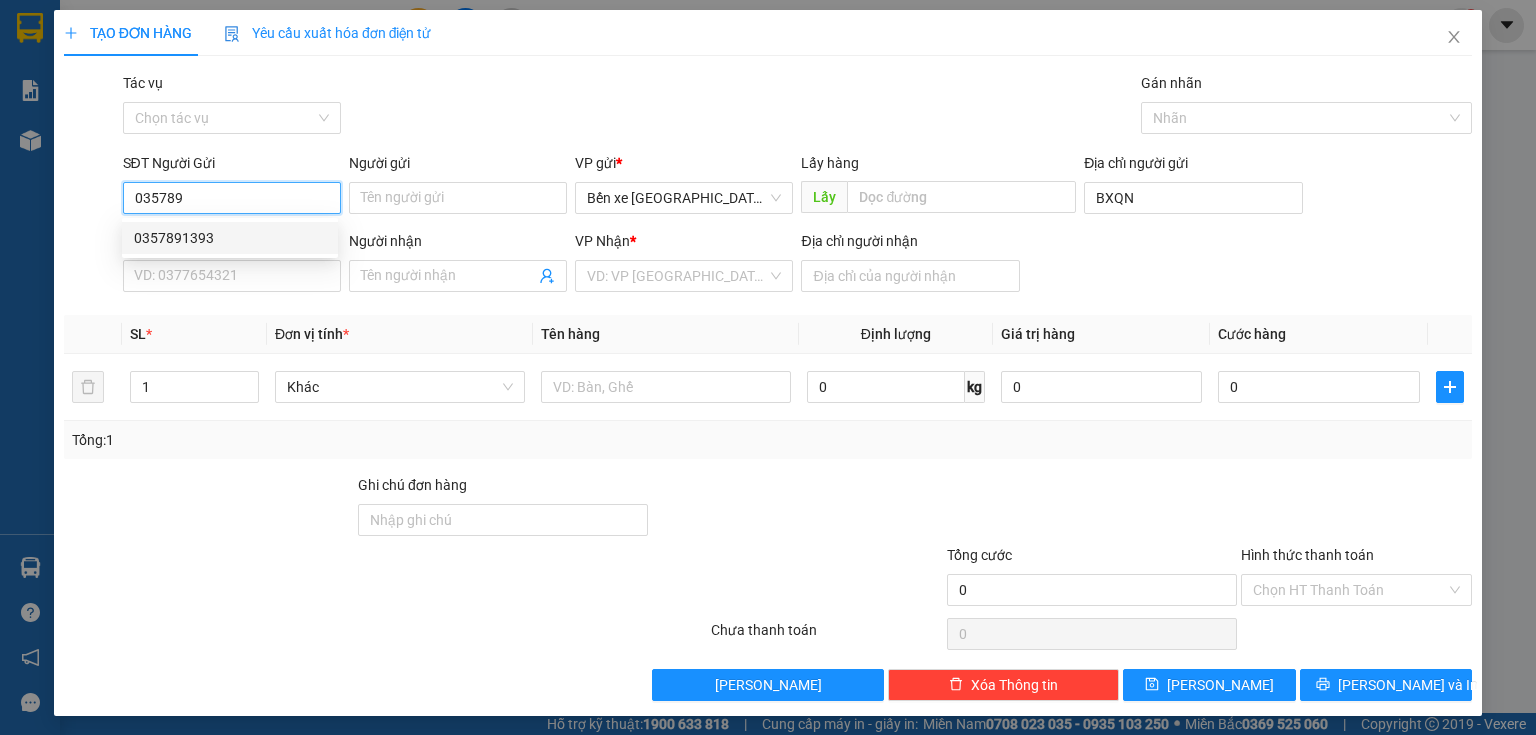 click on "0357891393" at bounding box center (230, 238) 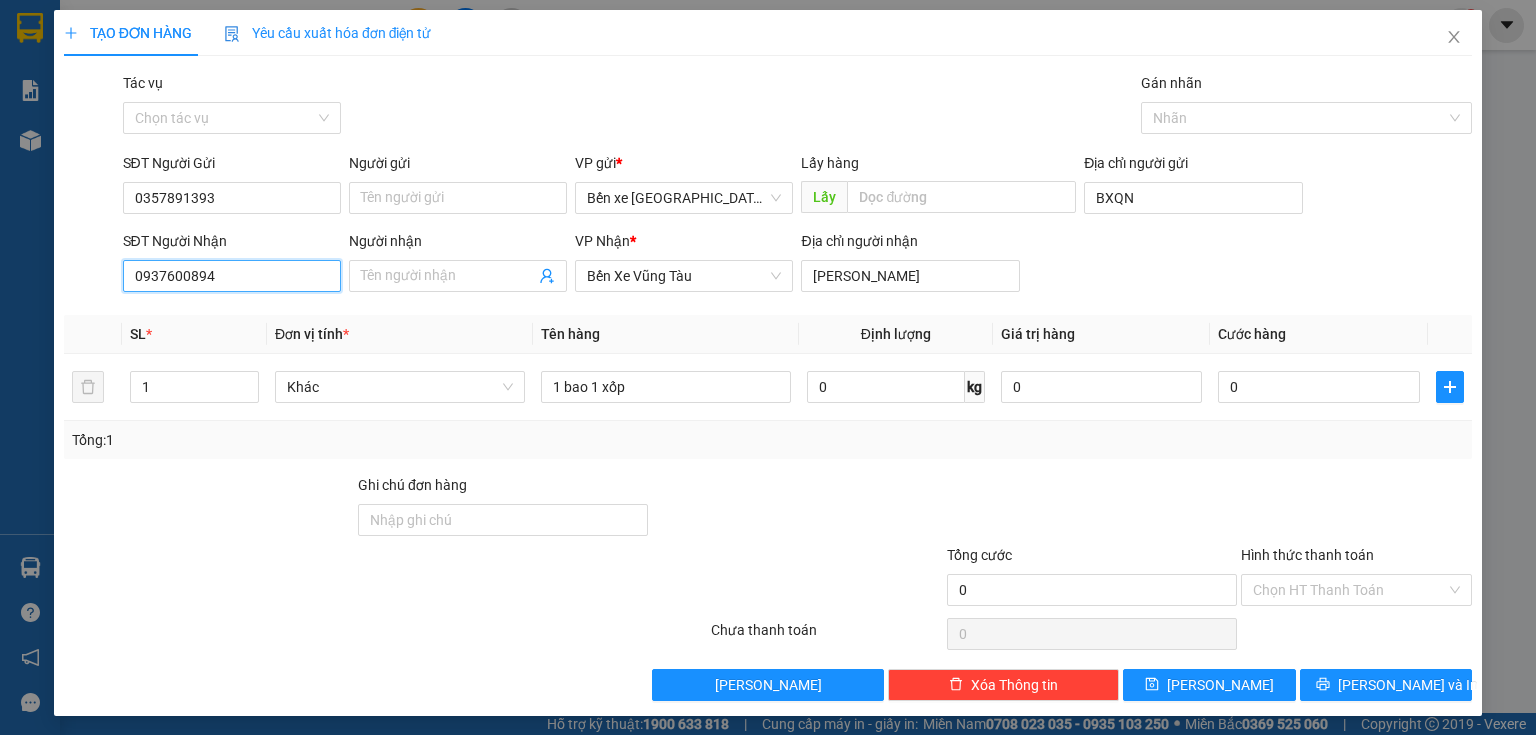 click on "0937600894" at bounding box center [232, 276] 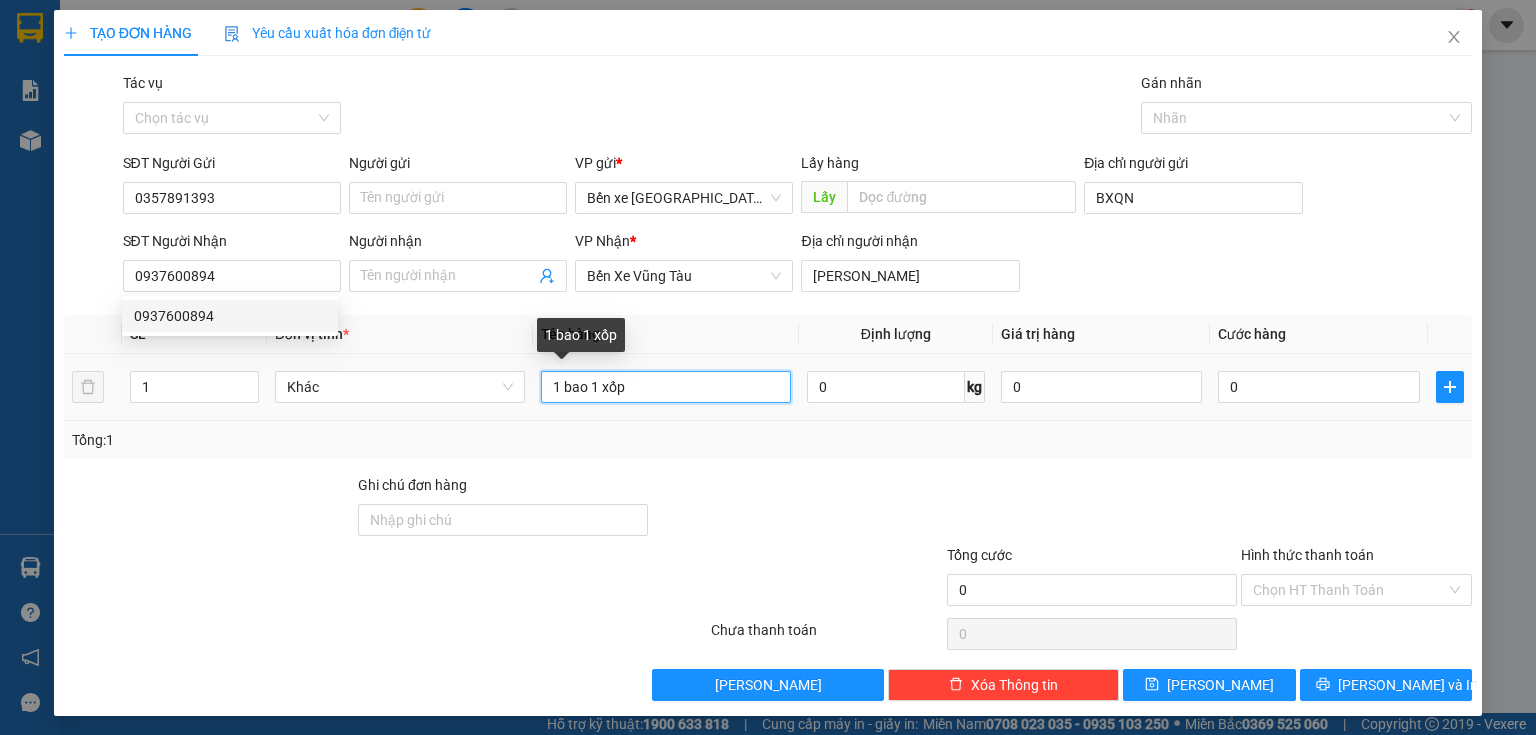 click on "1 bao 1 xốp" at bounding box center [666, 387] 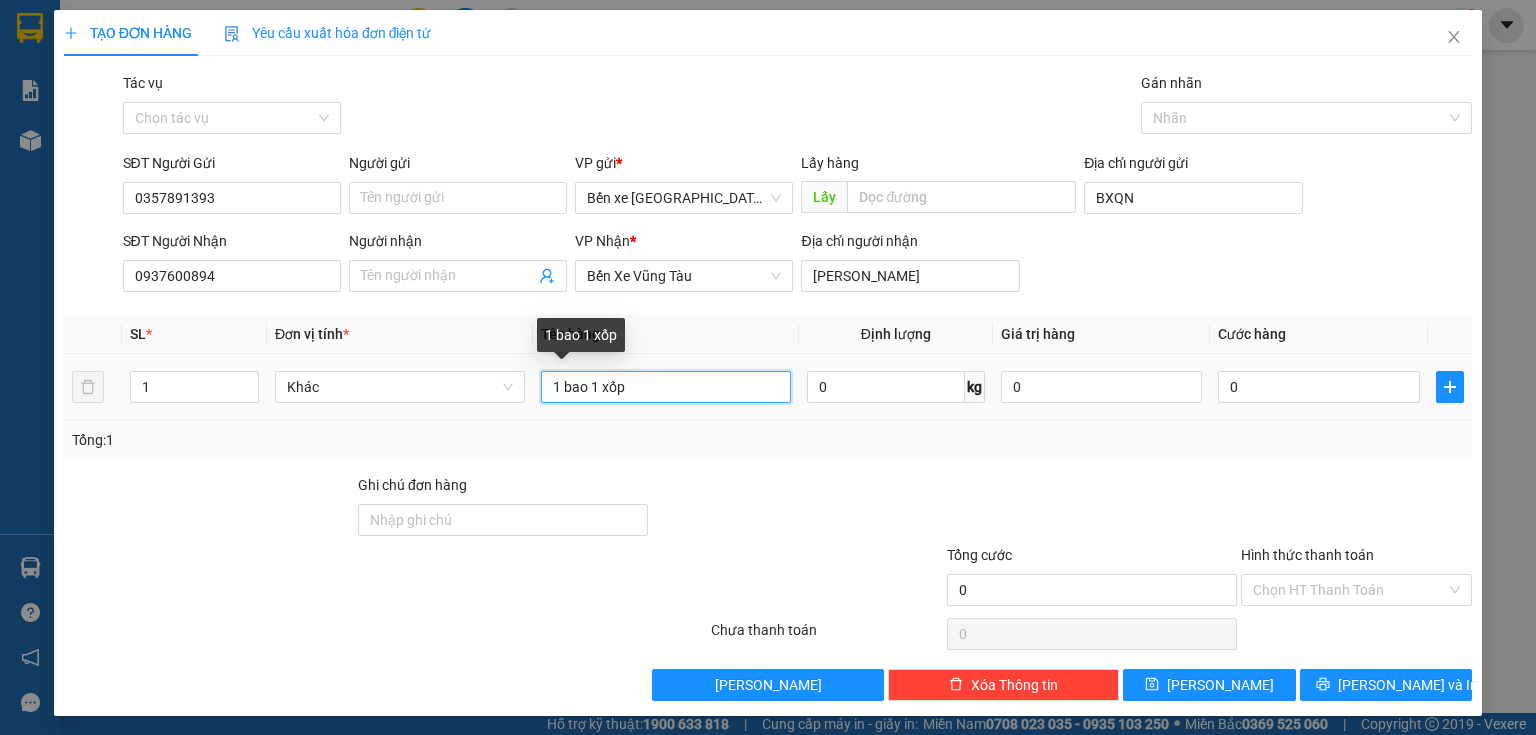 click on "1 bao 1 xốp" at bounding box center [666, 387] 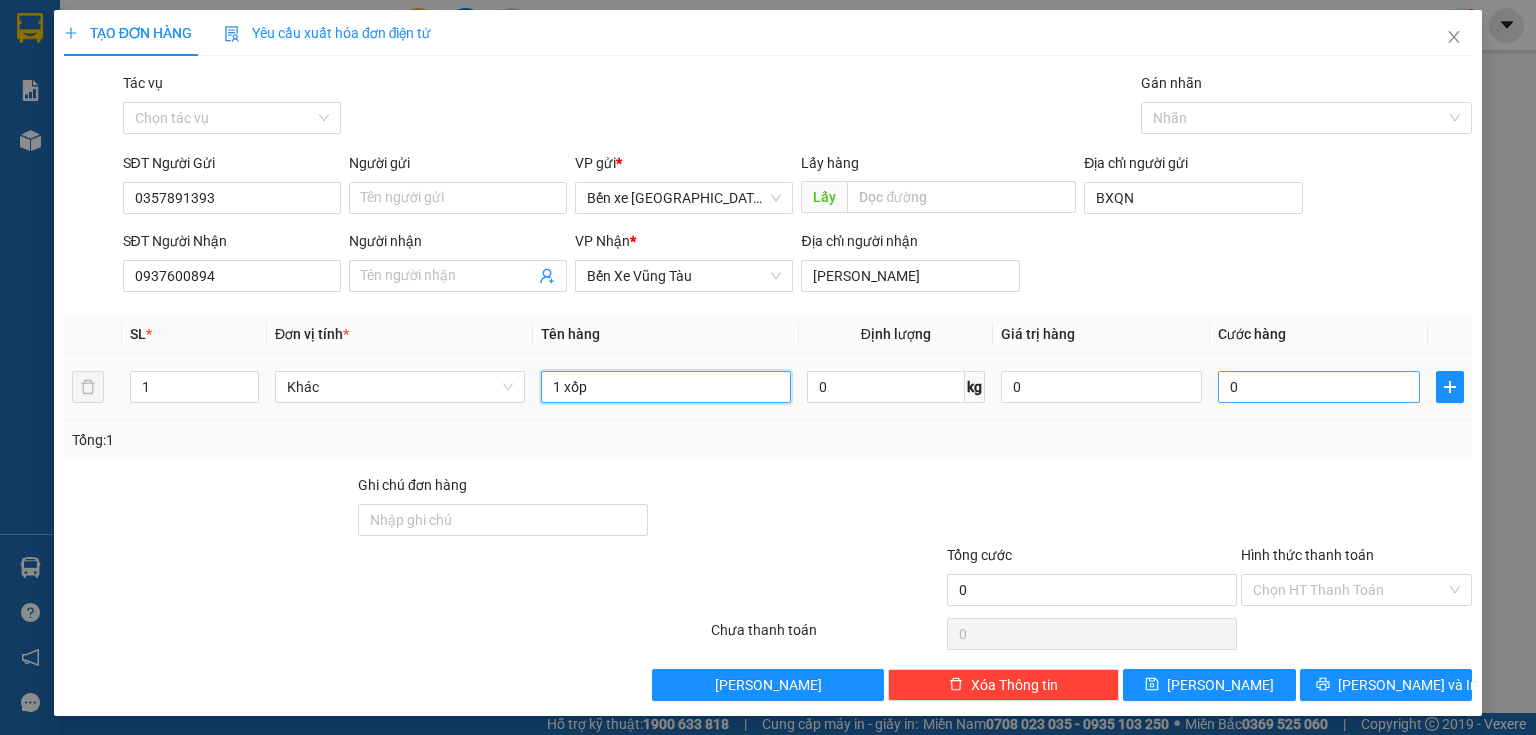 type on "1 xốp" 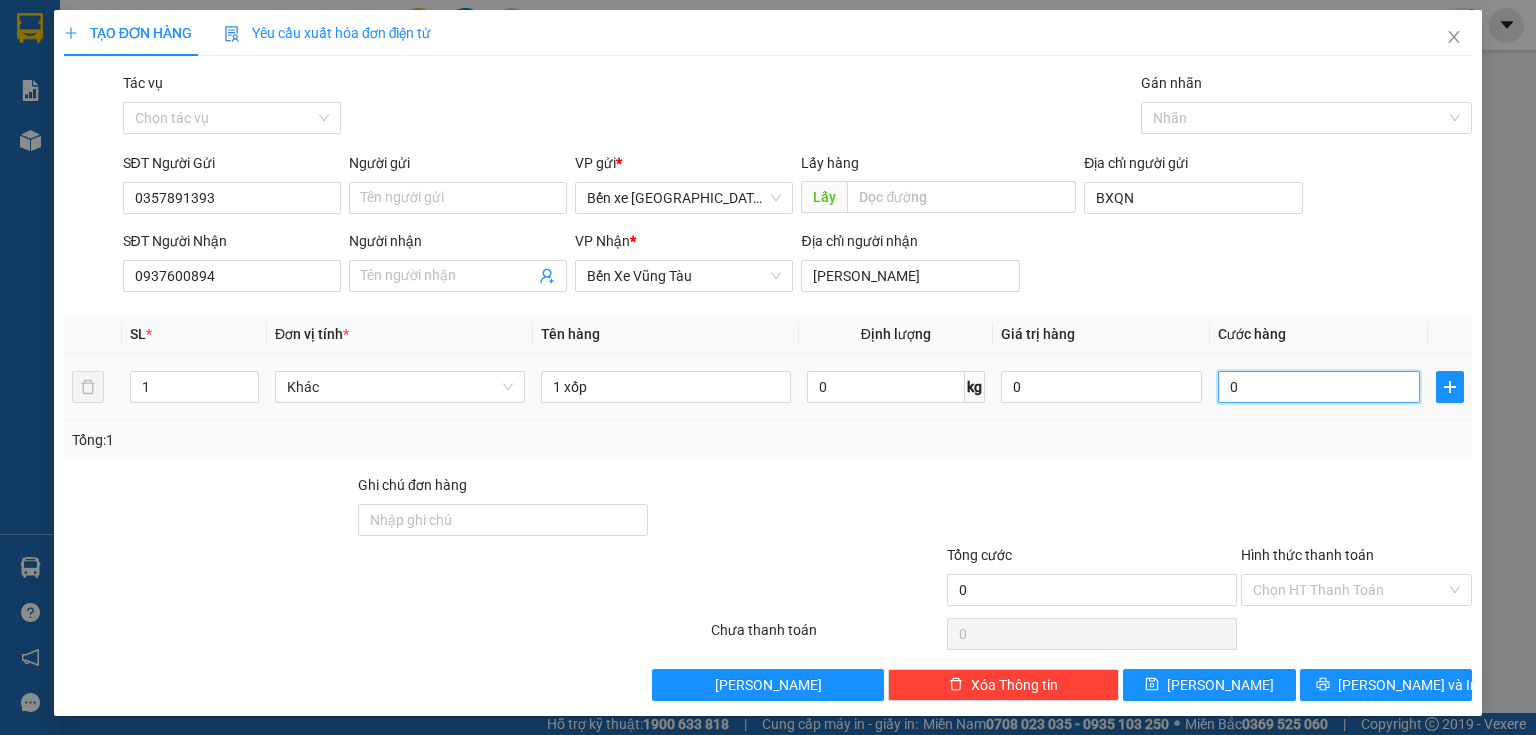 click on "0" at bounding box center [1319, 387] 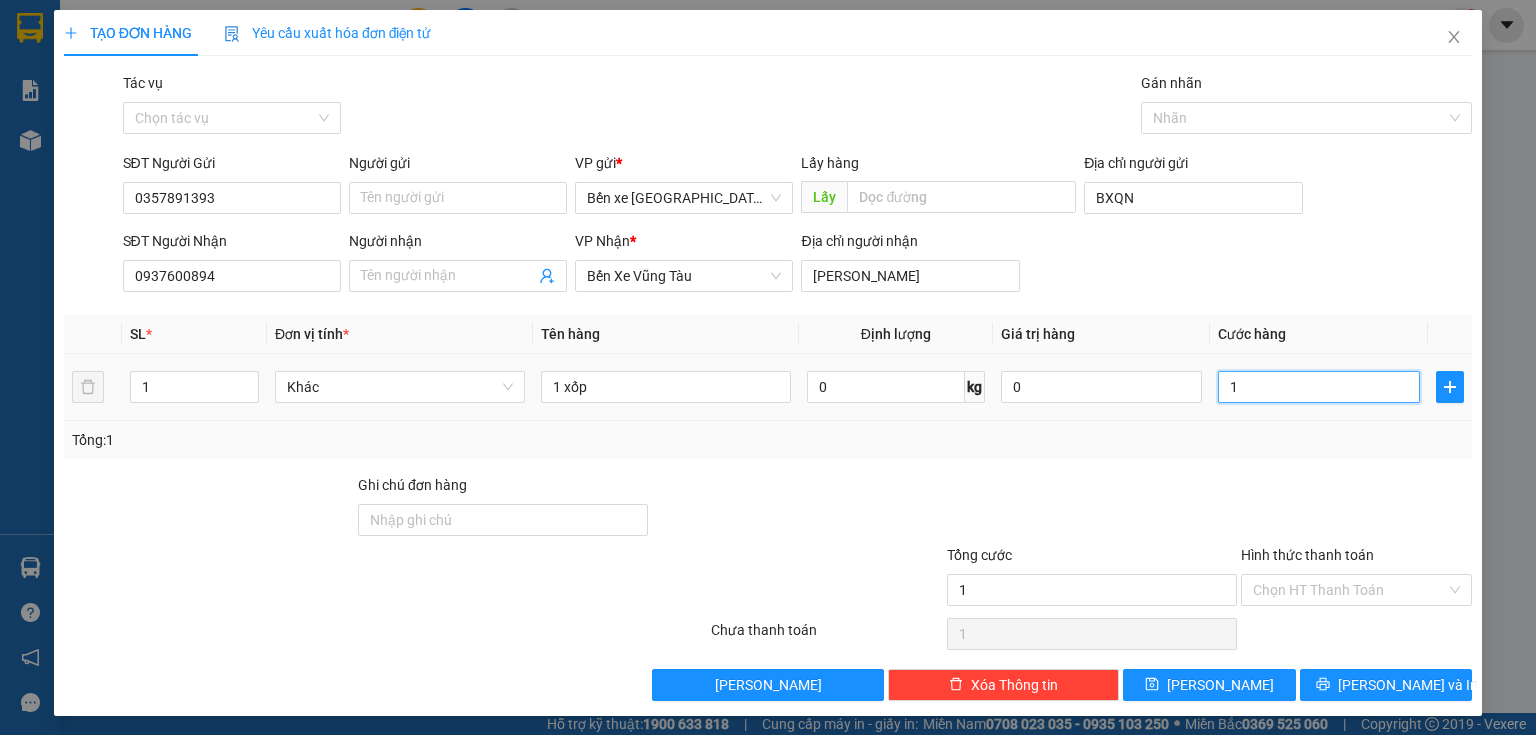 type on "12" 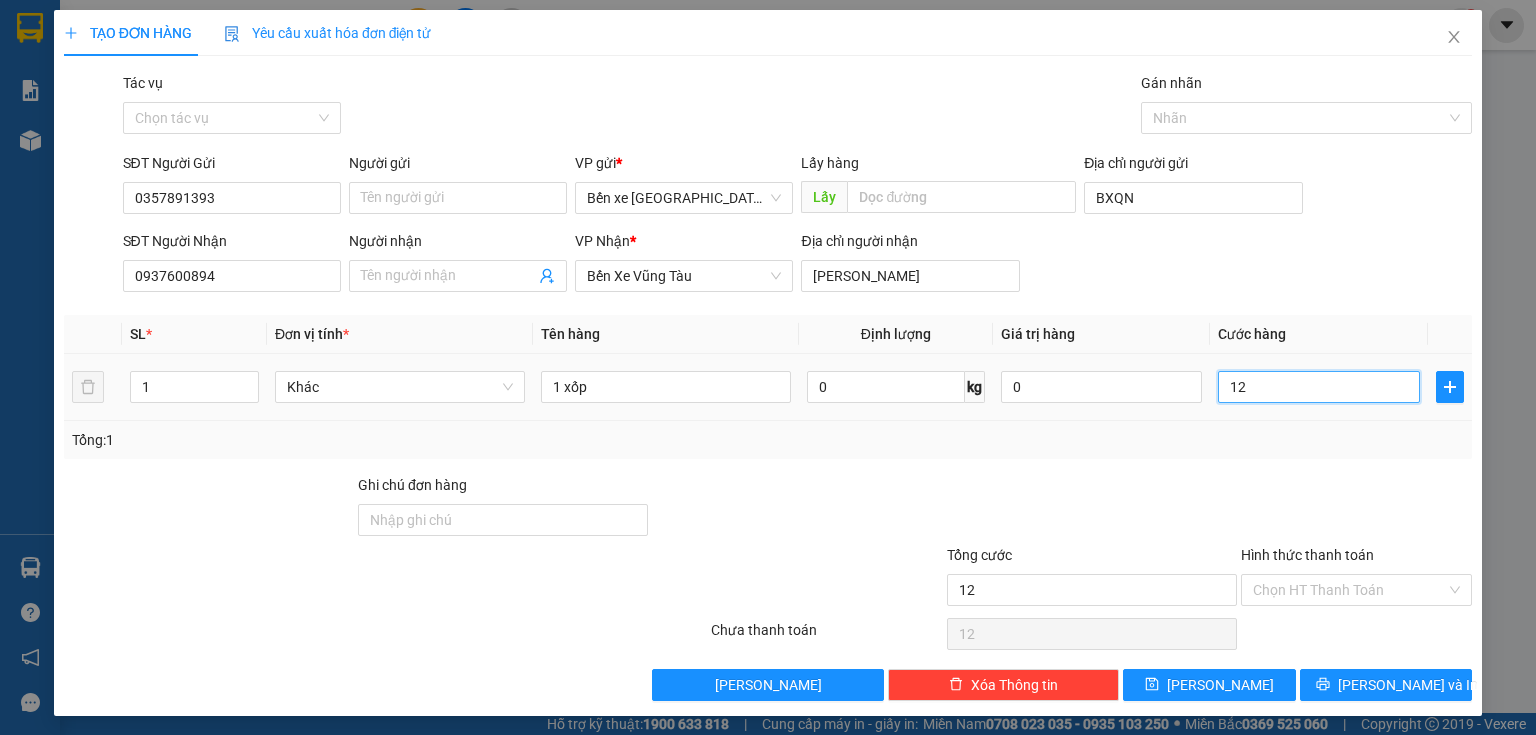 type on "120" 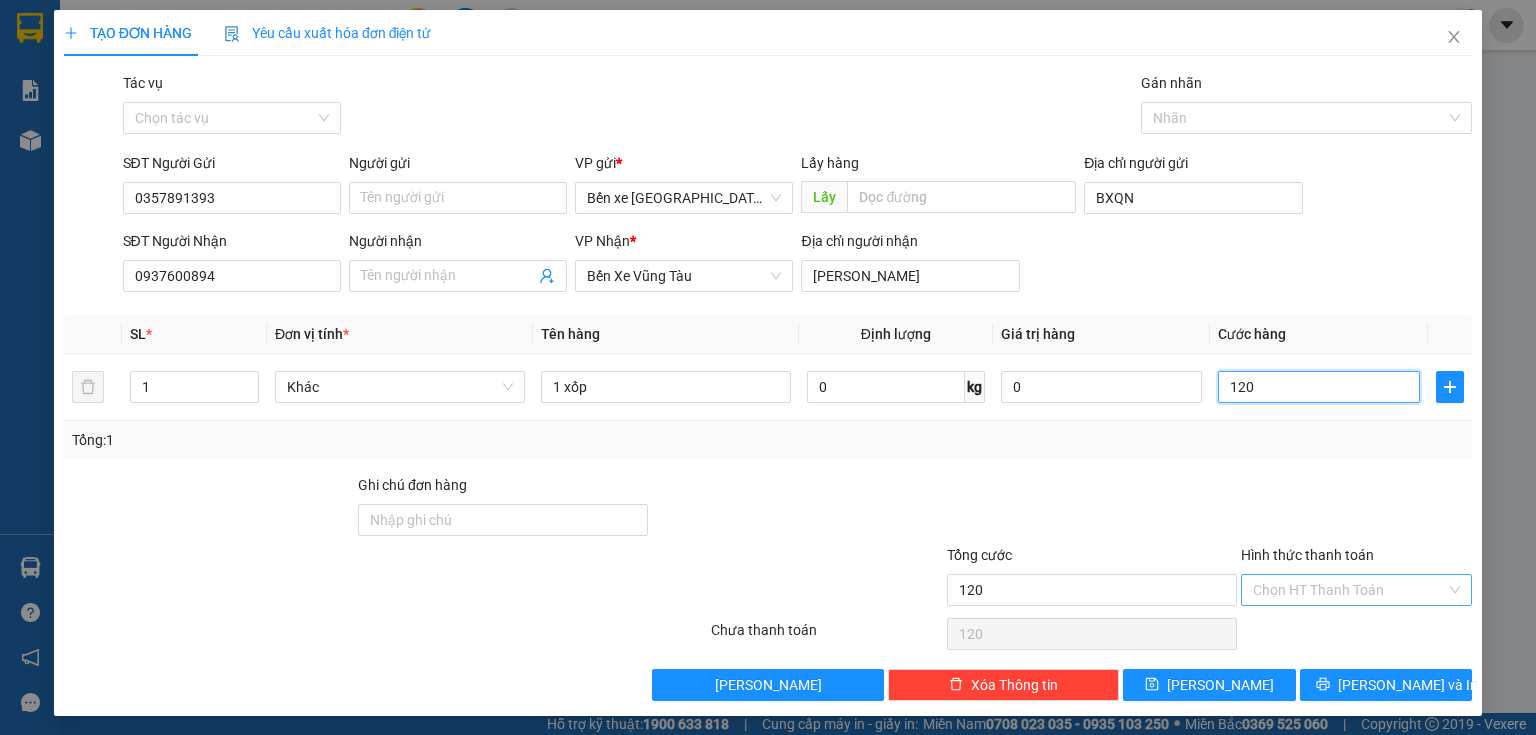 type on "120" 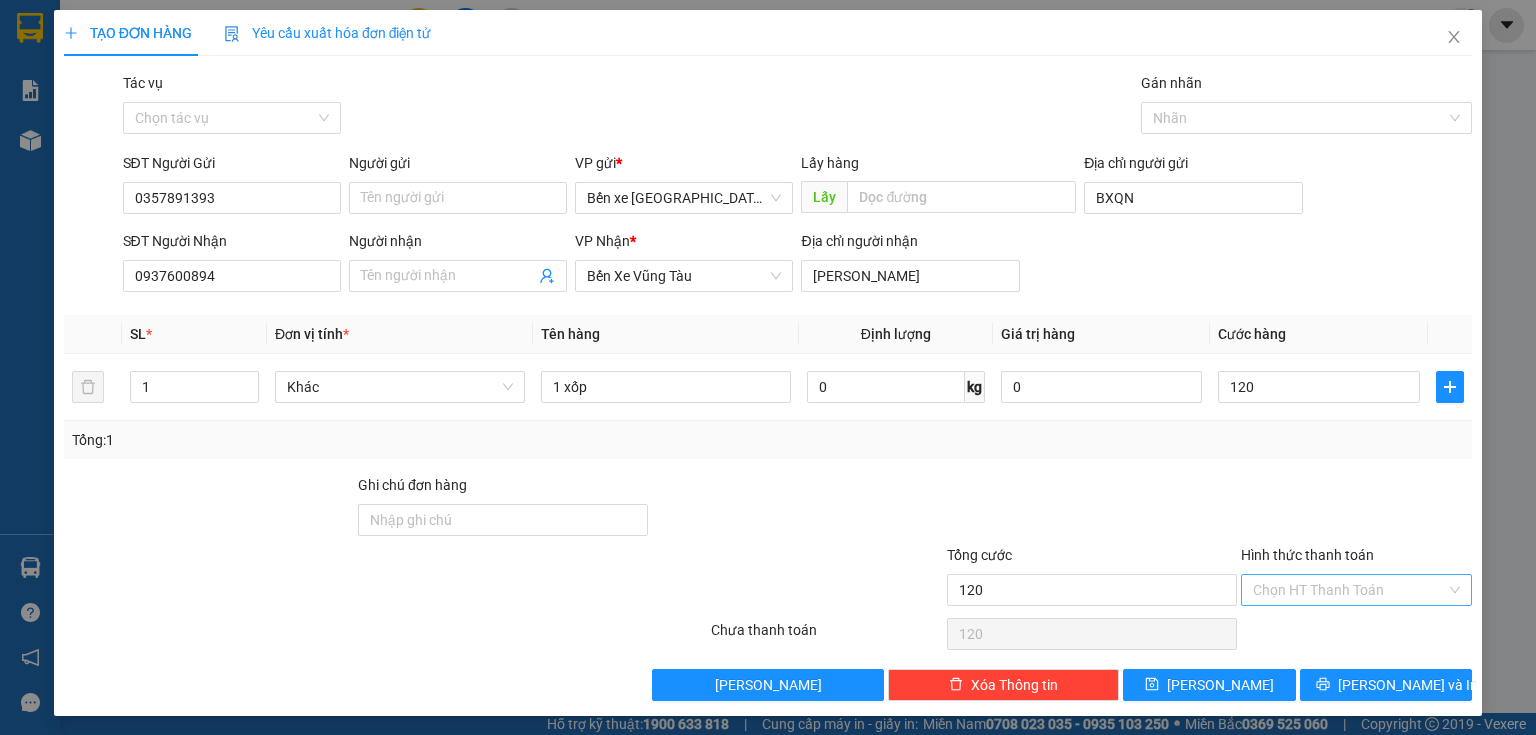type on "120.000" 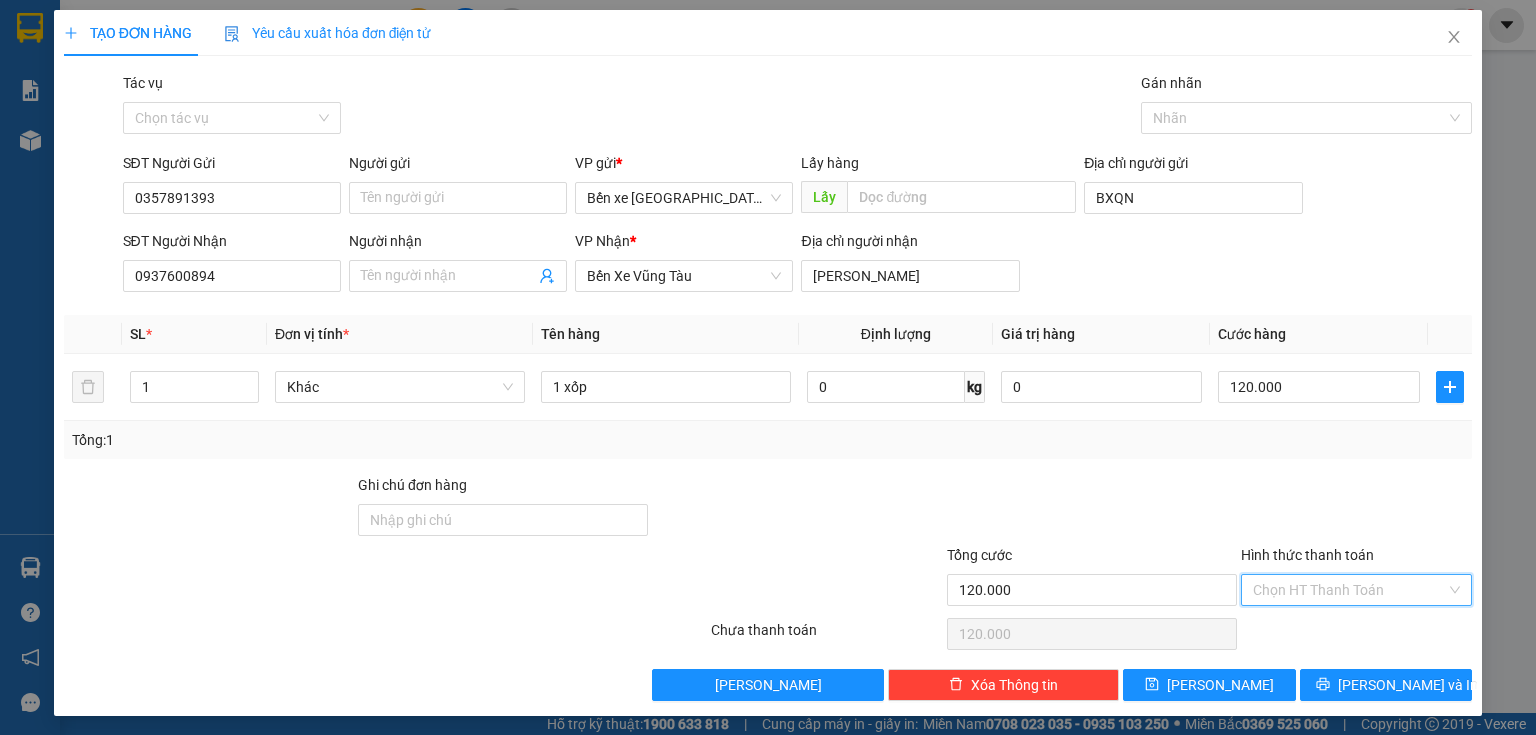 click on "Hình thức thanh toán" at bounding box center [1349, 590] 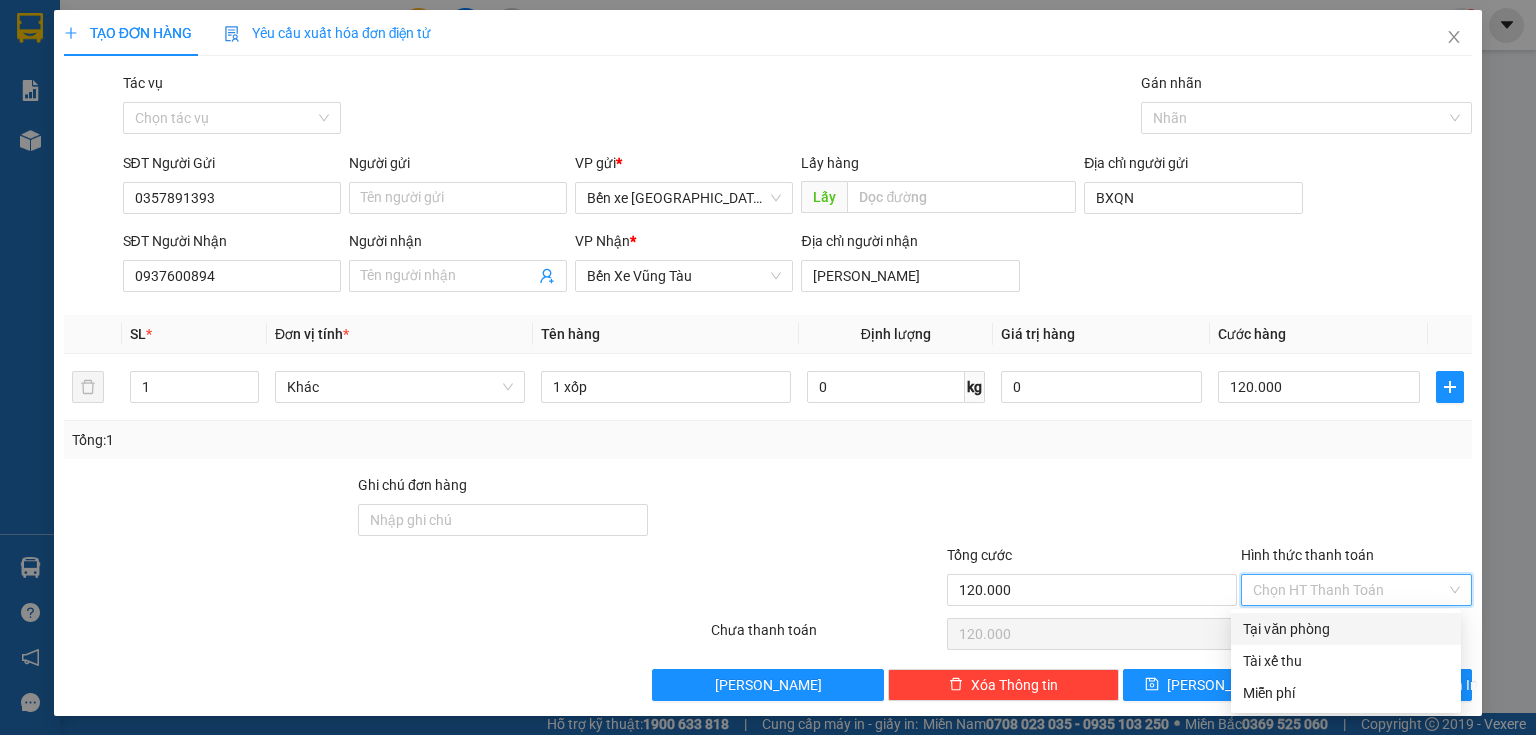 click on "Tại văn phòng" at bounding box center [1346, 629] 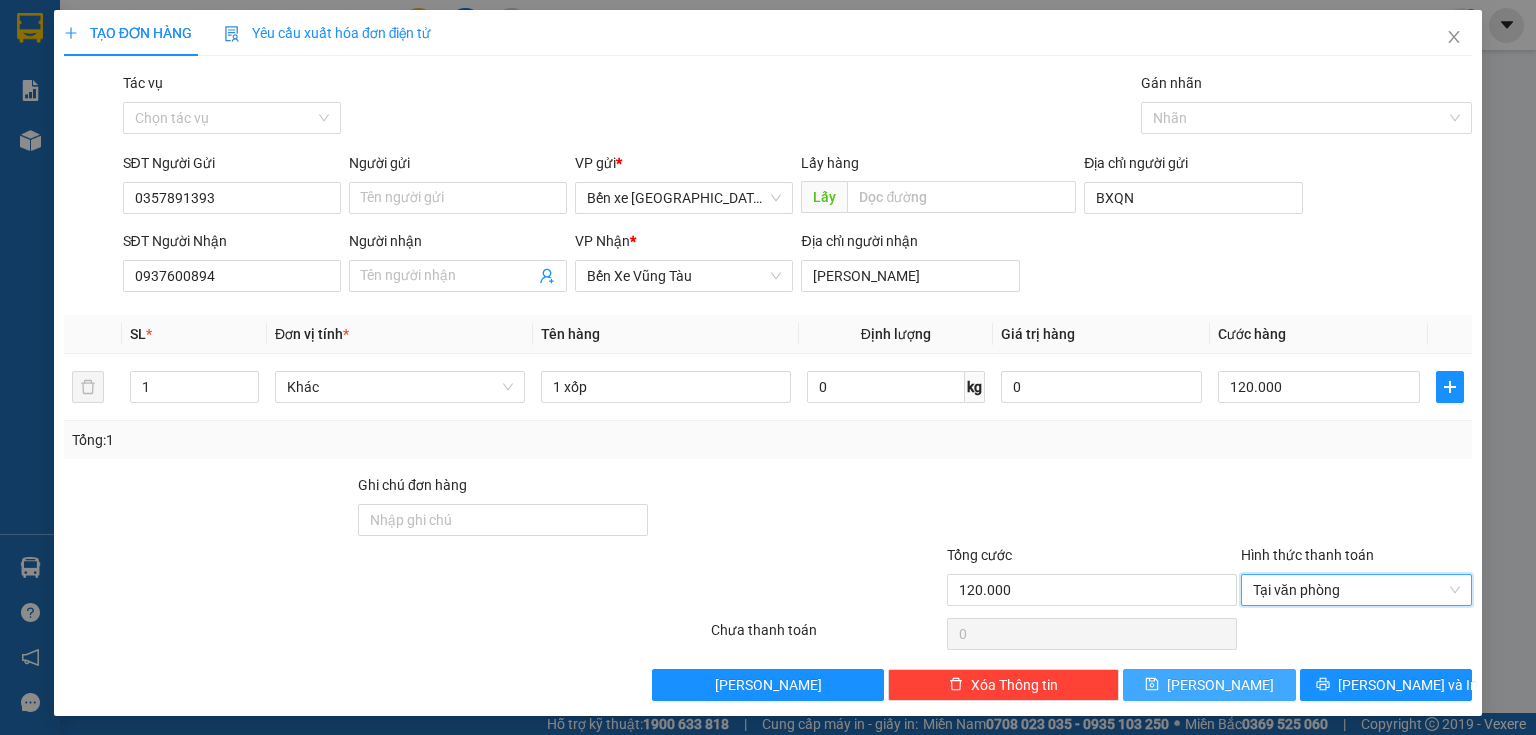 click on "[PERSON_NAME]" at bounding box center (1209, 685) 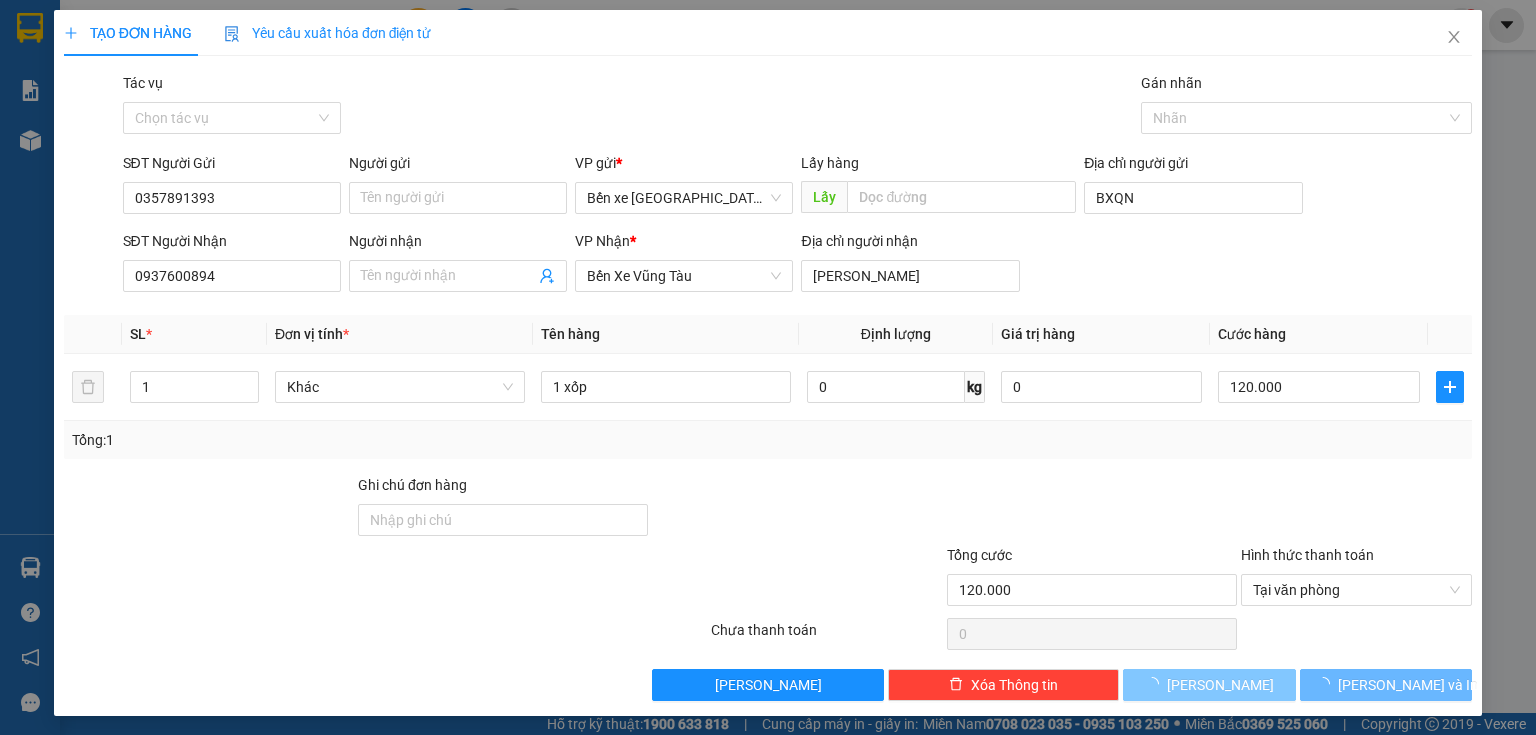 type 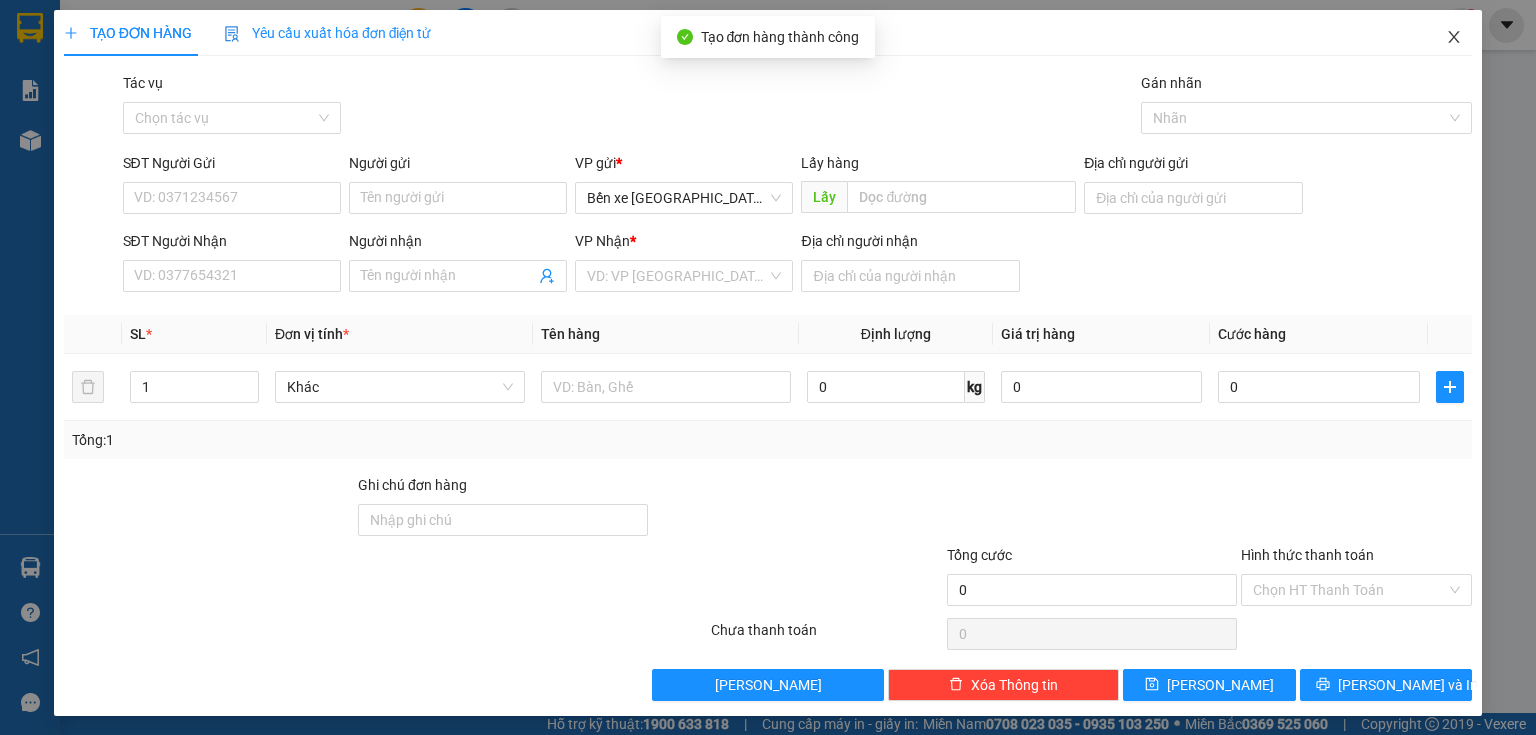 click 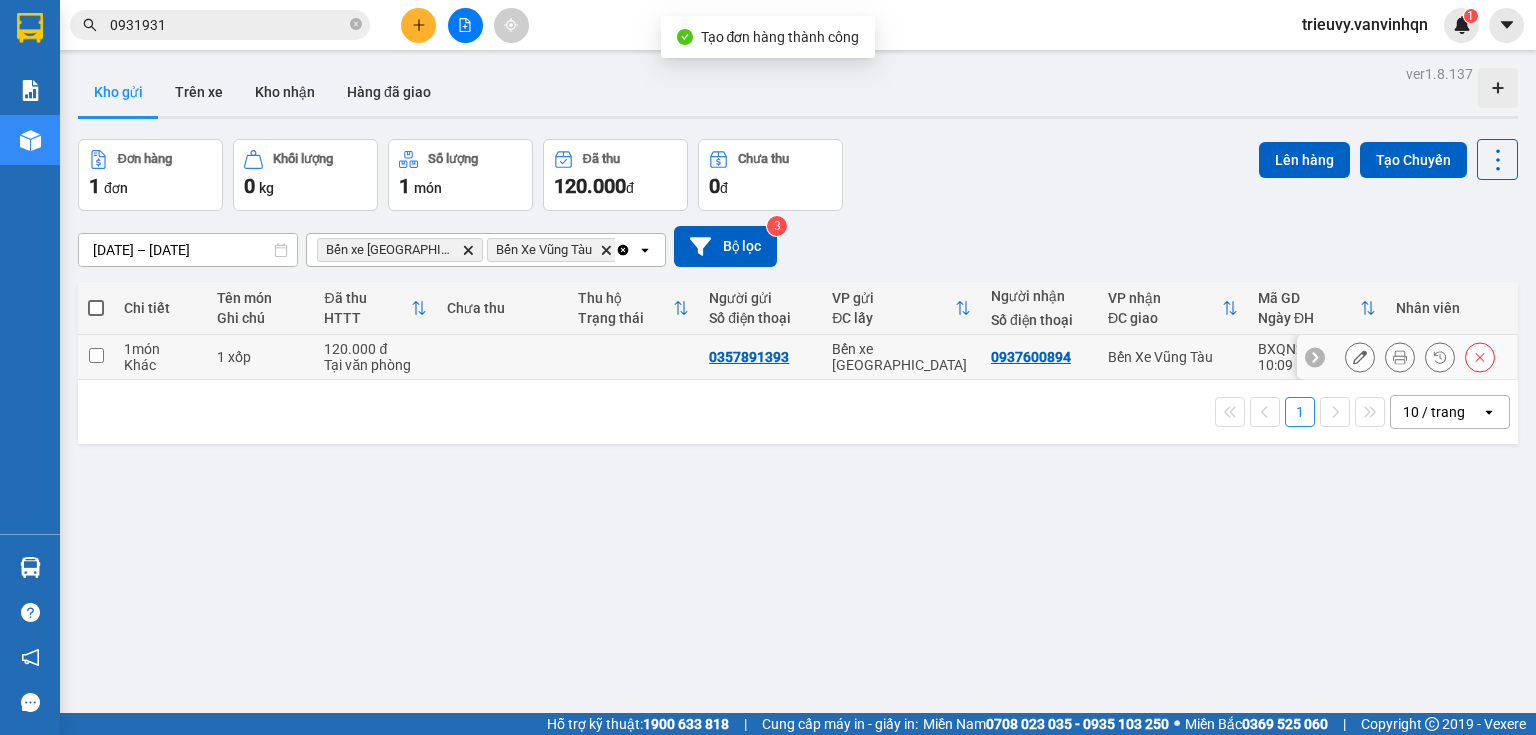 click on "1 xốp" at bounding box center [260, 357] 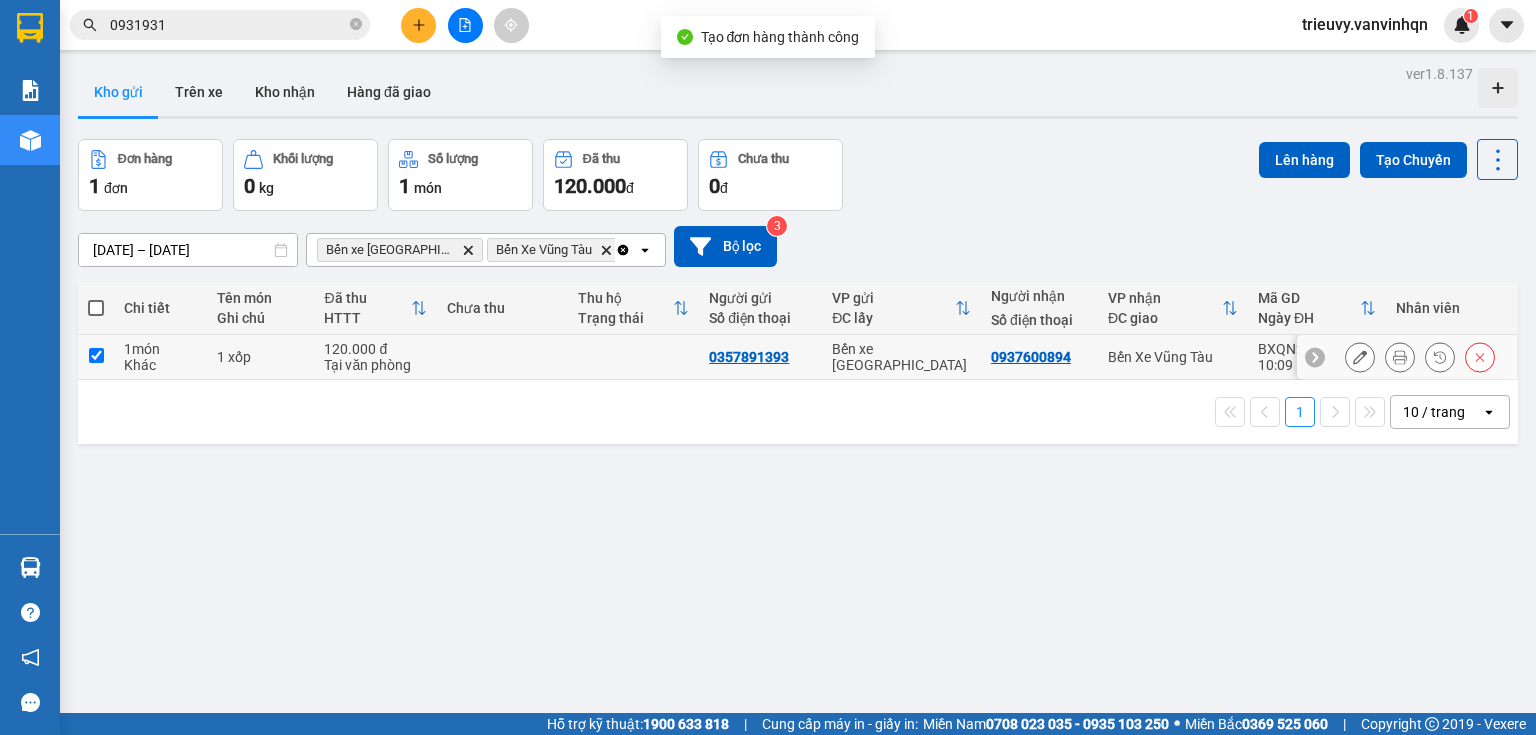 checkbox on "true" 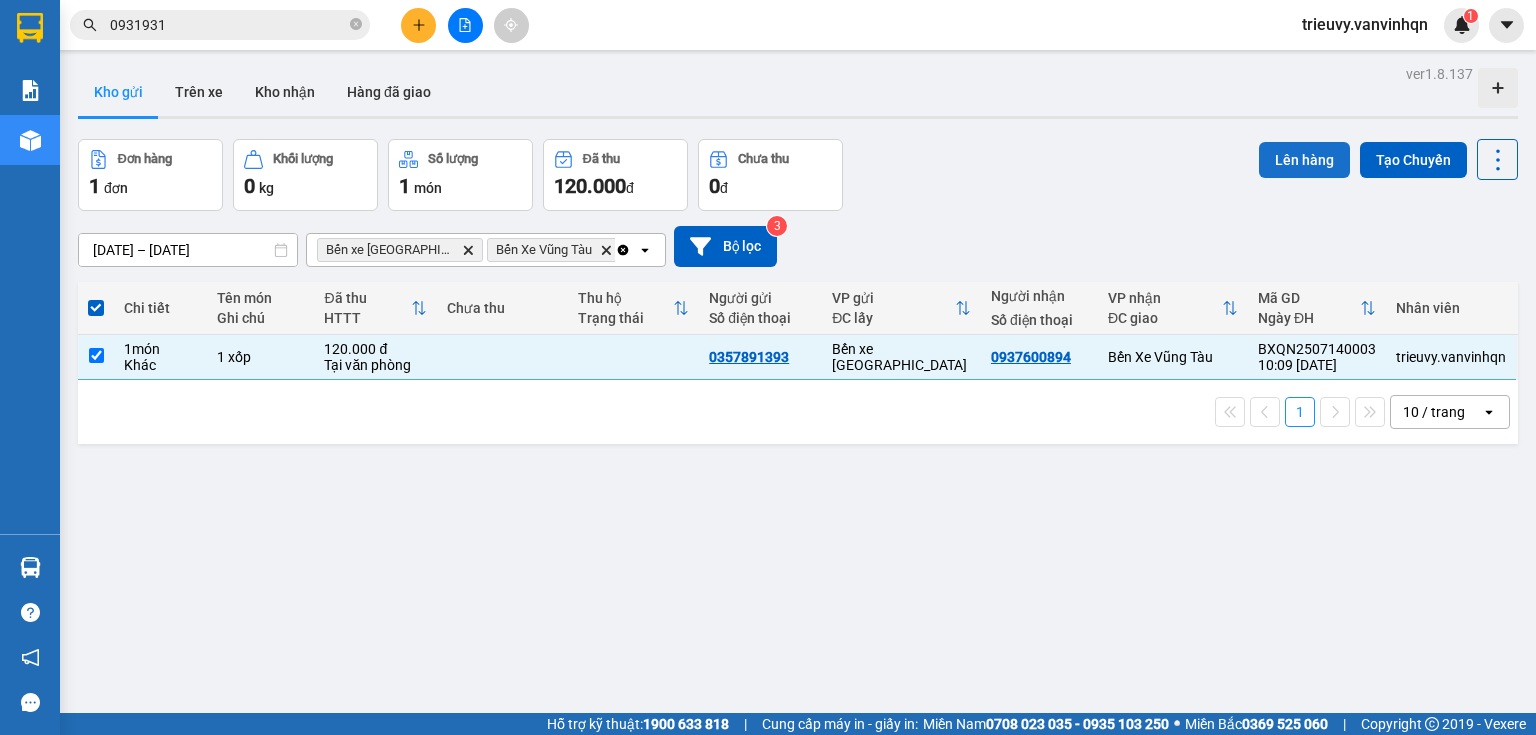 click on "Lên hàng" at bounding box center [1304, 160] 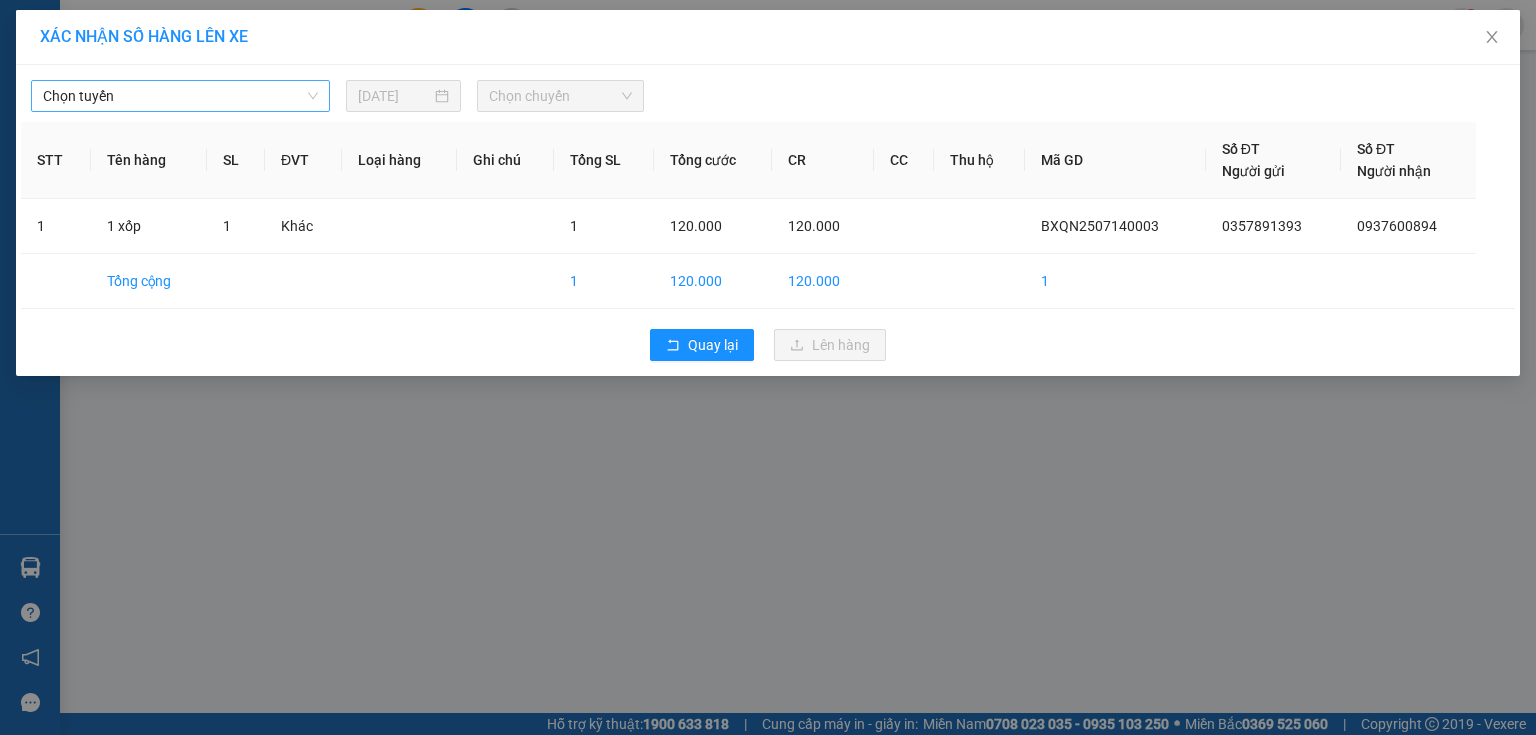 click on "Chọn tuyến" at bounding box center [180, 96] 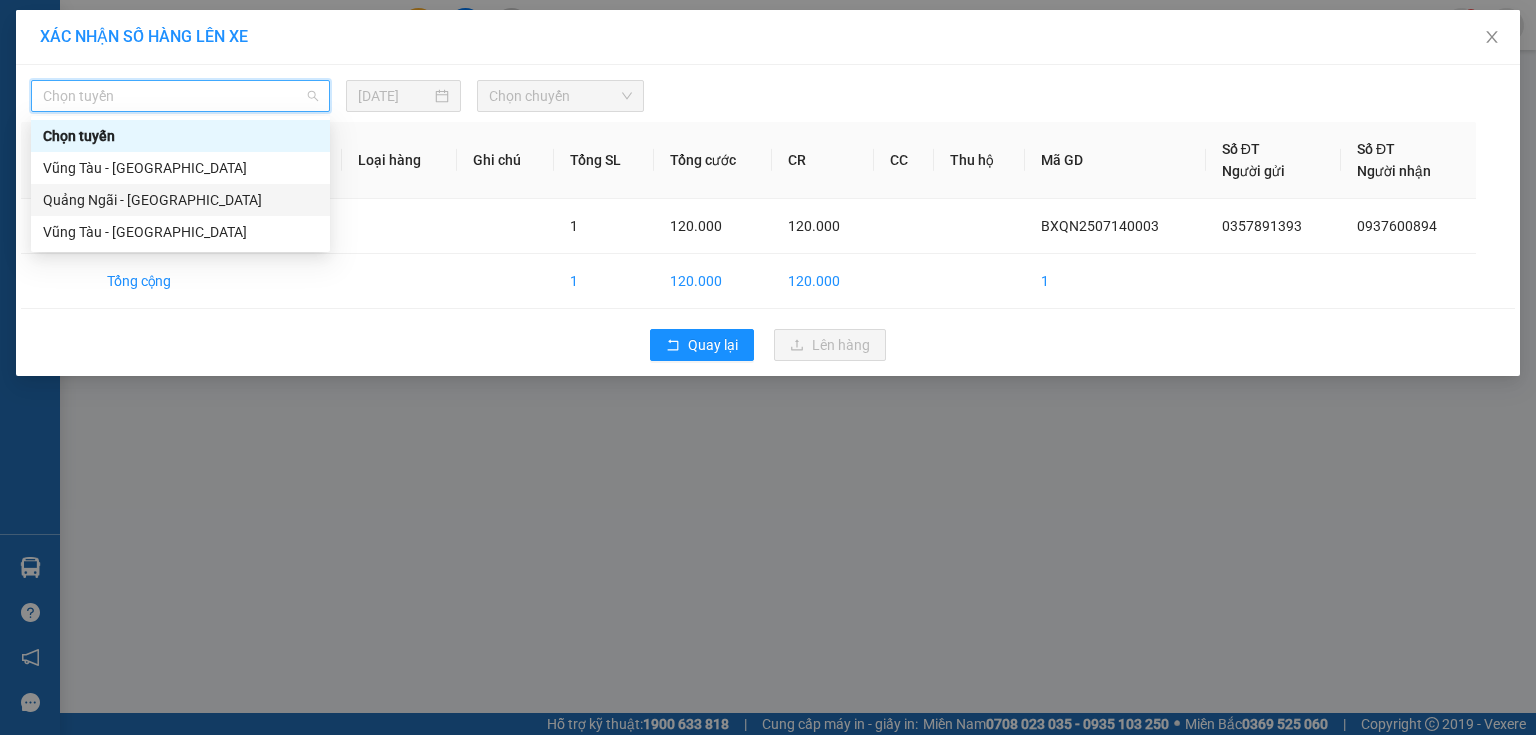 click on "Quảng Ngãi - [GEOGRAPHIC_DATA]" at bounding box center (180, 200) 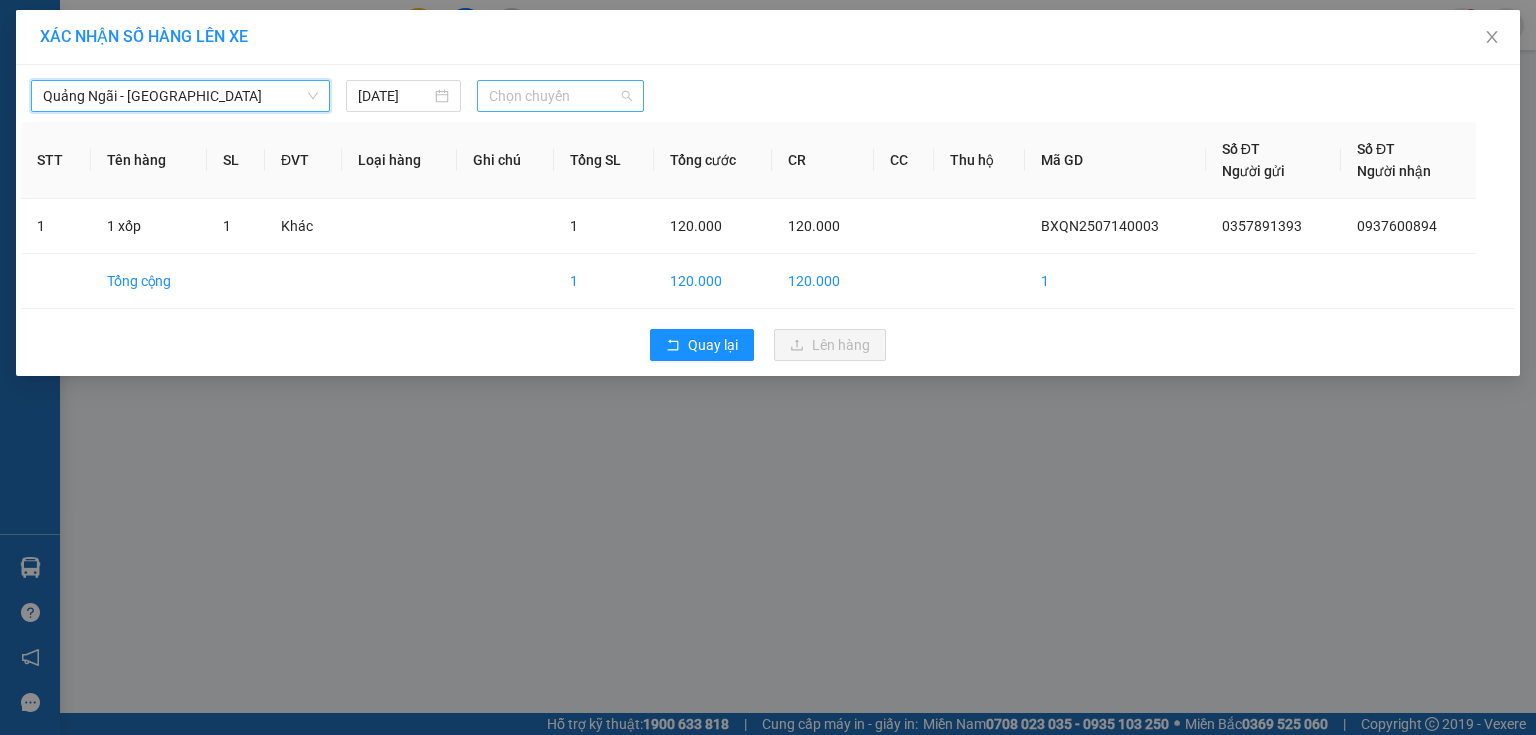 click on "Chọn chuyến" at bounding box center (561, 96) 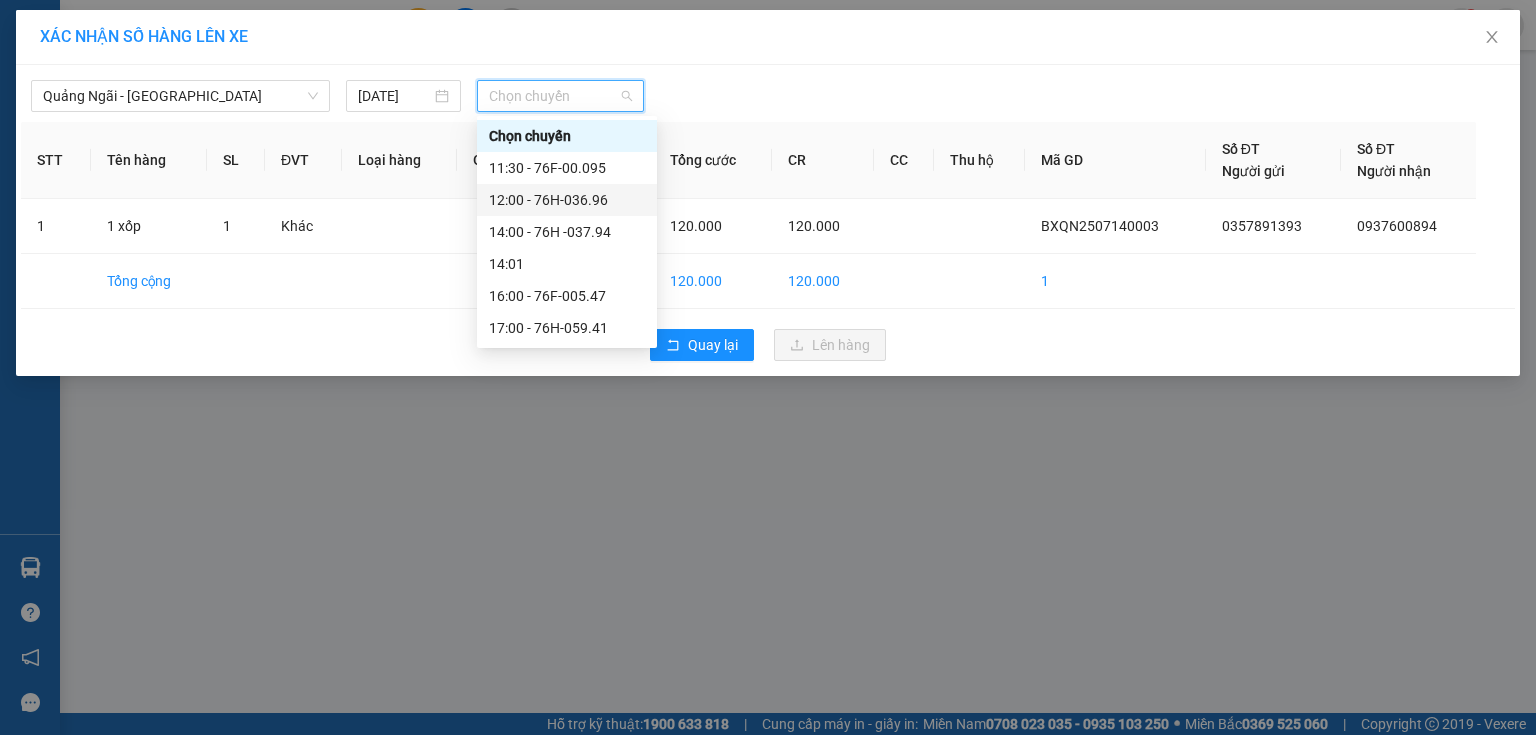 click on "12:00     - 76H-036.96" at bounding box center (567, 200) 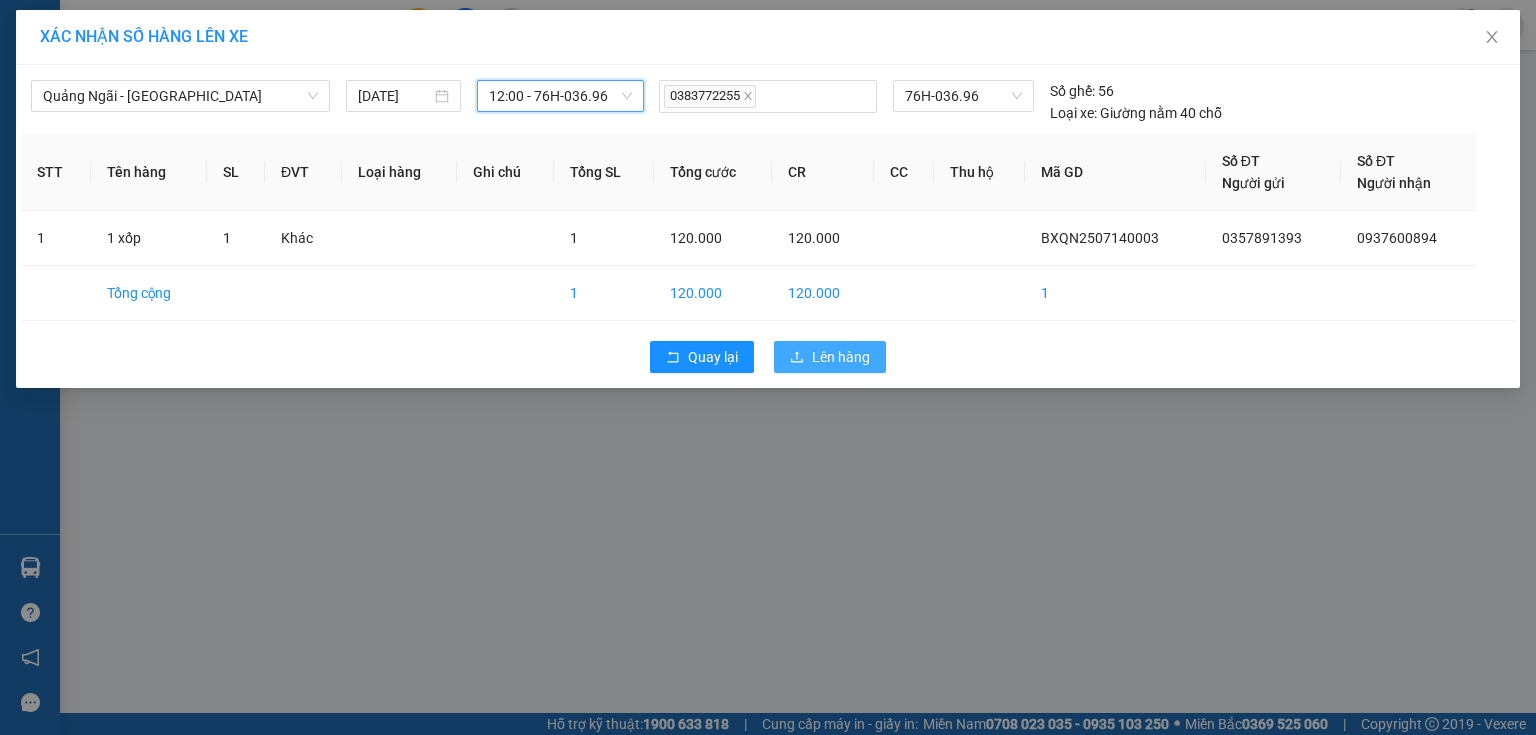 click on "Lên hàng" at bounding box center (841, 357) 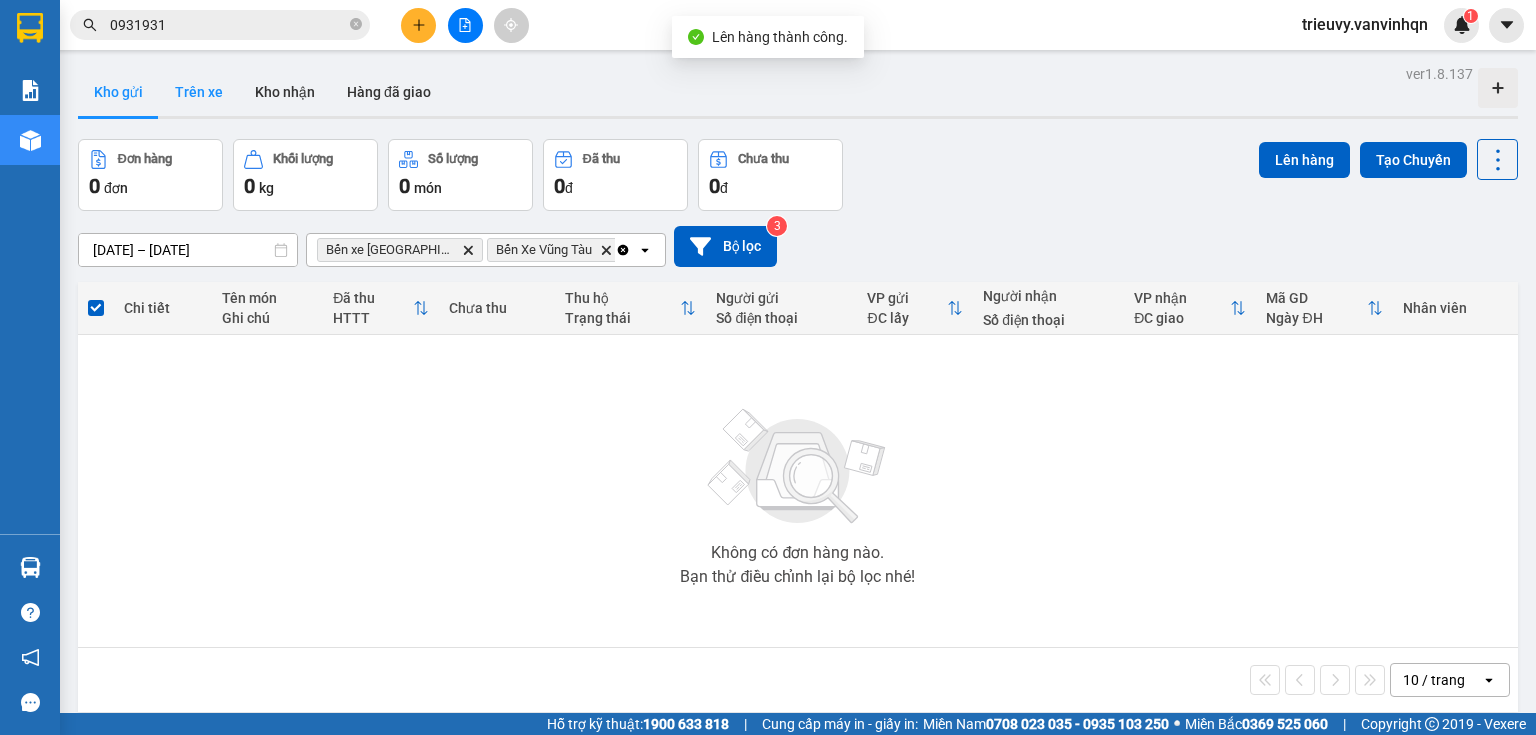 click on "Trên xe" at bounding box center [199, 92] 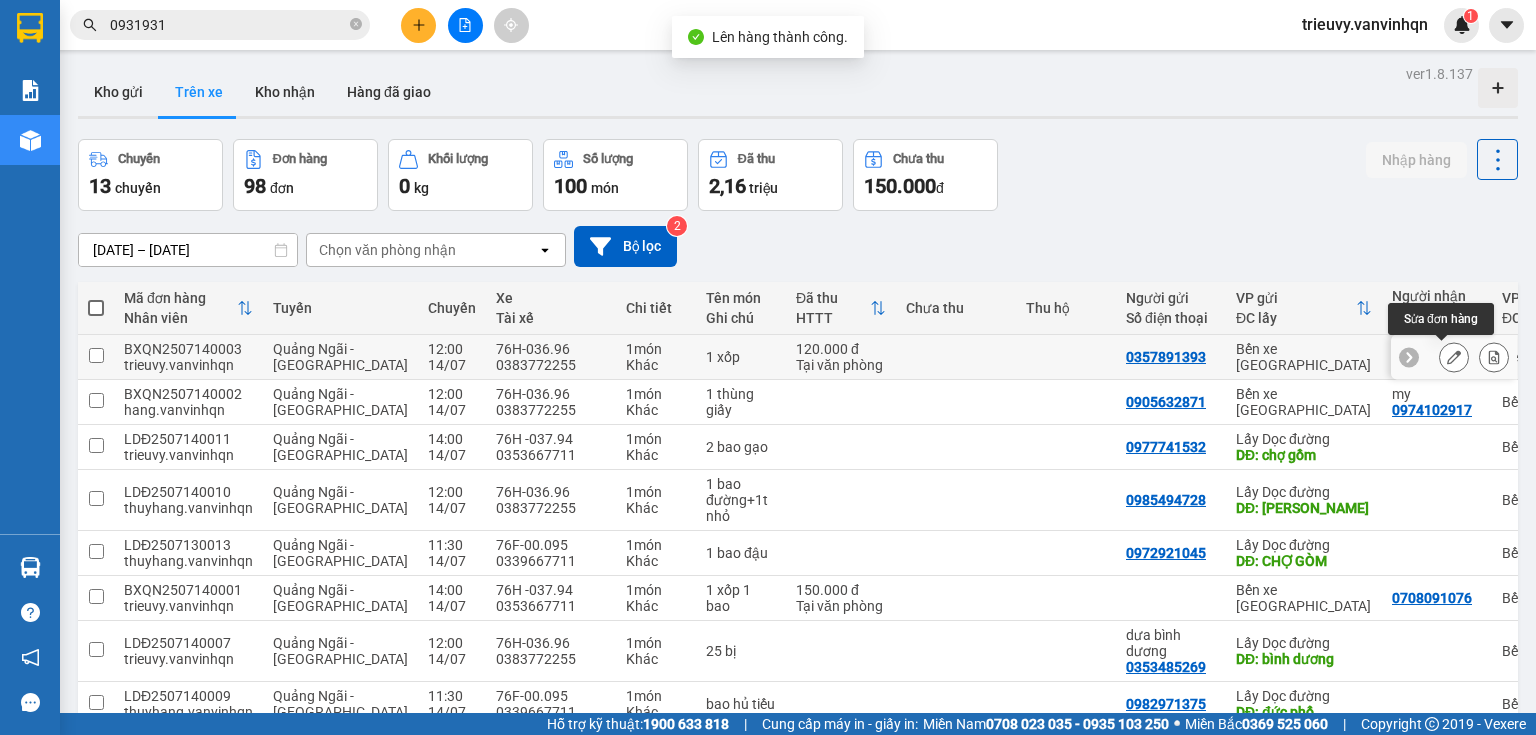 click 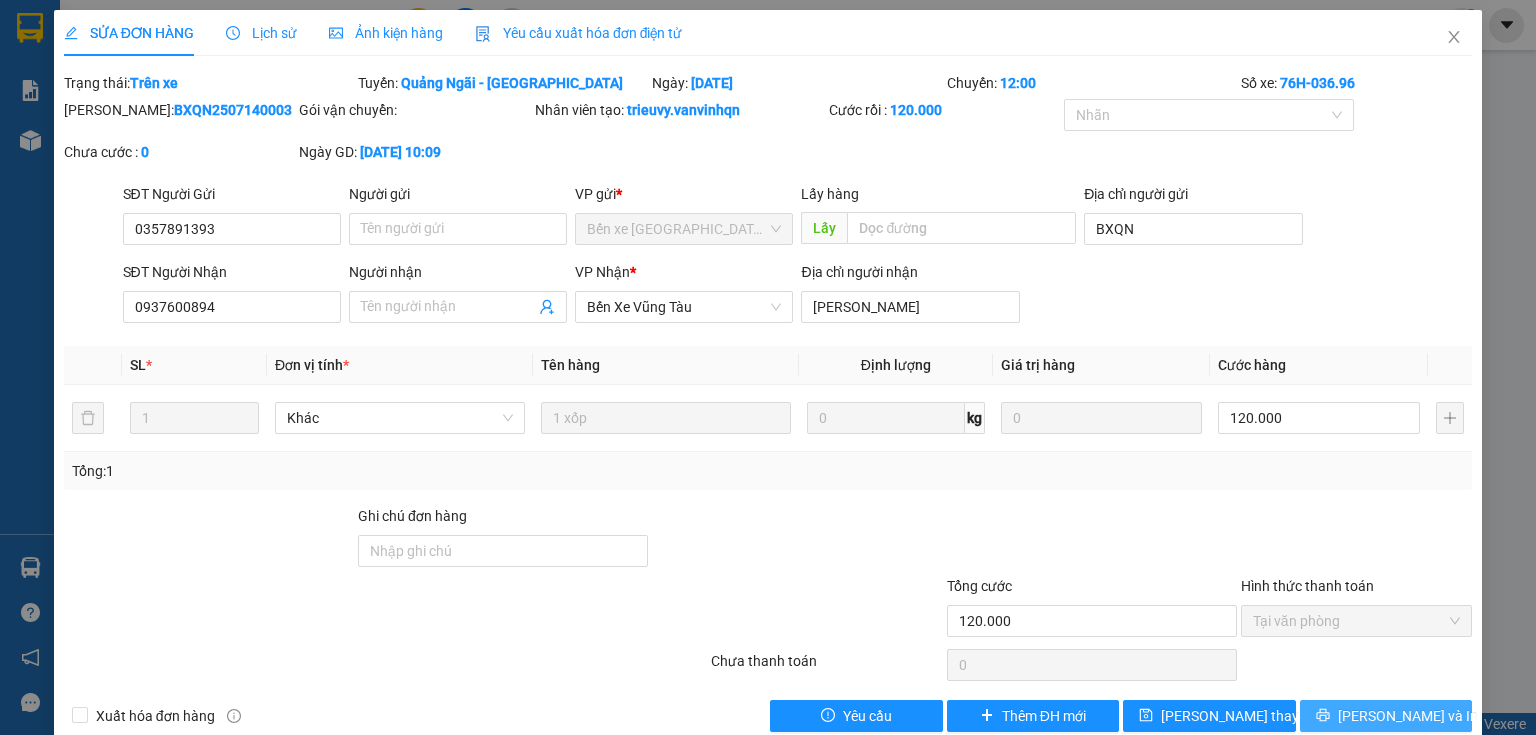 click on "[PERSON_NAME] và In" at bounding box center (1386, 716) 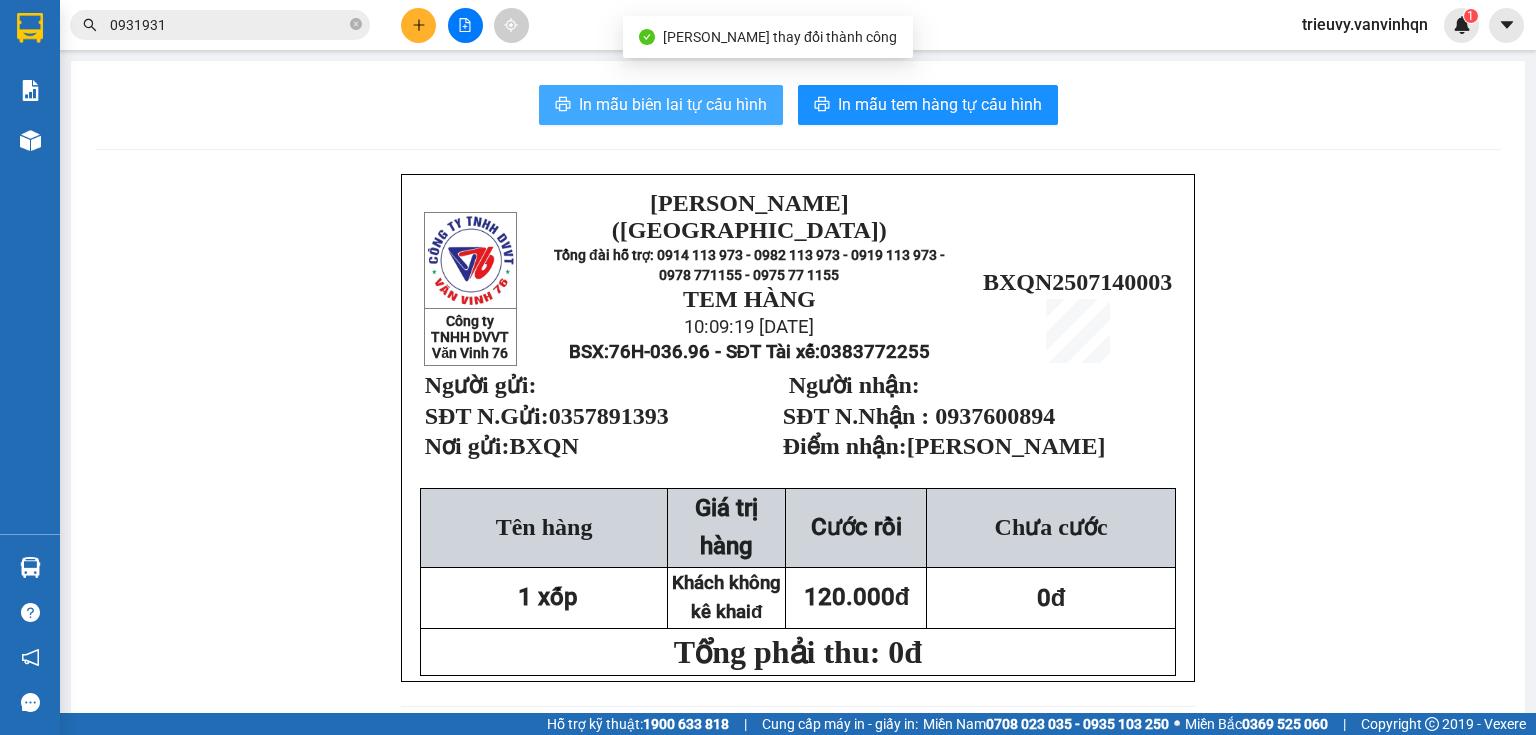 click on "In mẫu biên lai tự cấu hình" at bounding box center [673, 104] 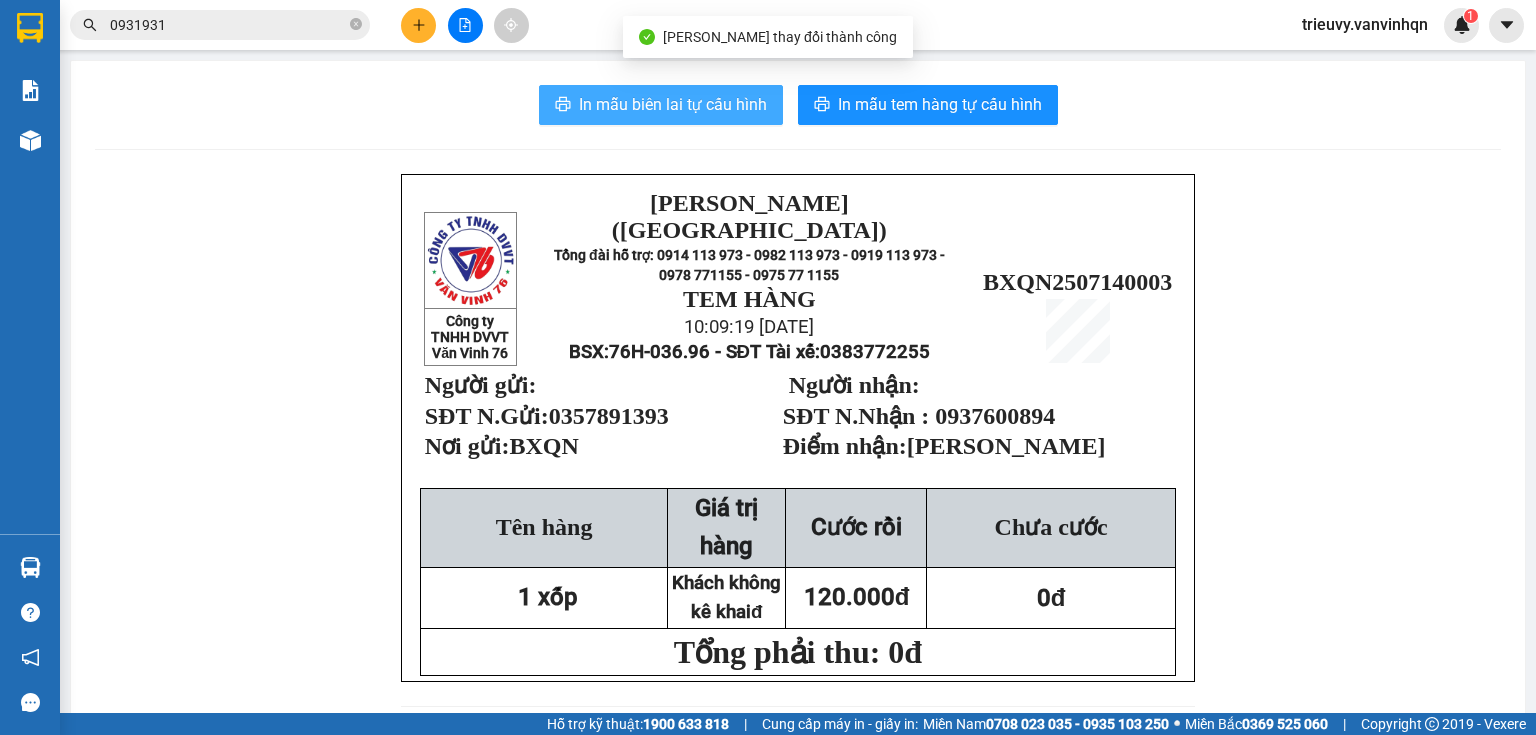 scroll, scrollTop: 0, scrollLeft: 0, axis: both 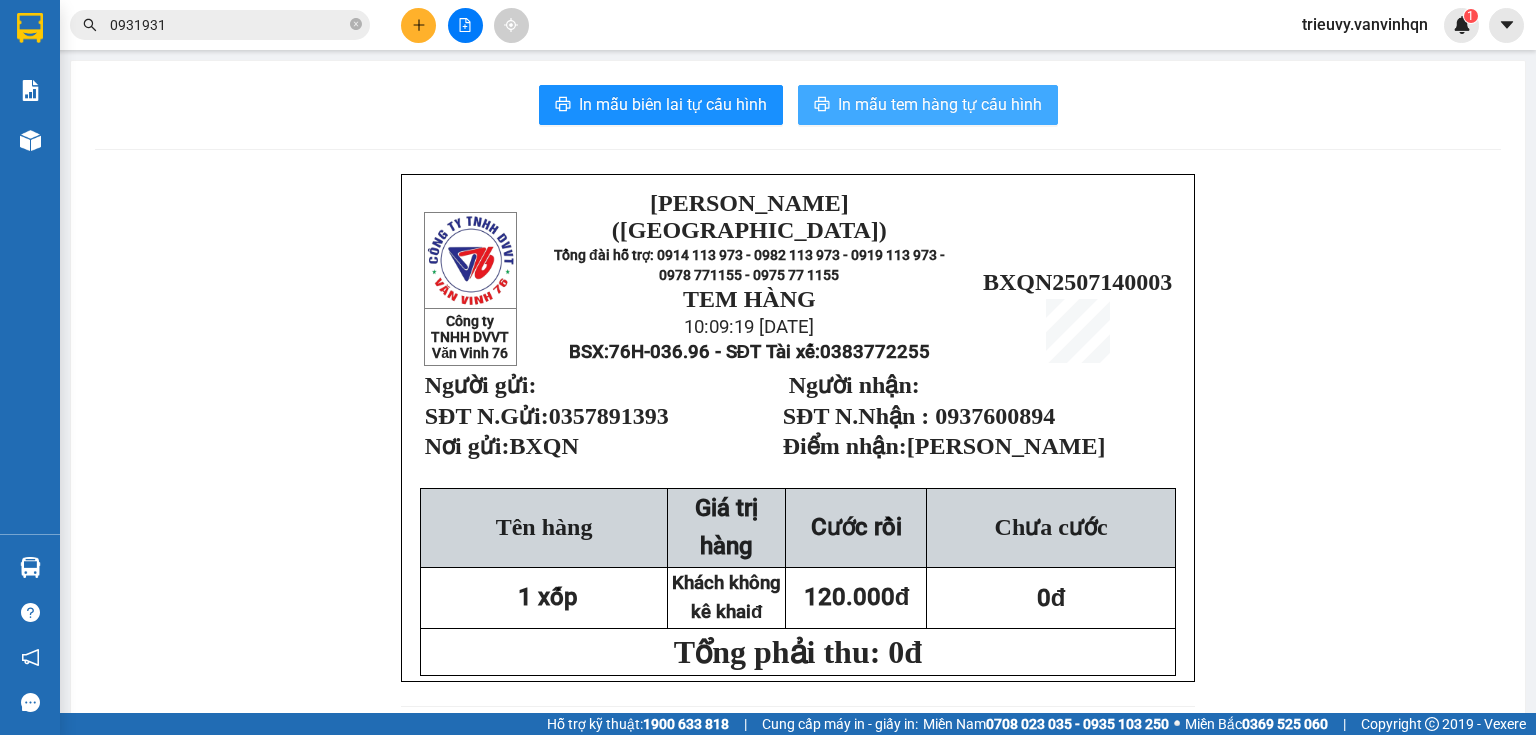 click on "In mẫu tem hàng tự cấu hình" at bounding box center (940, 104) 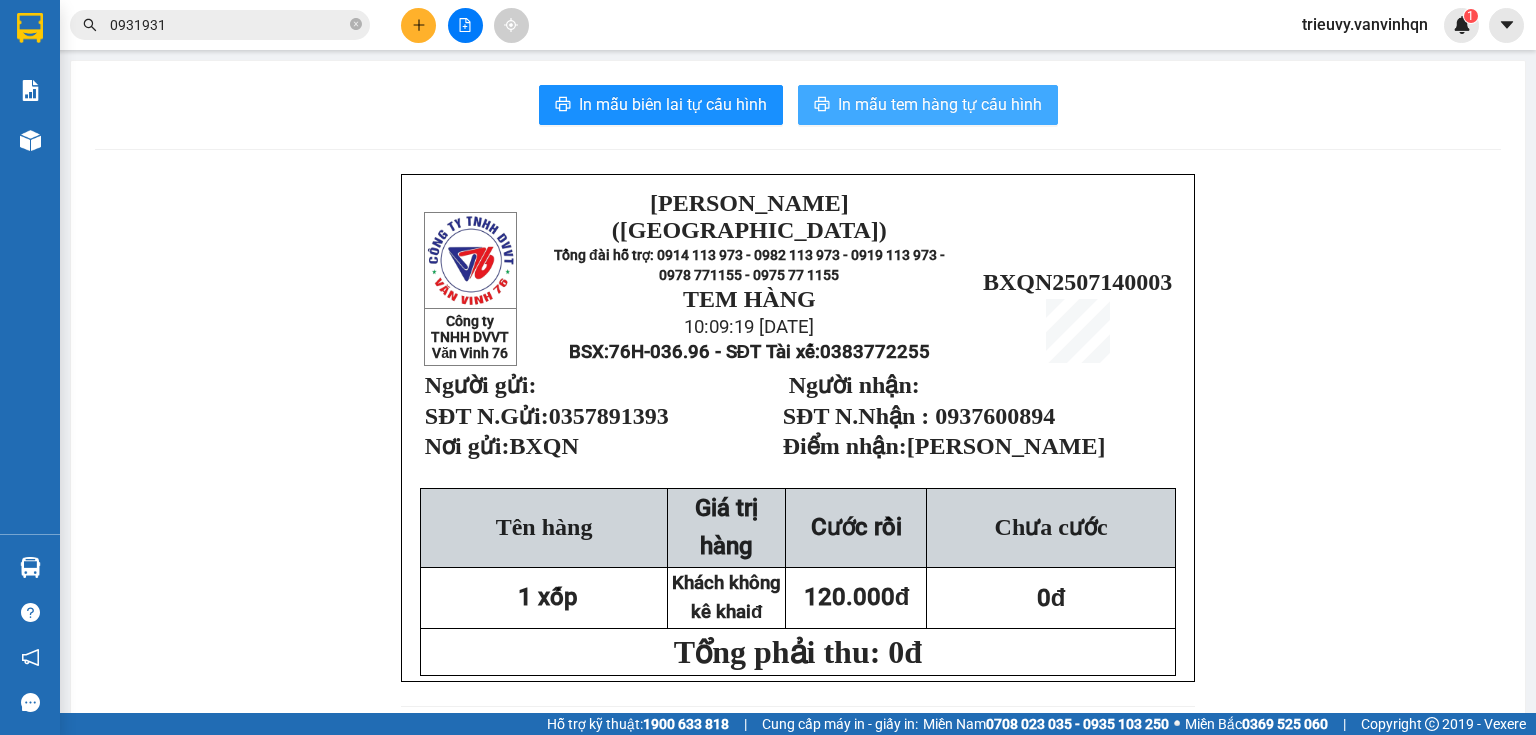 scroll, scrollTop: 0, scrollLeft: 0, axis: both 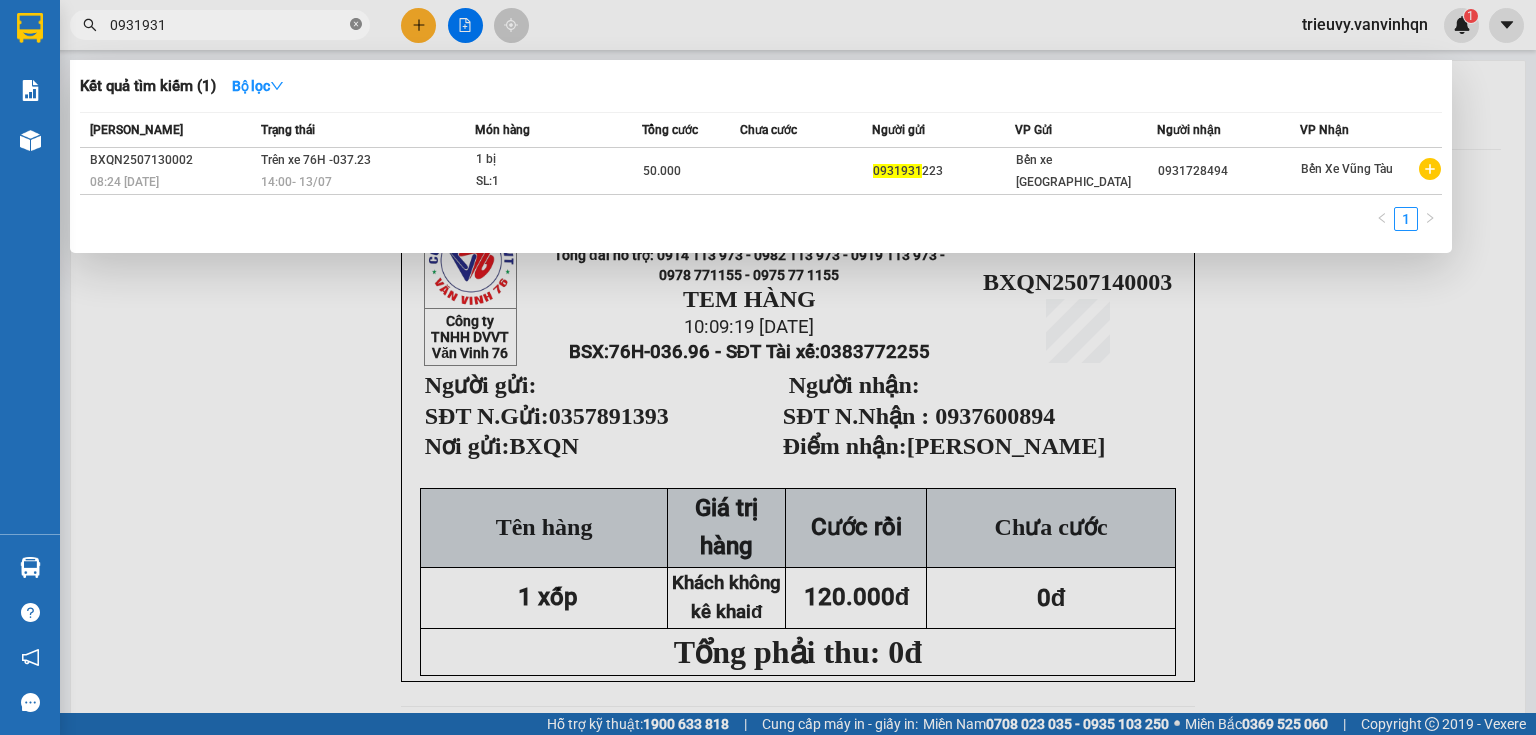 click 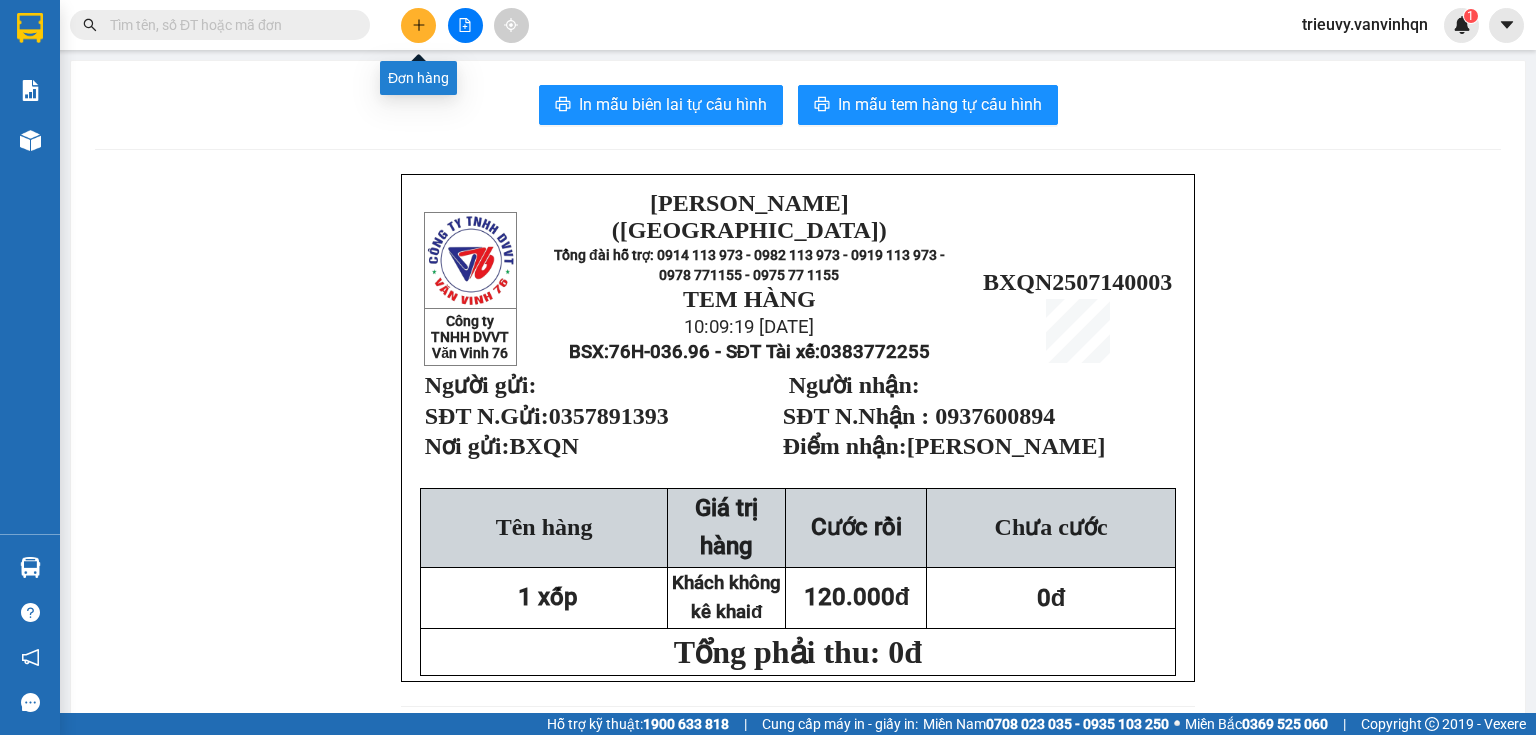 click 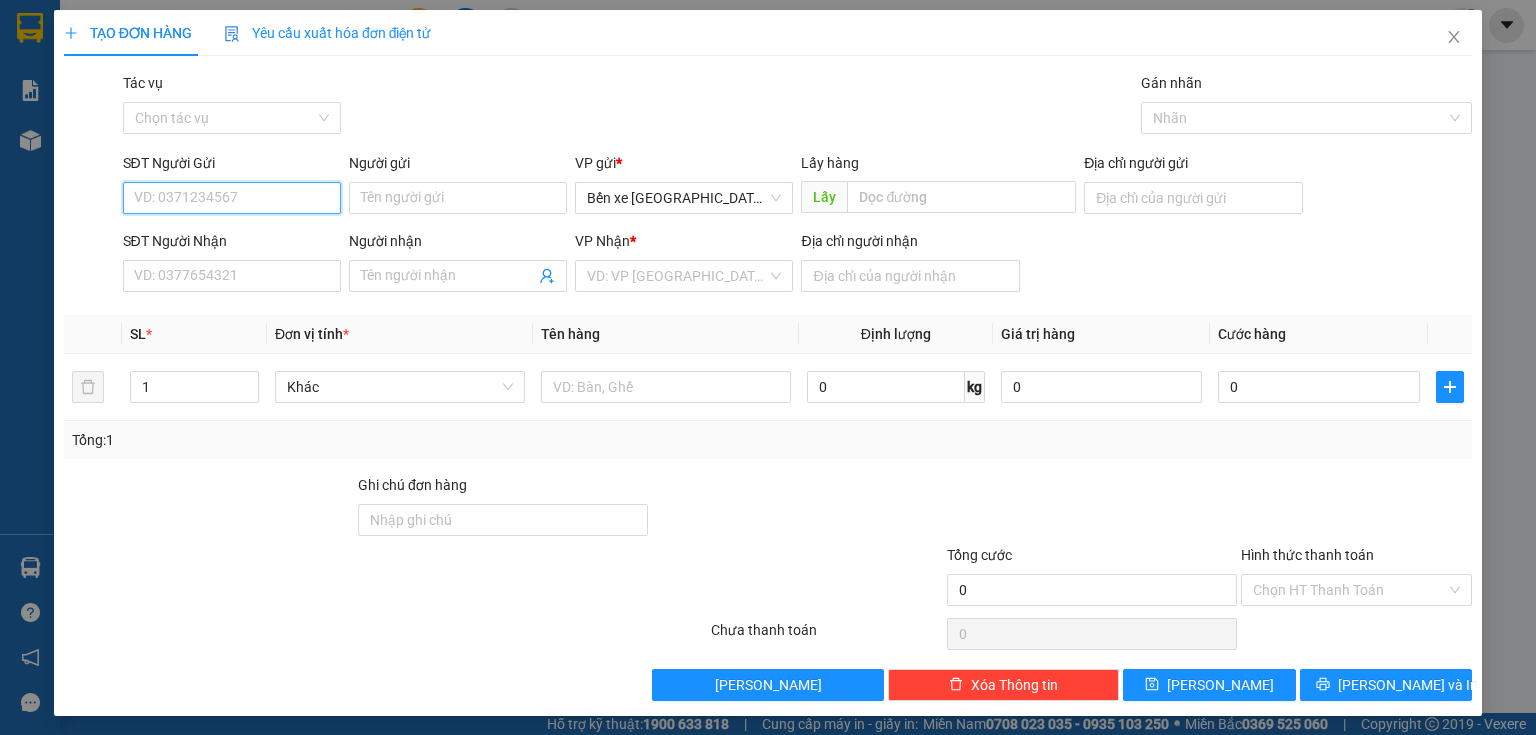 click on "SĐT Người Gửi" at bounding box center (232, 198) 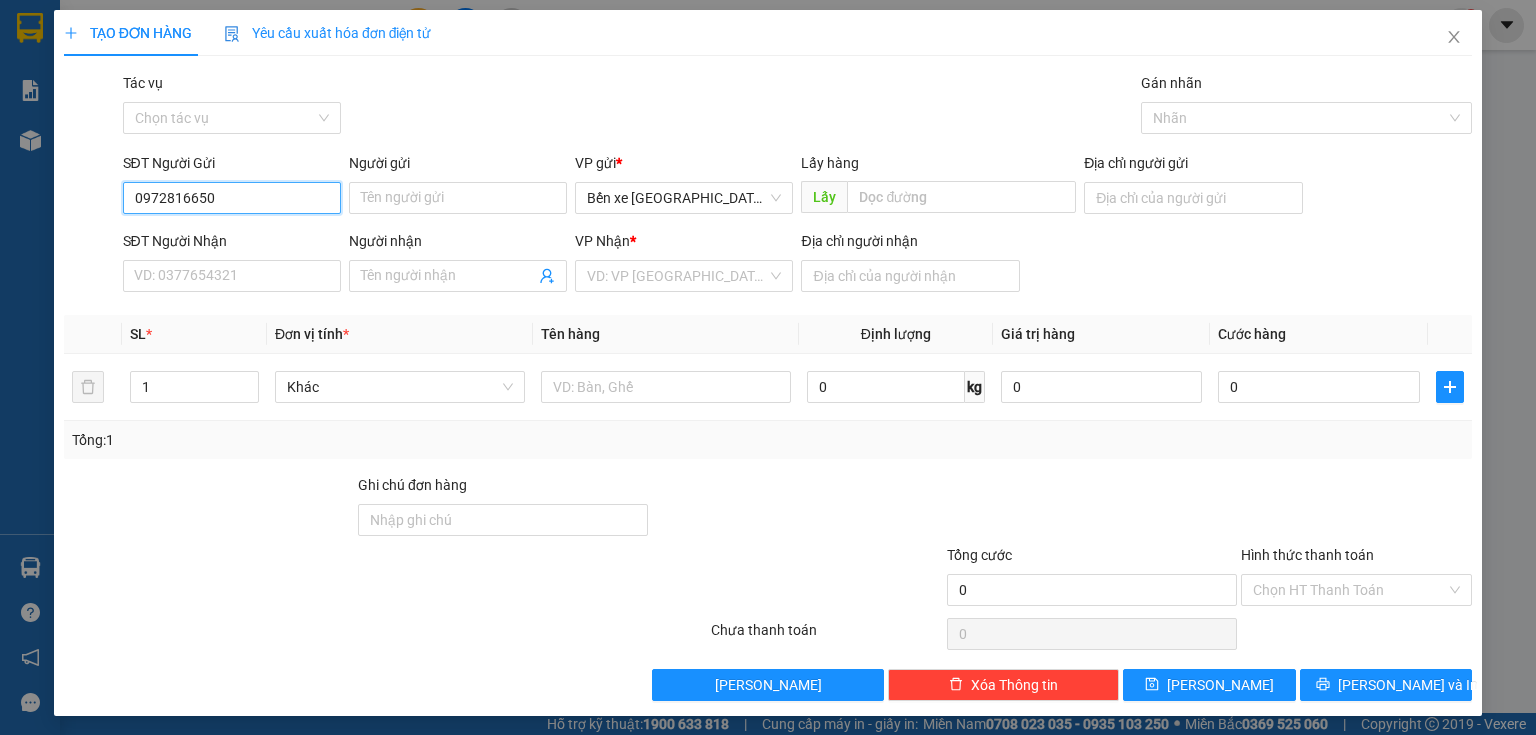 click on "0972816650" at bounding box center (232, 198) 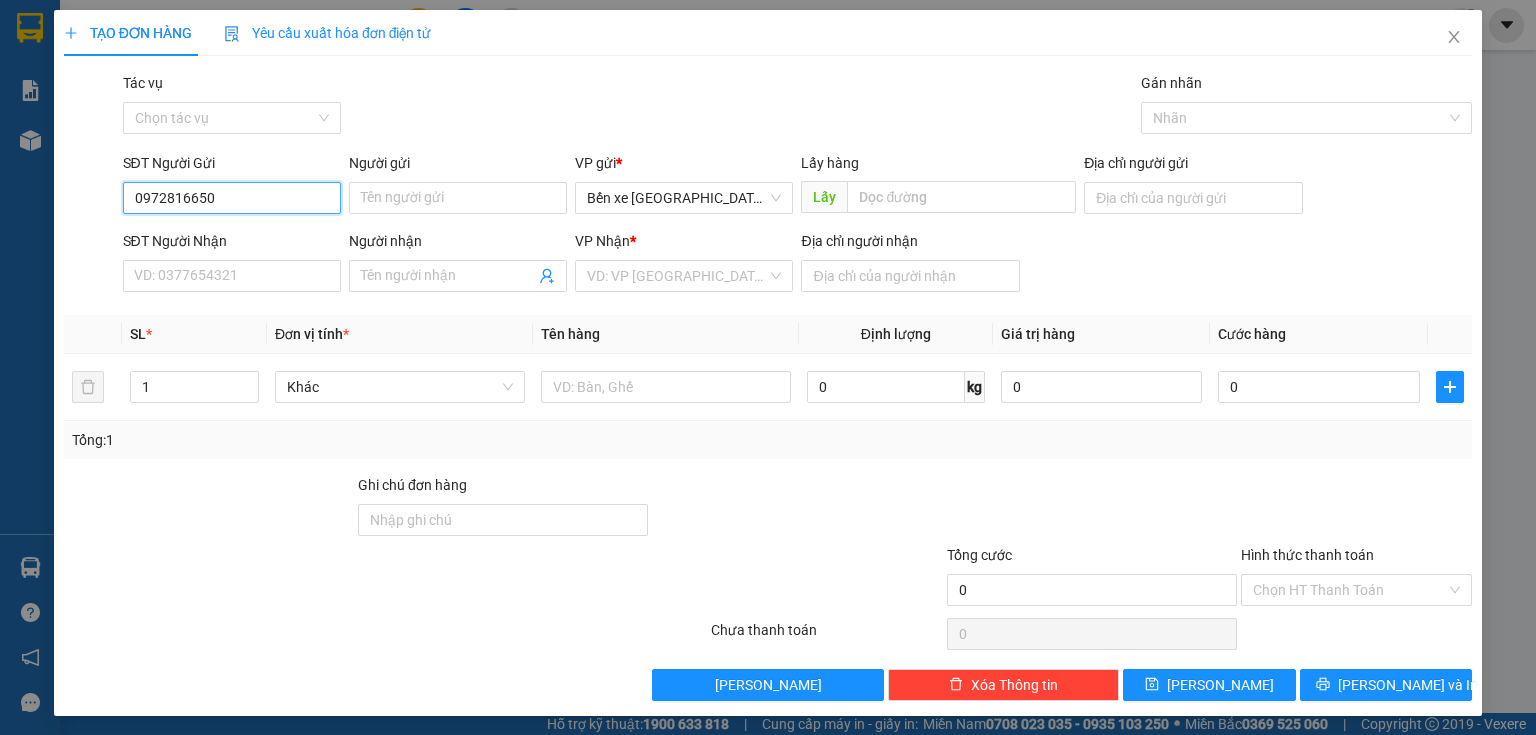 click on "0972816650" at bounding box center [232, 198] 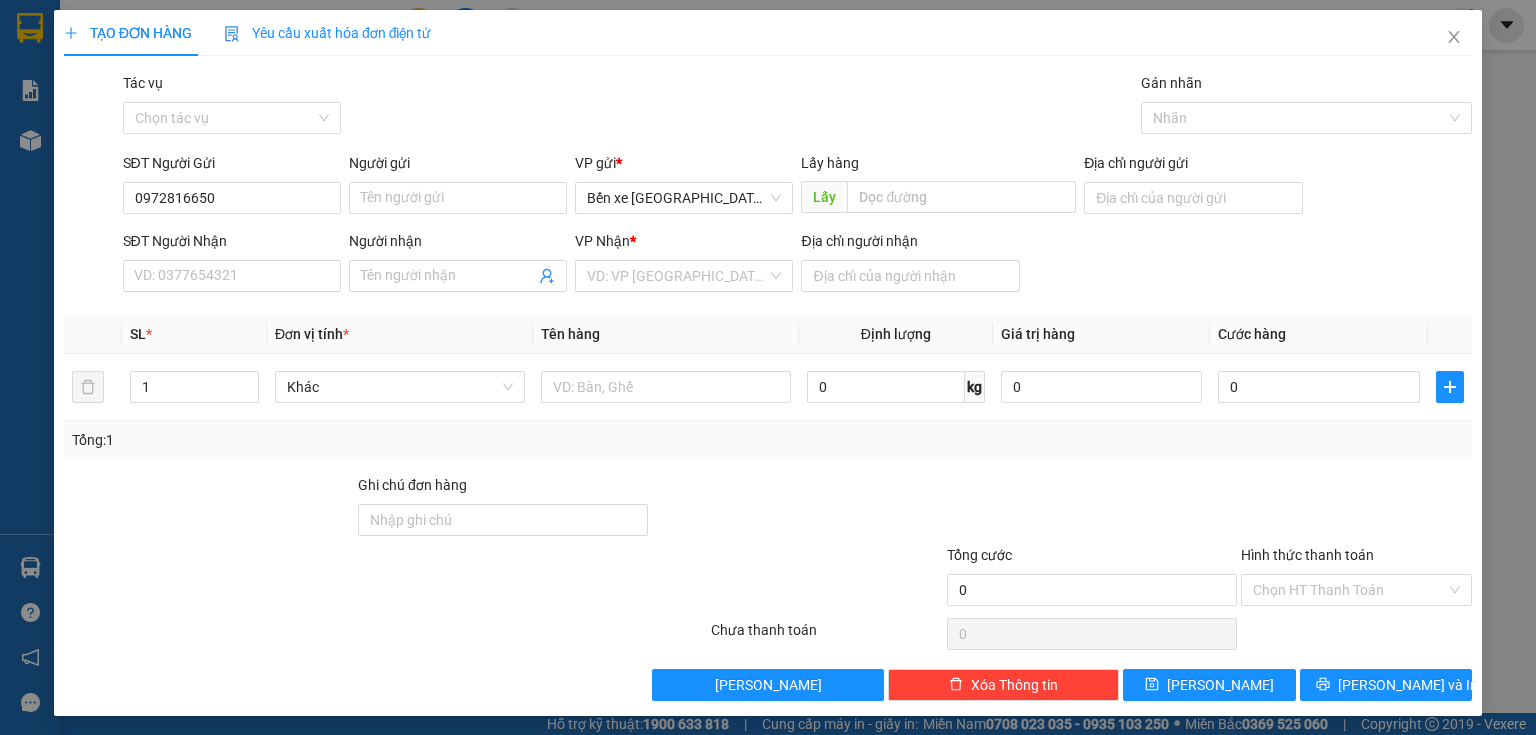 click at bounding box center (797, 509) 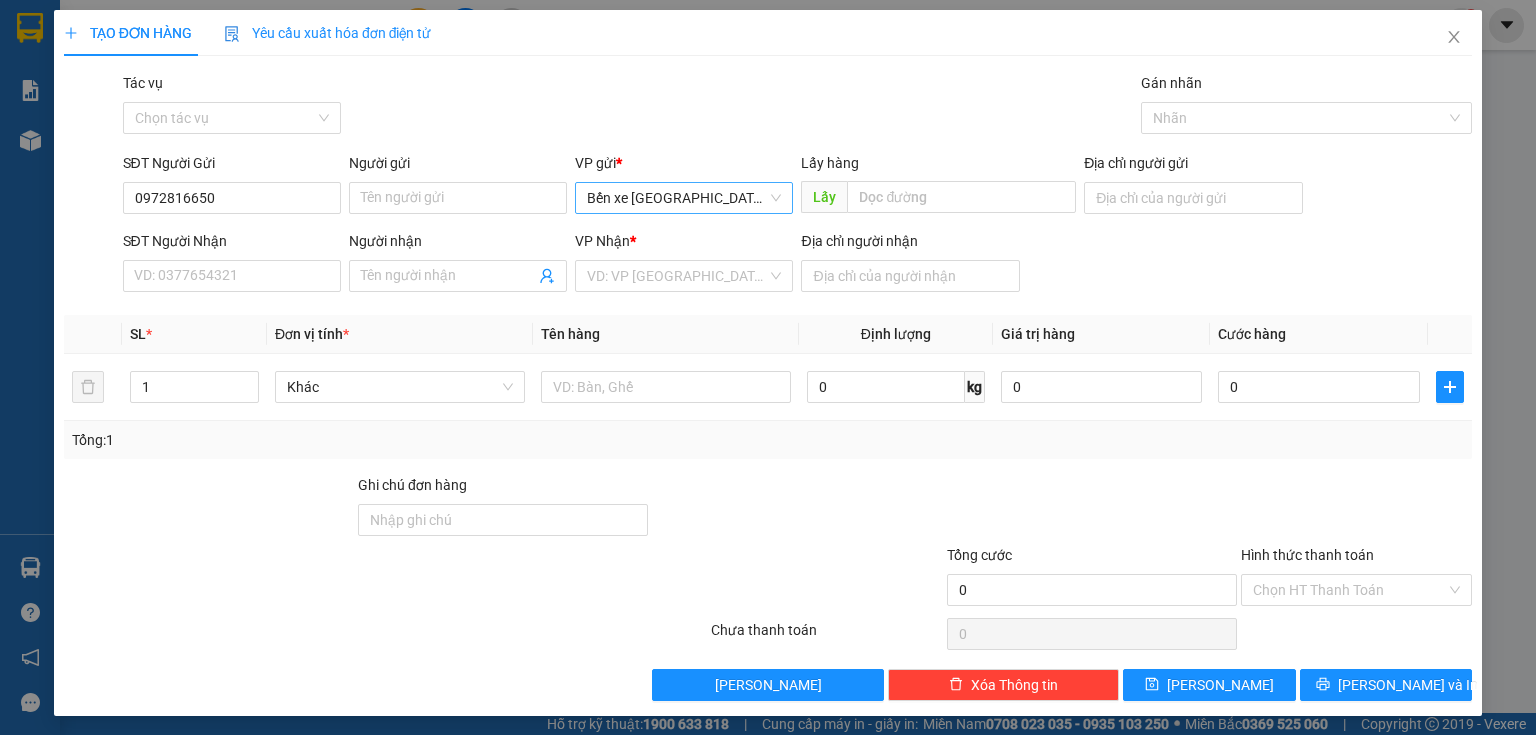 click on "Bến xe [GEOGRAPHIC_DATA]" at bounding box center (684, 198) 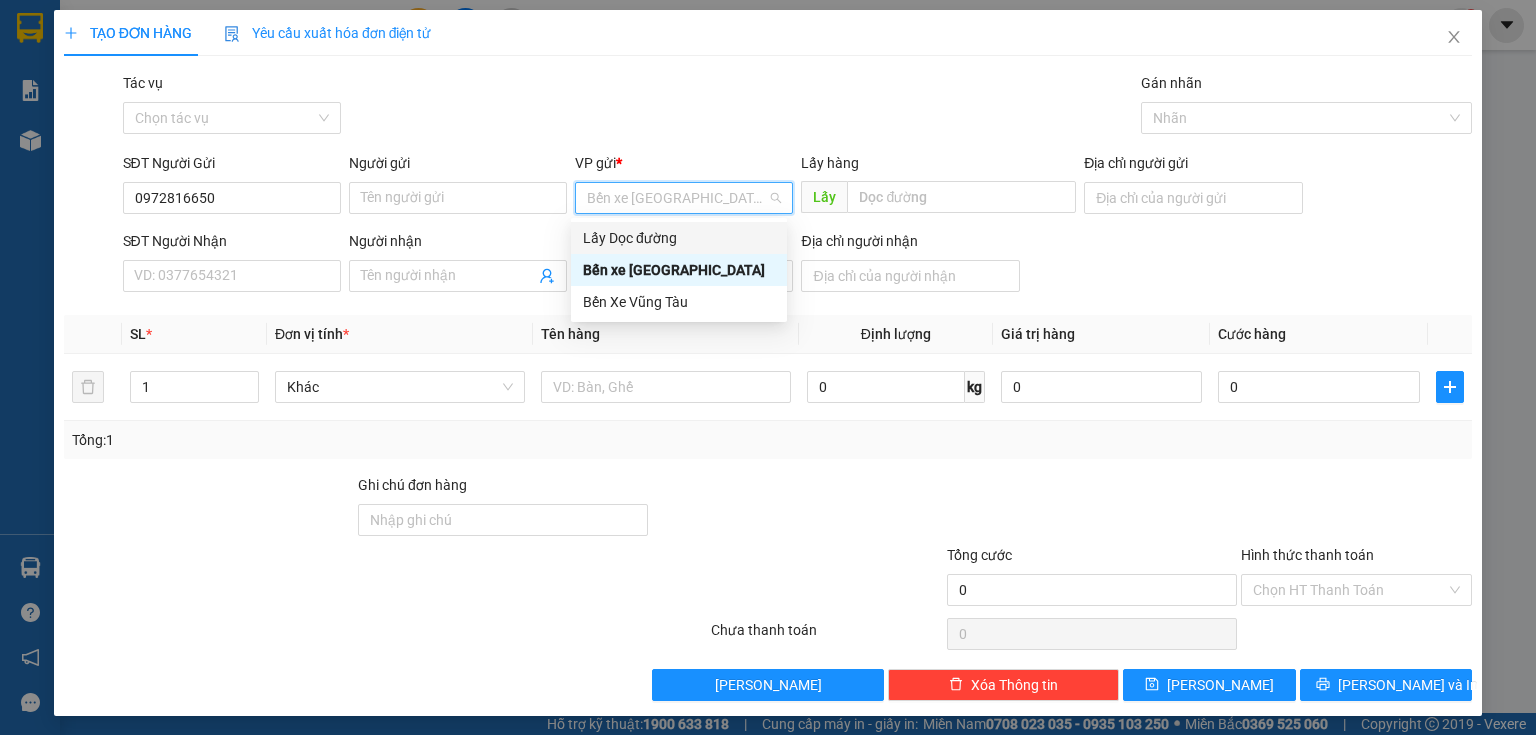 click on "Lấy Dọc đường" at bounding box center (679, 238) 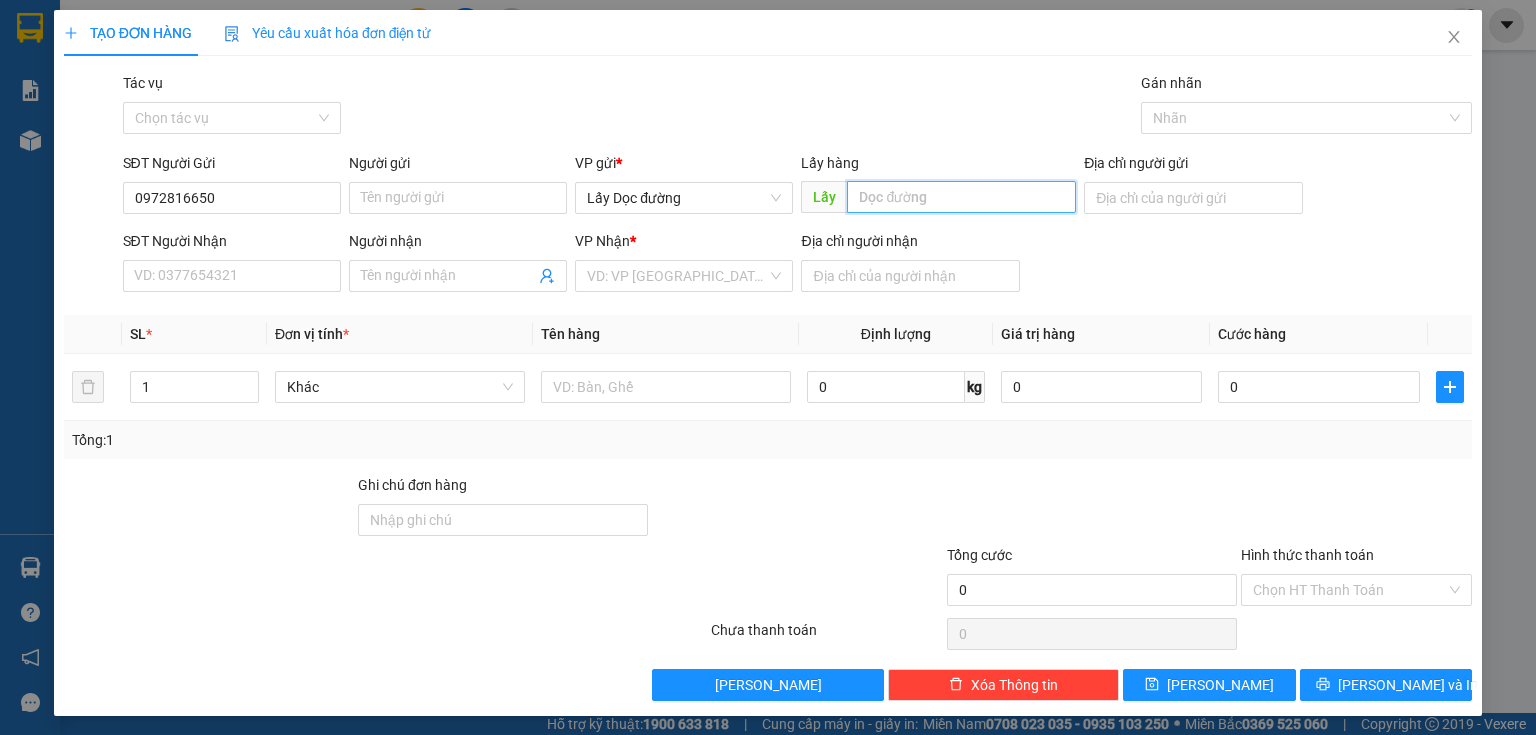 click at bounding box center (961, 197) 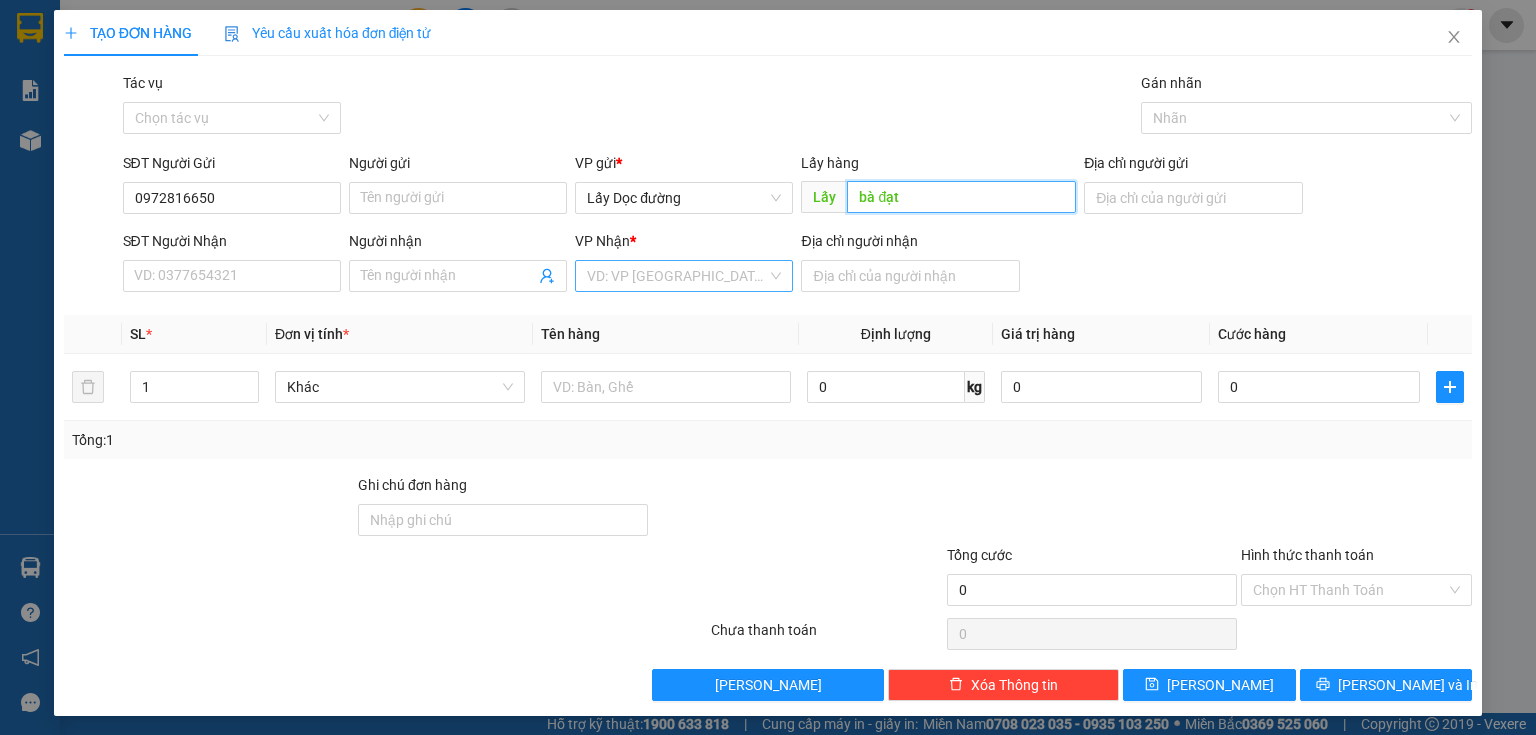 type on "bà đạt" 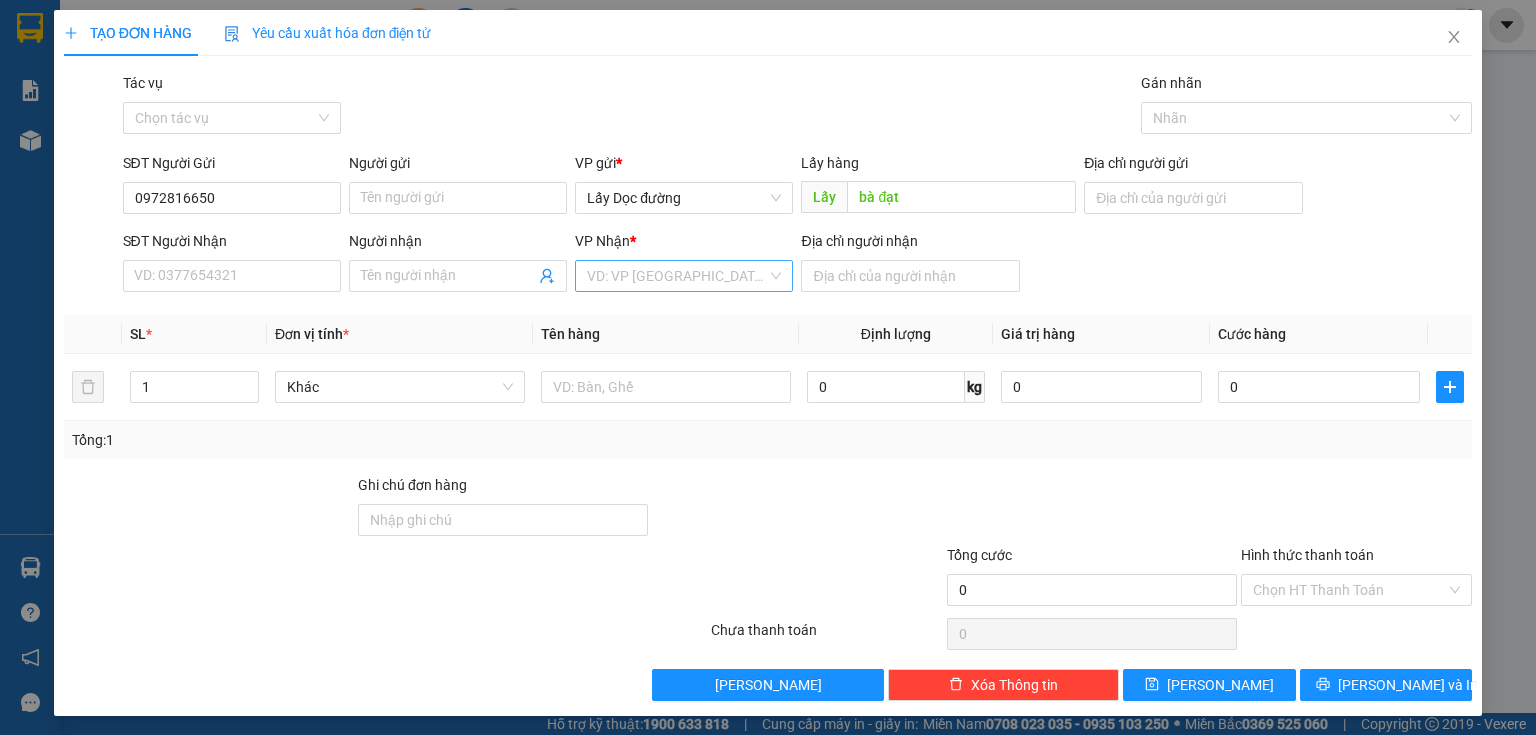 click at bounding box center [677, 276] 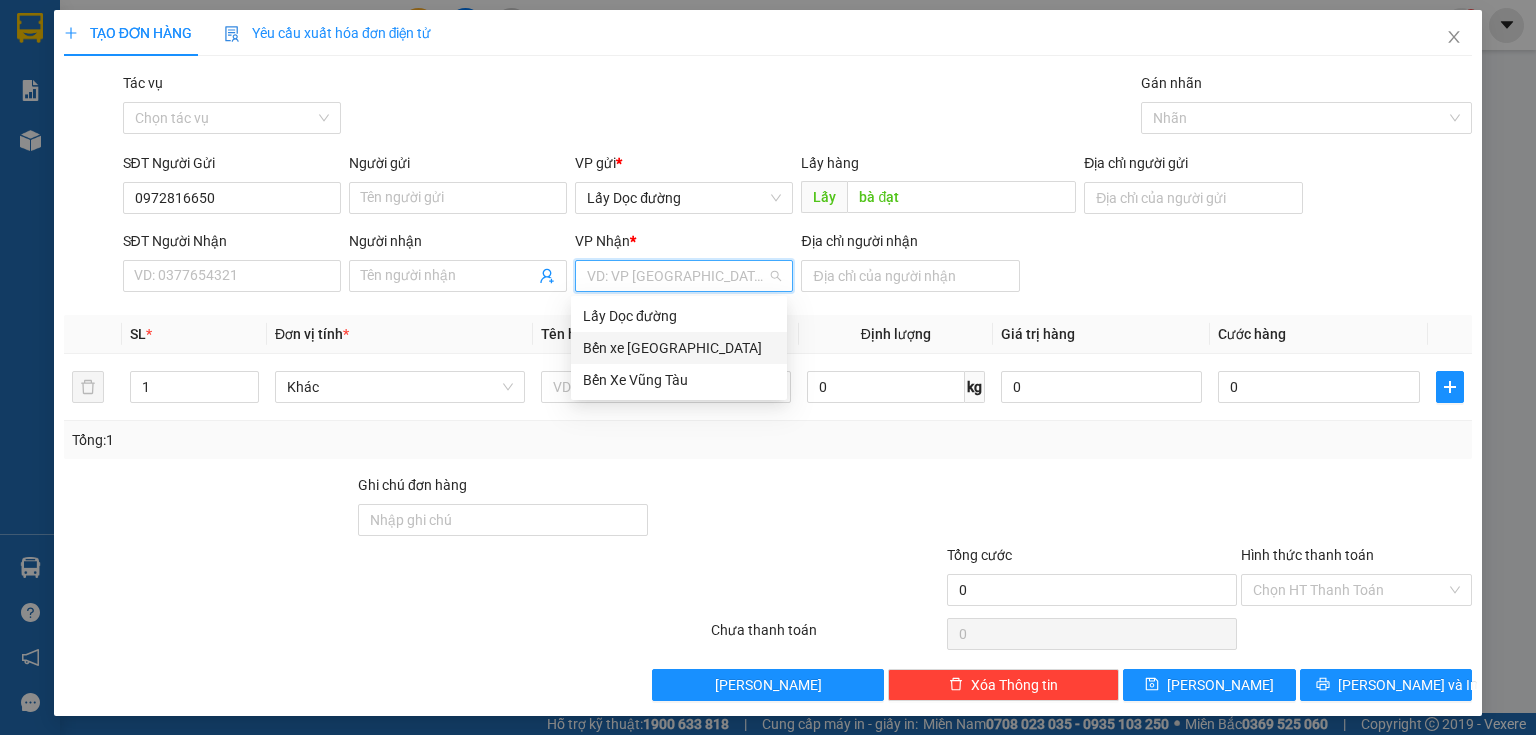 click on "Bến xe [GEOGRAPHIC_DATA]" at bounding box center (679, 348) 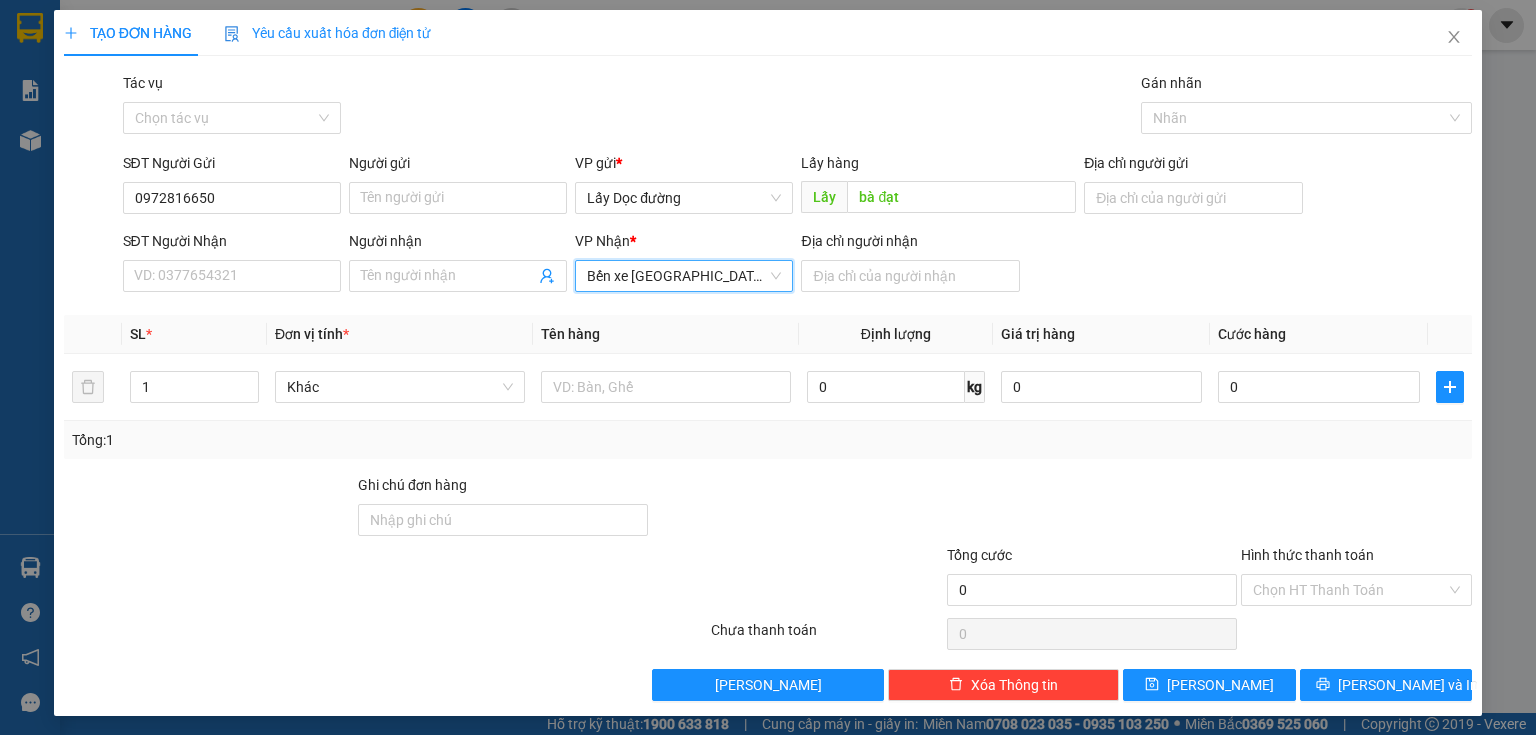 drag, startPoint x: 745, startPoint y: 281, endPoint x: 716, endPoint y: 348, distance: 73.00685 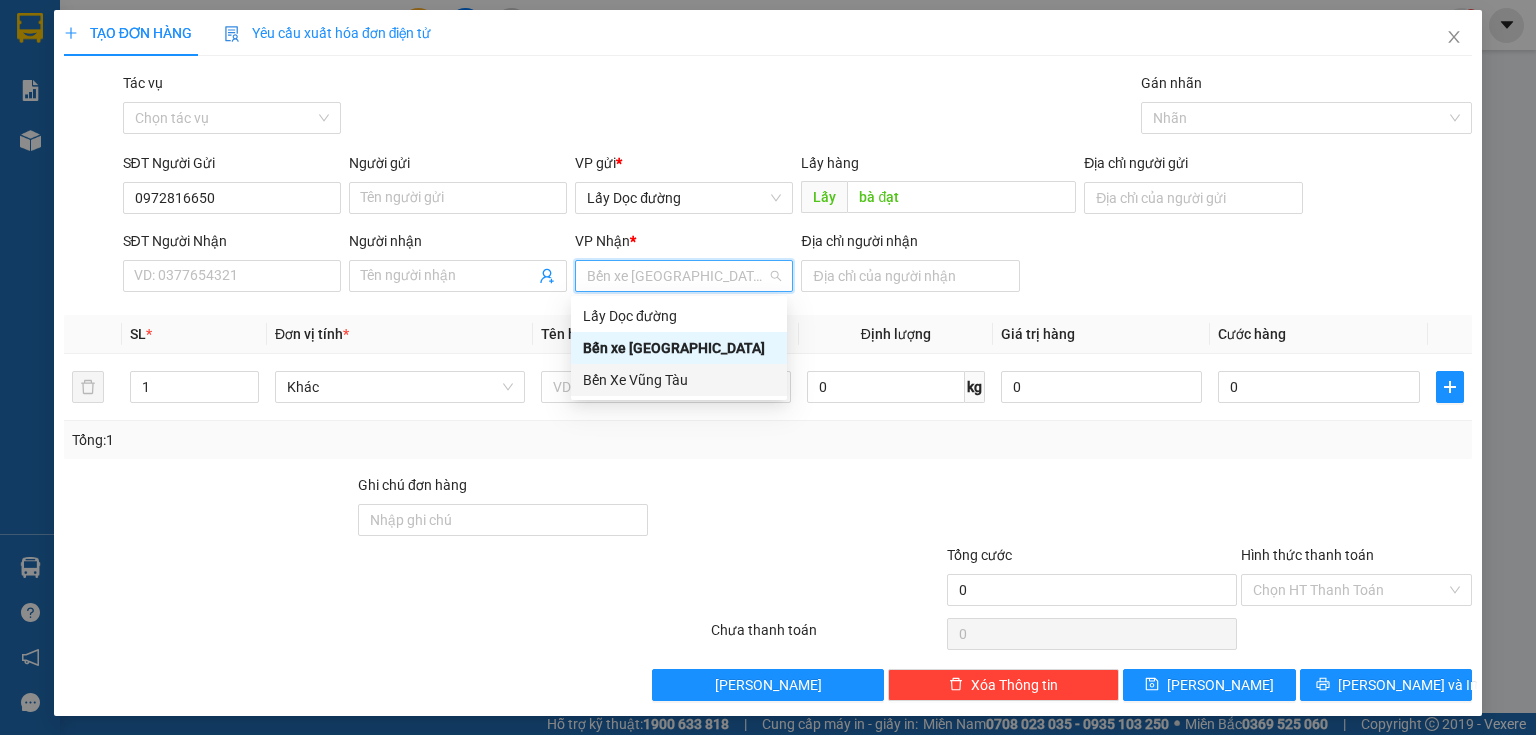 click on "Bến Xe Vũng Tàu" at bounding box center (679, 380) 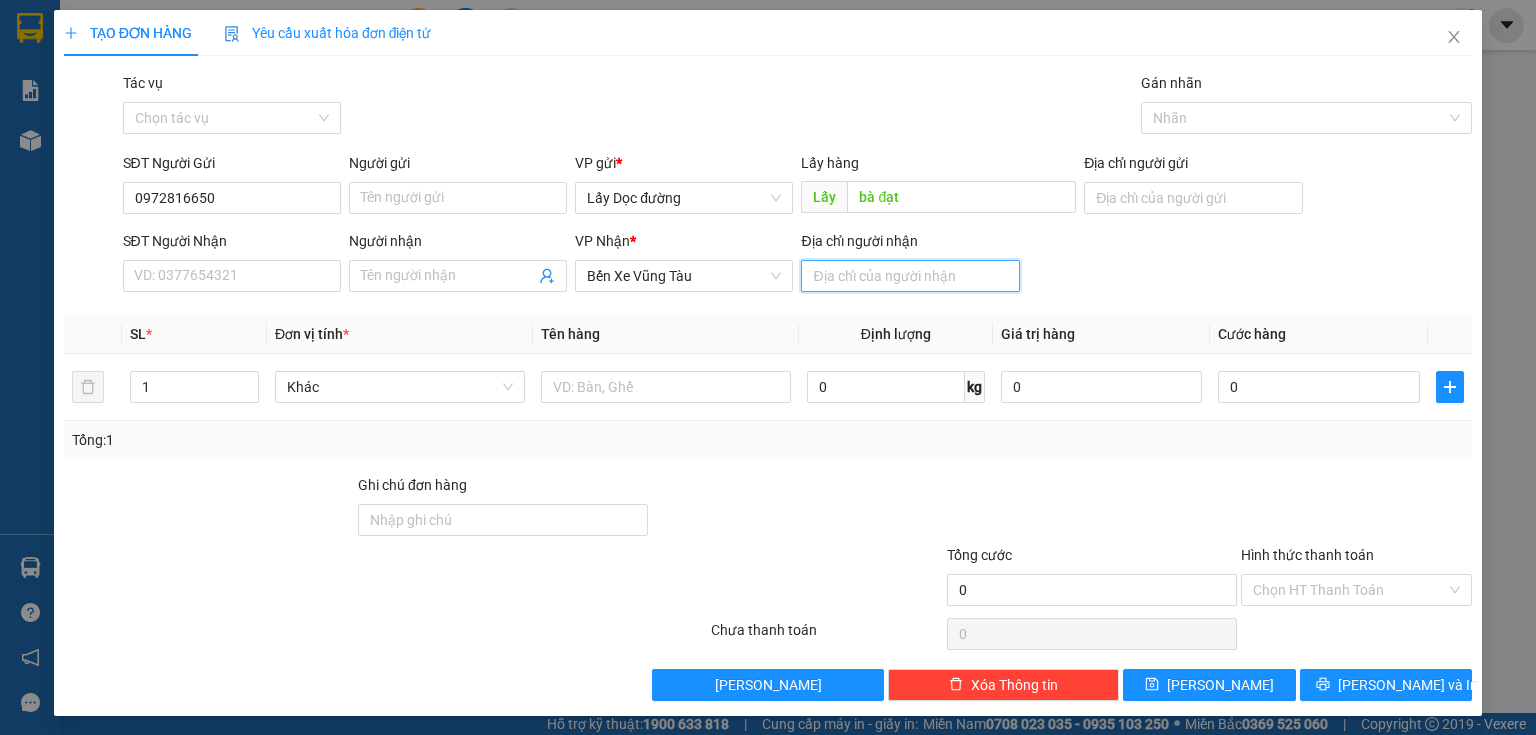 click on "Địa chỉ người nhận" at bounding box center [910, 276] 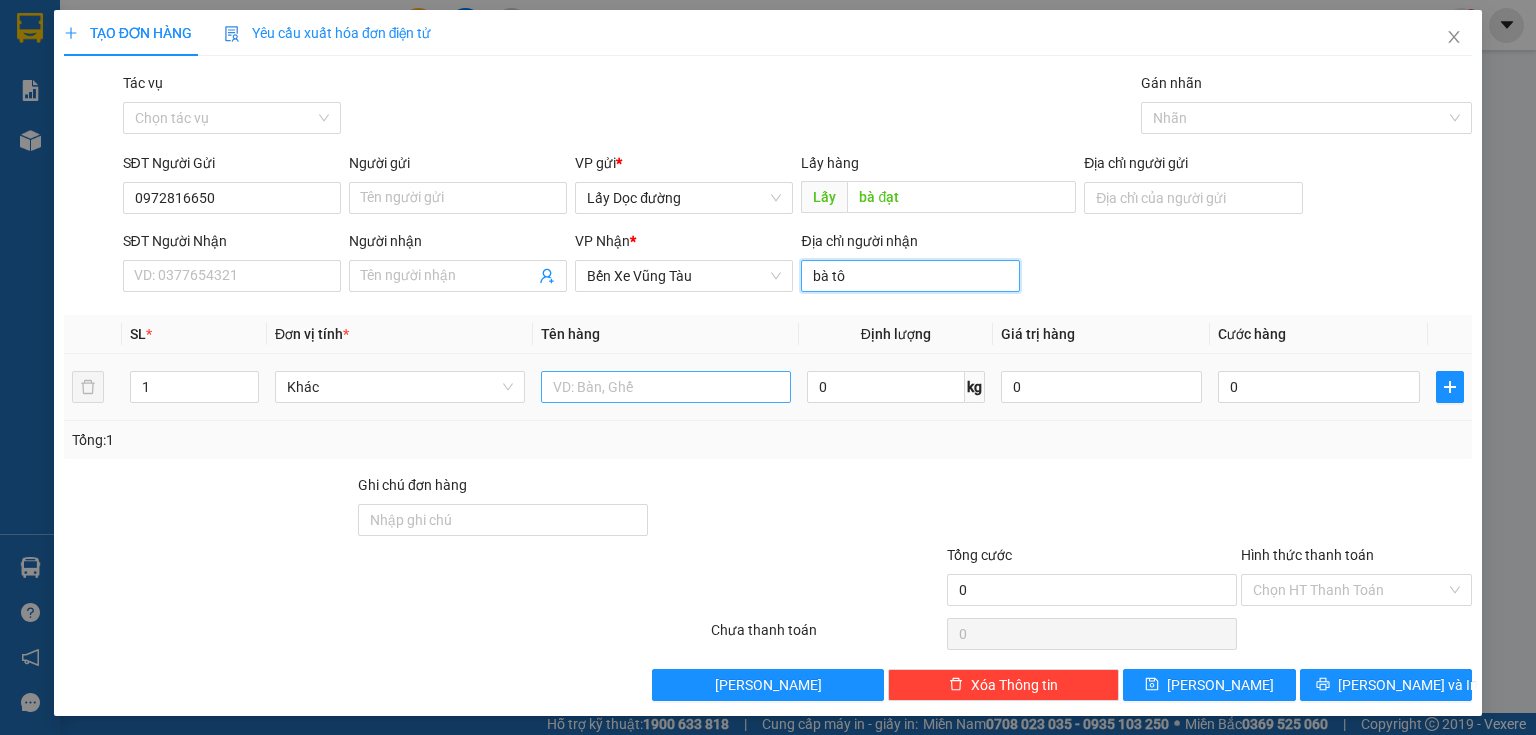 type on "bà tô" 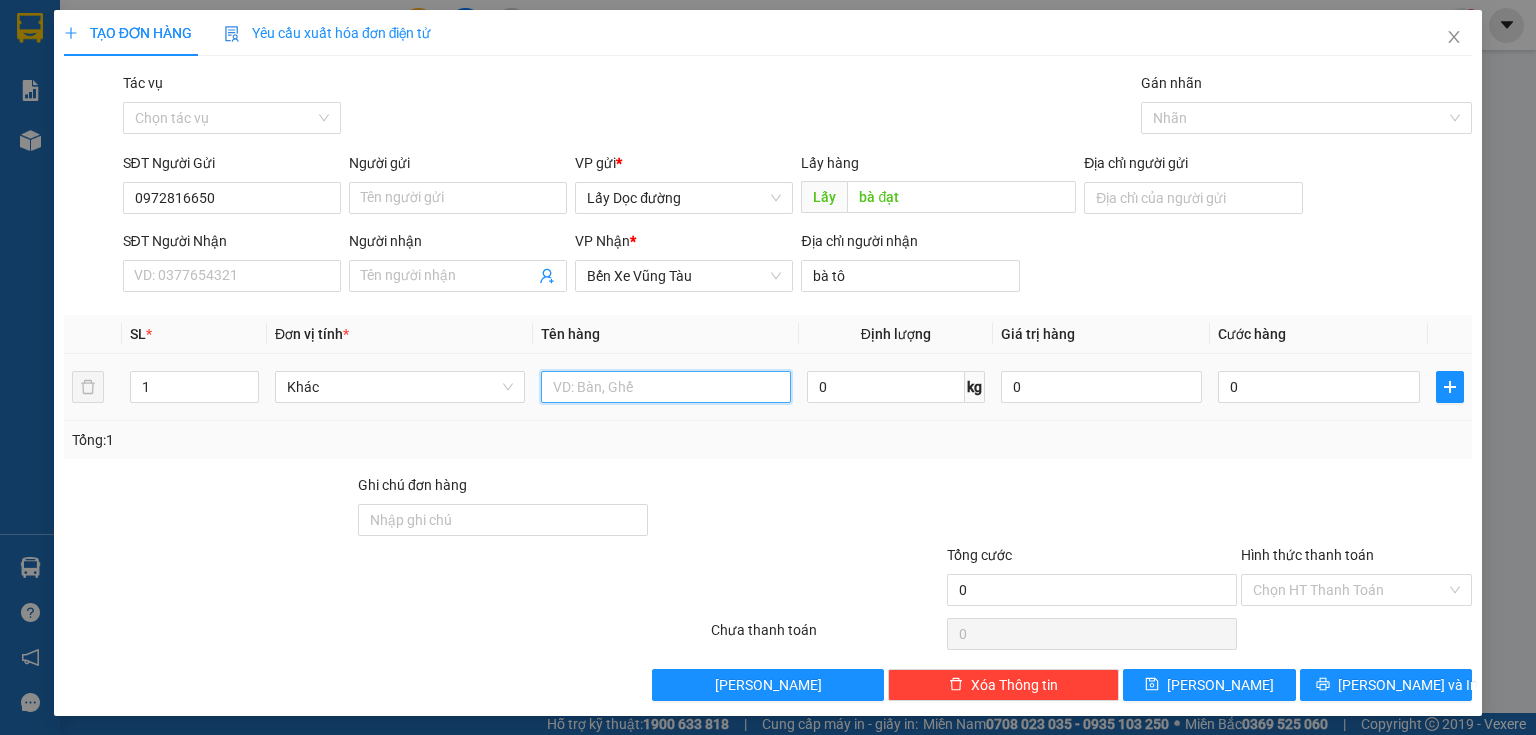 click at bounding box center [666, 387] 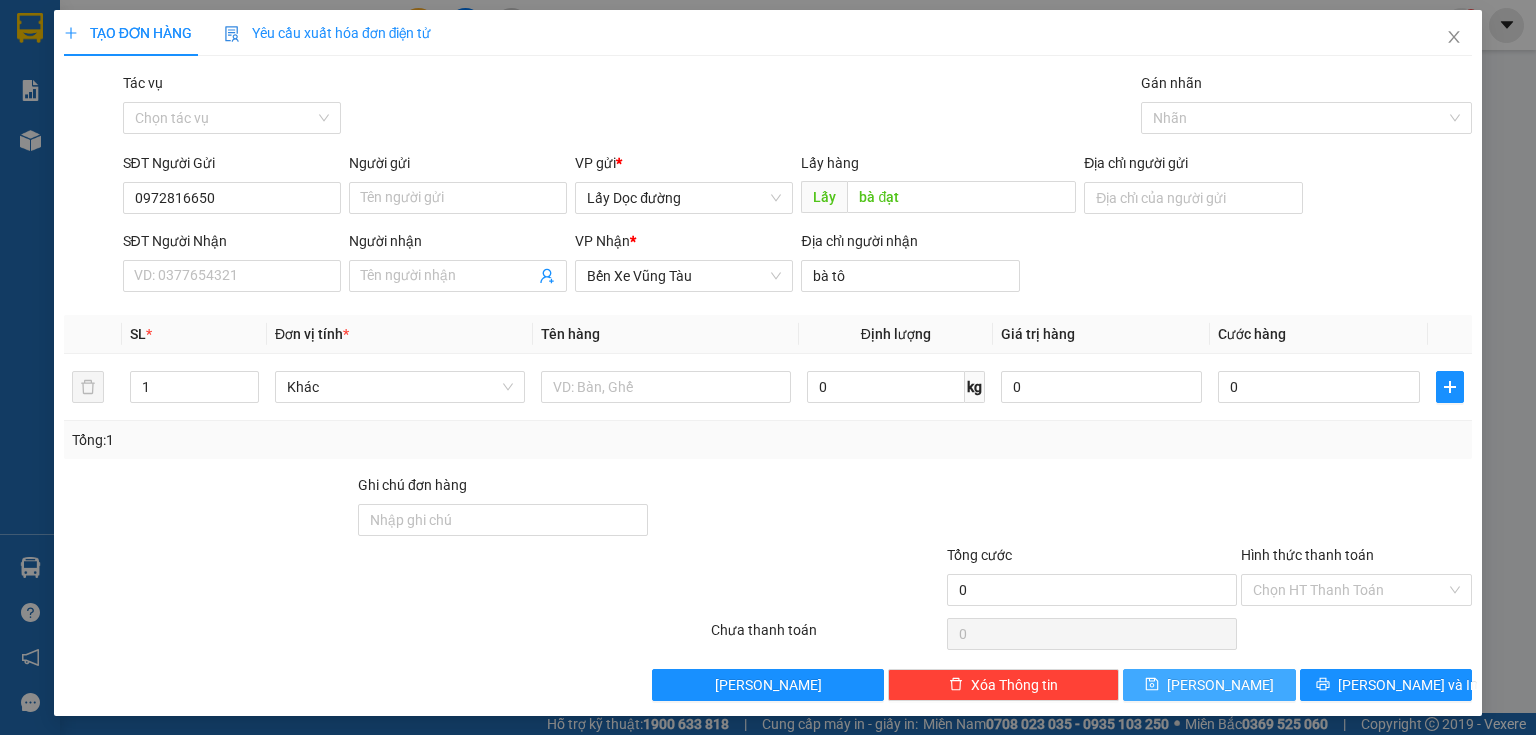 click 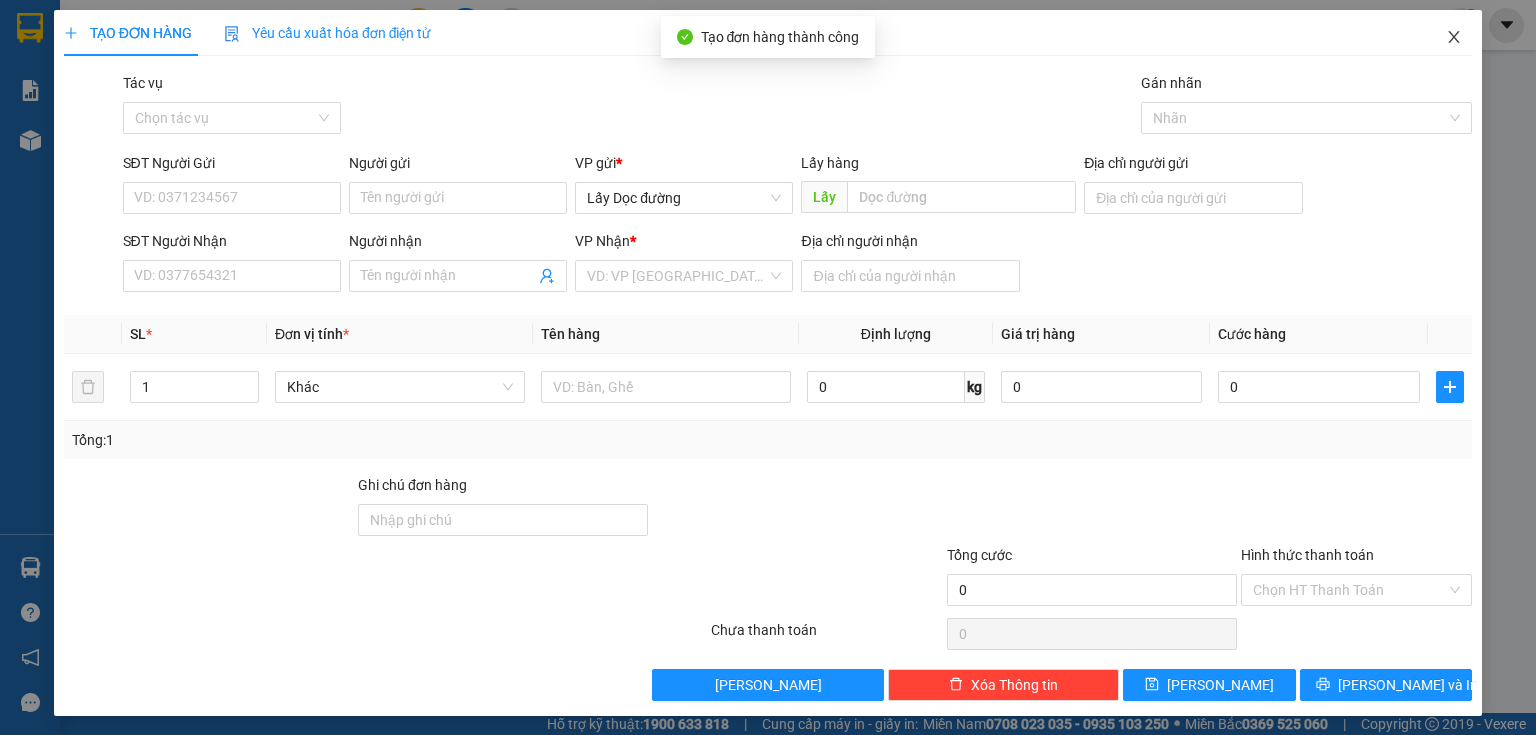 click at bounding box center (1454, 38) 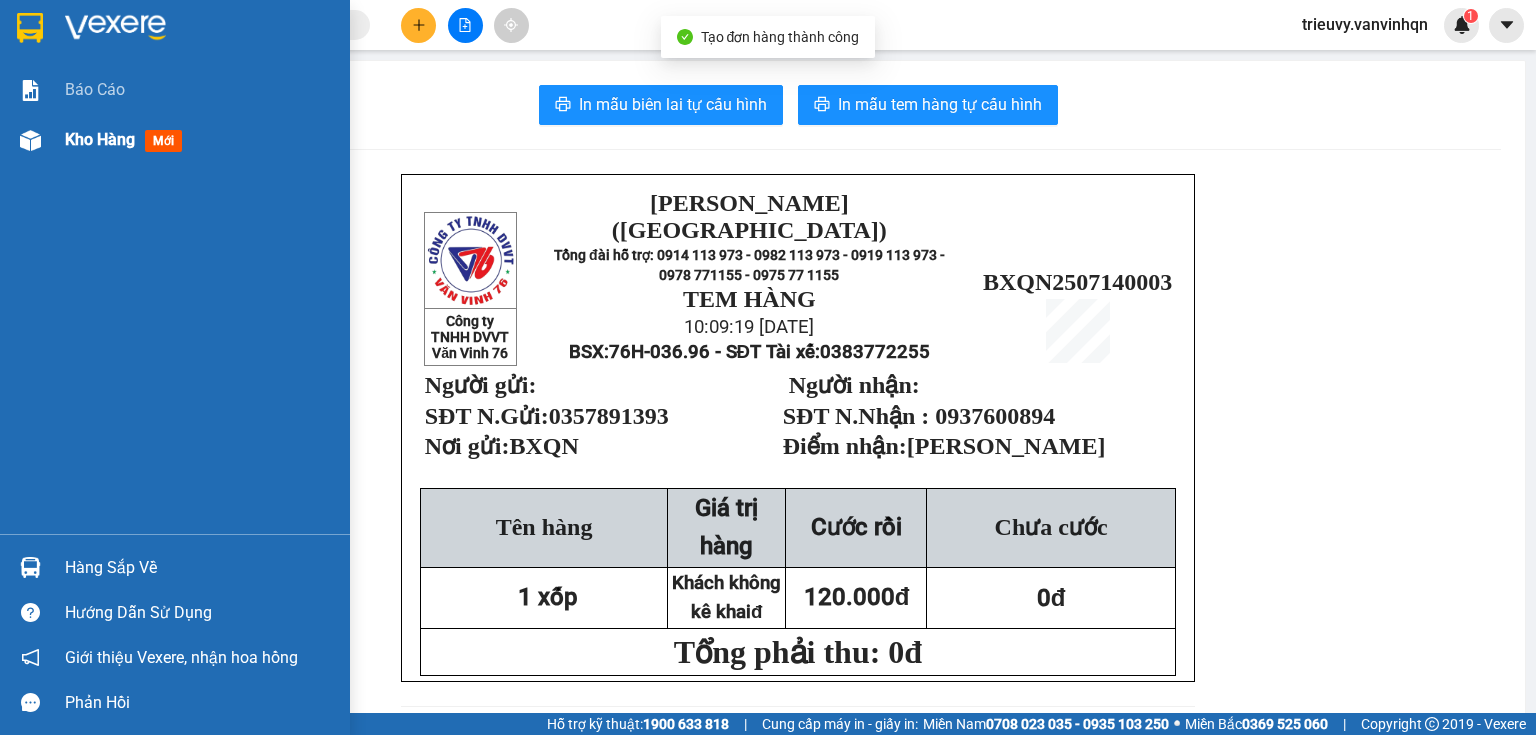 click on "Kho hàng mới" at bounding box center [175, 140] 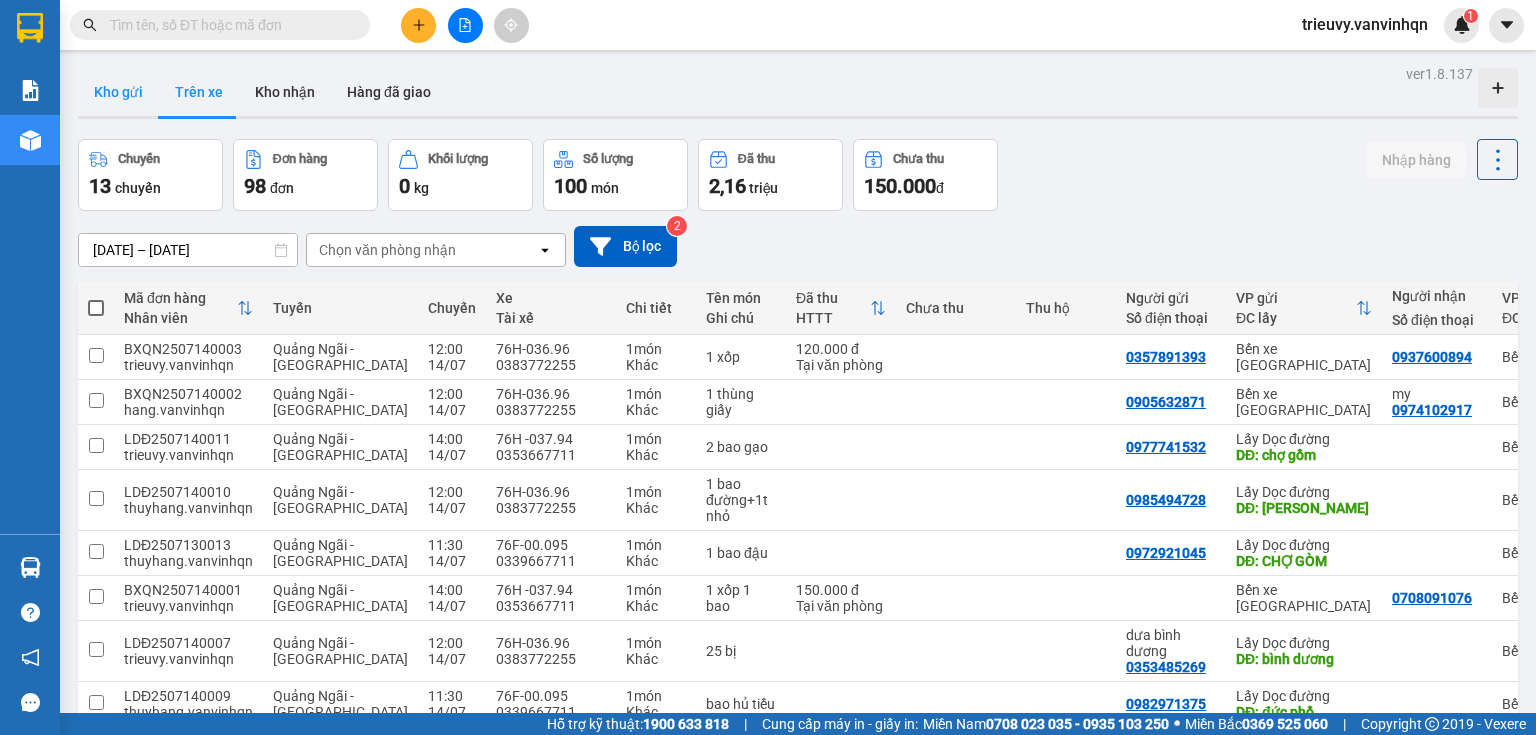 click on "Kho gửi" at bounding box center [118, 92] 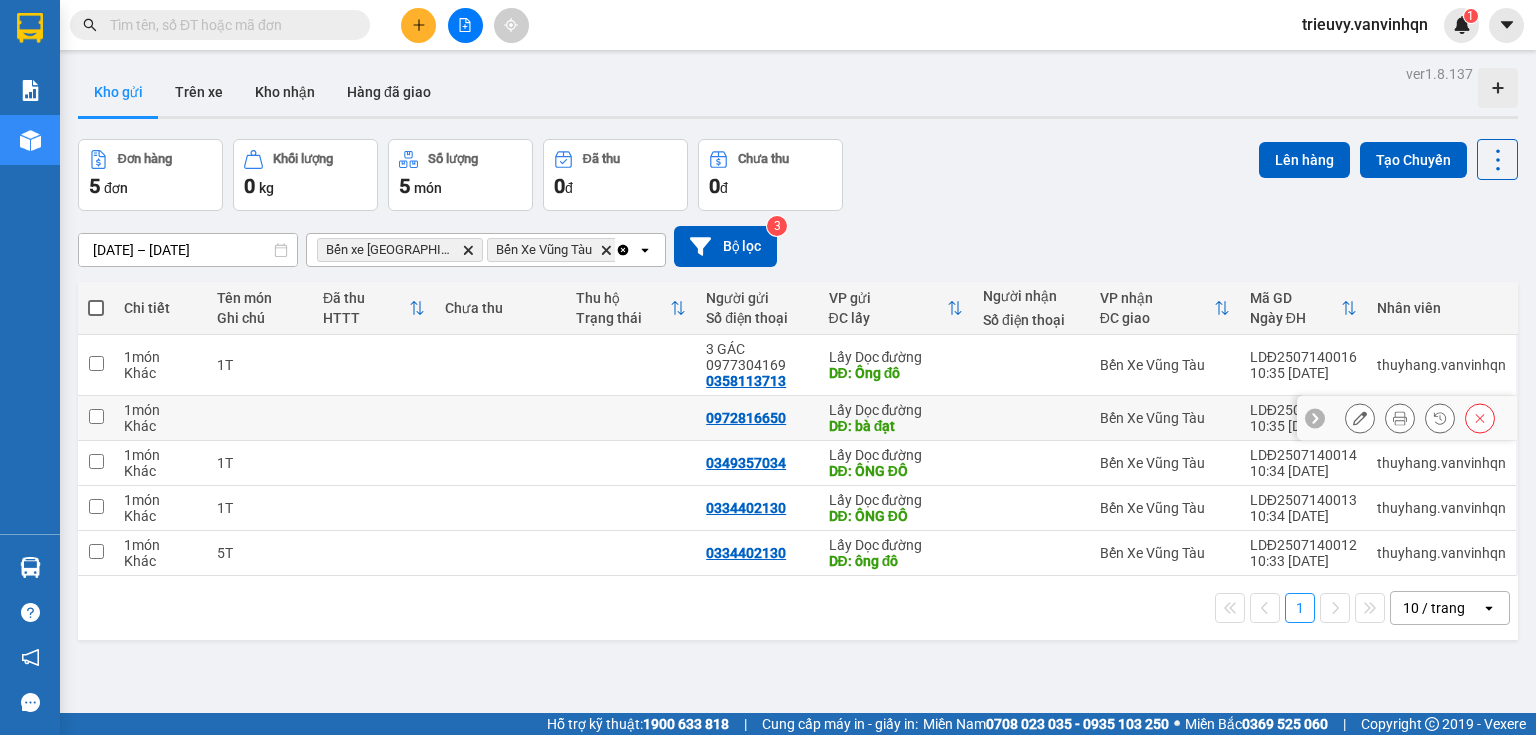 click at bounding box center [374, 418] 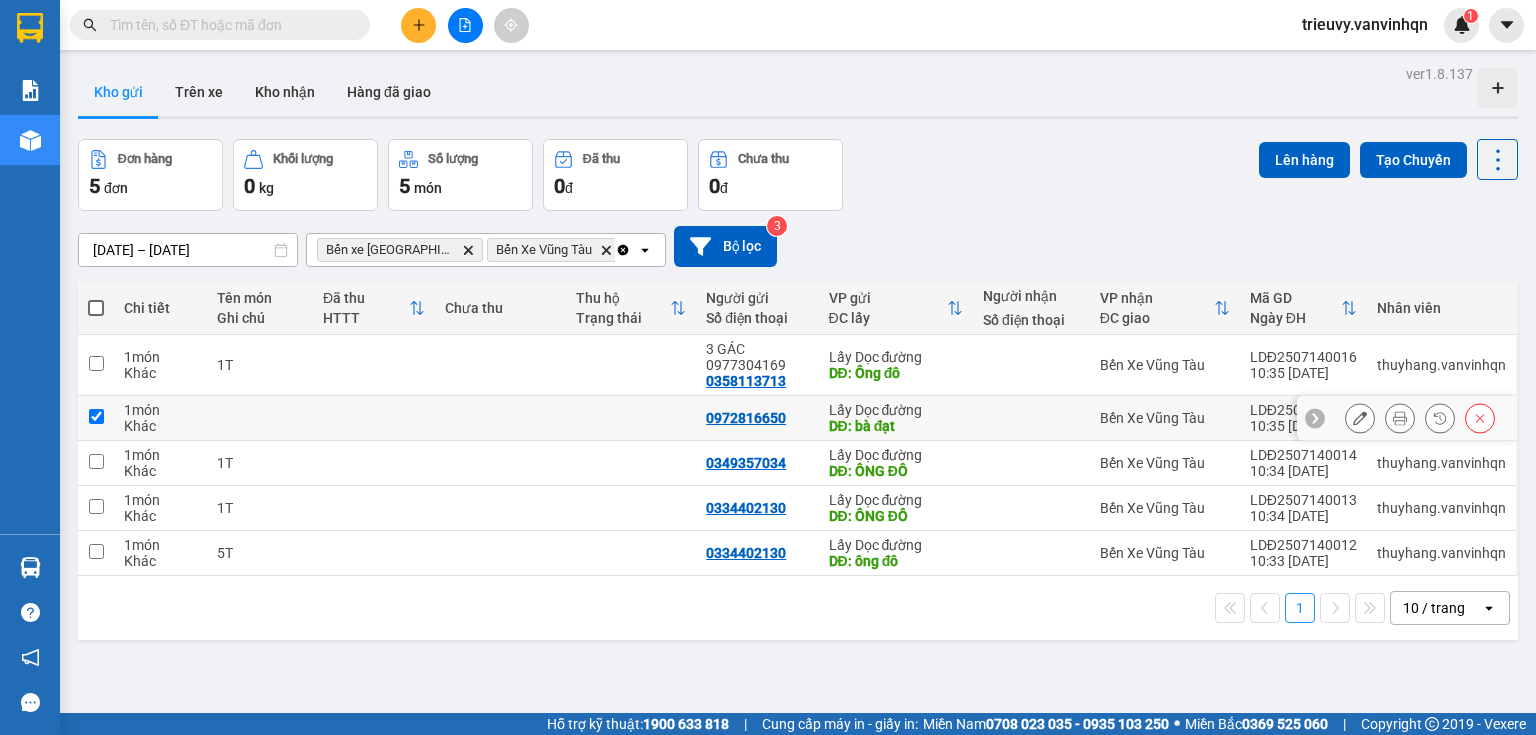 checkbox on "true" 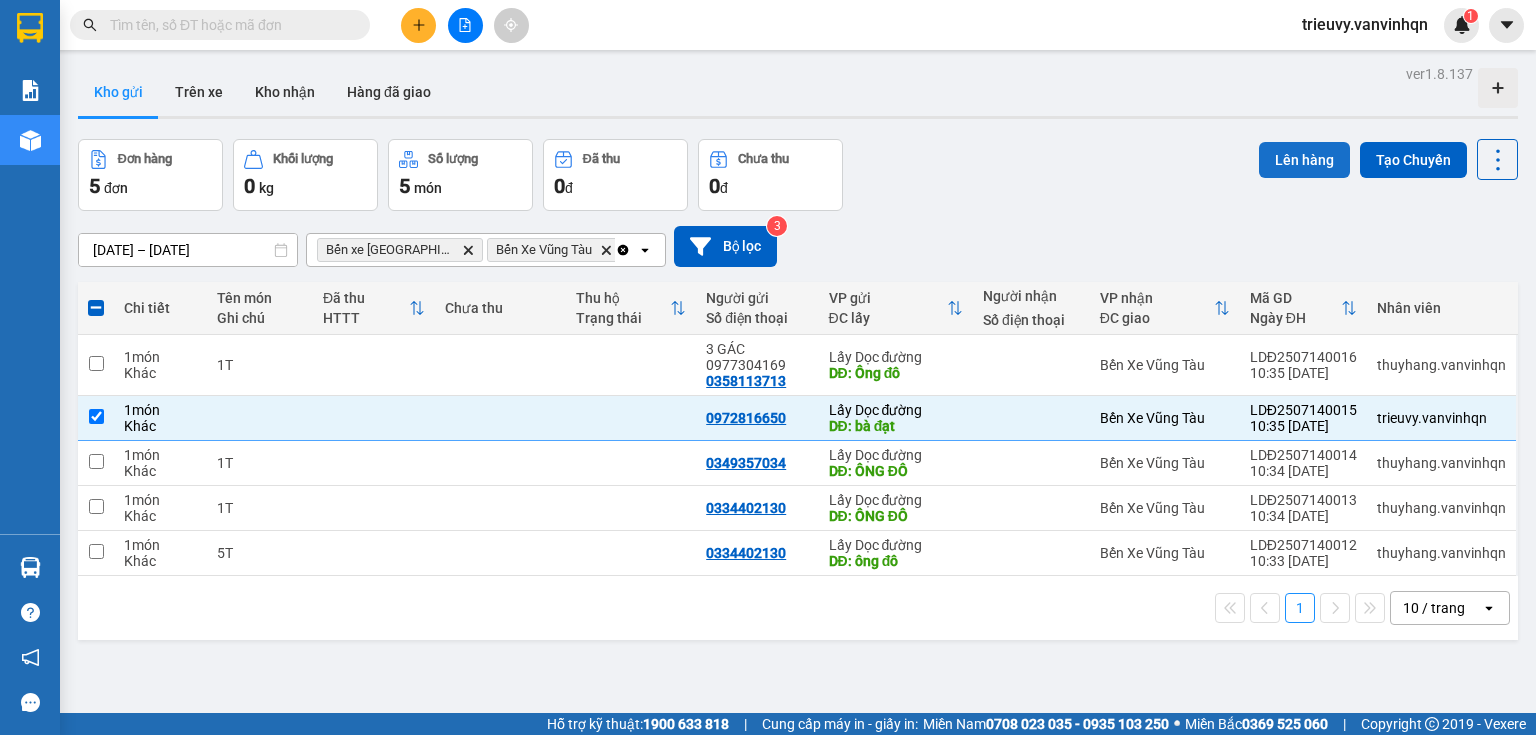 click on "Lên hàng" at bounding box center [1304, 160] 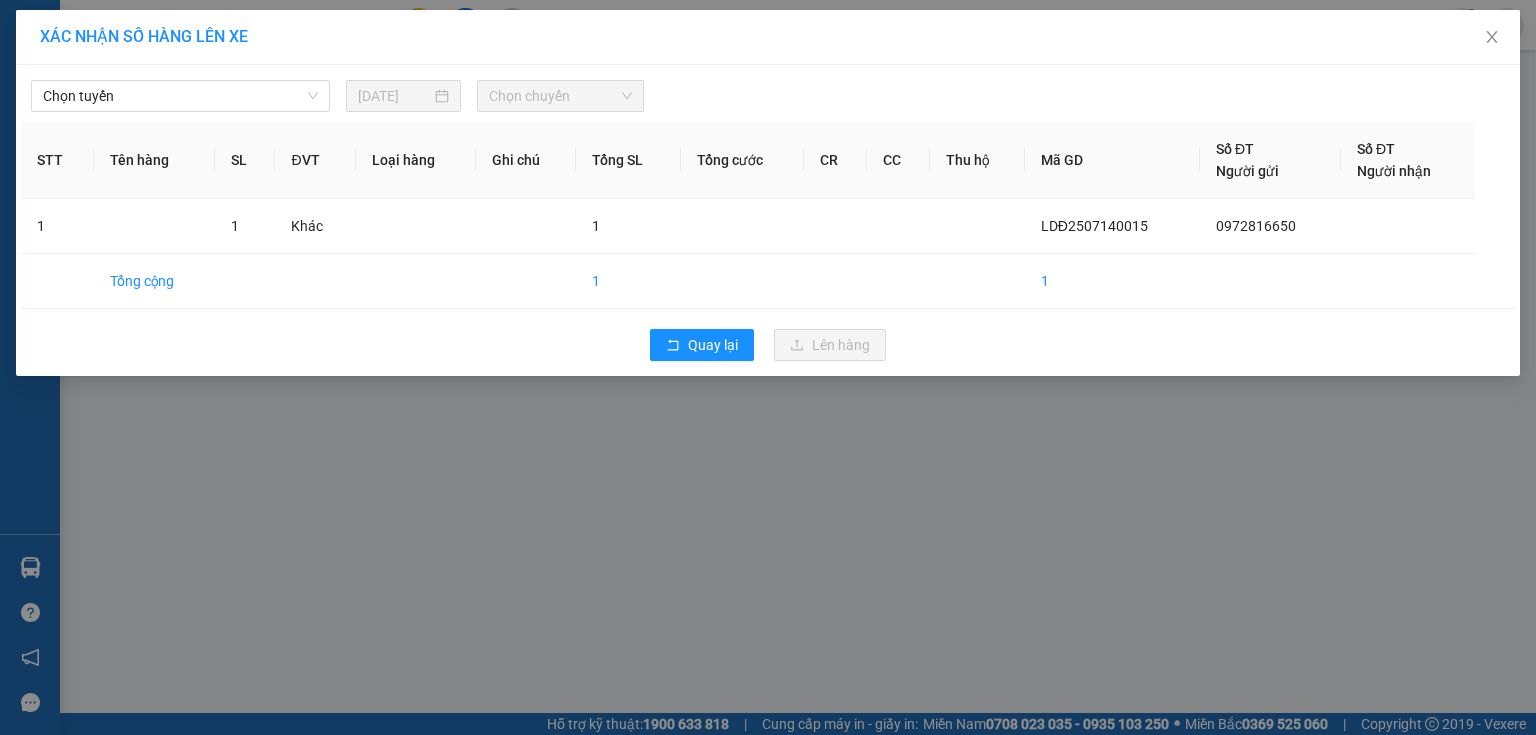 click on "Chọn tuyến" at bounding box center [180, 96] 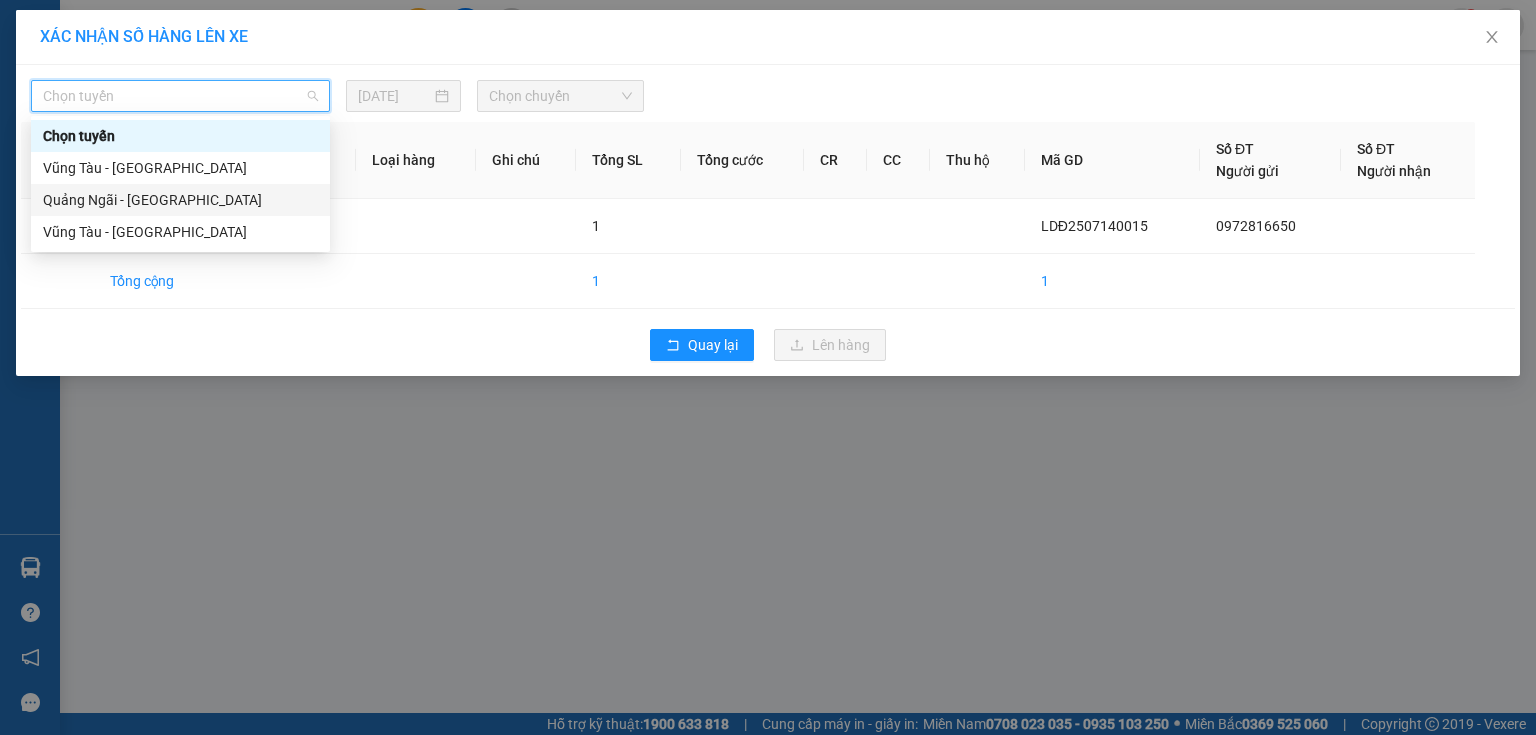 click on "Quảng Ngãi - [GEOGRAPHIC_DATA]" at bounding box center (180, 200) 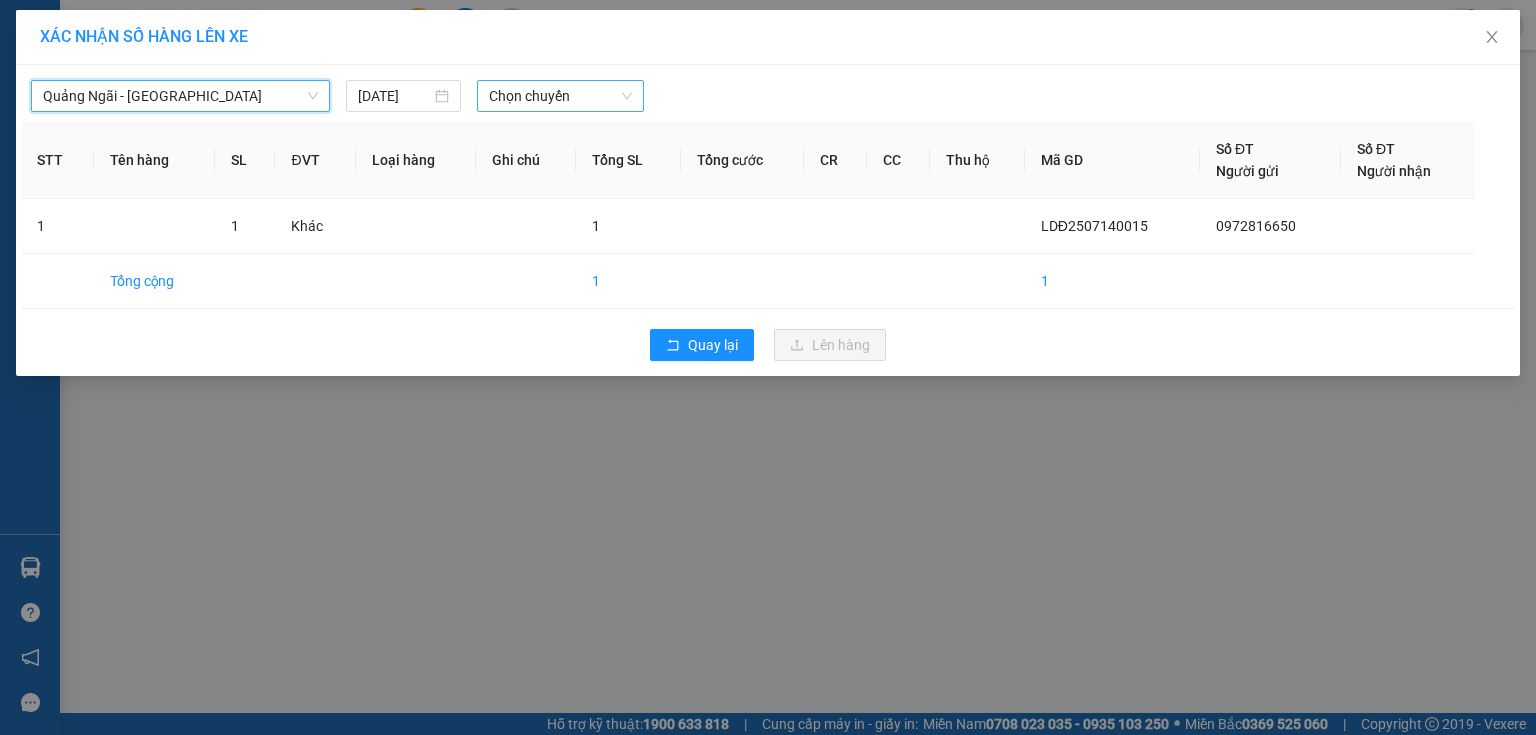 click on "Chọn chuyến" at bounding box center [561, 96] 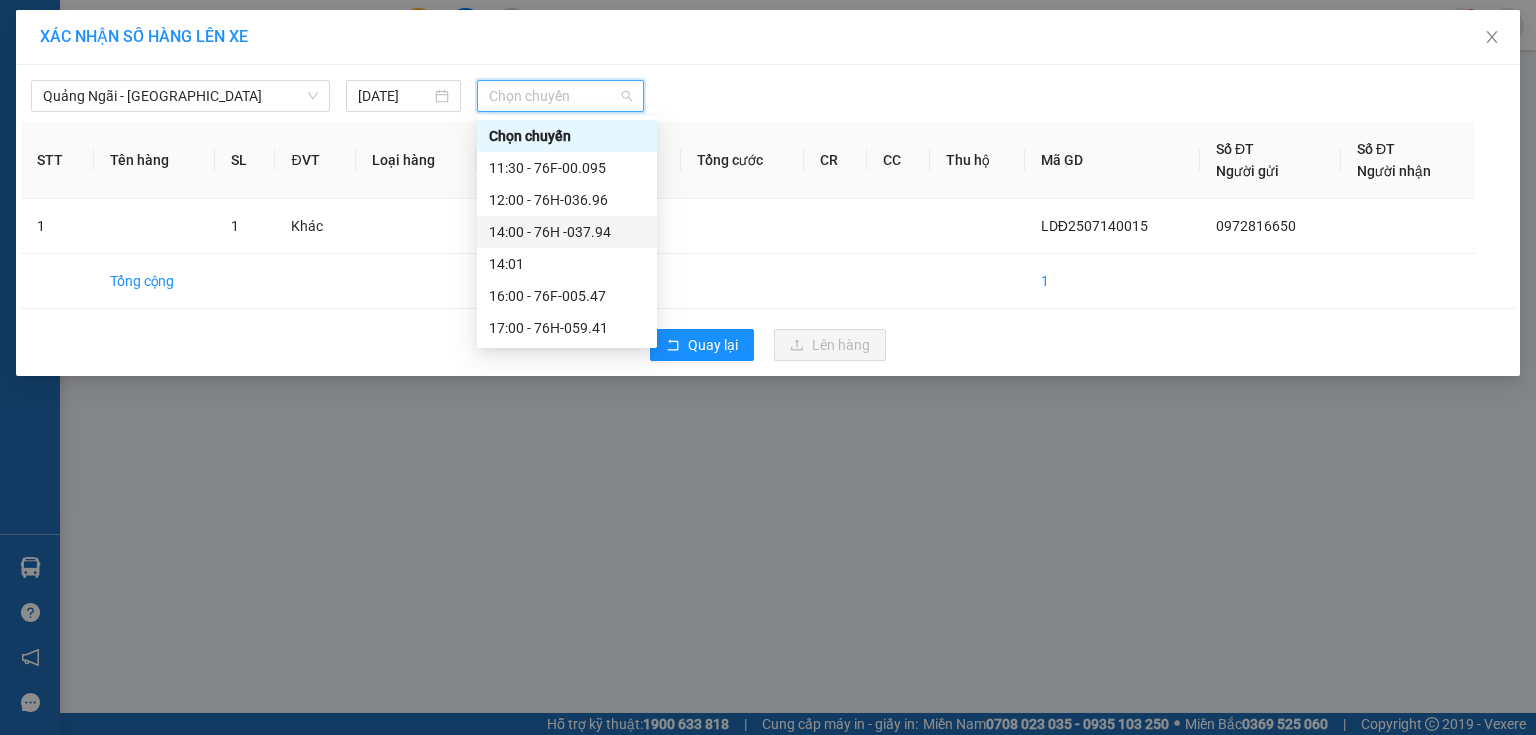 click on "14:00     - 76H -037.94" at bounding box center (567, 232) 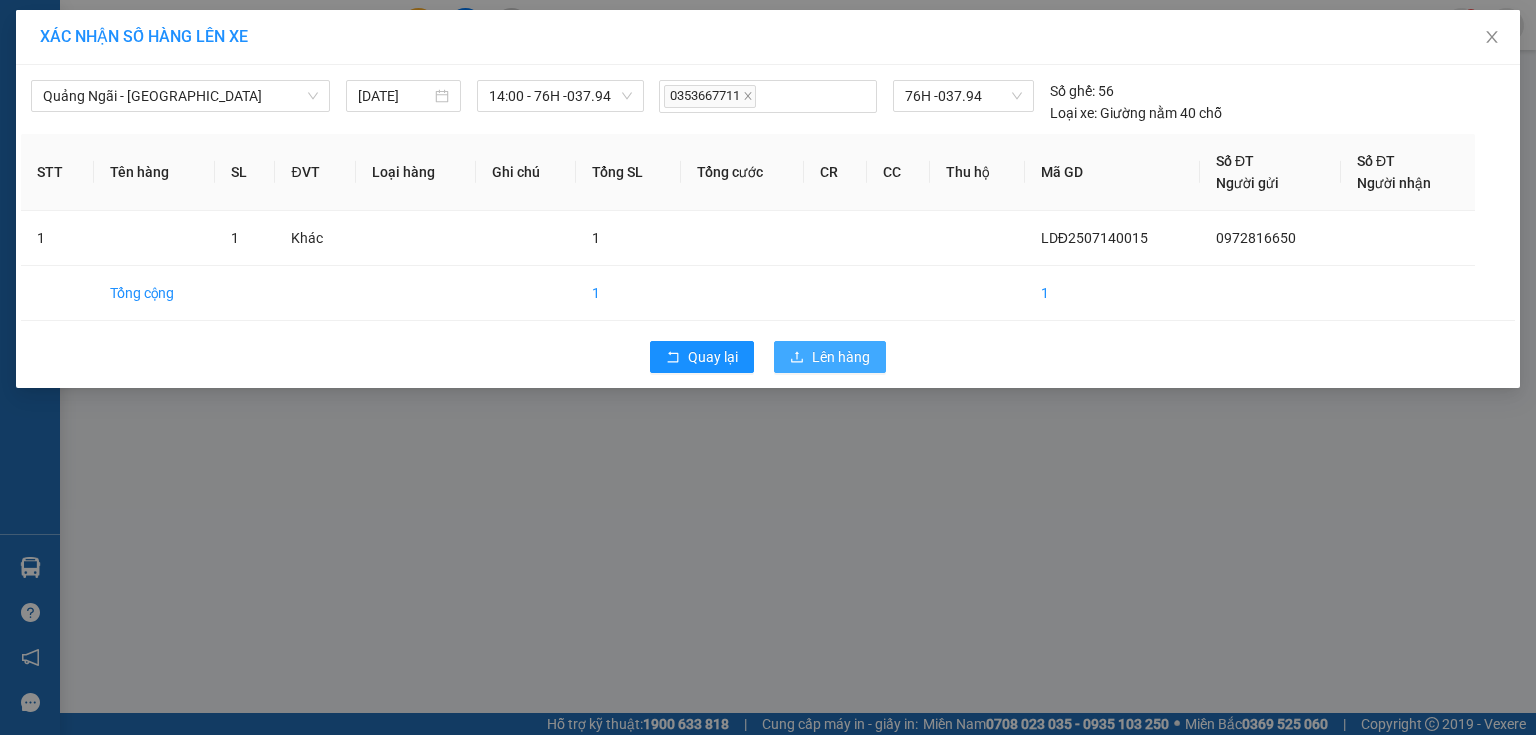 click 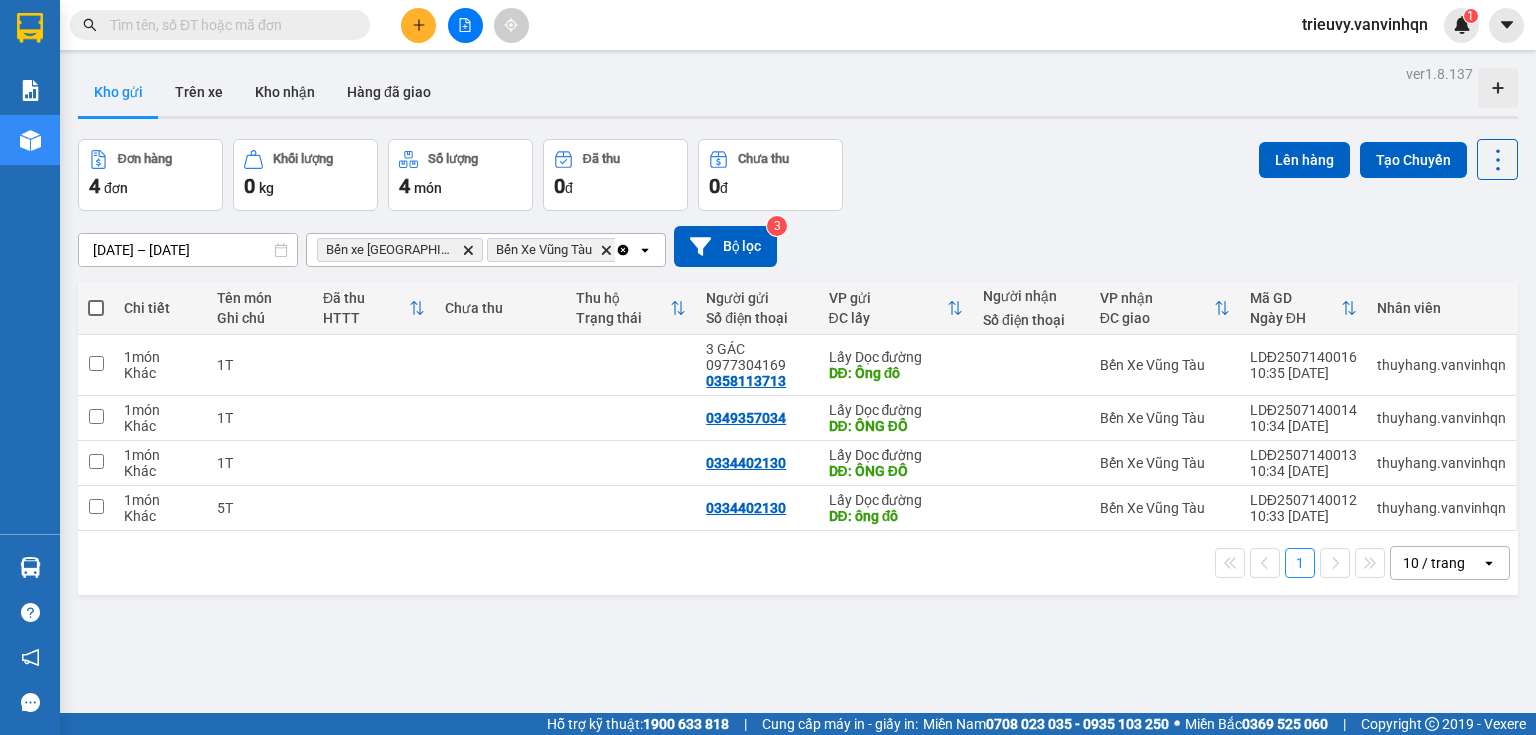 drag, startPoint x: 360, startPoint y: 21, endPoint x: 373, endPoint y: 30, distance: 15.811388 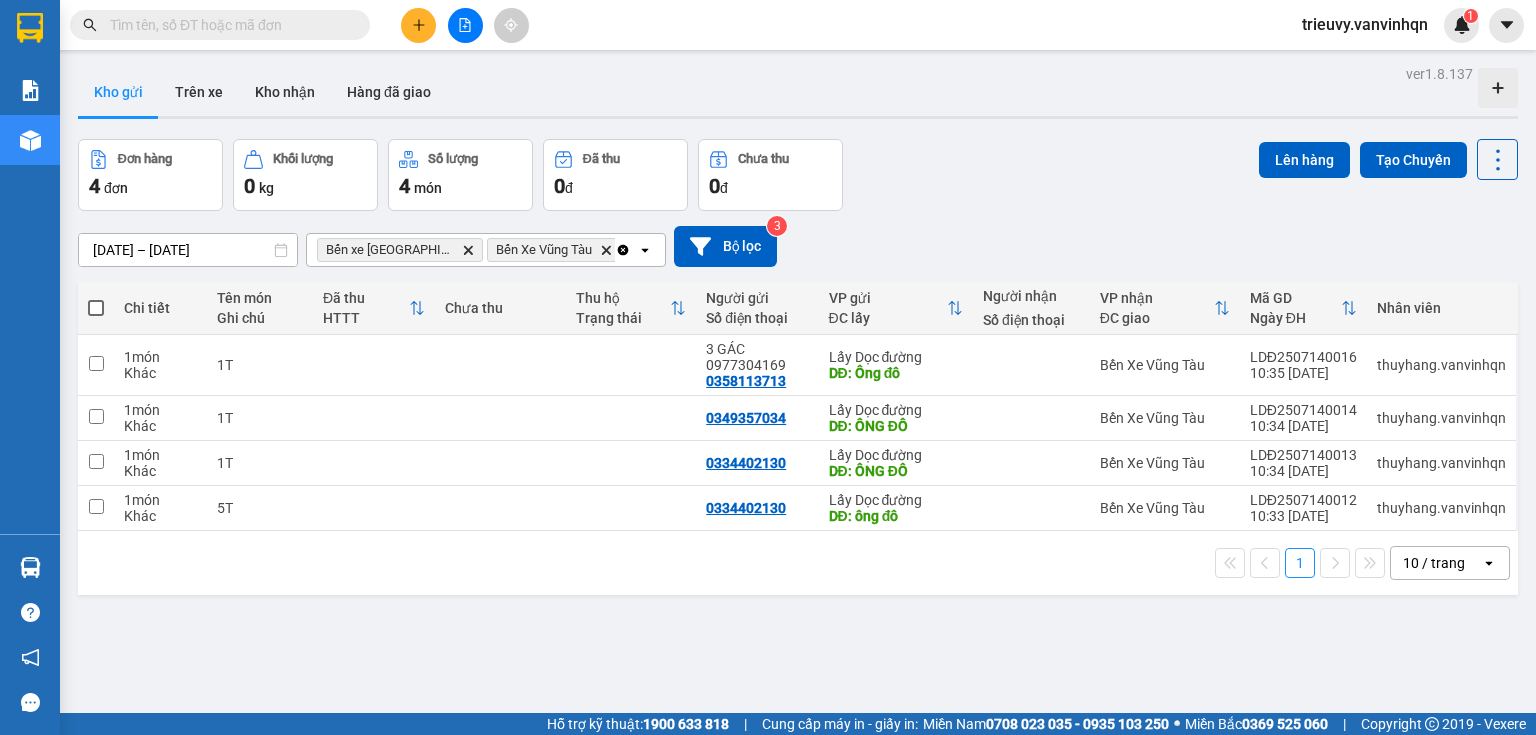 click at bounding box center [356, 25] 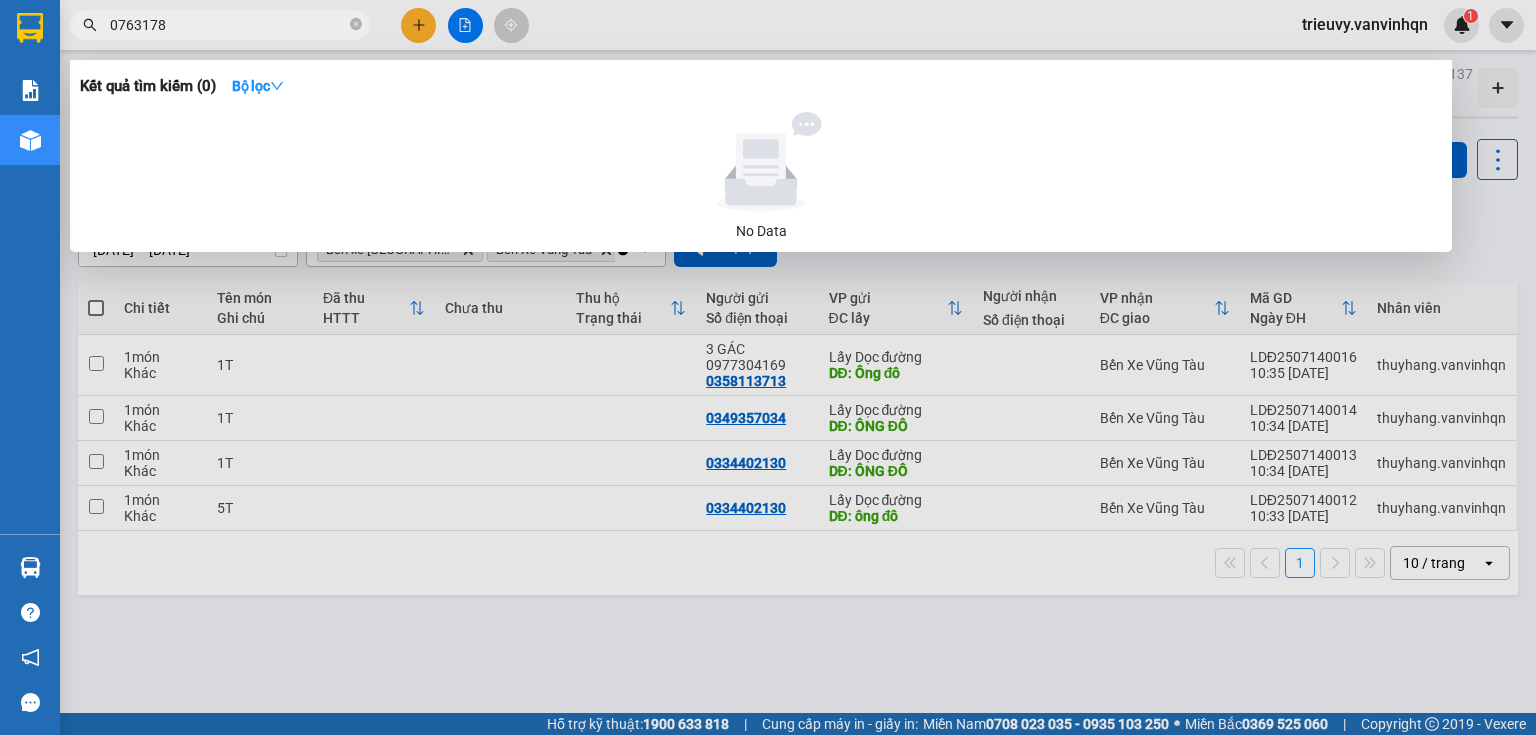 type on "07631782" 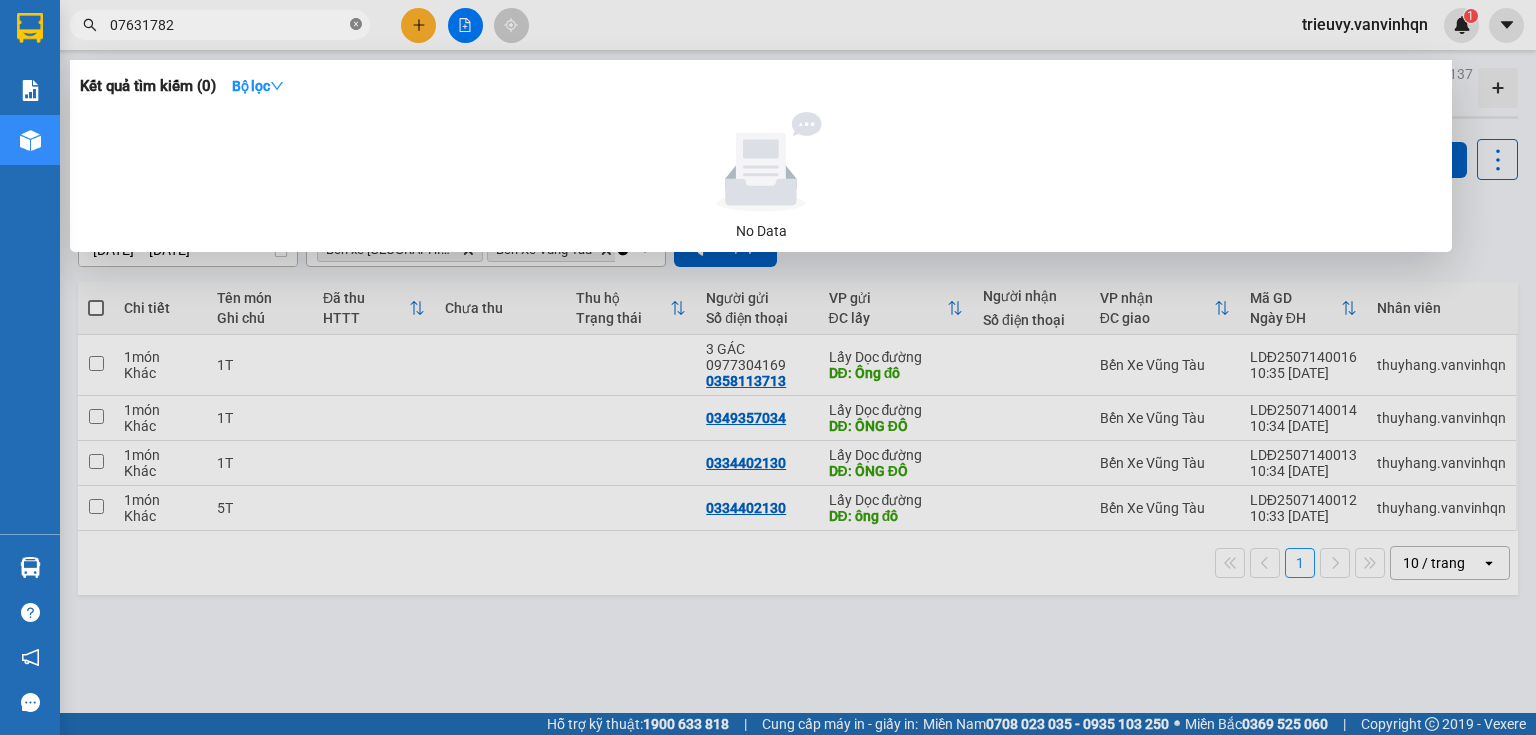 click 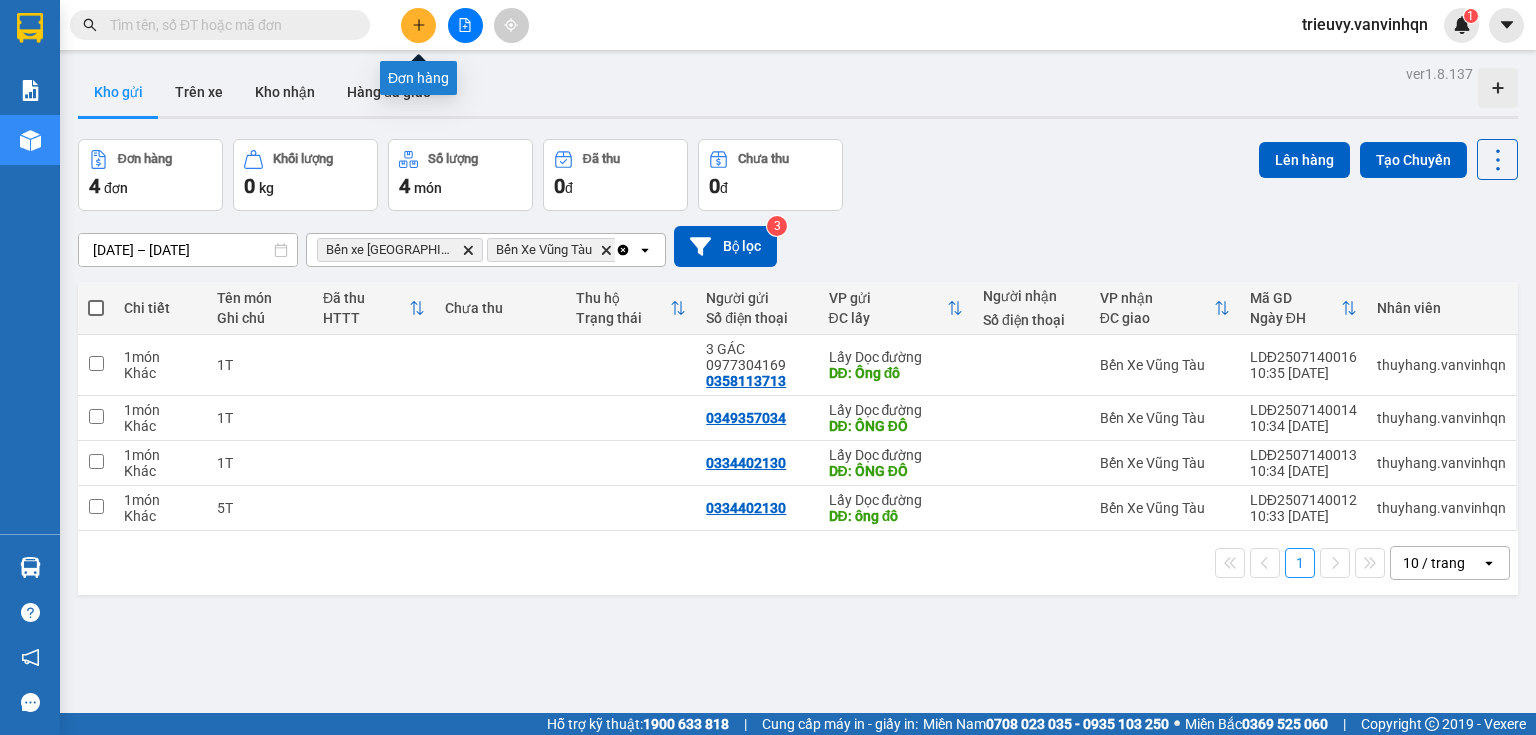click 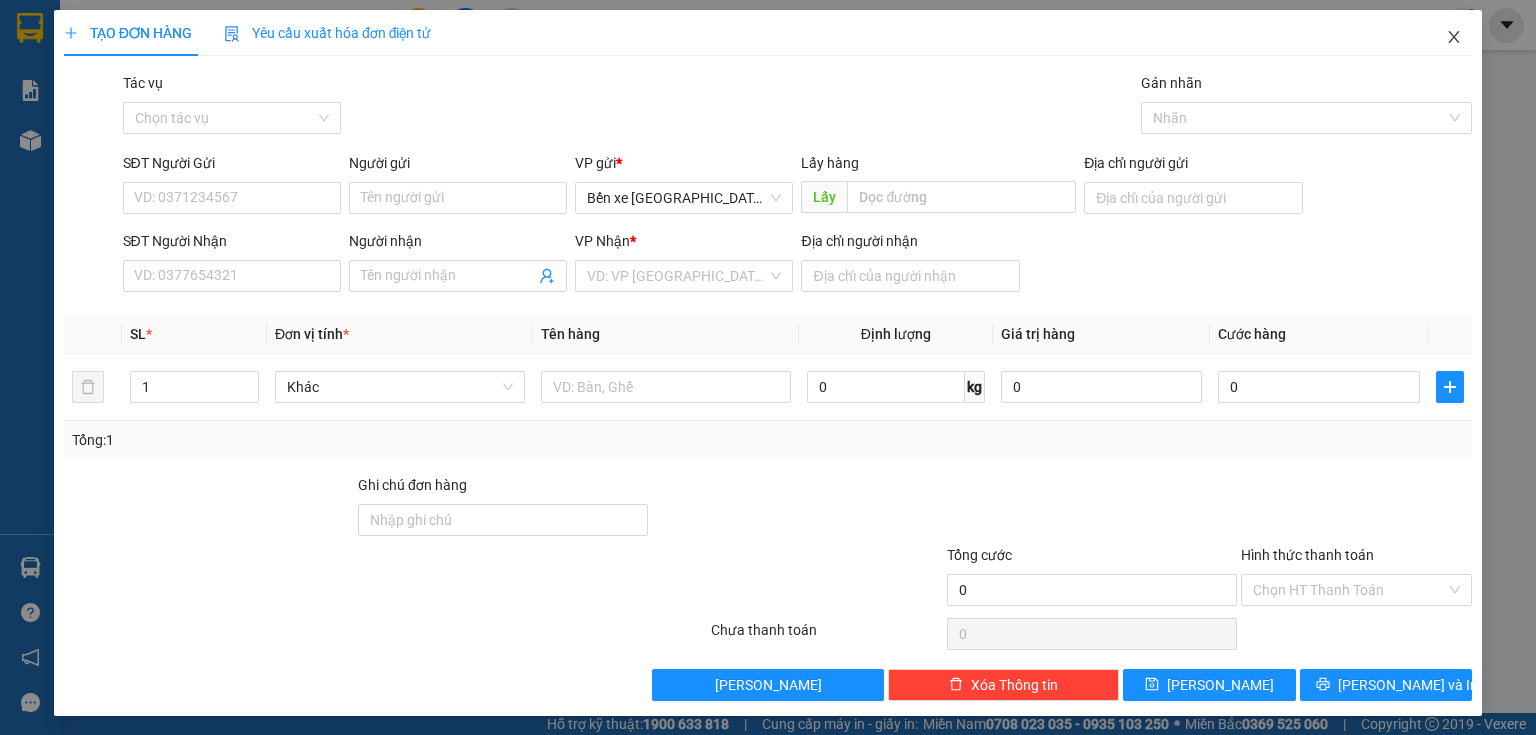 click 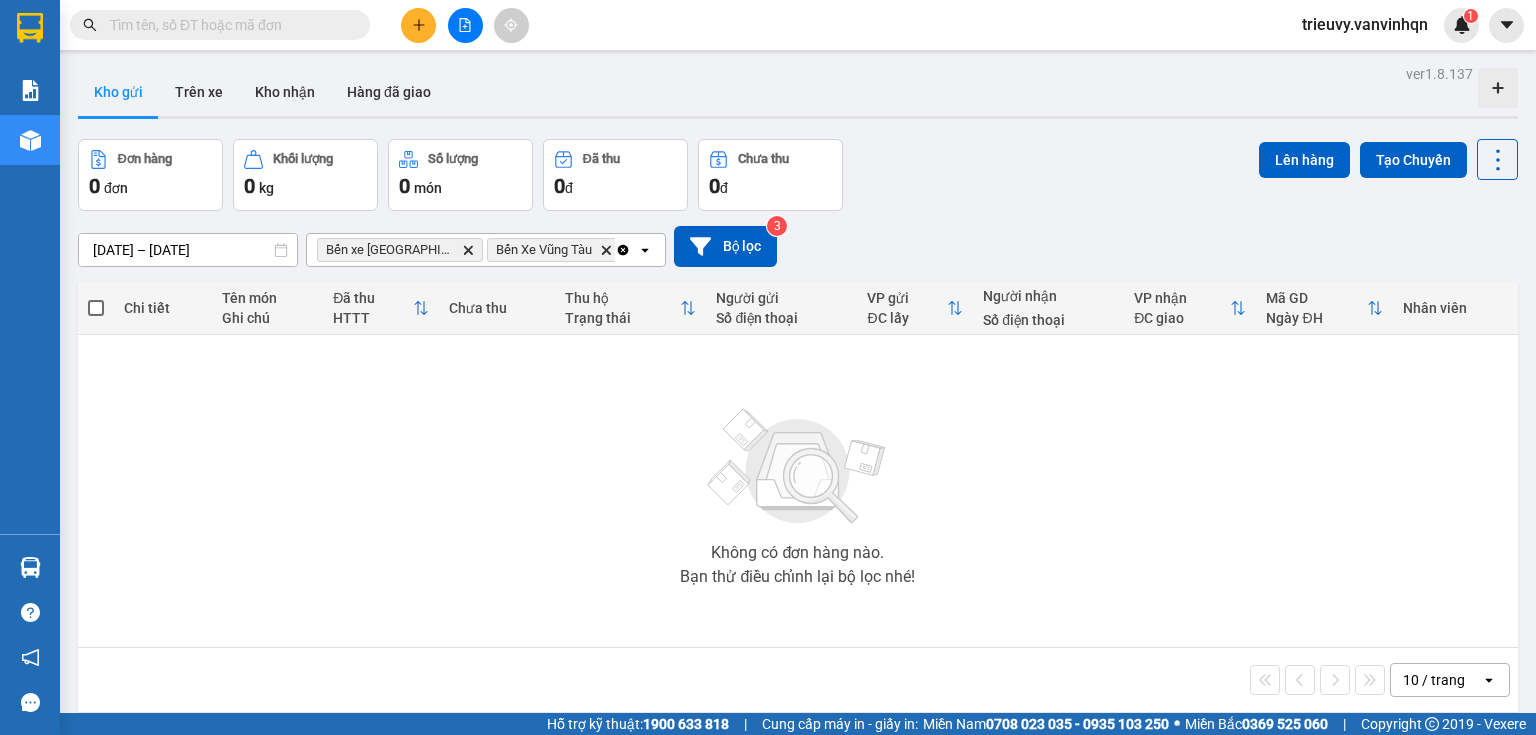 click on "Đơn hàng 0 đơn Khối lượng 0 kg Số lượng 0 món Đã thu 0  đ Chưa thu 0  đ Lên hàng Tạo Chuyến" at bounding box center (798, 175) 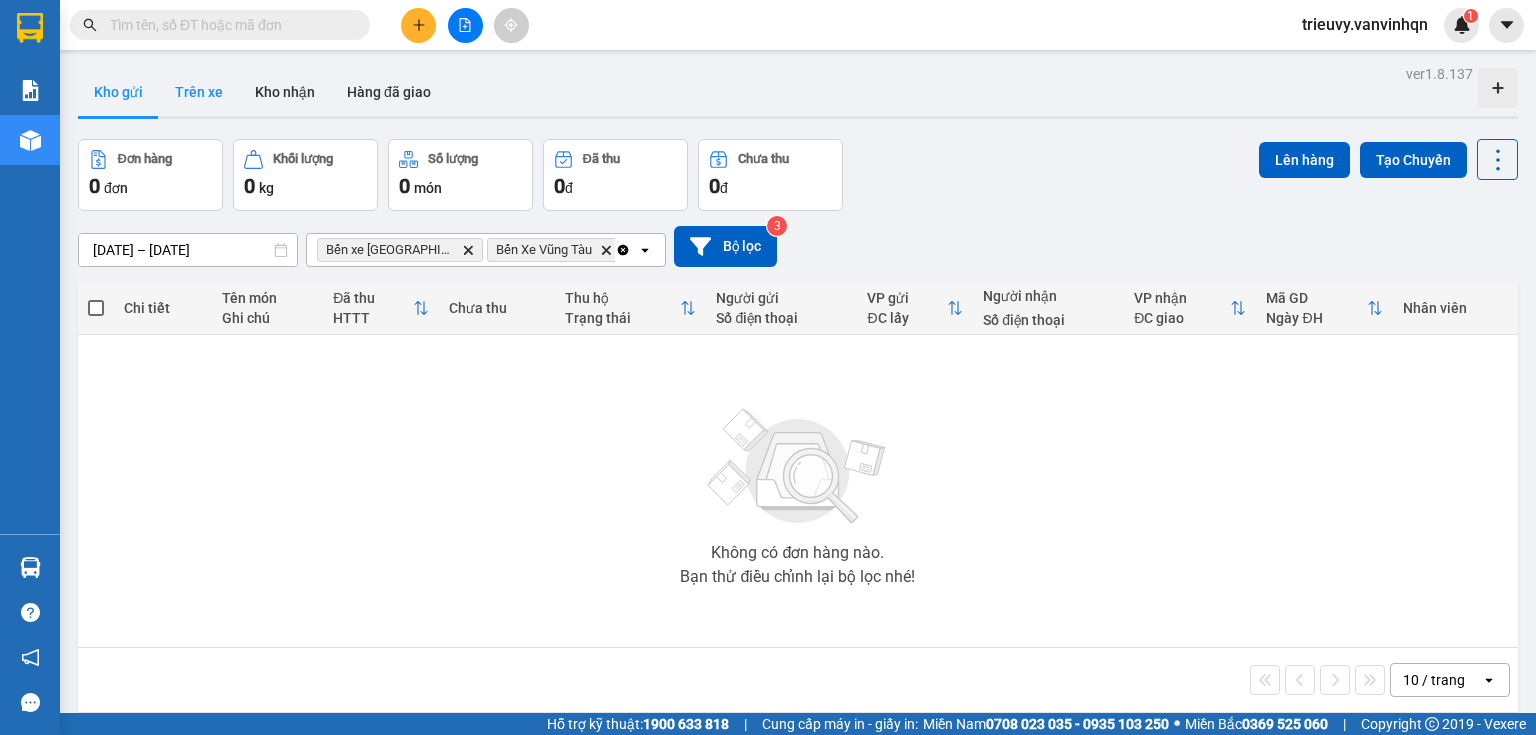 click on "Trên xe" at bounding box center (199, 92) 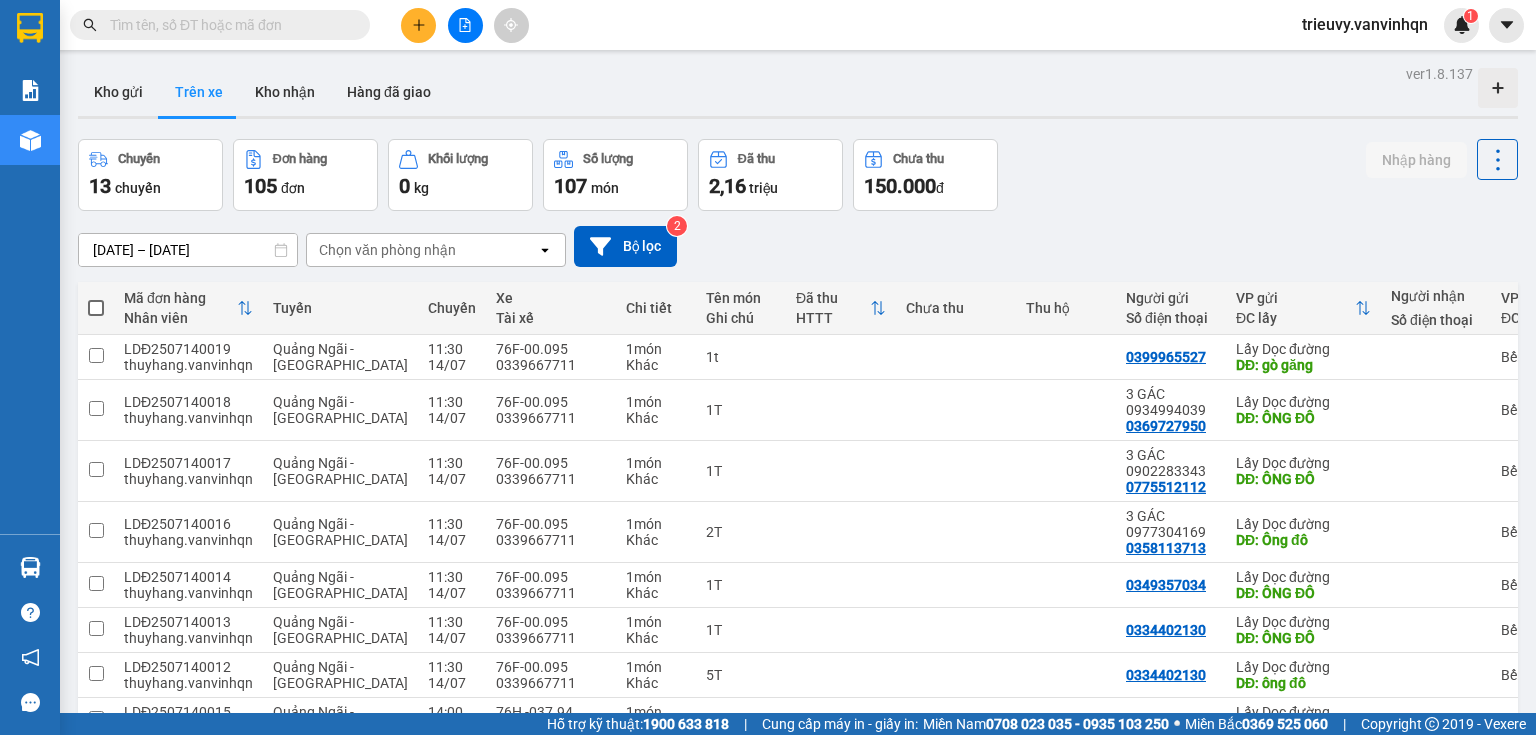 click on "[DATE] – [DATE] Press the down arrow key to interact with the calendar and select a date. Press the escape button to close the calendar. Selected date range is from [DATE] to [DATE]. Chọn văn phòng nhận open Bộ lọc 2" at bounding box center [798, 246] 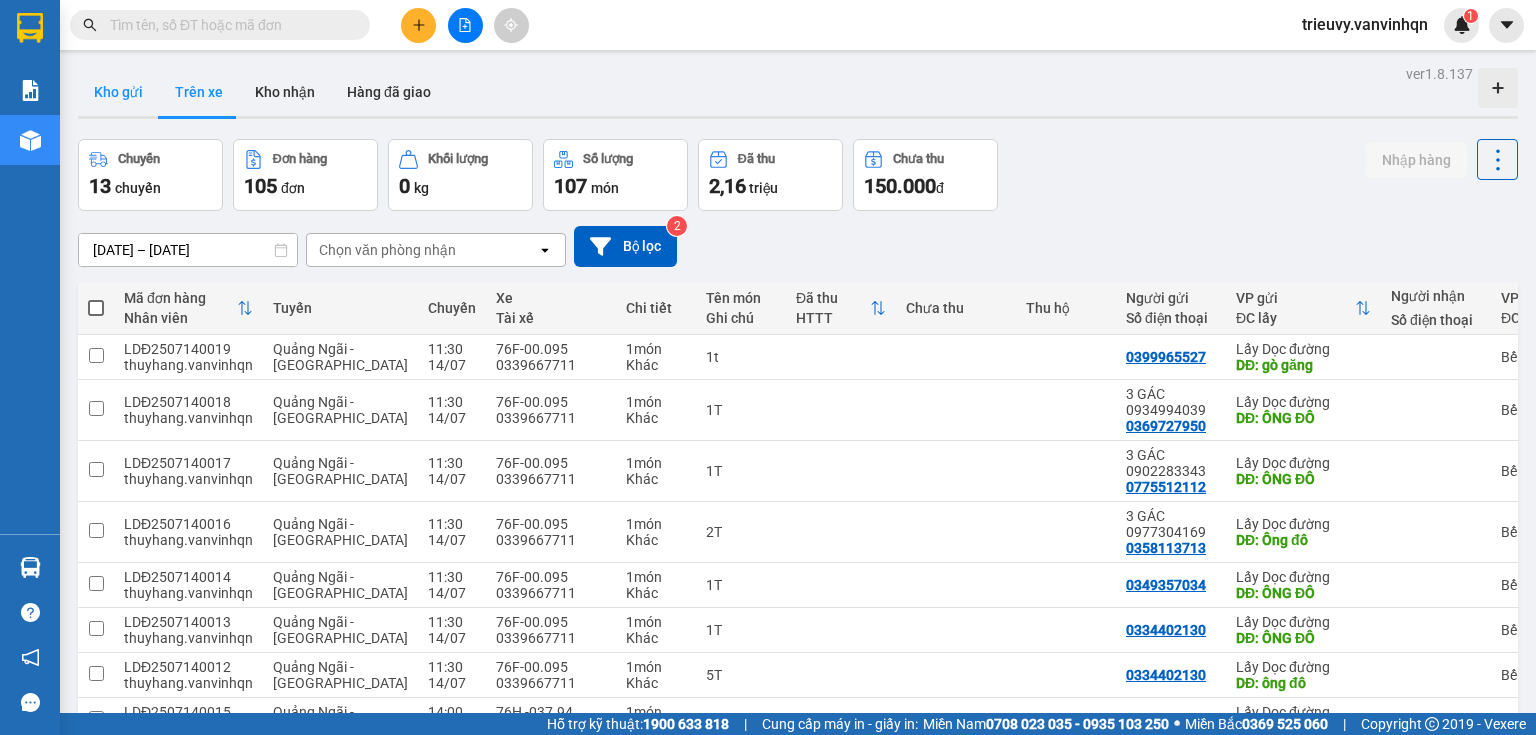 click on "Kho gửi" at bounding box center [118, 92] 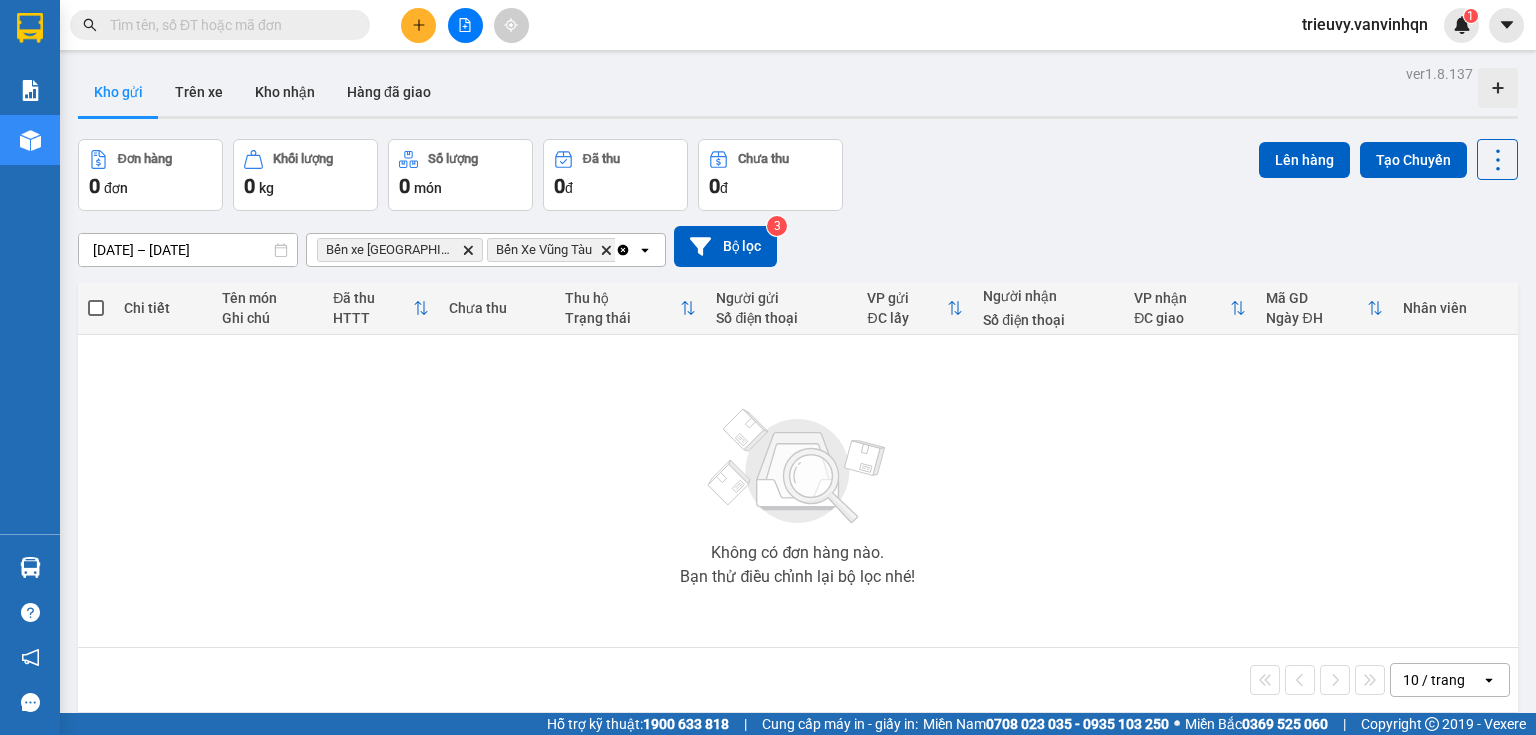 click on "Kho gửi" at bounding box center (118, 92) 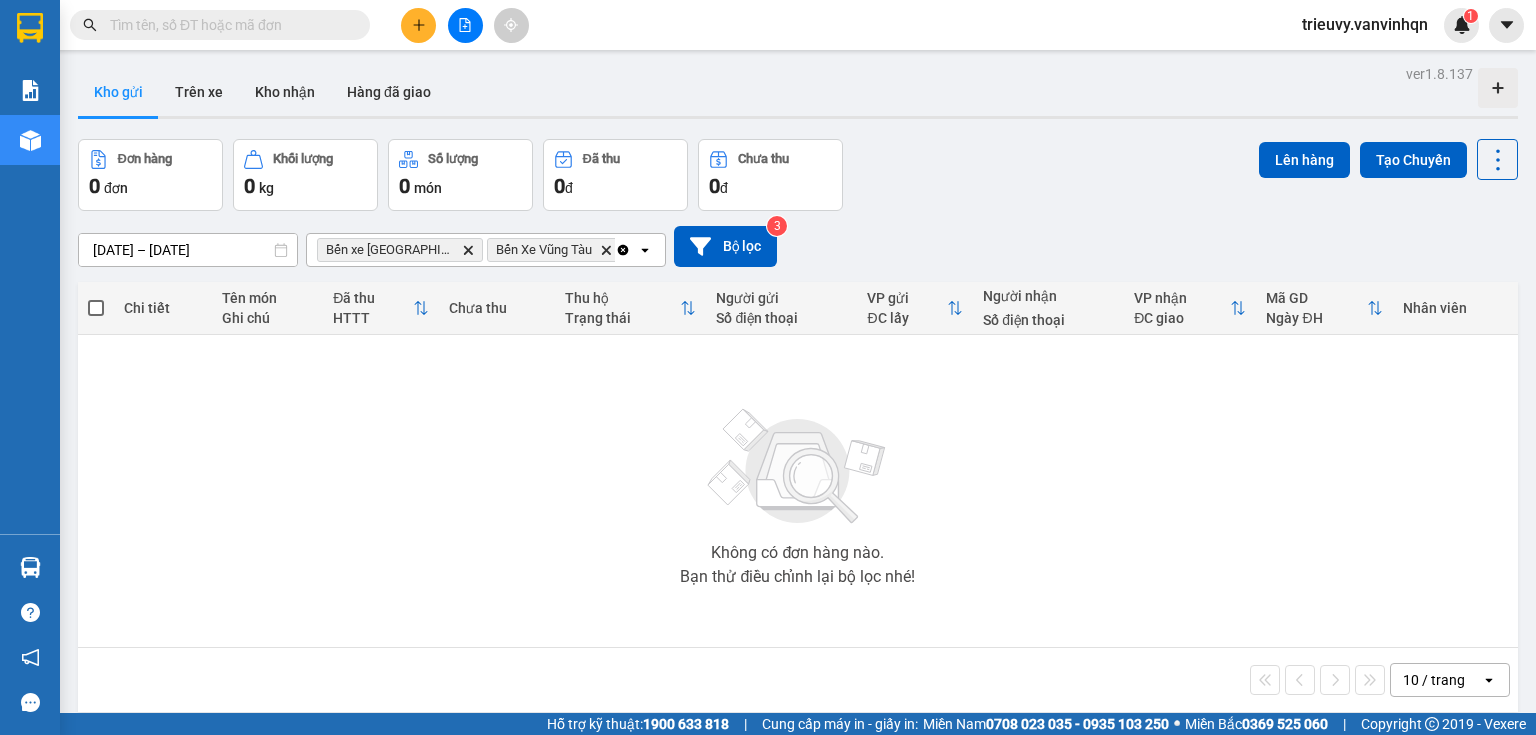 scroll, scrollTop: 0, scrollLeft: 0, axis: both 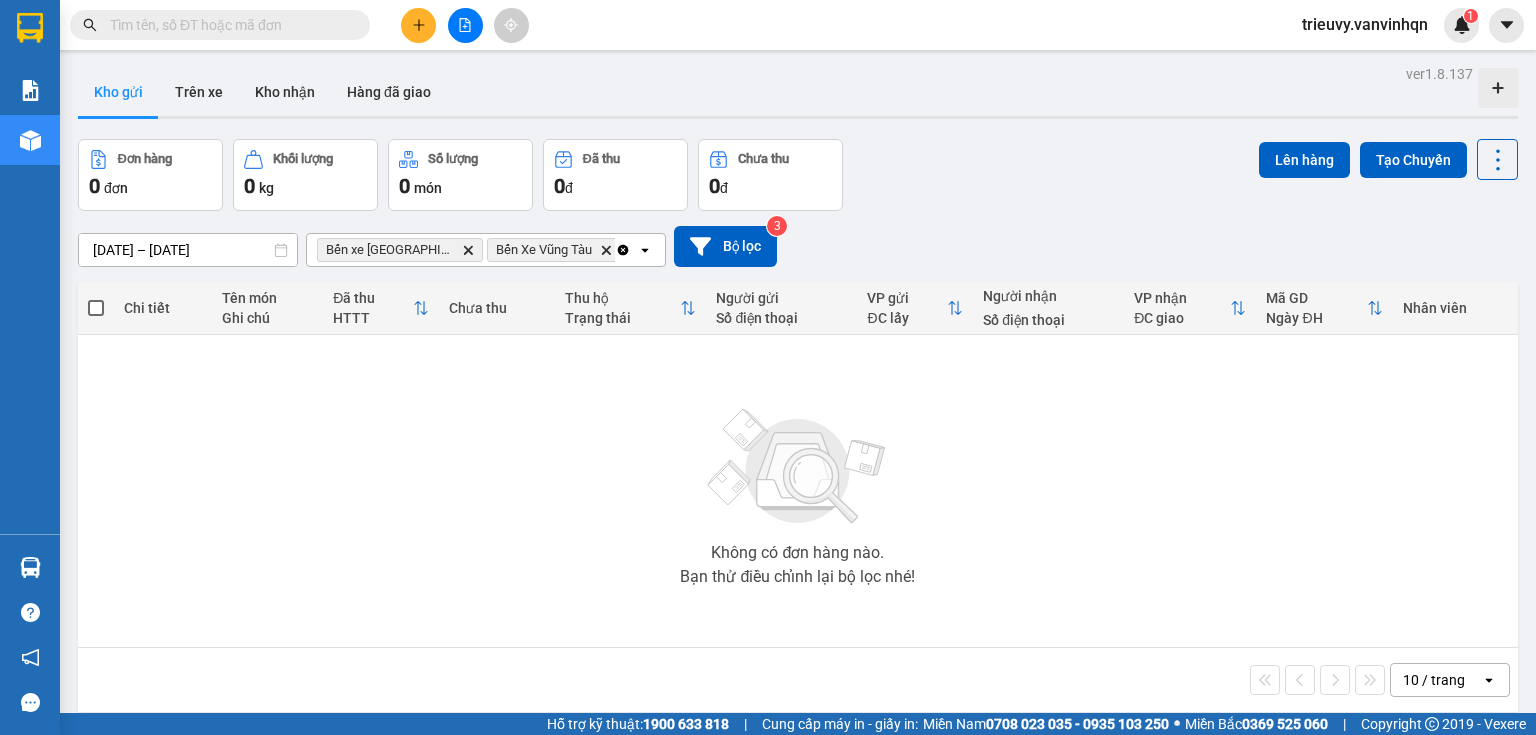 click on "[DATE] – [DATE] Press the down arrow key to interact with the calendar and select a date. Press the escape button to close the calendar. Selected date range is from [DATE] to [DATE]. Bến xe [GEOGRAPHIC_DATA] Delete Bến Xe Vũng Tàu  Delete Lấy Dọc đường Delete Clear all open Bộ lọc 3" at bounding box center [798, 246] 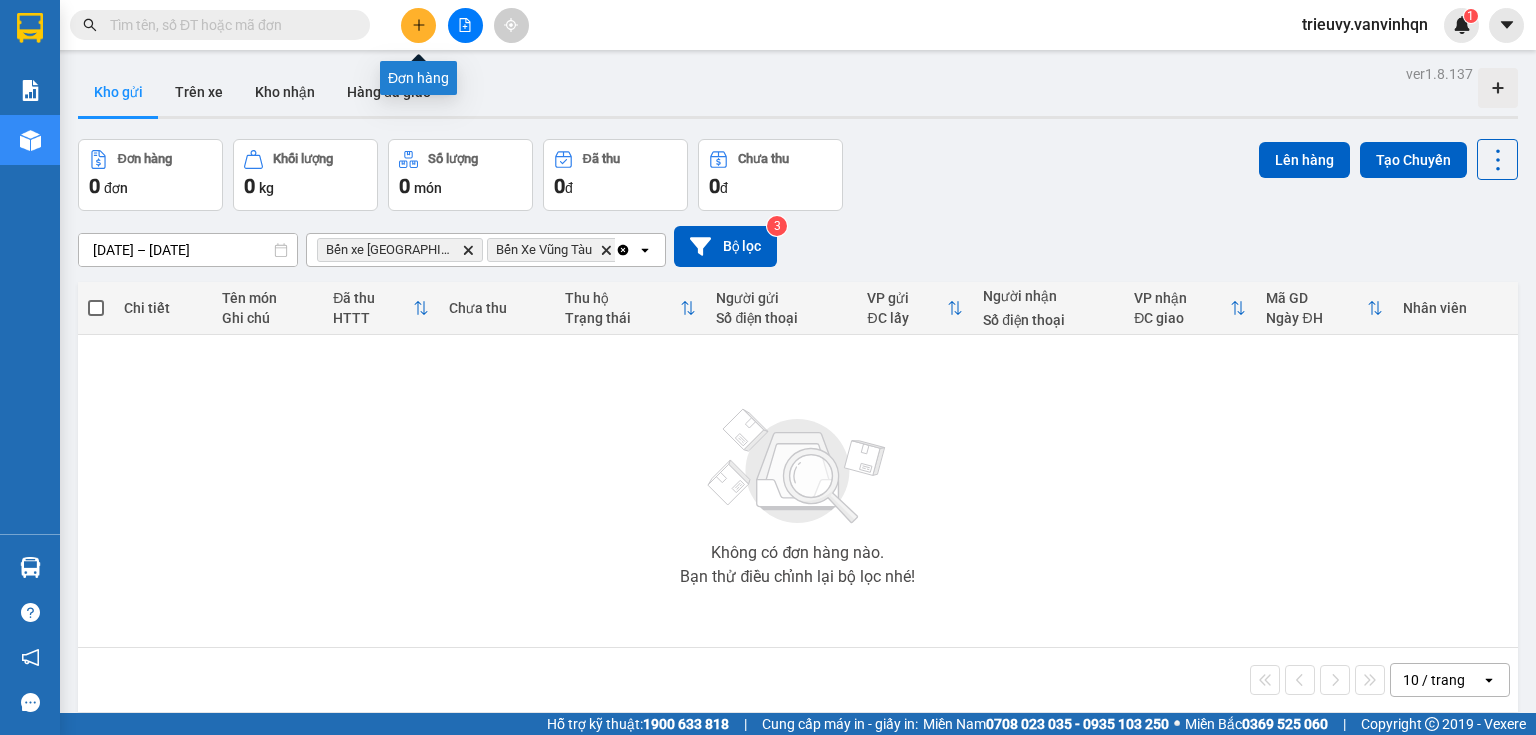 click 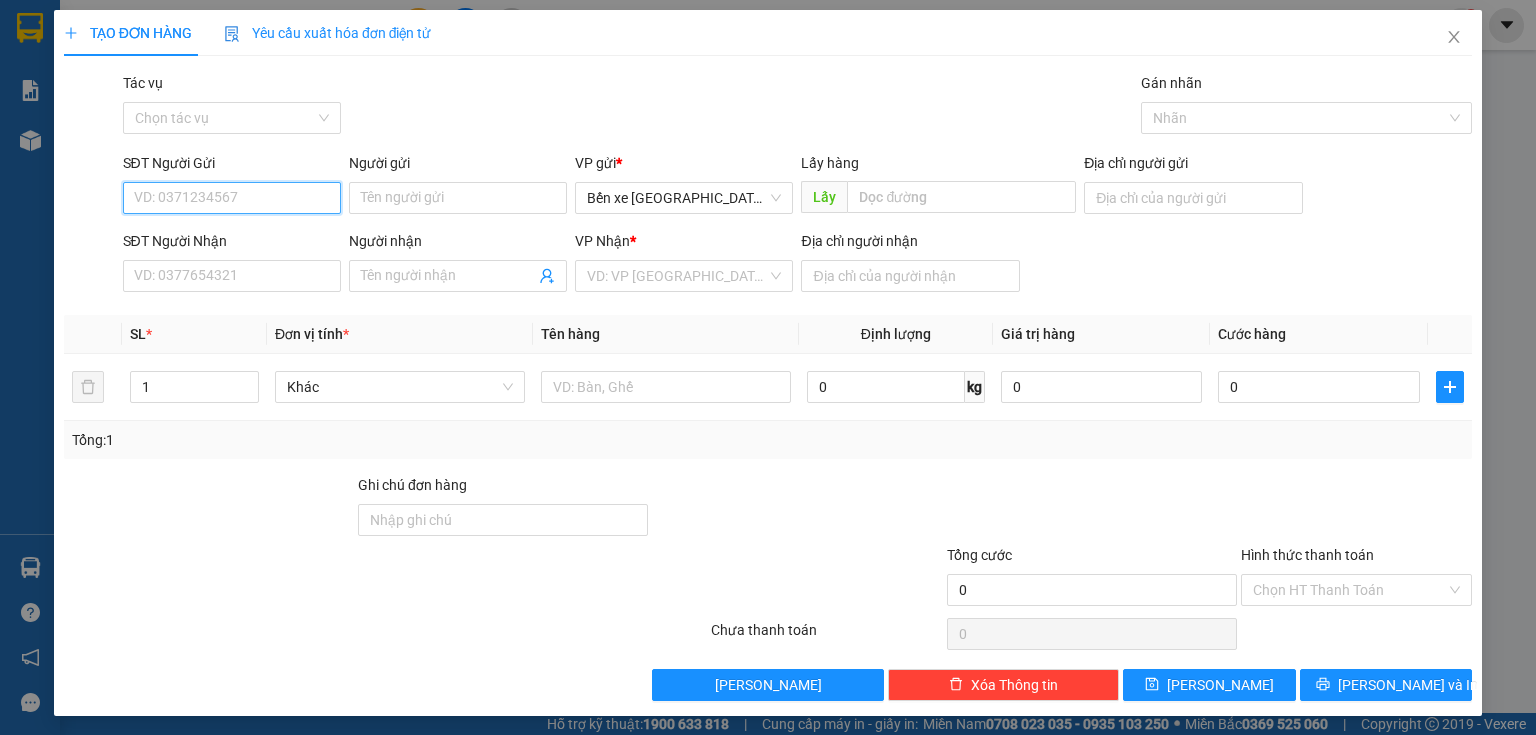 click on "SĐT Người Gửi" at bounding box center (232, 198) 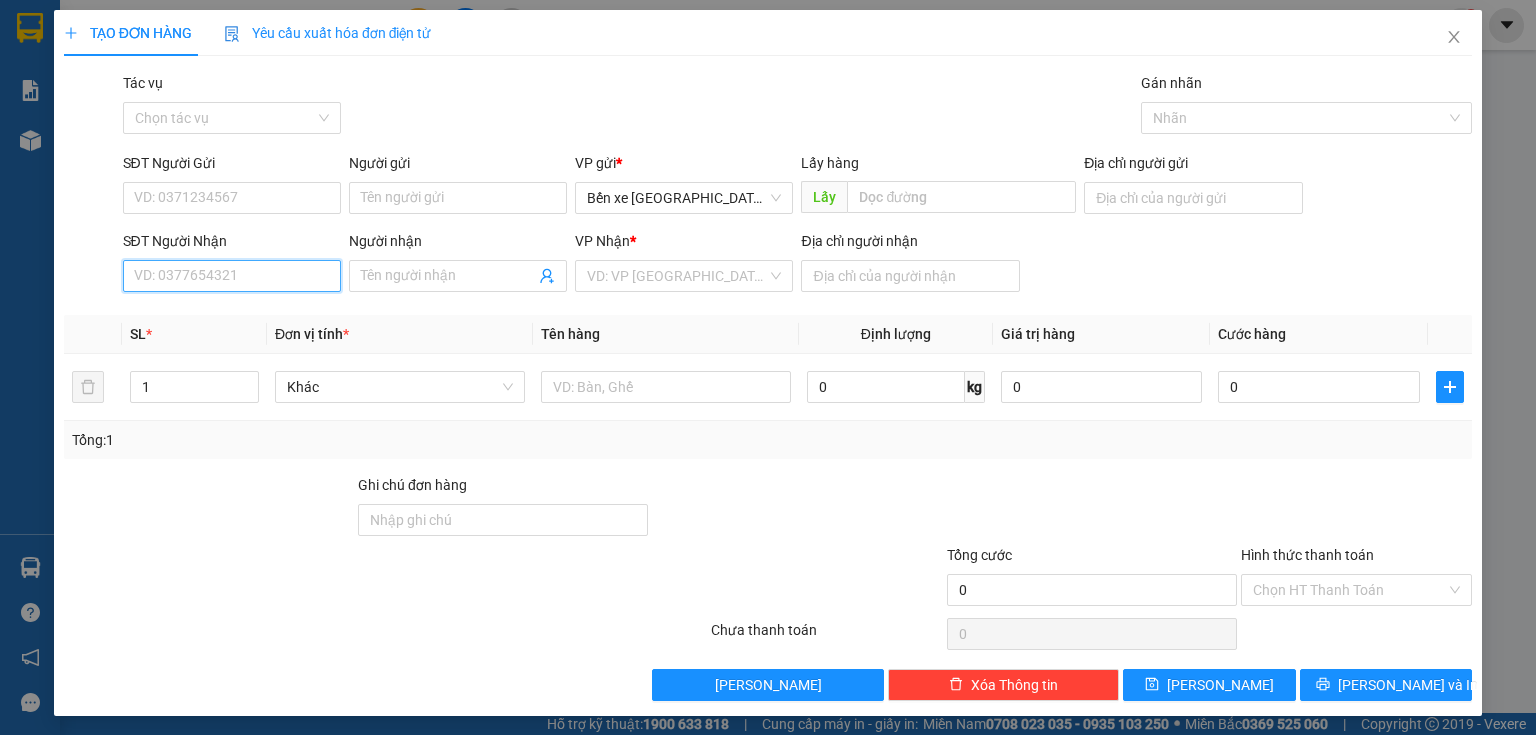click on "SĐT Người Nhận" at bounding box center (232, 276) 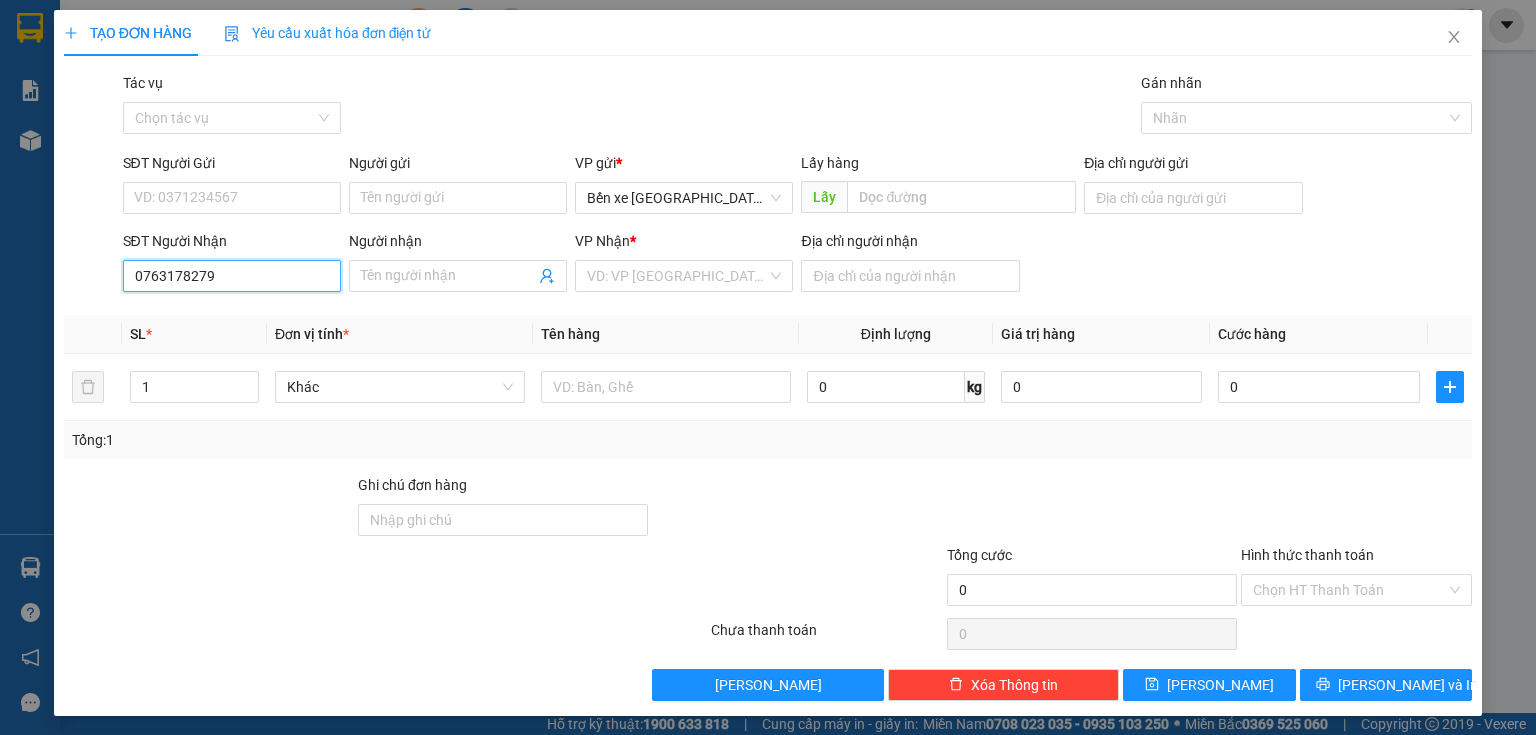 click on "0763178279" at bounding box center [232, 276] 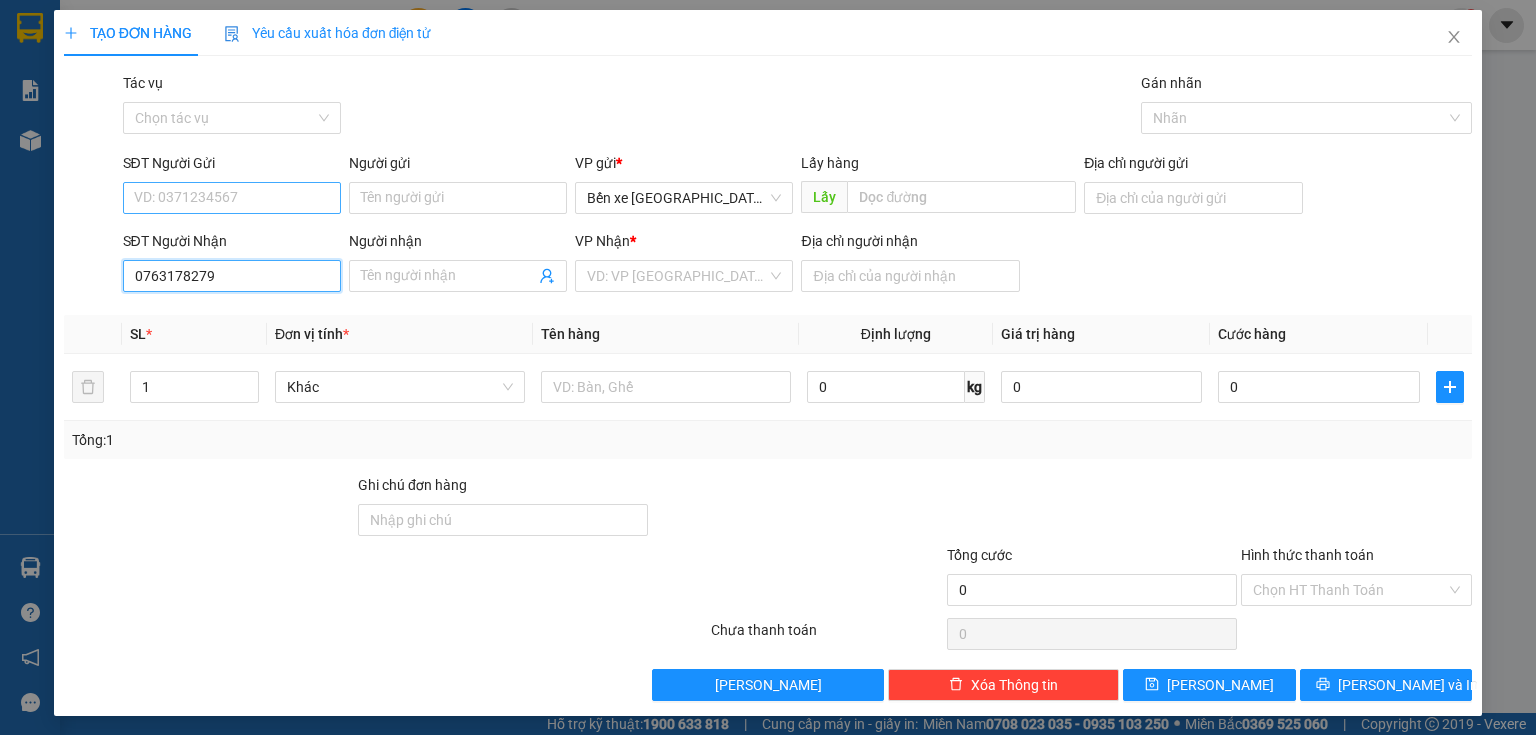 type on "0763178279" 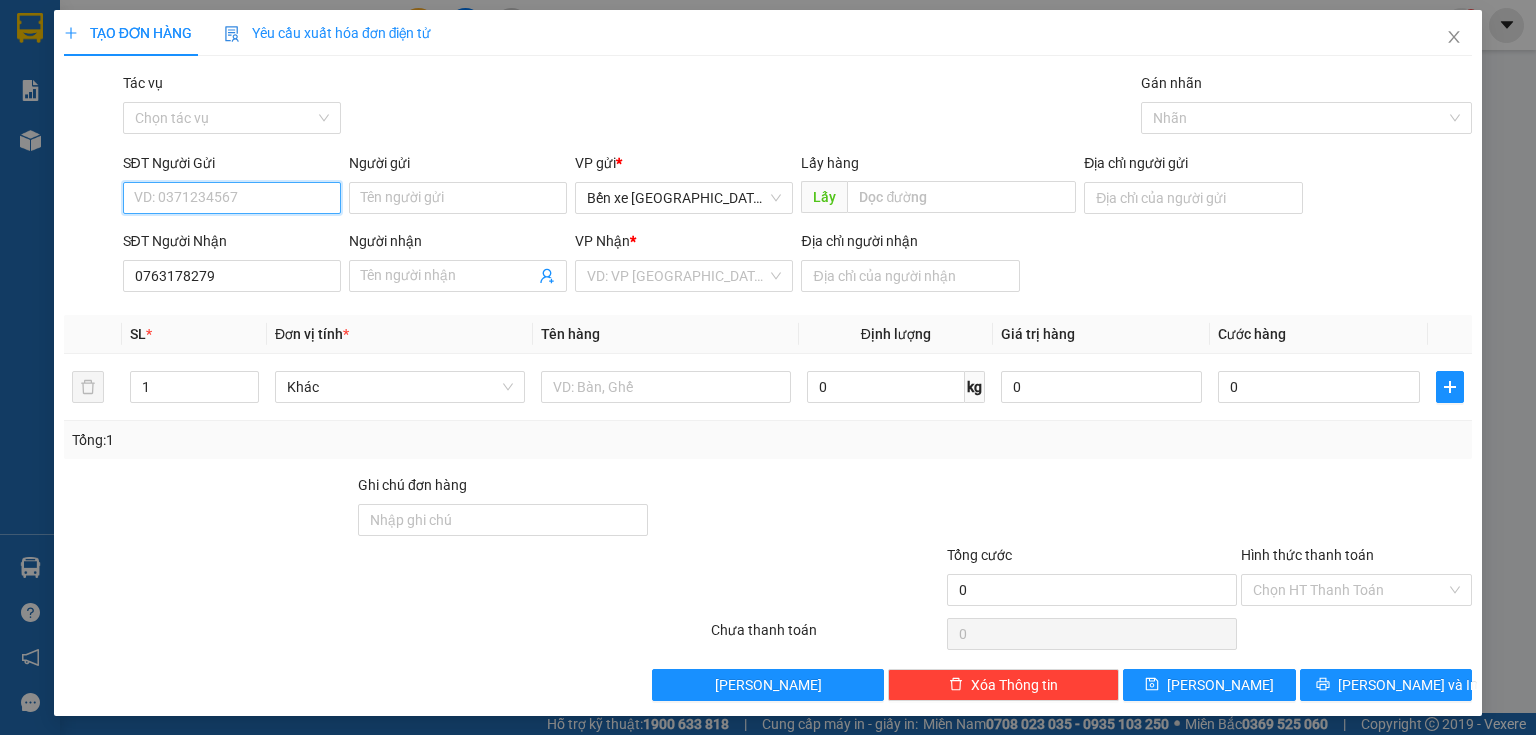 click on "SĐT Người Gửi" at bounding box center [232, 198] 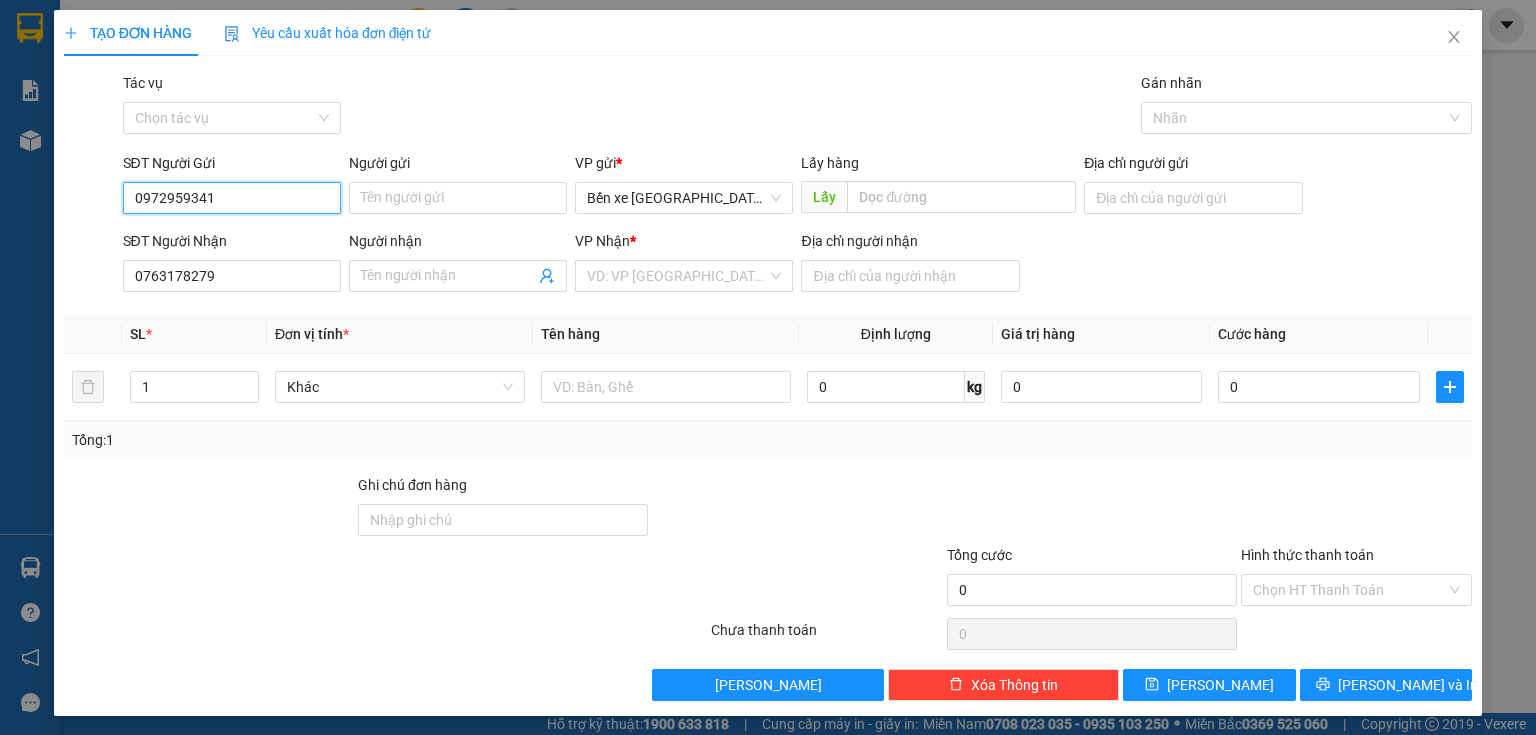 click on "0972959341" at bounding box center [232, 198] 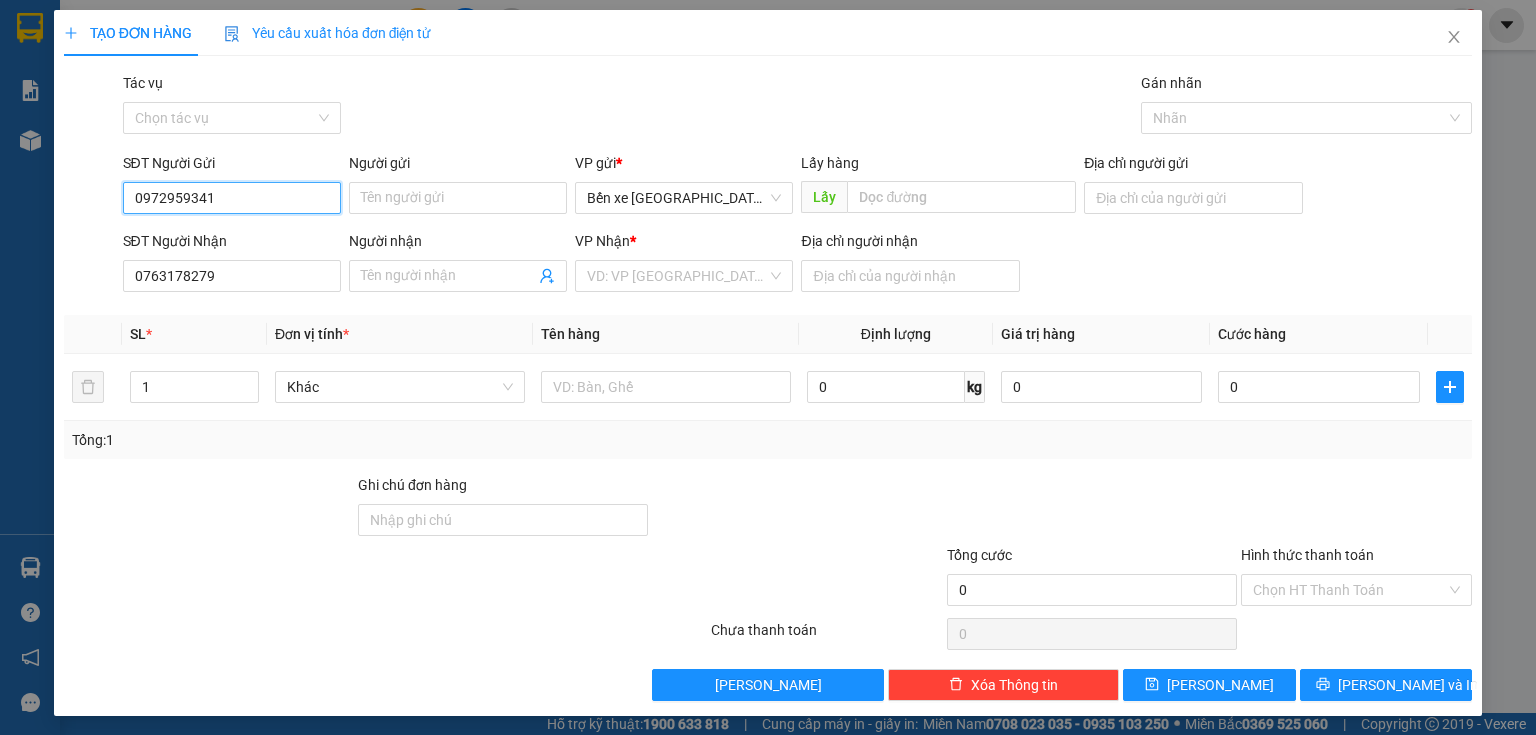 type on "0972959341" 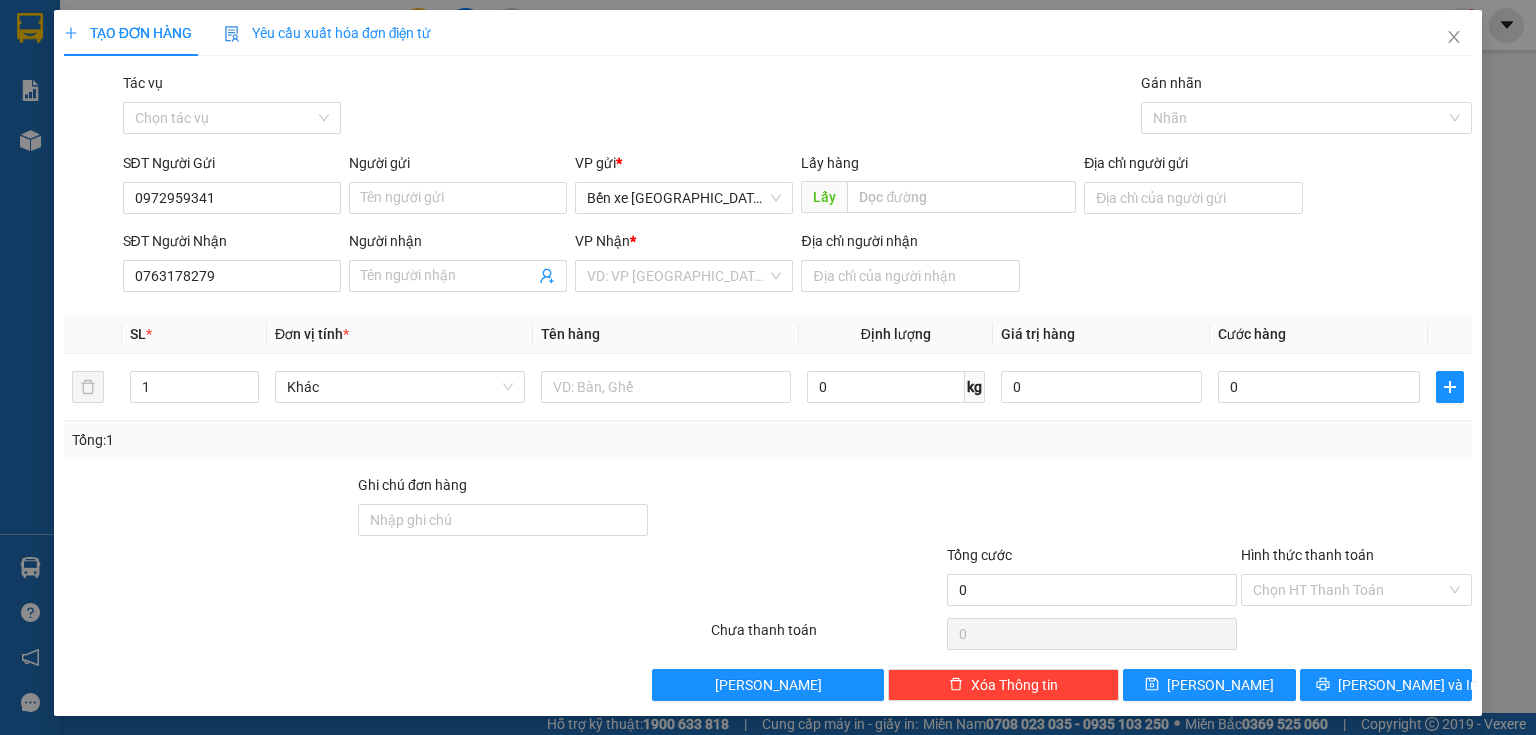 click on "Địa chỉ người gửi" at bounding box center [1193, 167] 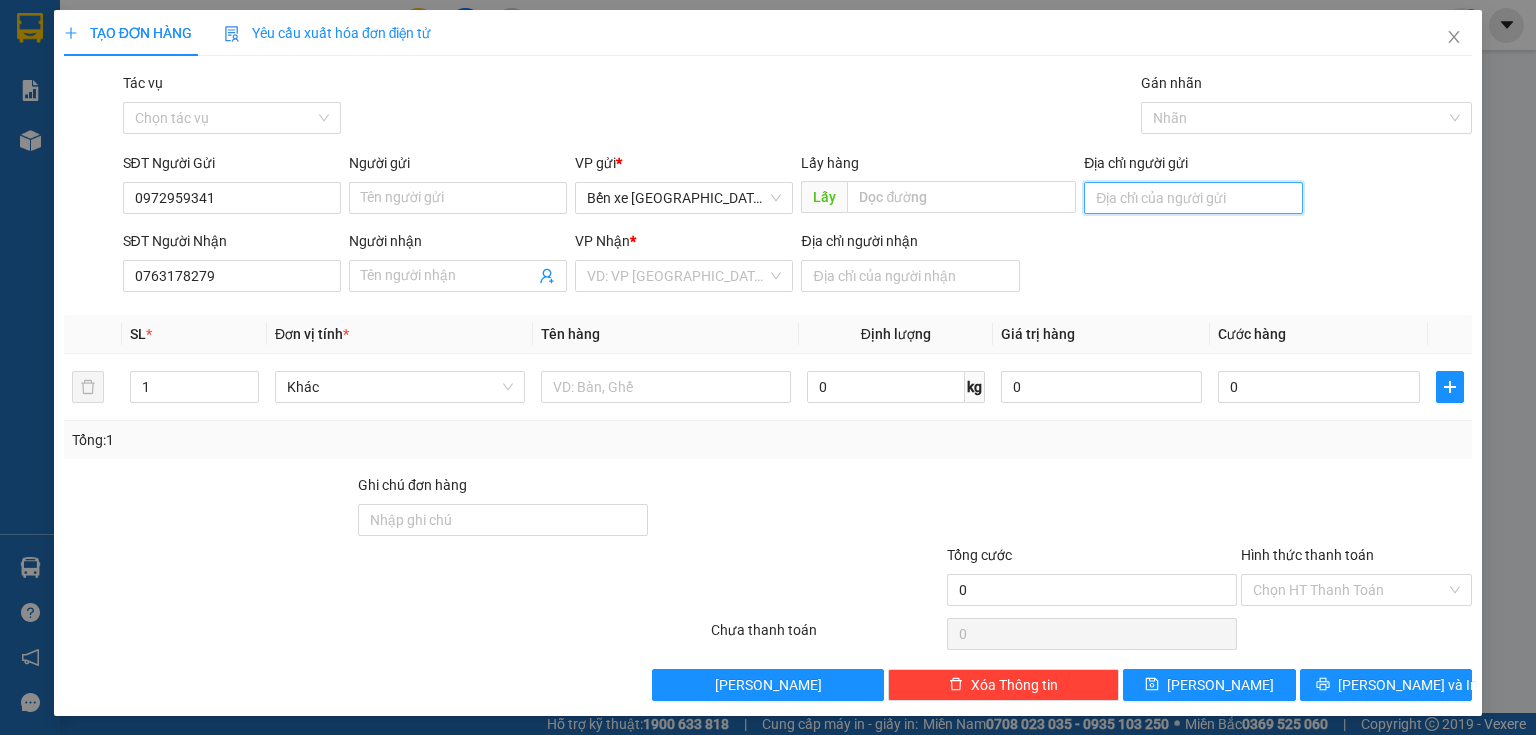click on "Địa chỉ người gửi" at bounding box center [1193, 198] 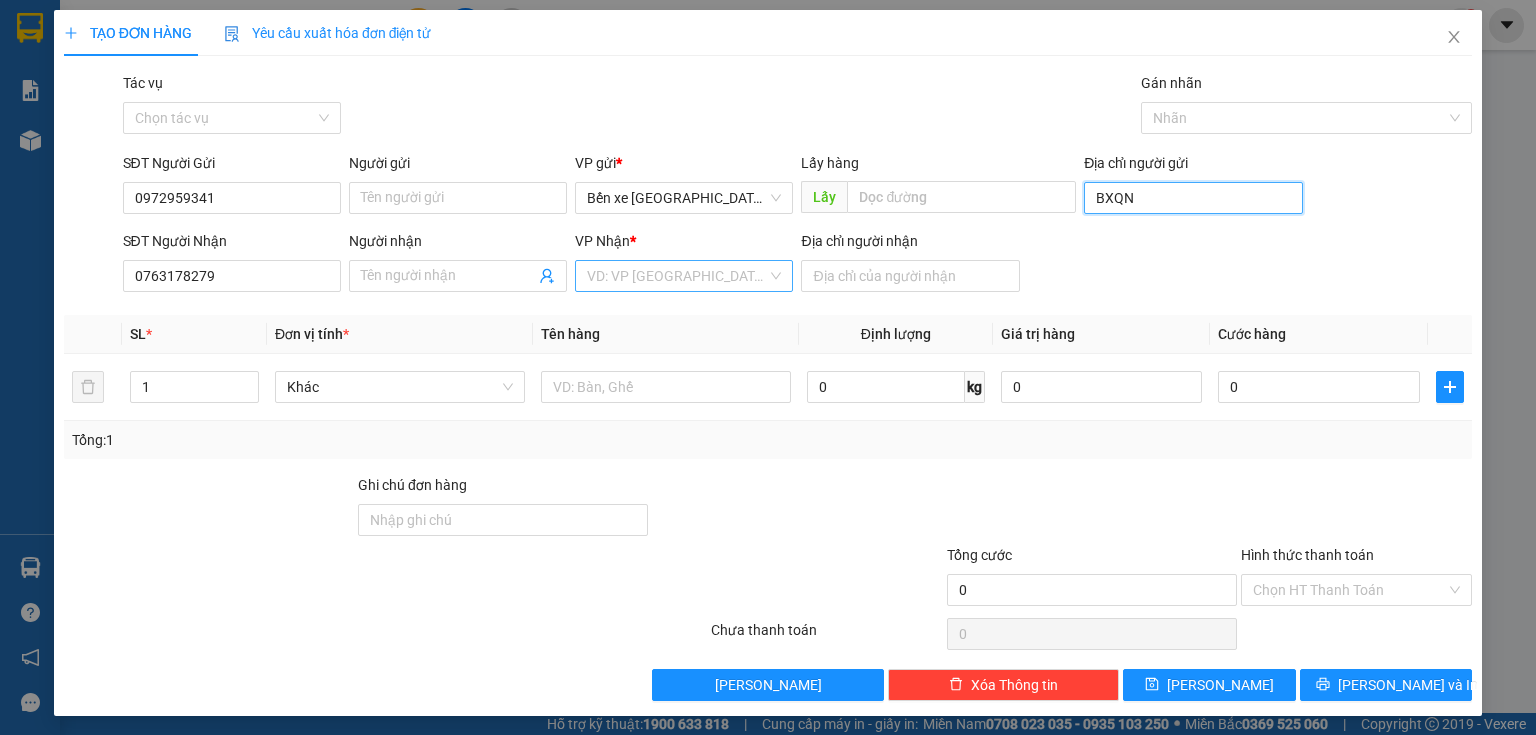 click on "VD: VP [GEOGRAPHIC_DATA]" at bounding box center (684, 276) 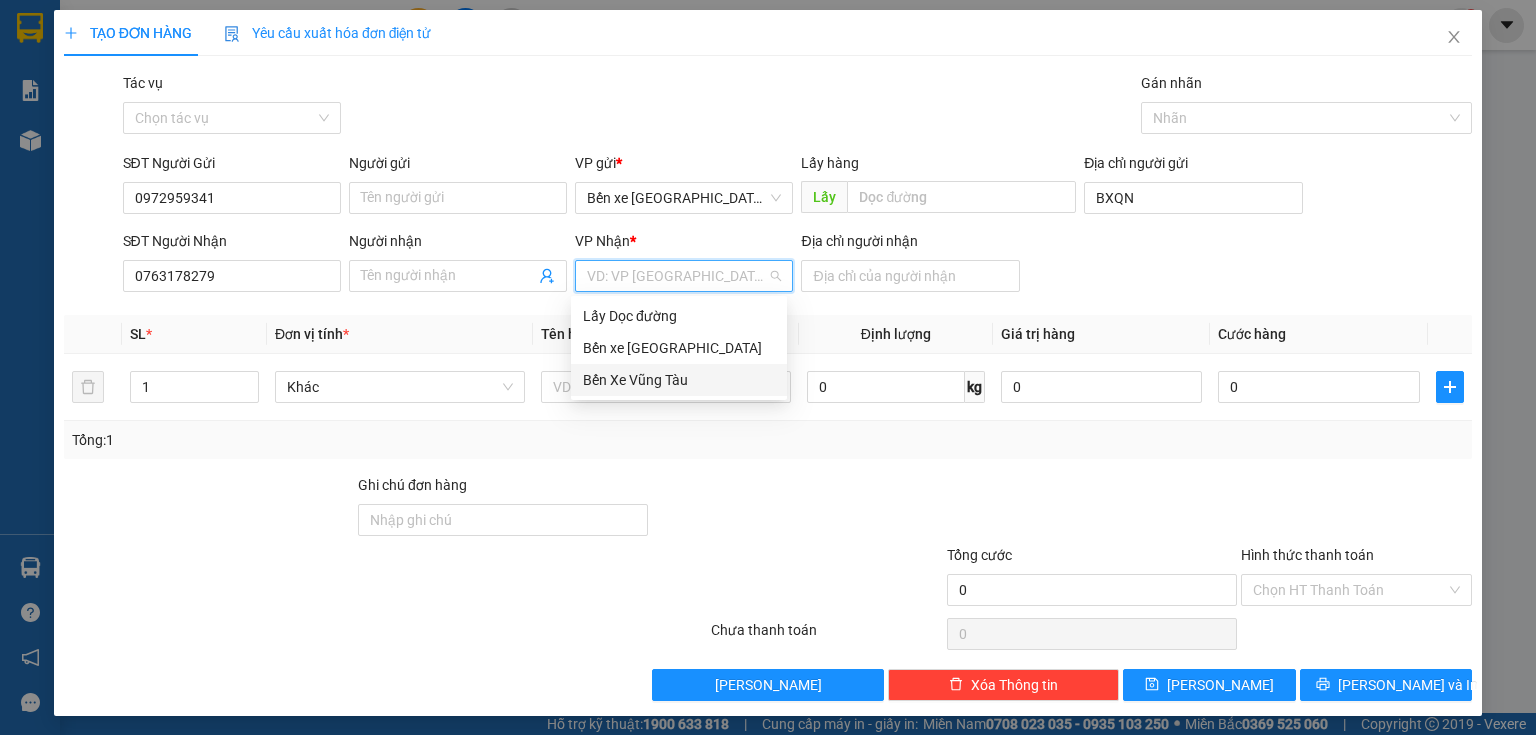 click on "Bến Xe Vũng Tàu" at bounding box center (679, 380) 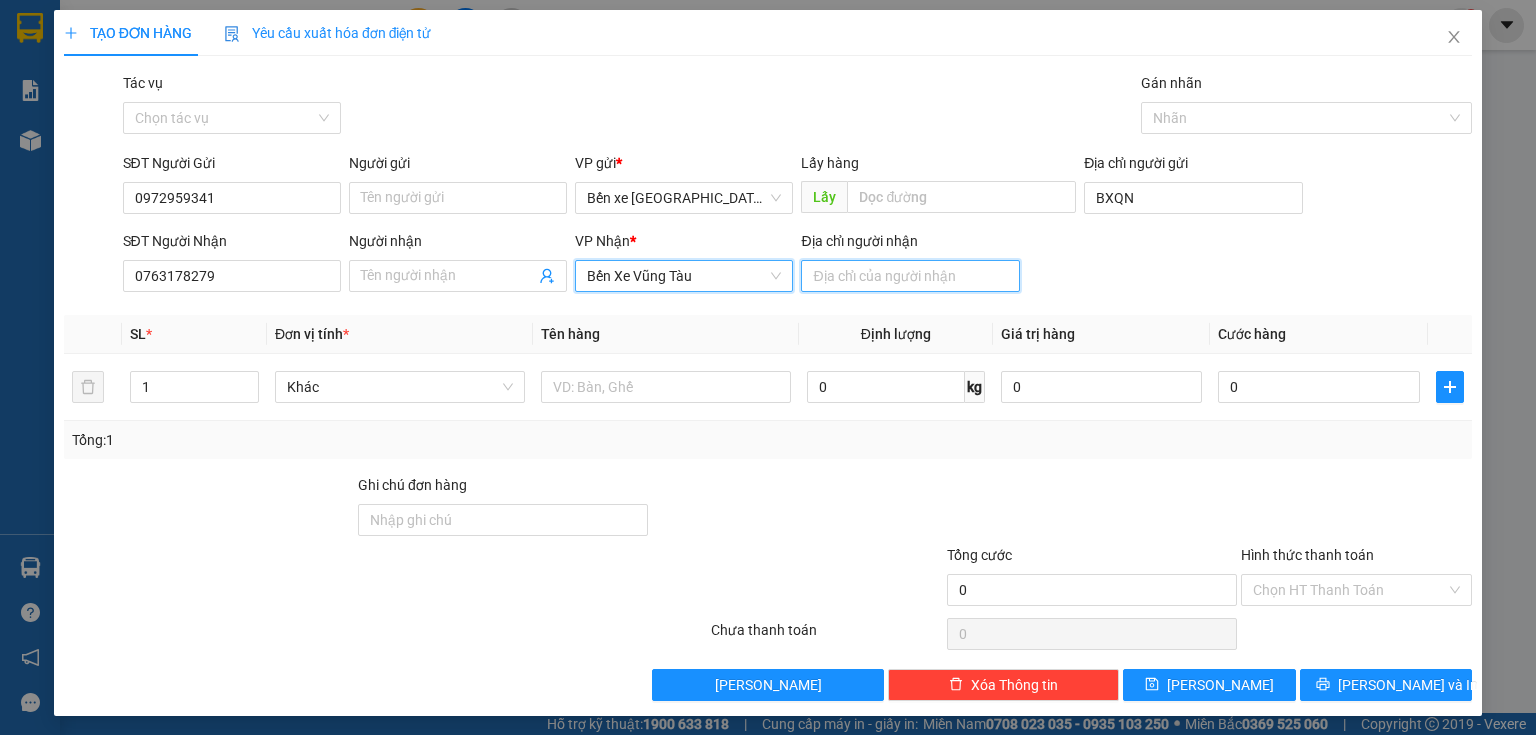 click on "Địa chỉ người nhận" at bounding box center (910, 276) 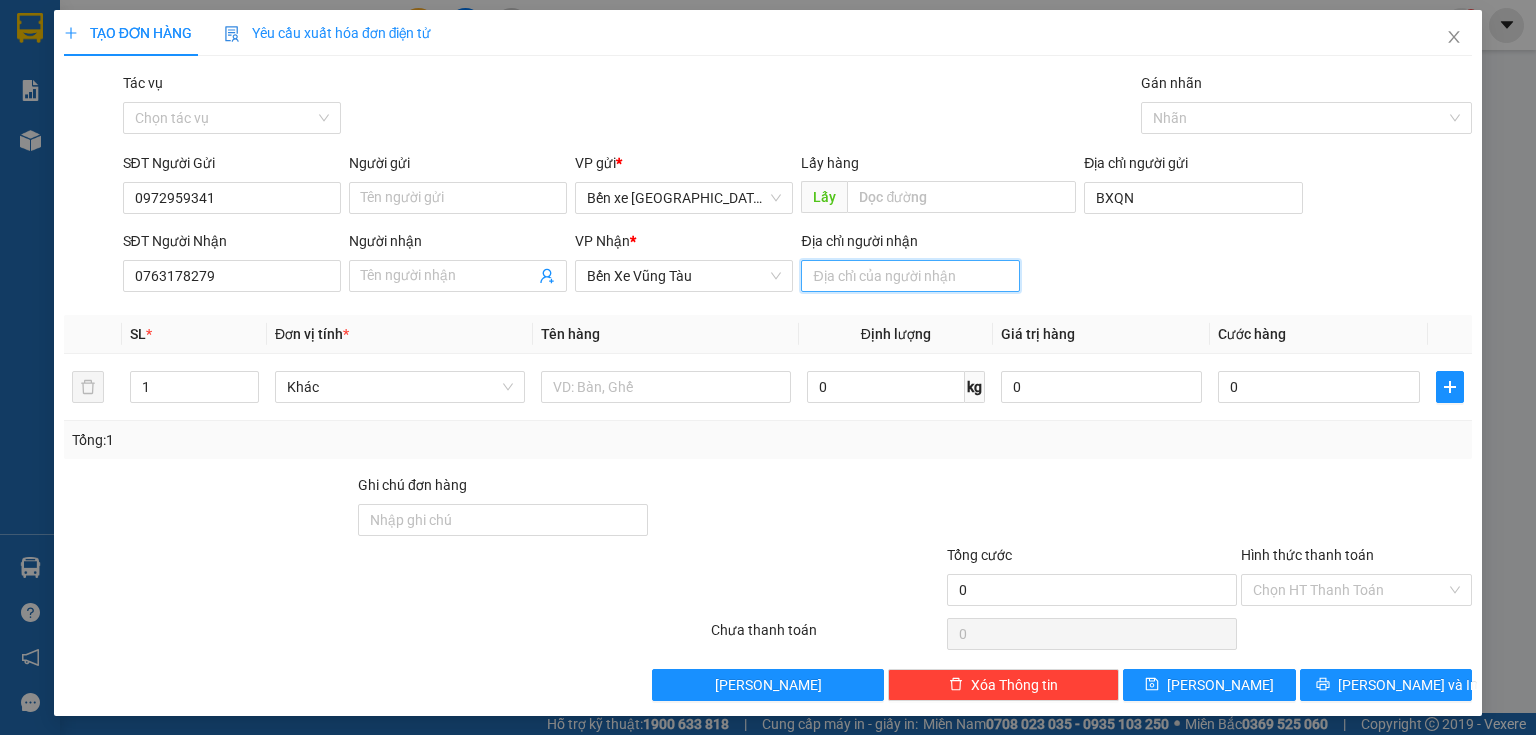 click on "Địa chỉ người nhận" at bounding box center [910, 276] 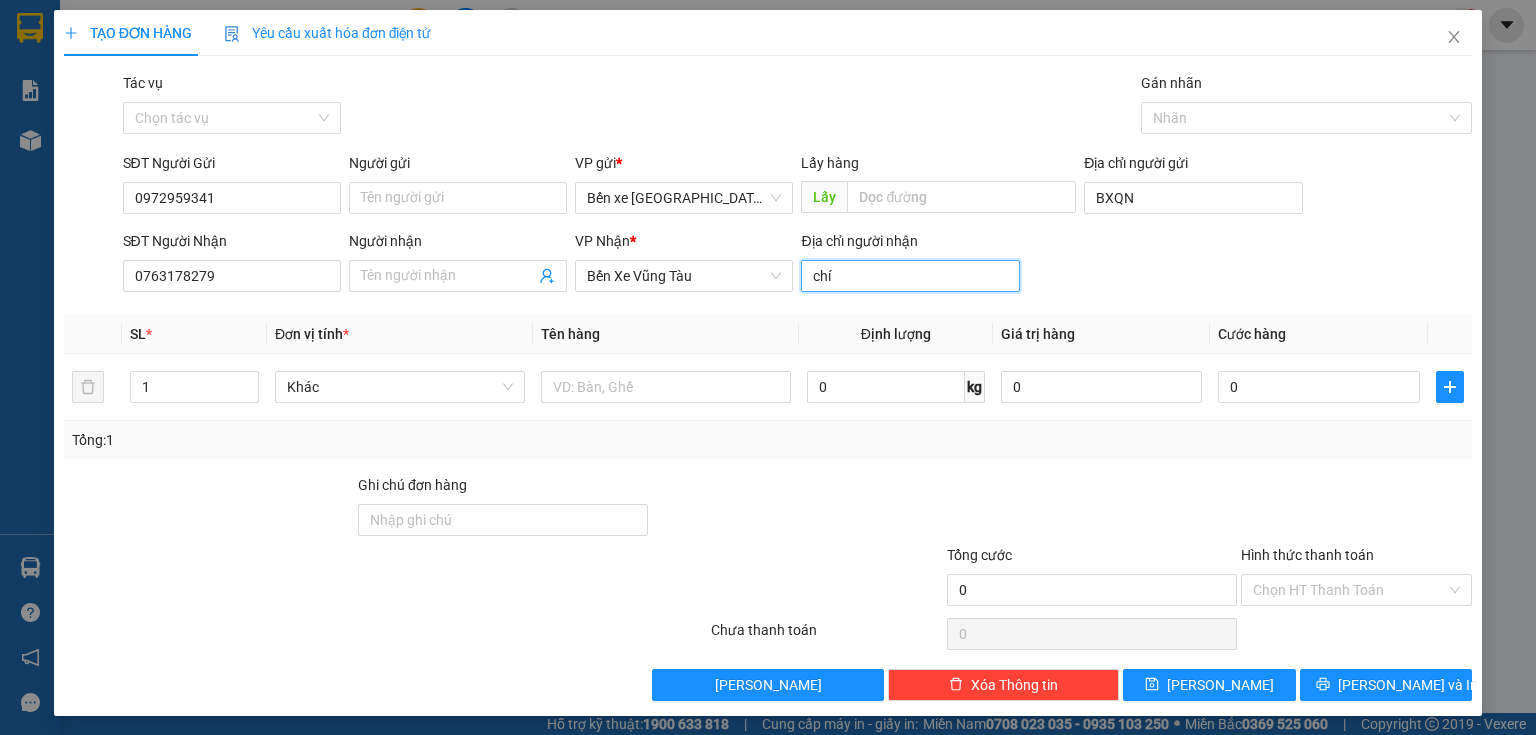 type on "[PERSON_NAME]" 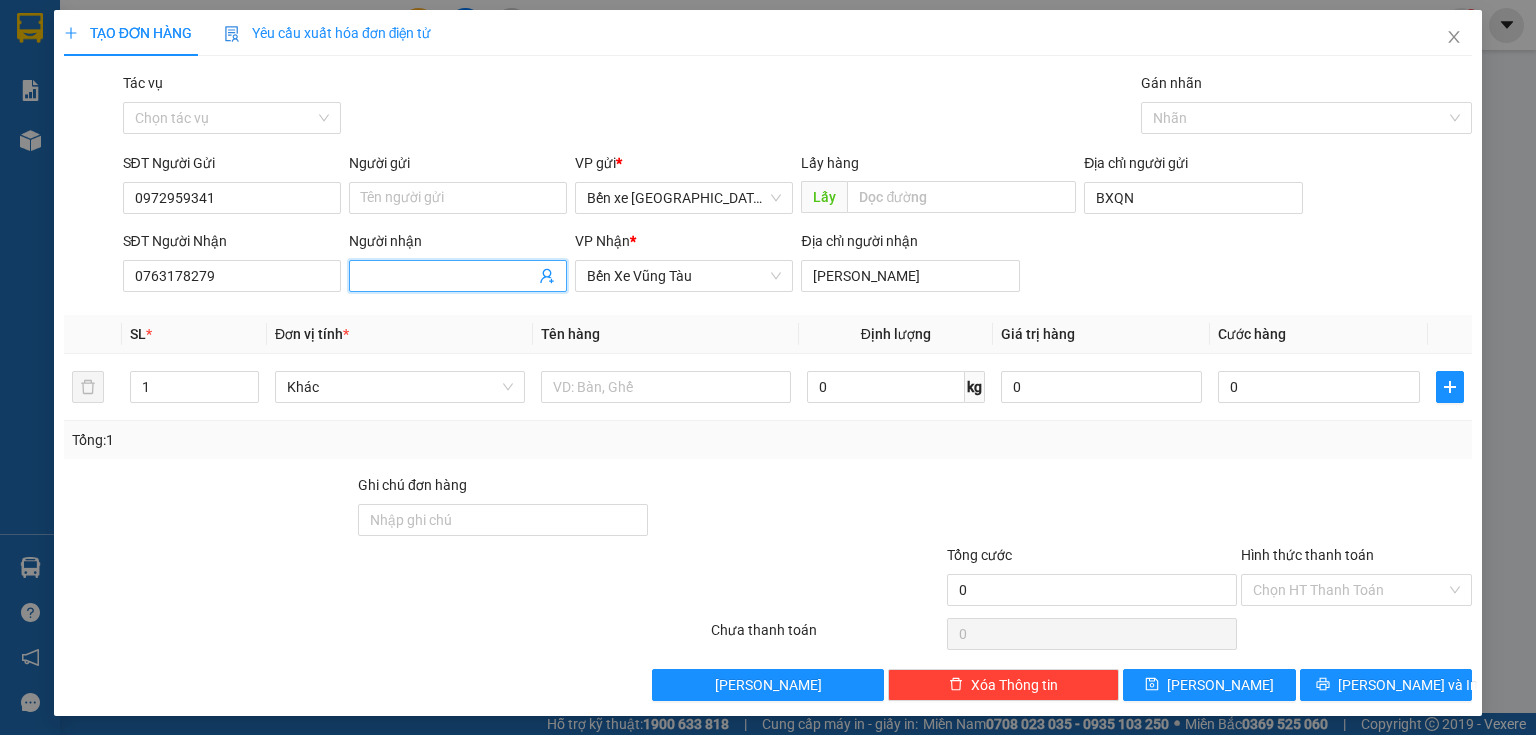click on "Người nhận" at bounding box center [448, 276] 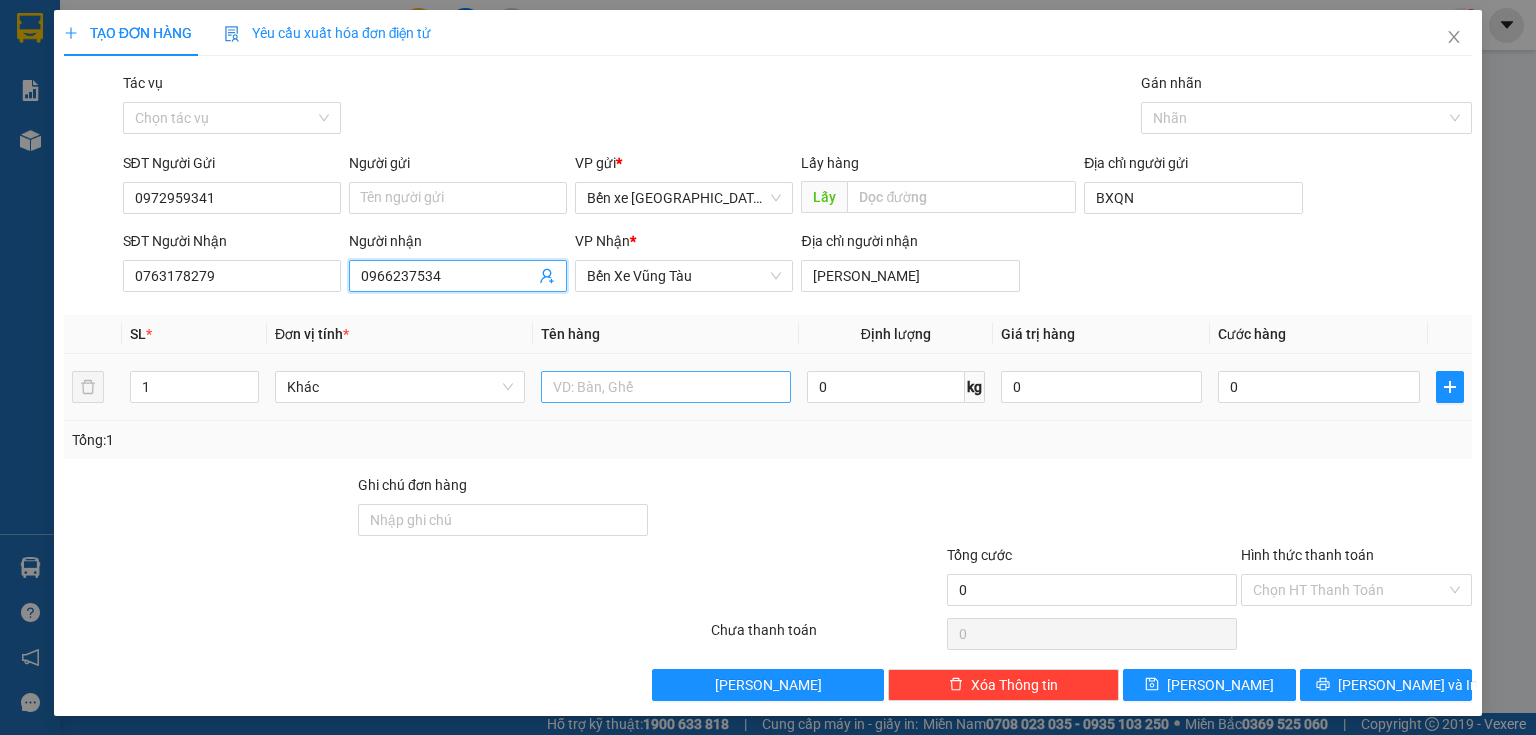 type on "0966237534" 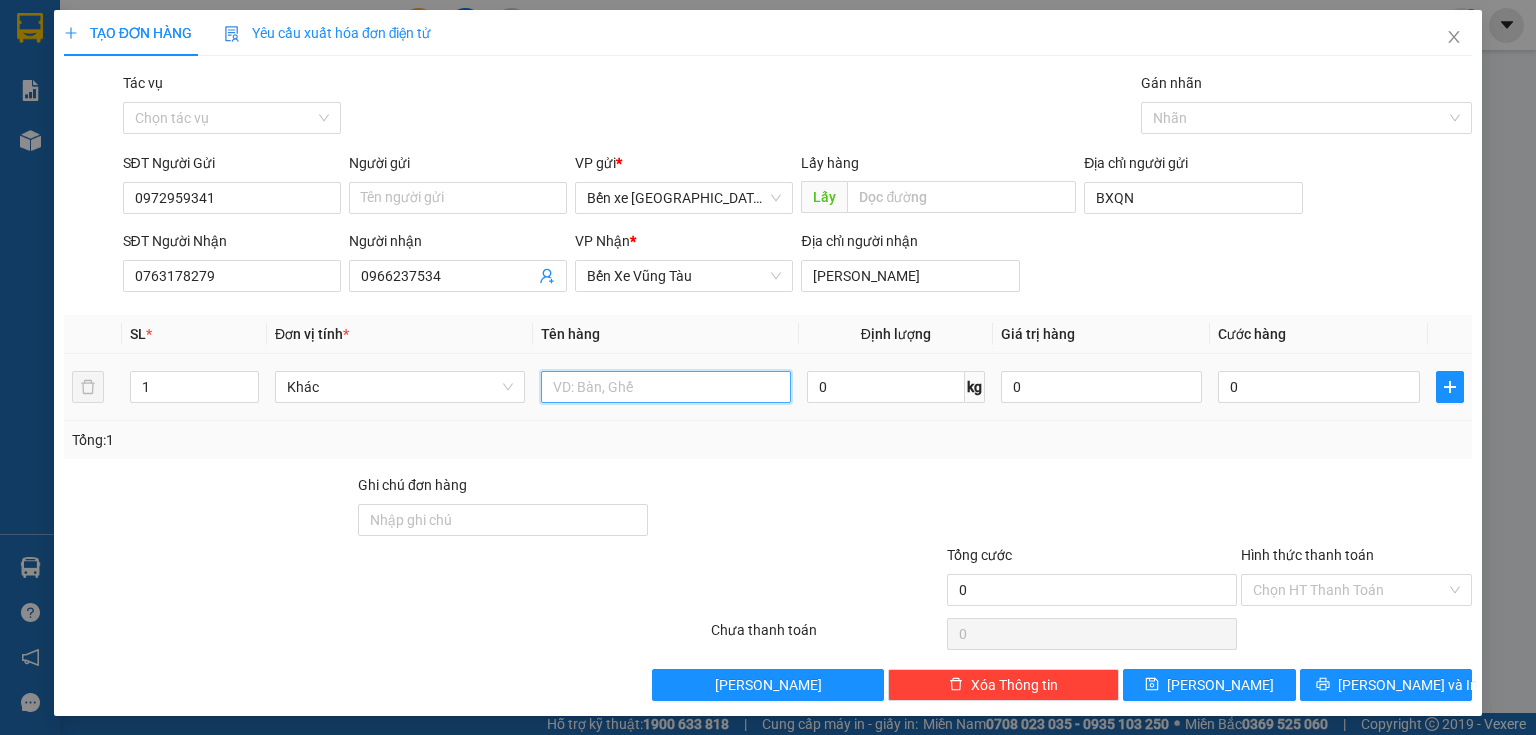 click at bounding box center [666, 387] 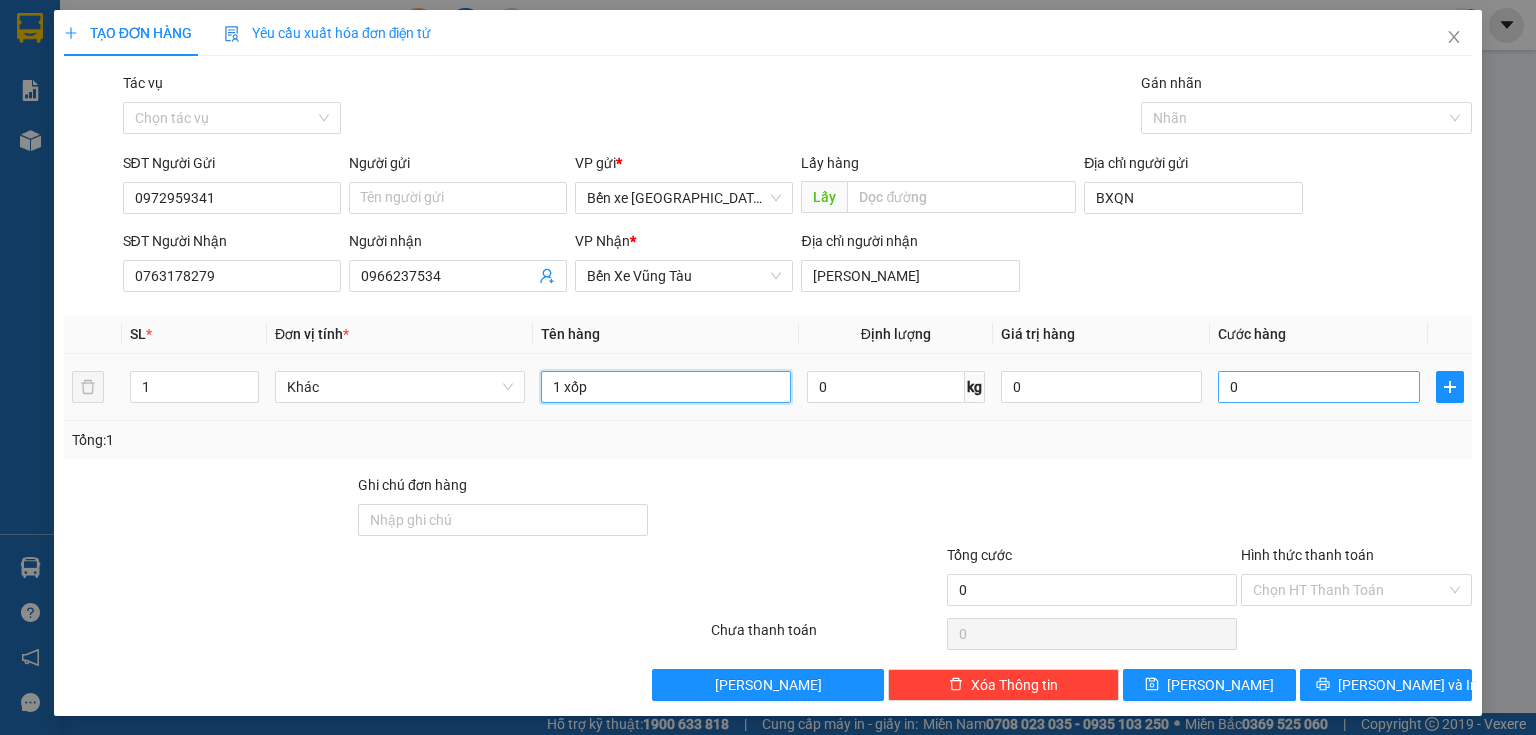 type on "1 xốp" 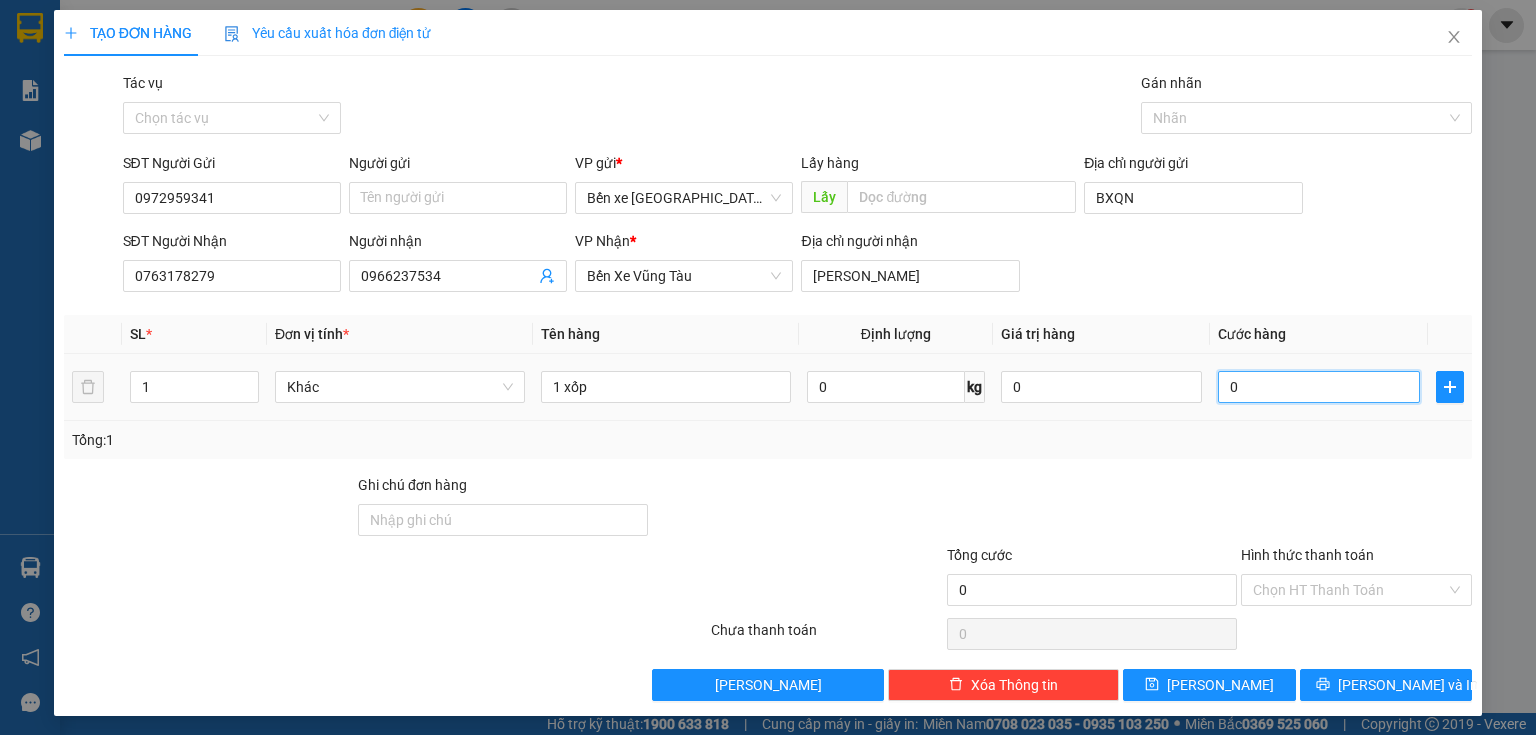 click on "0" at bounding box center (1319, 387) 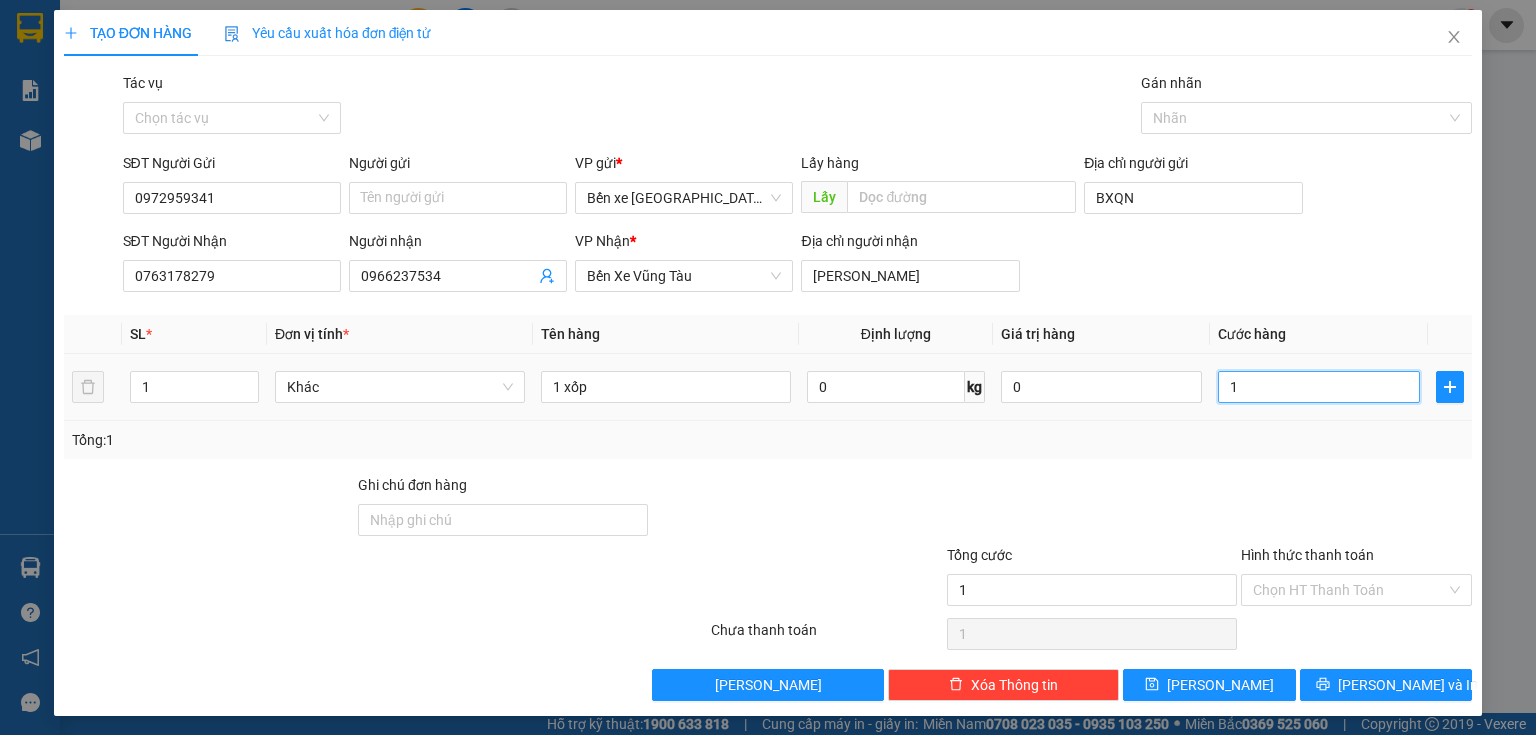 type on "12" 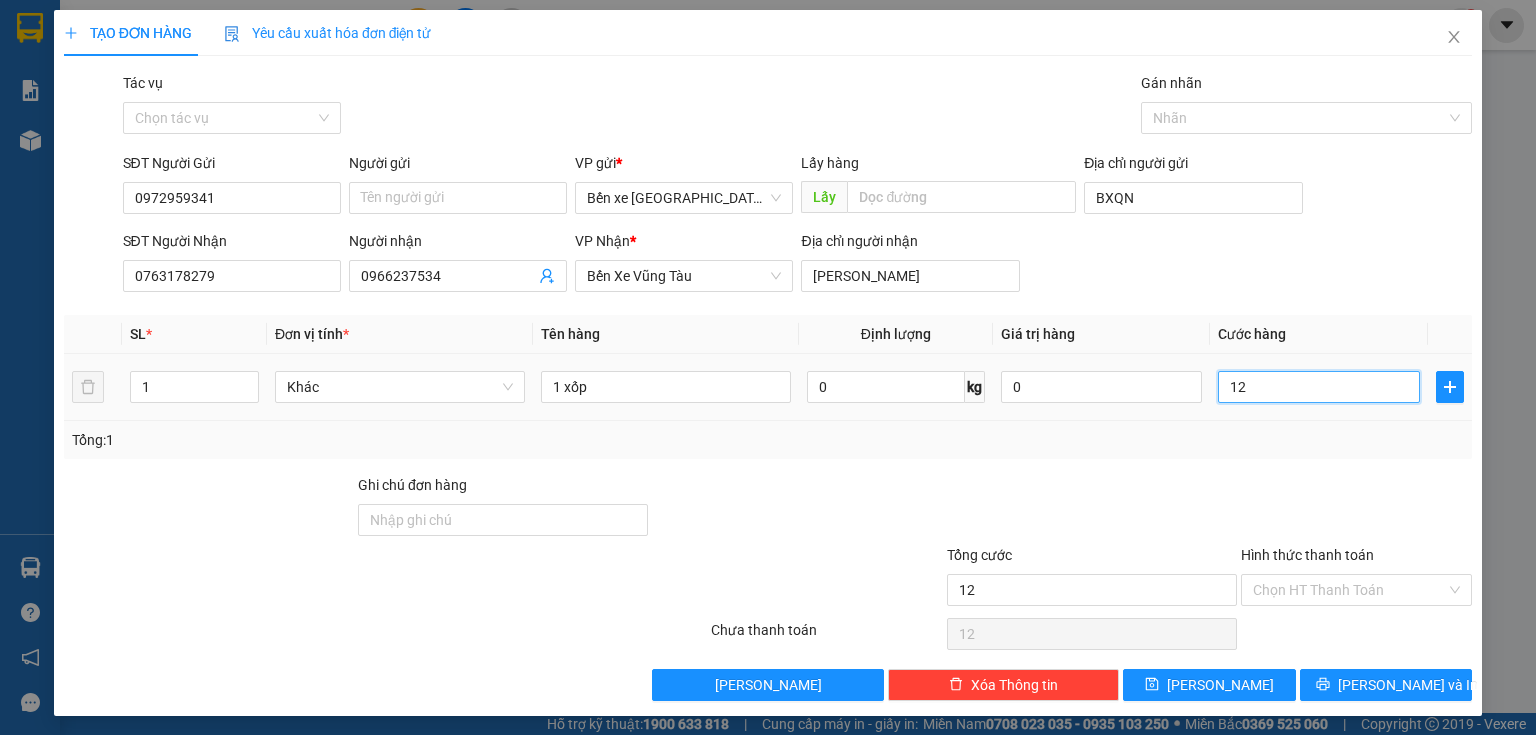 type on "120" 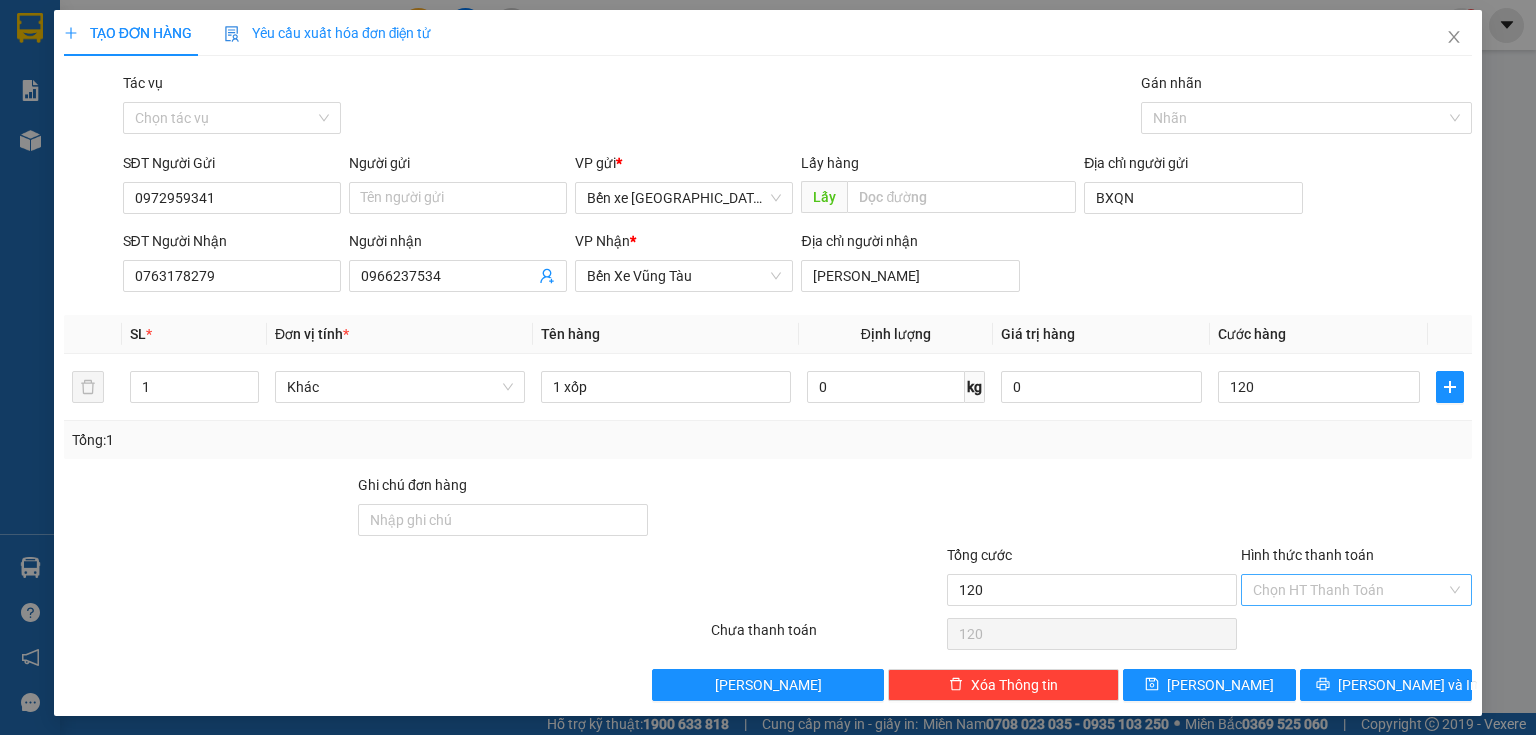 type on "120.000" 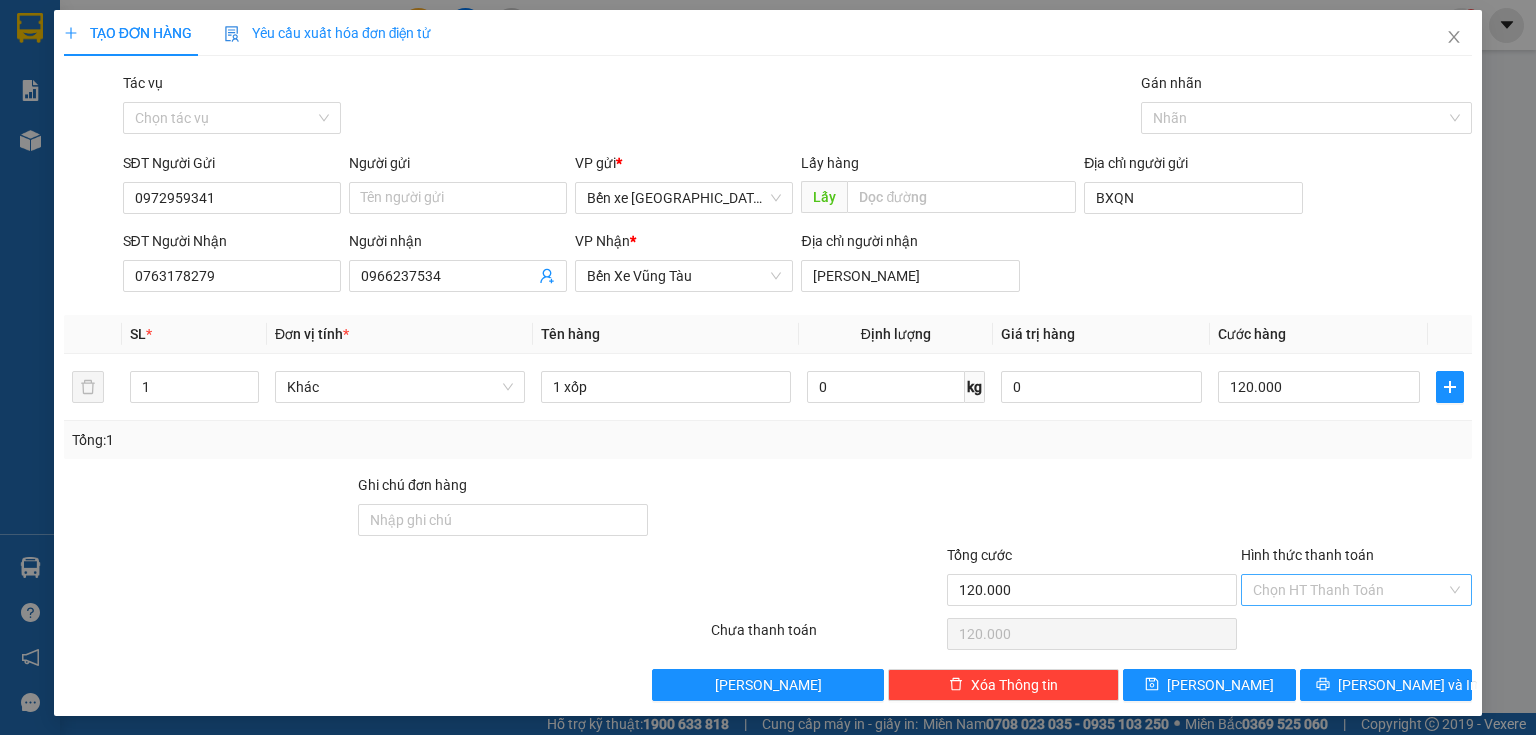 click on "Hình thức thanh toán" at bounding box center (1349, 590) 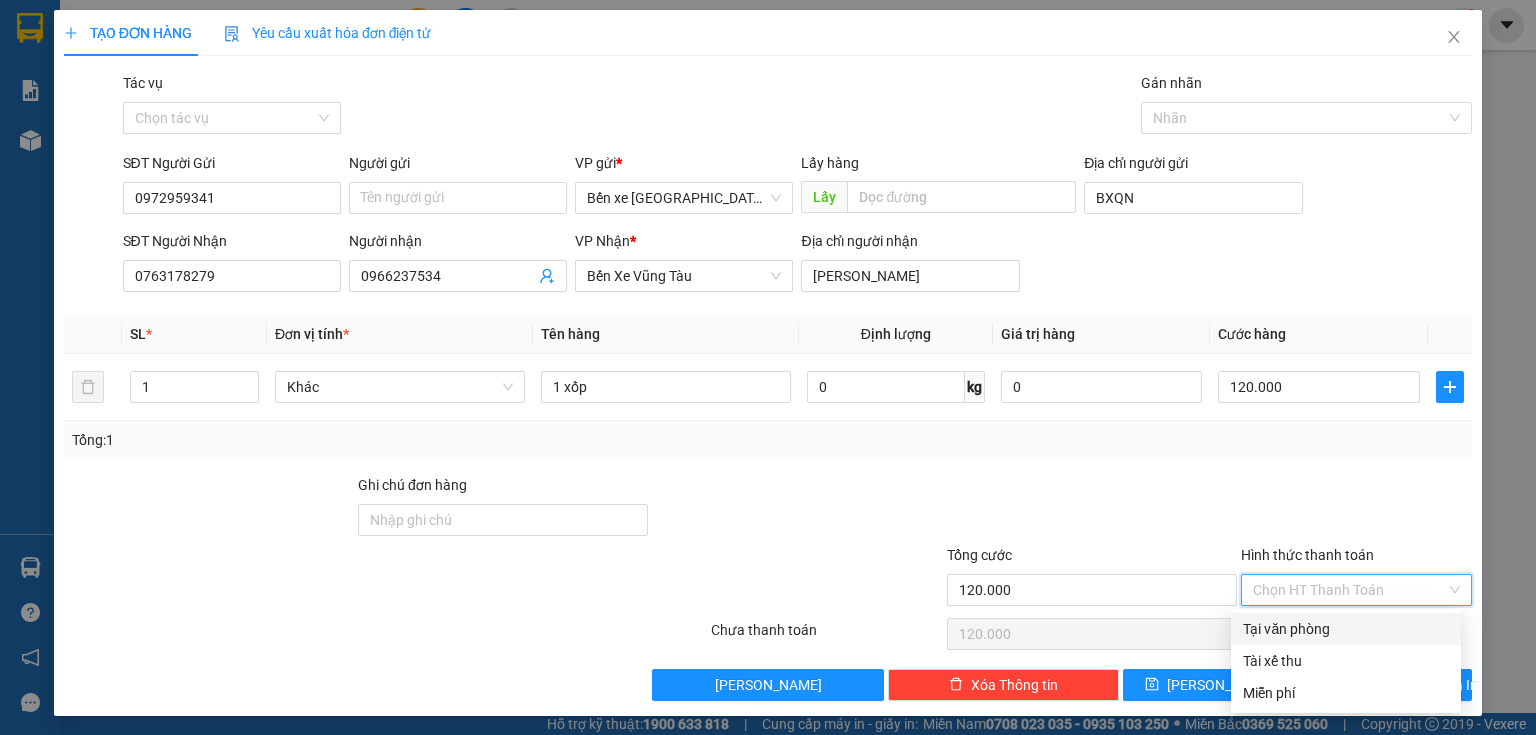 click on "Tại văn phòng" at bounding box center (1346, 629) 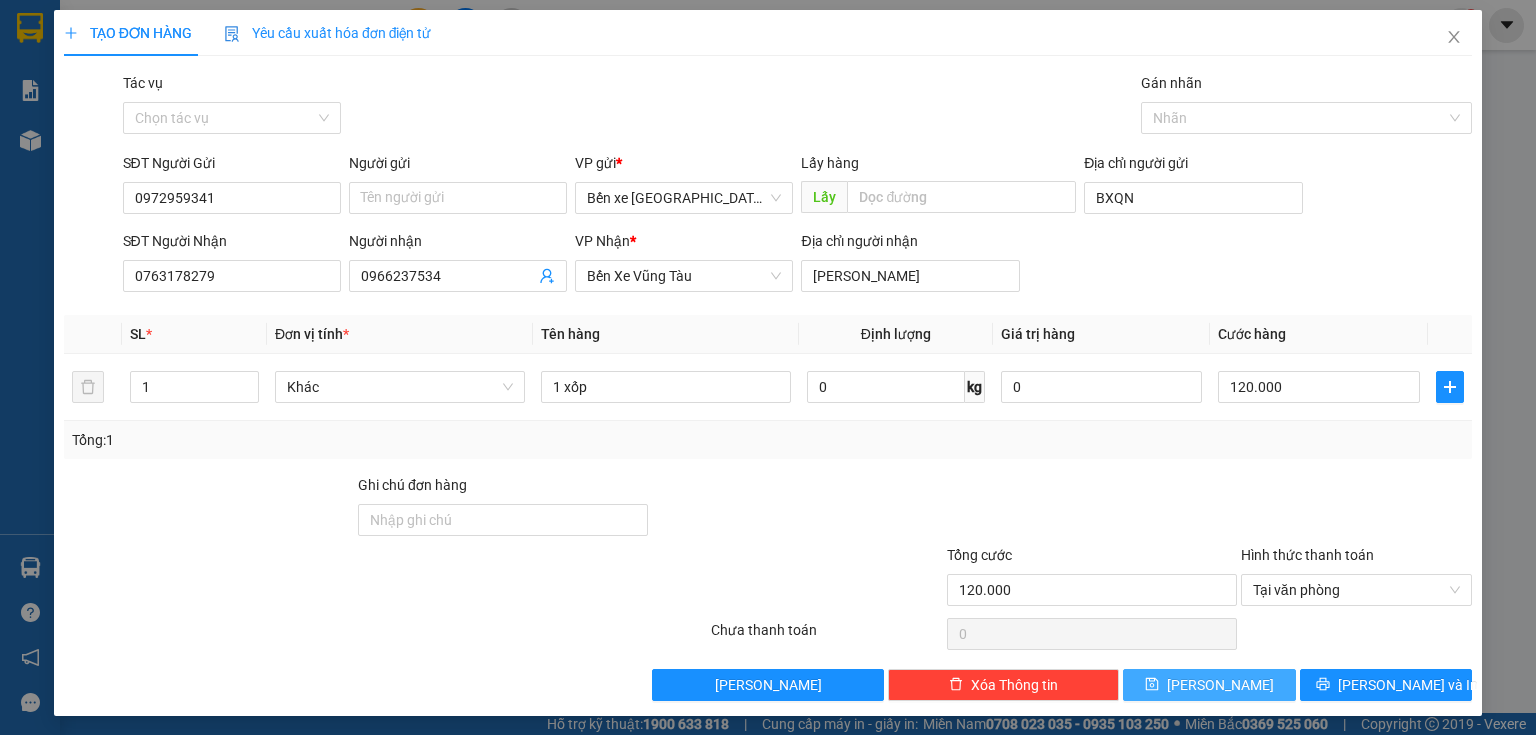 click on "[PERSON_NAME]" at bounding box center (1209, 685) 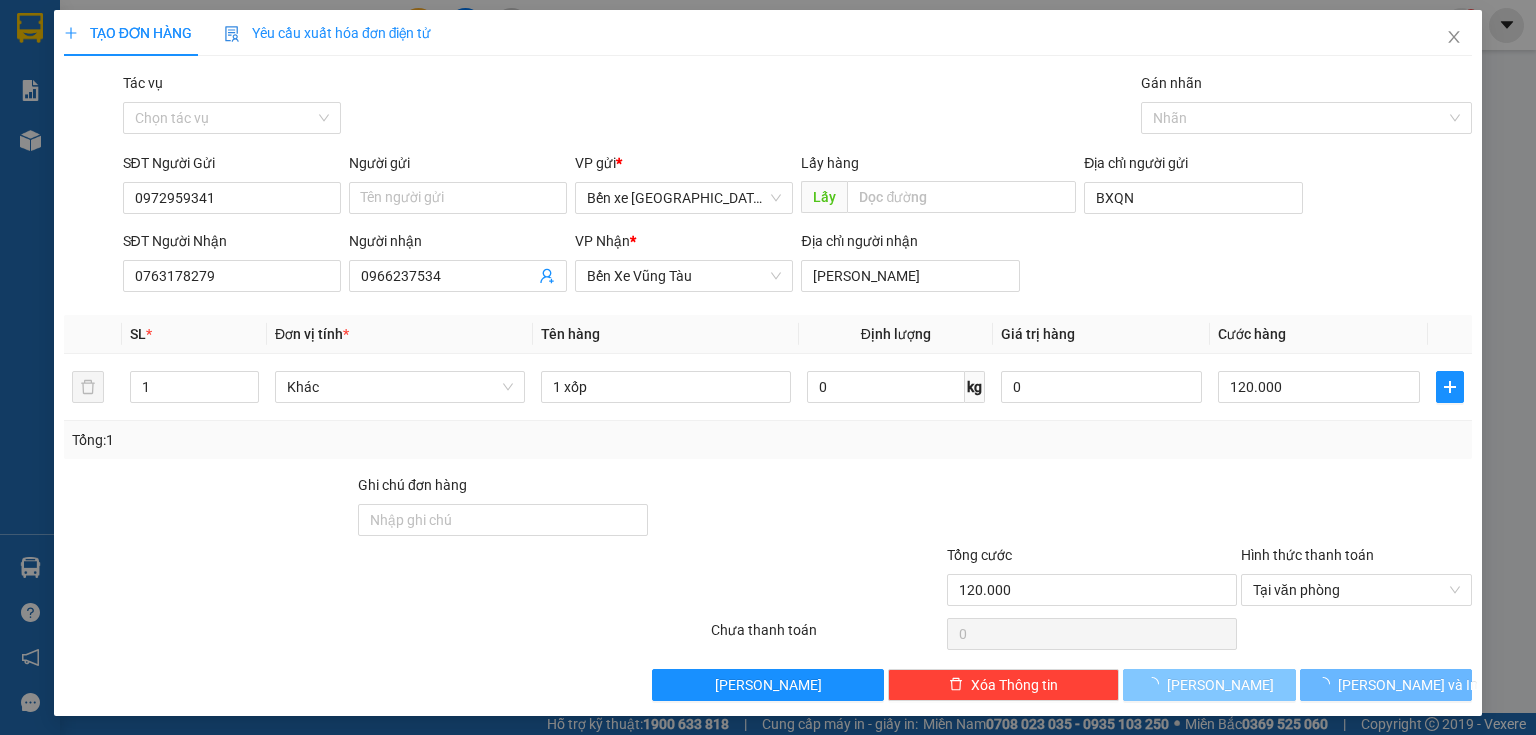 type 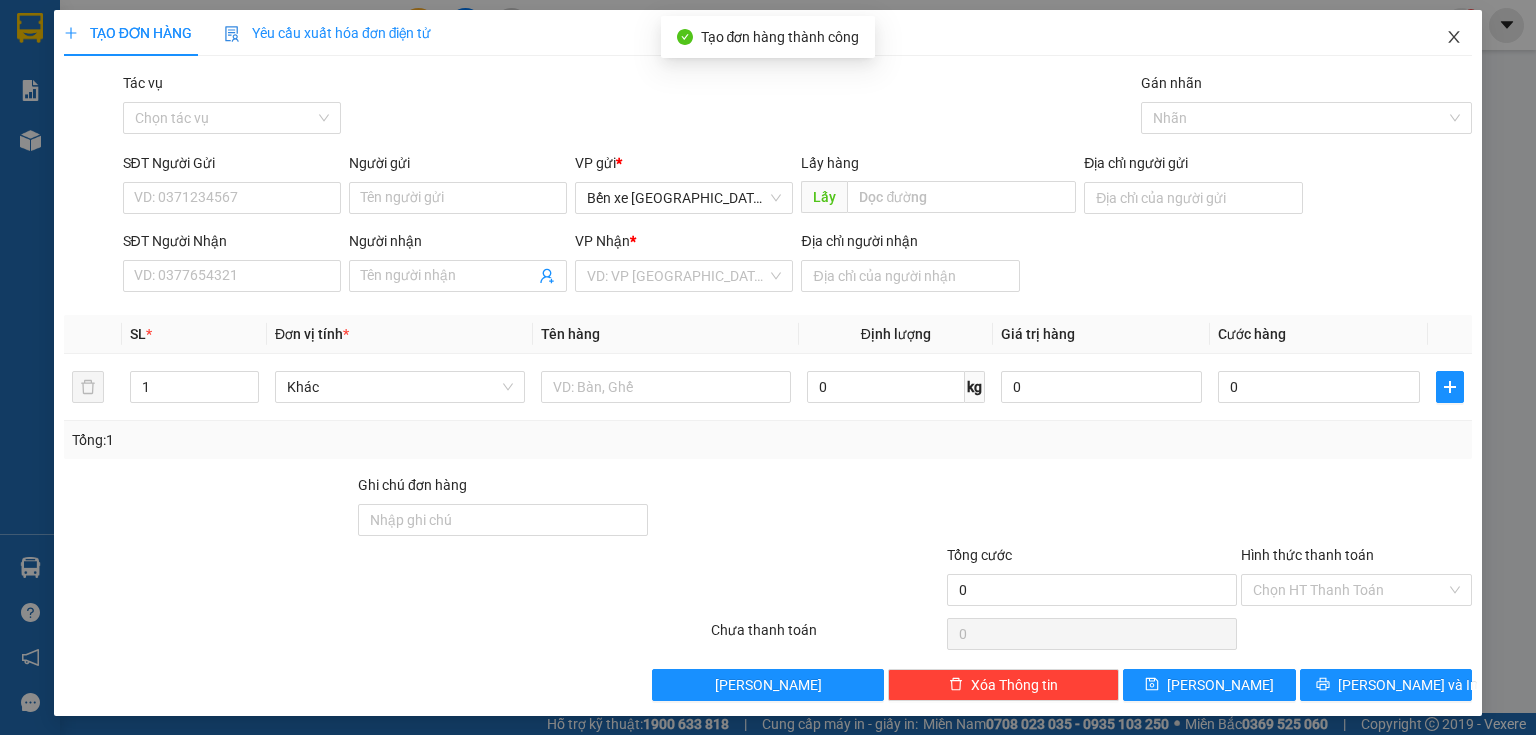 click at bounding box center (1454, 38) 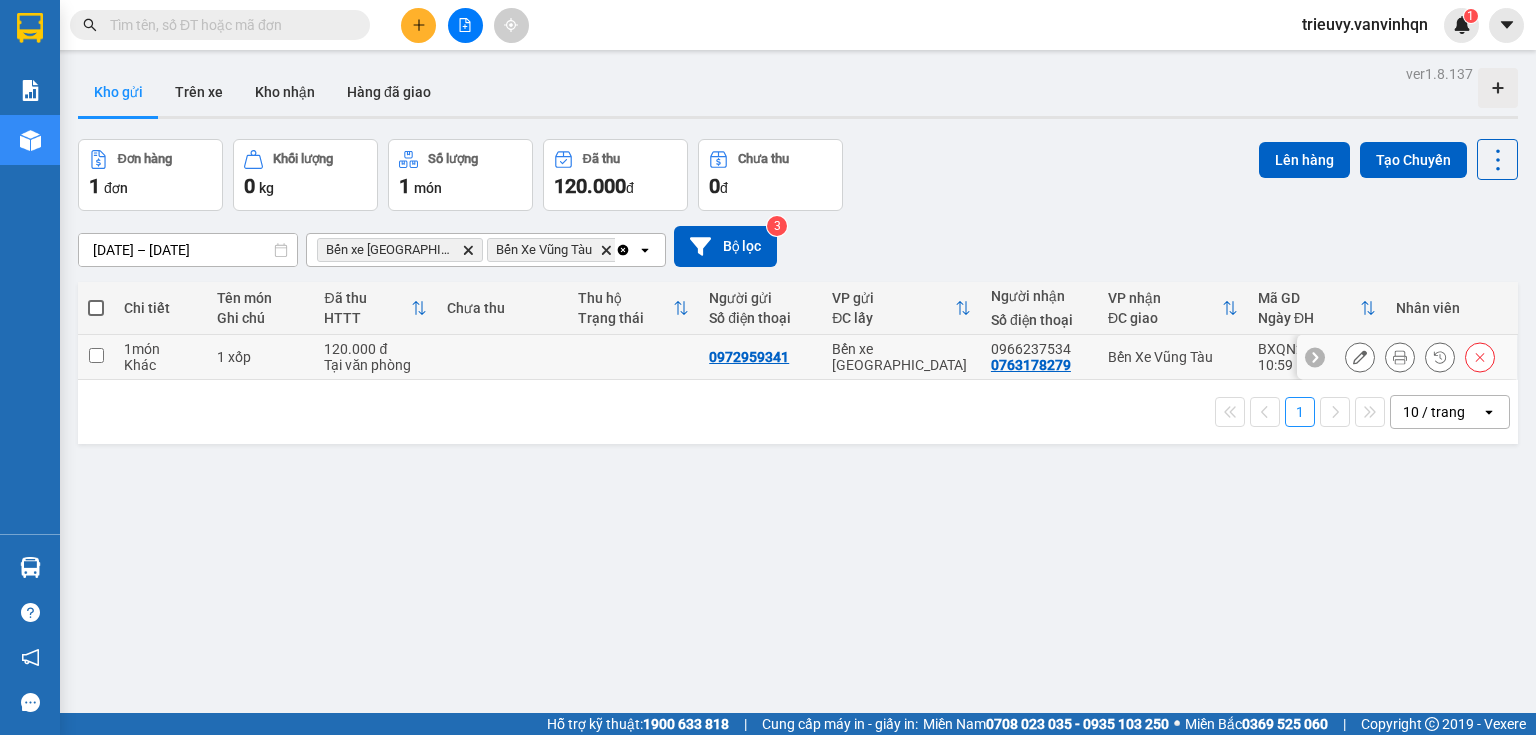 click at bounding box center [633, 357] 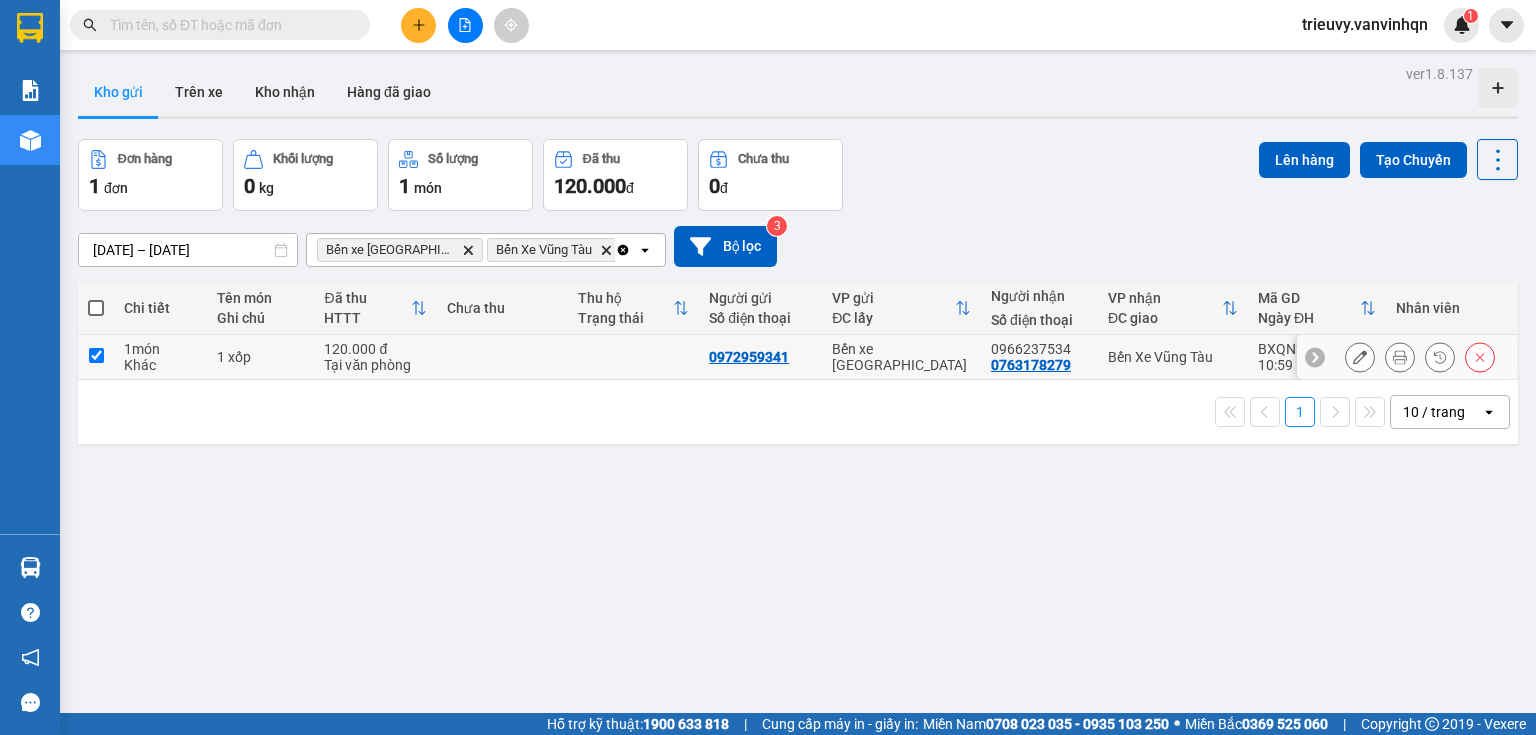 checkbox on "true" 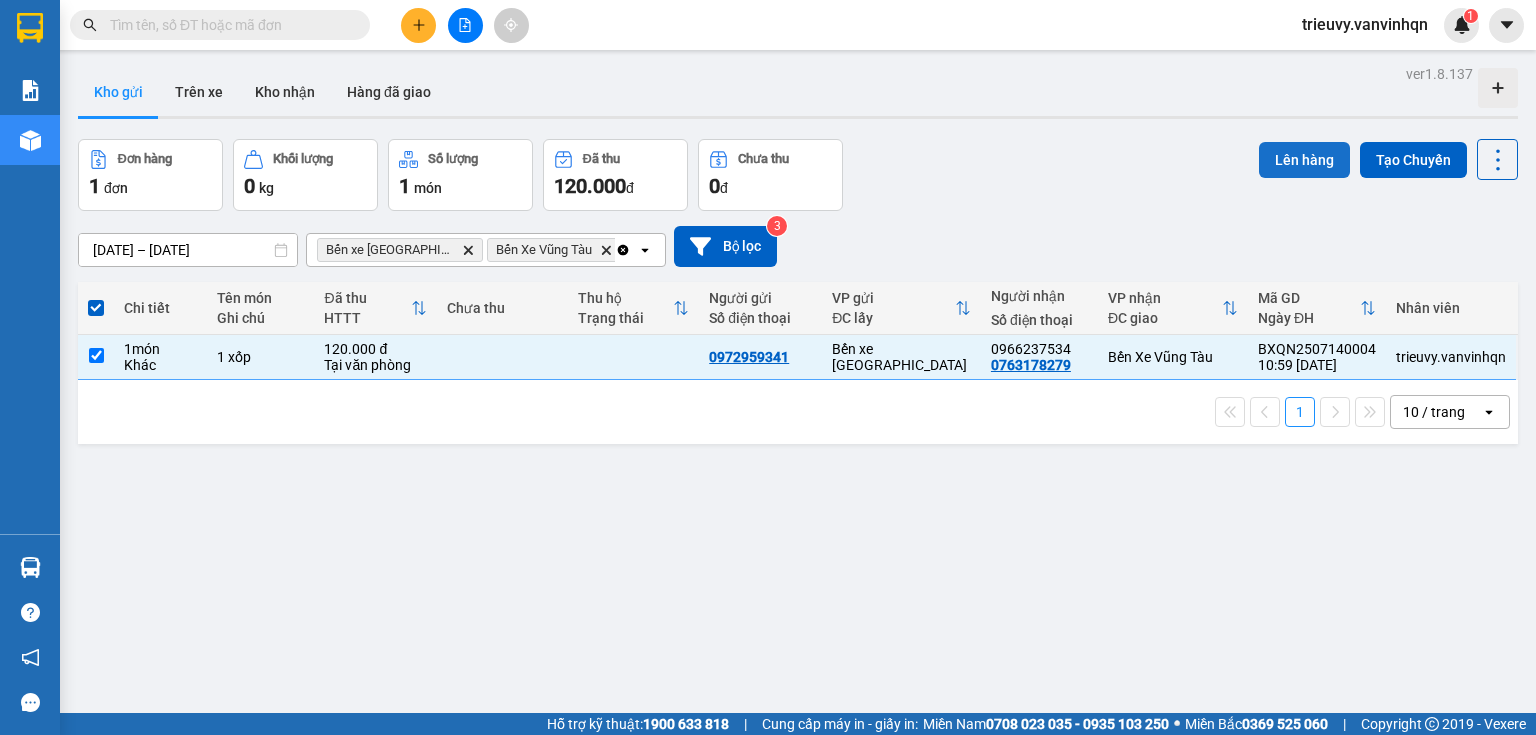 click on "Lên hàng" at bounding box center [1304, 160] 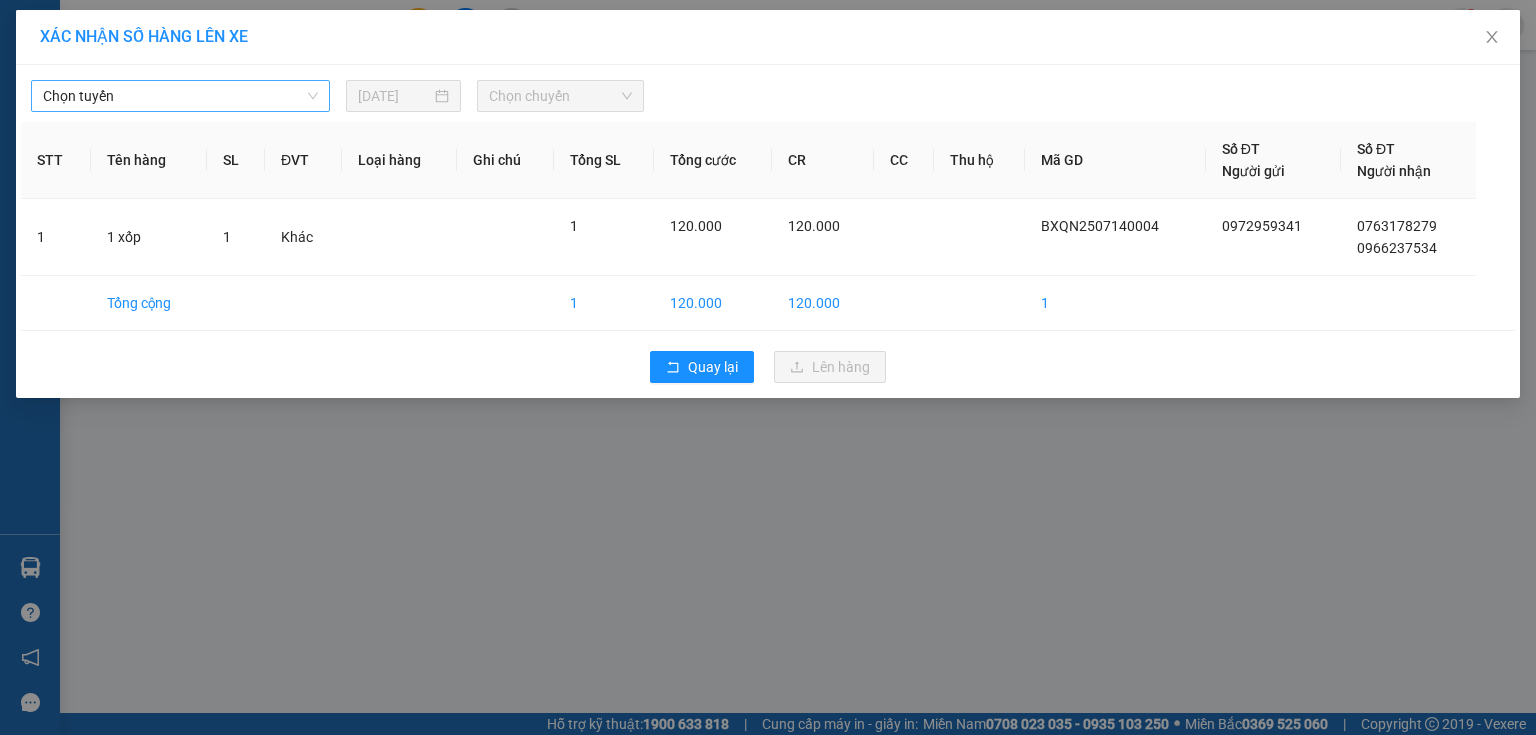 click on "Chọn tuyến" at bounding box center [180, 96] 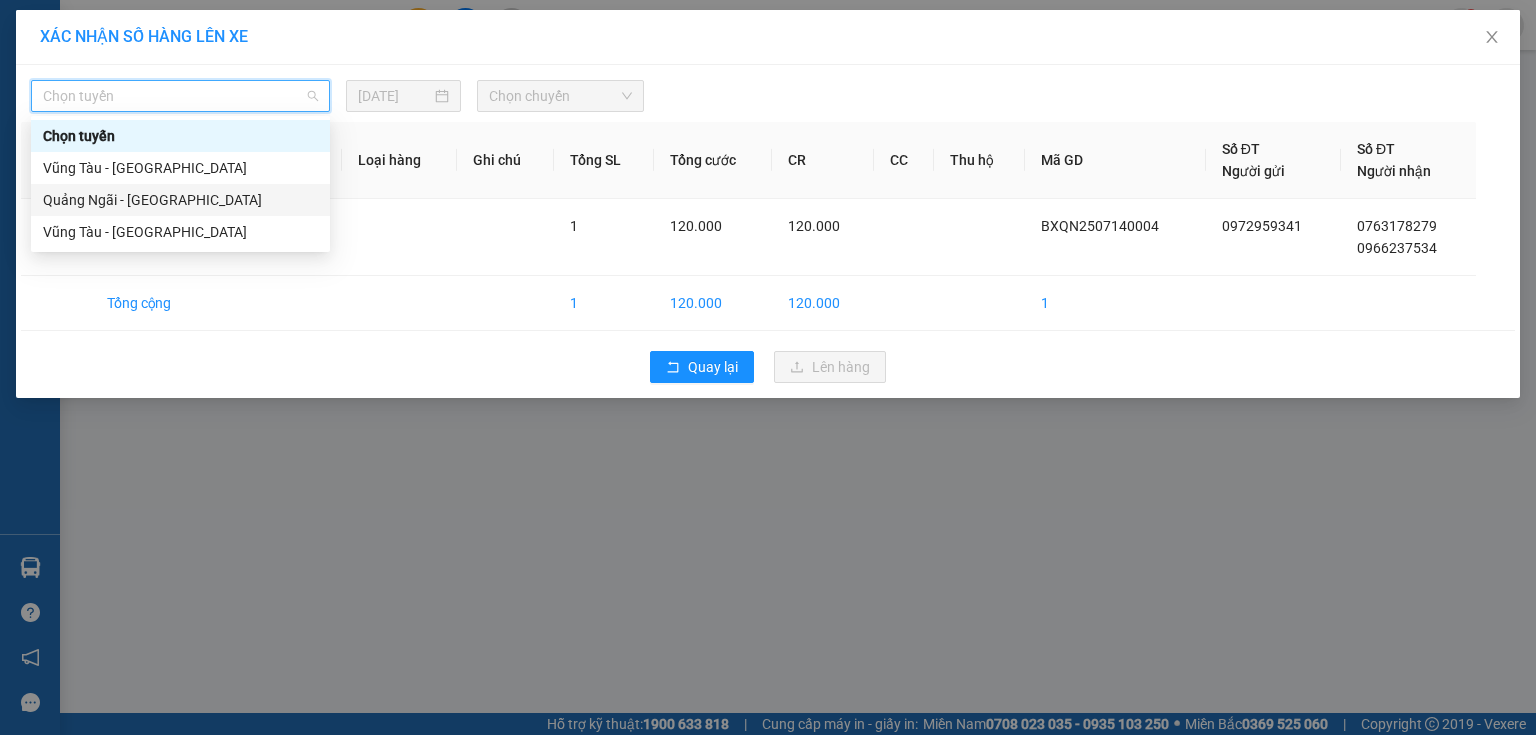 click on "Quảng Ngãi - [GEOGRAPHIC_DATA]" at bounding box center (180, 200) 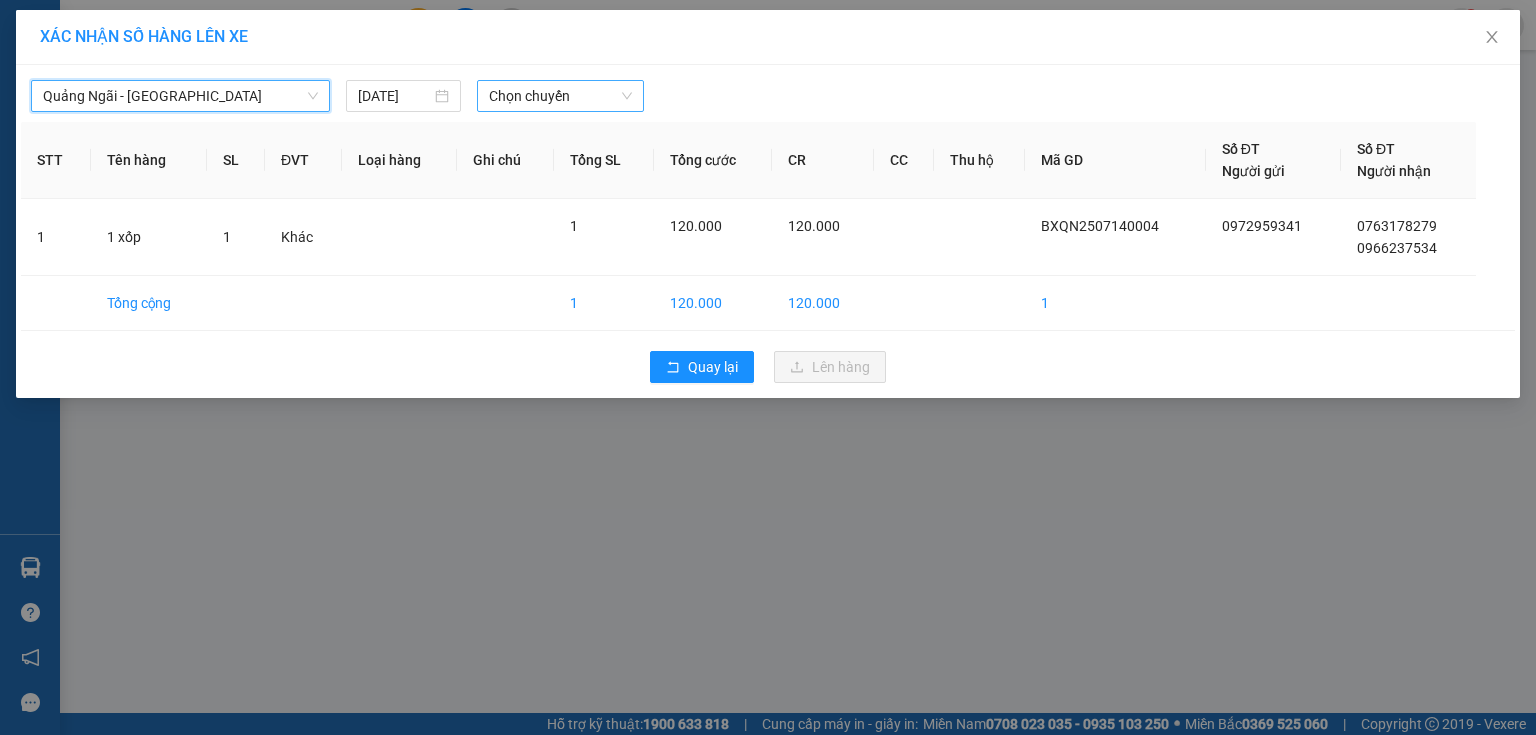 click on "Chọn chuyến" at bounding box center [561, 96] 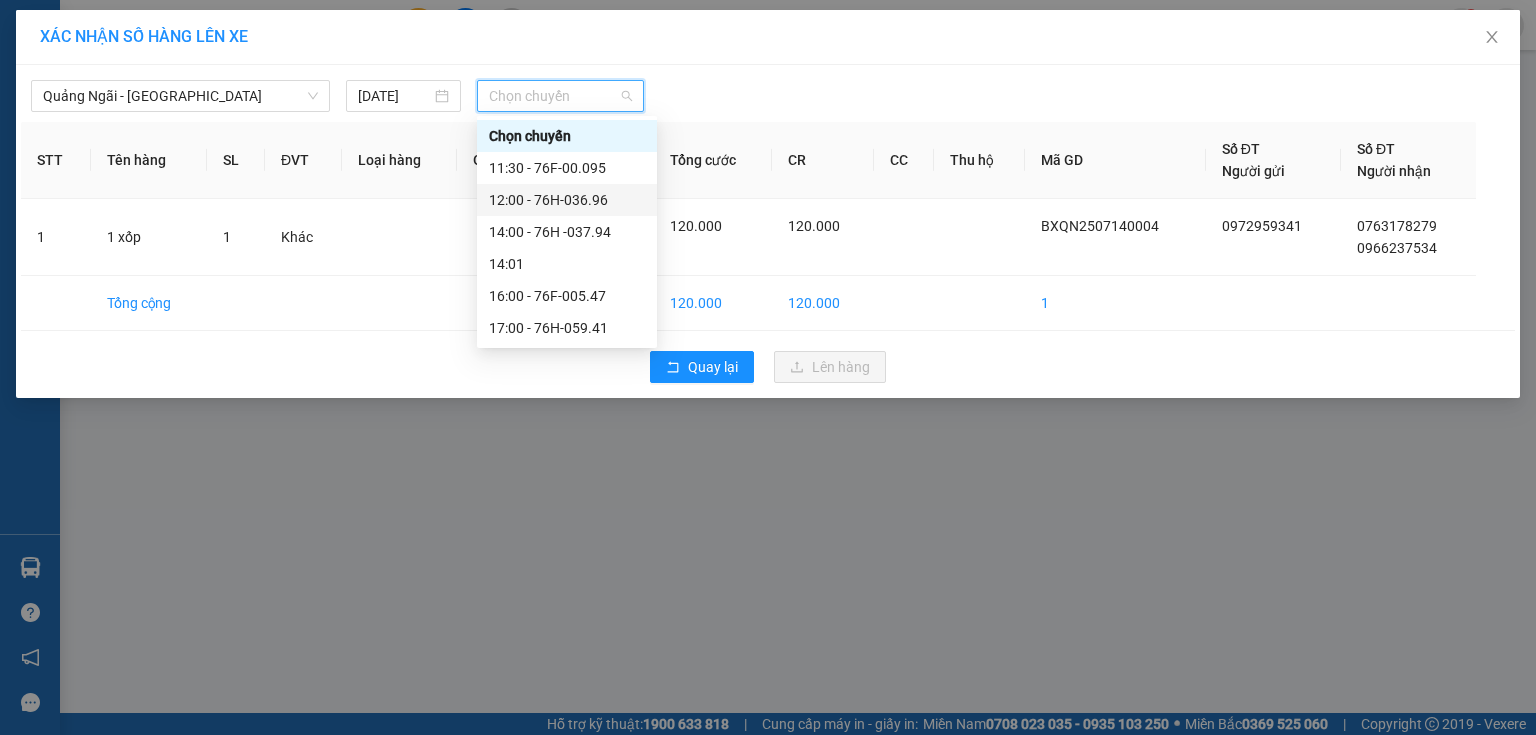 click on "12:00     - 76H-036.96" at bounding box center [567, 200] 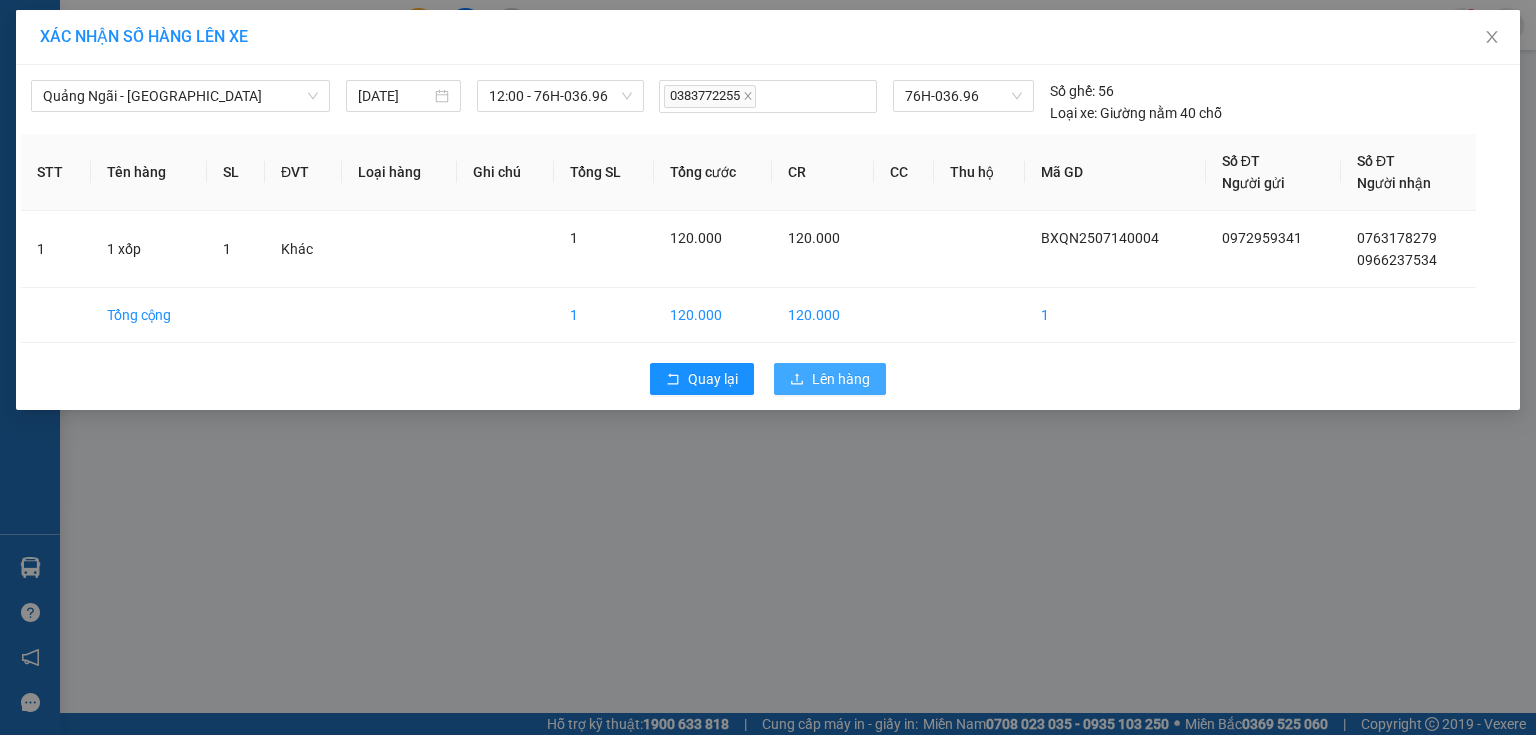 click on "Lên hàng" at bounding box center [830, 379] 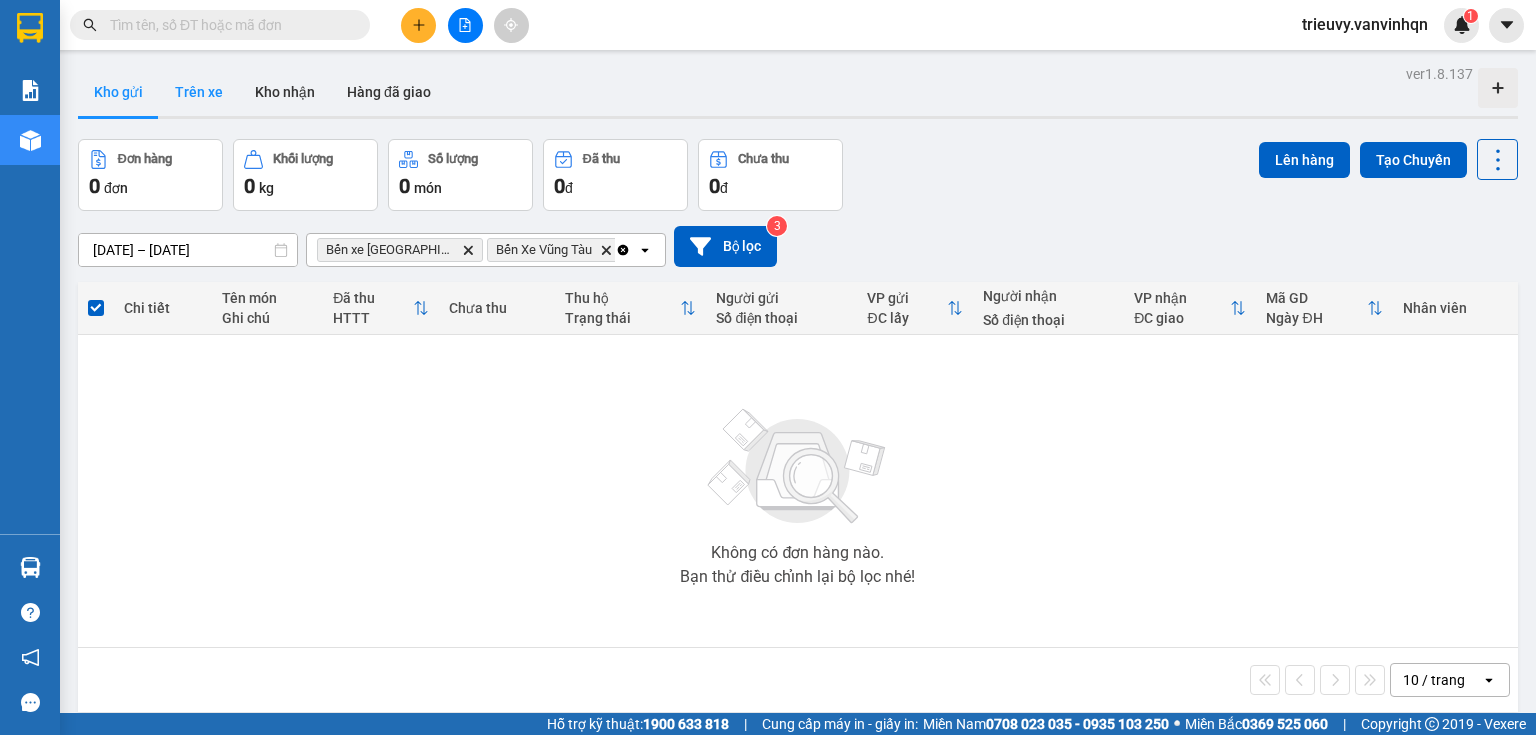 click on "Trên xe" at bounding box center (199, 92) 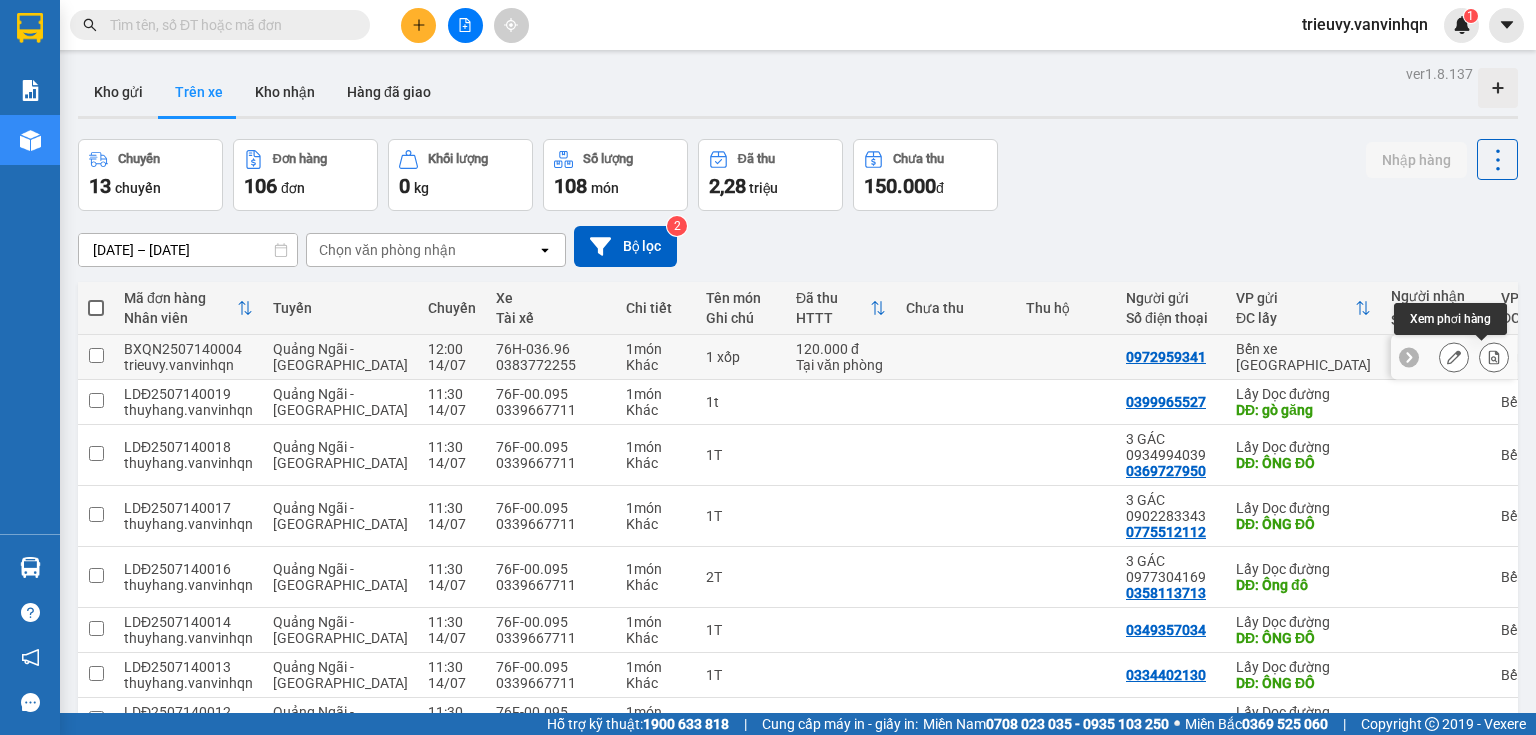 drag, startPoint x: 1448, startPoint y: 360, endPoint x: 1498, endPoint y: 289, distance: 86.83893 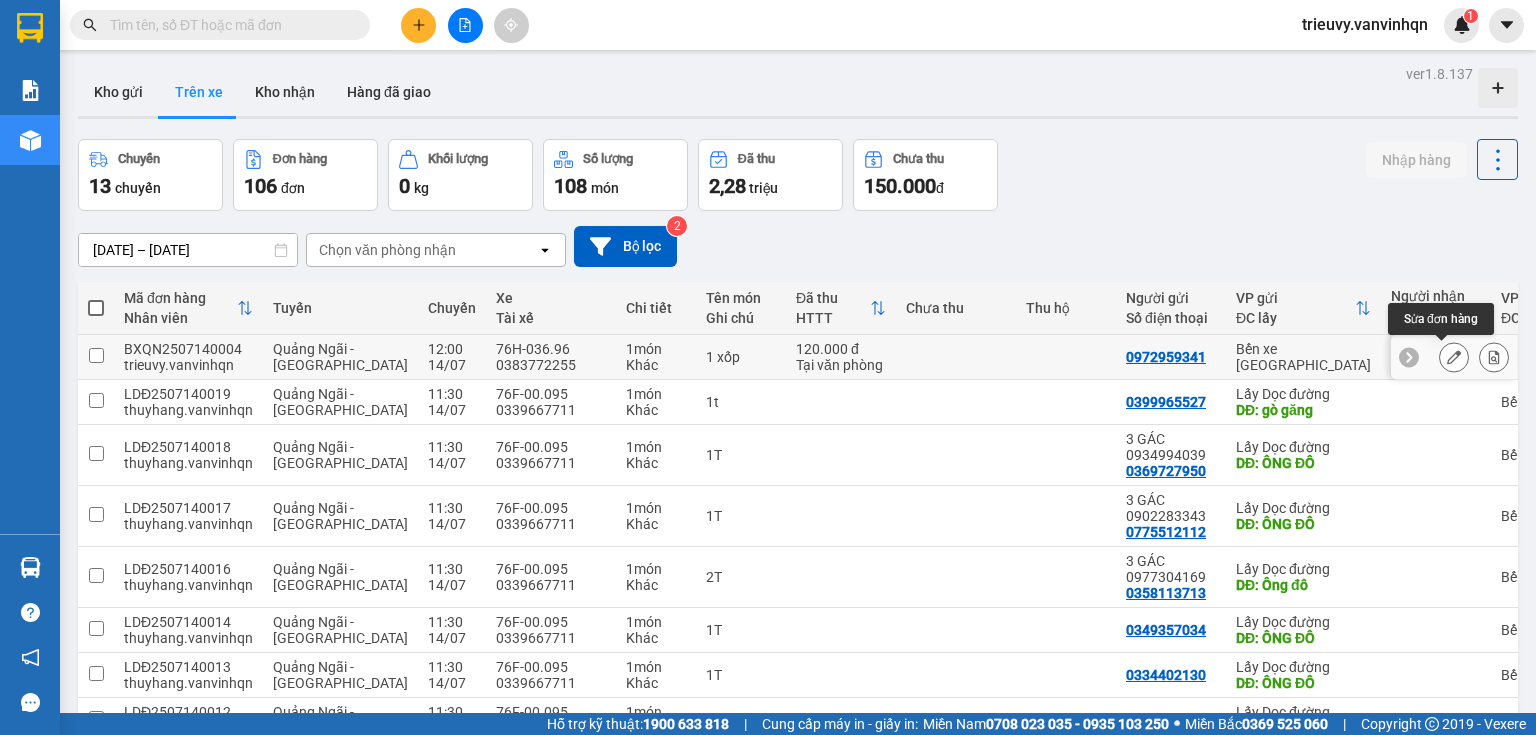 click 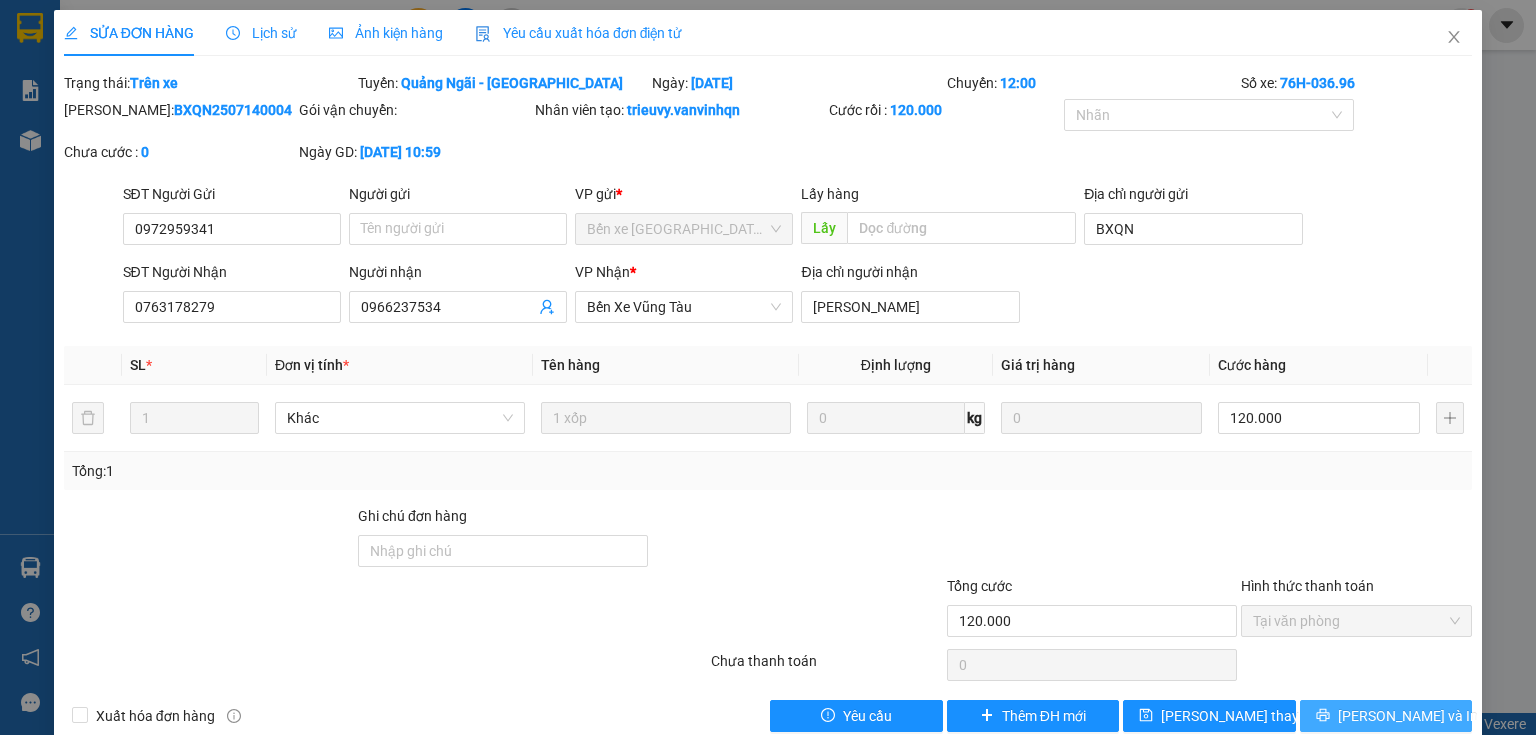 click 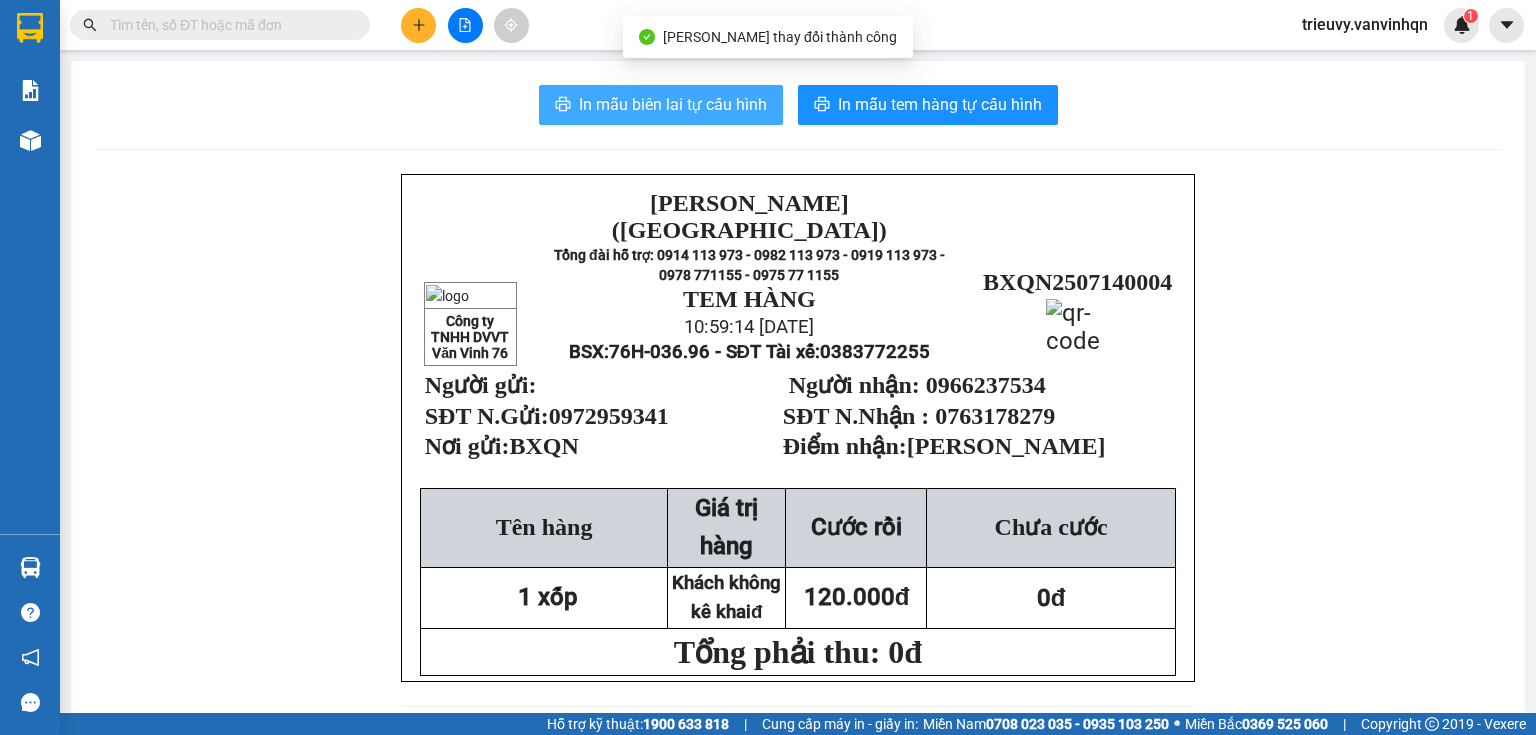 drag, startPoint x: 647, startPoint y: 99, endPoint x: 656, endPoint y: 104, distance: 10.29563 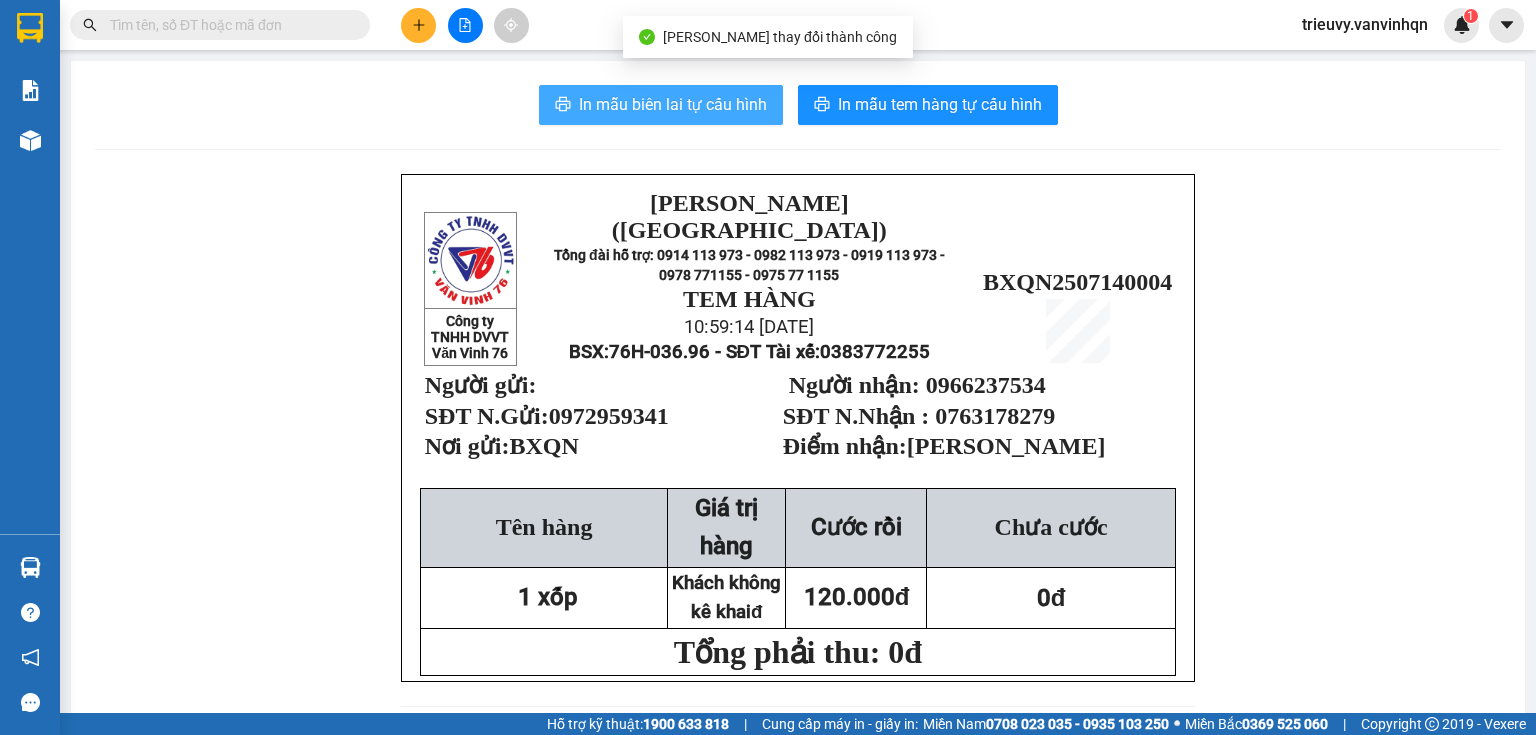 scroll, scrollTop: 0, scrollLeft: 0, axis: both 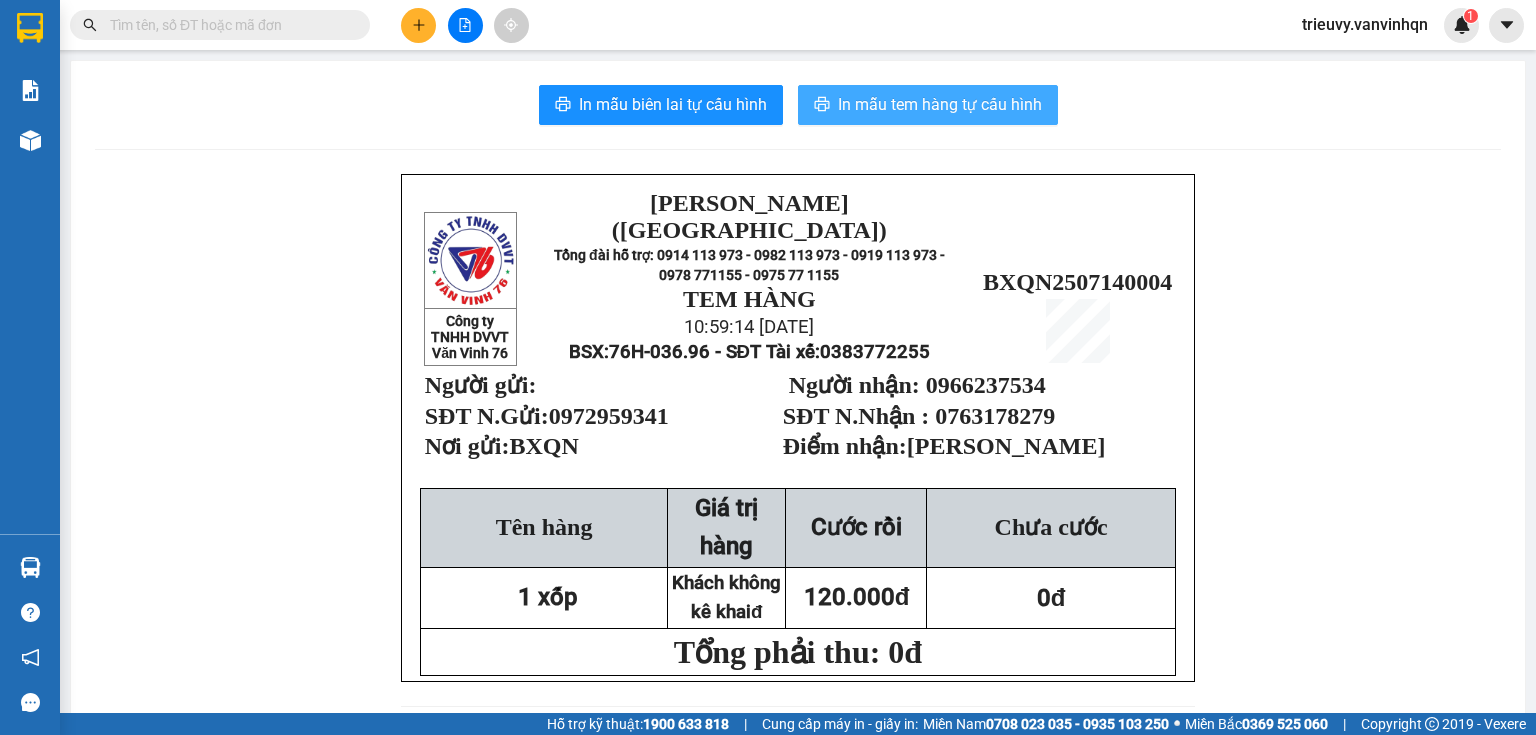 click on "In mẫu tem hàng tự cấu hình" at bounding box center (940, 104) 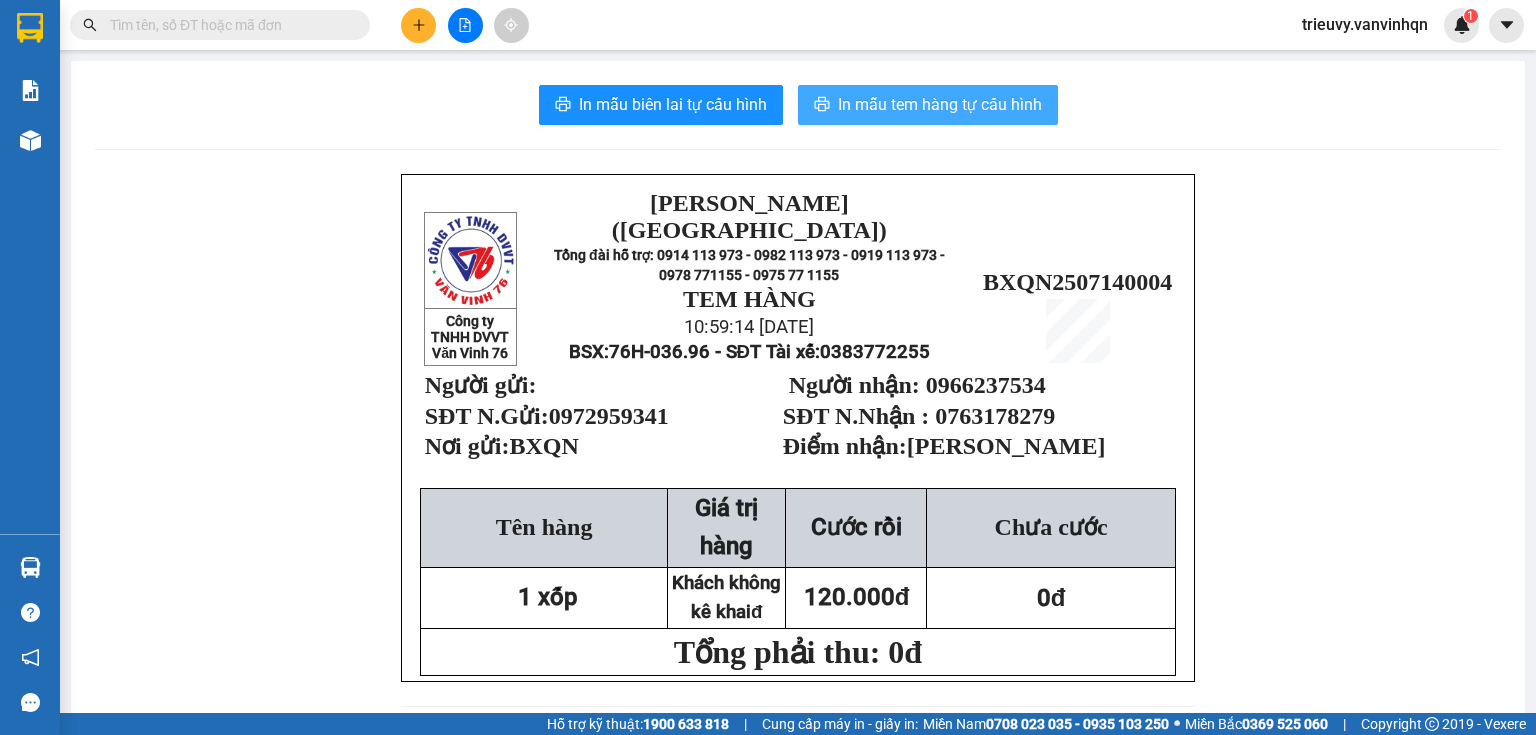 scroll, scrollTop: 0, scrollLeft: 0, axis: both 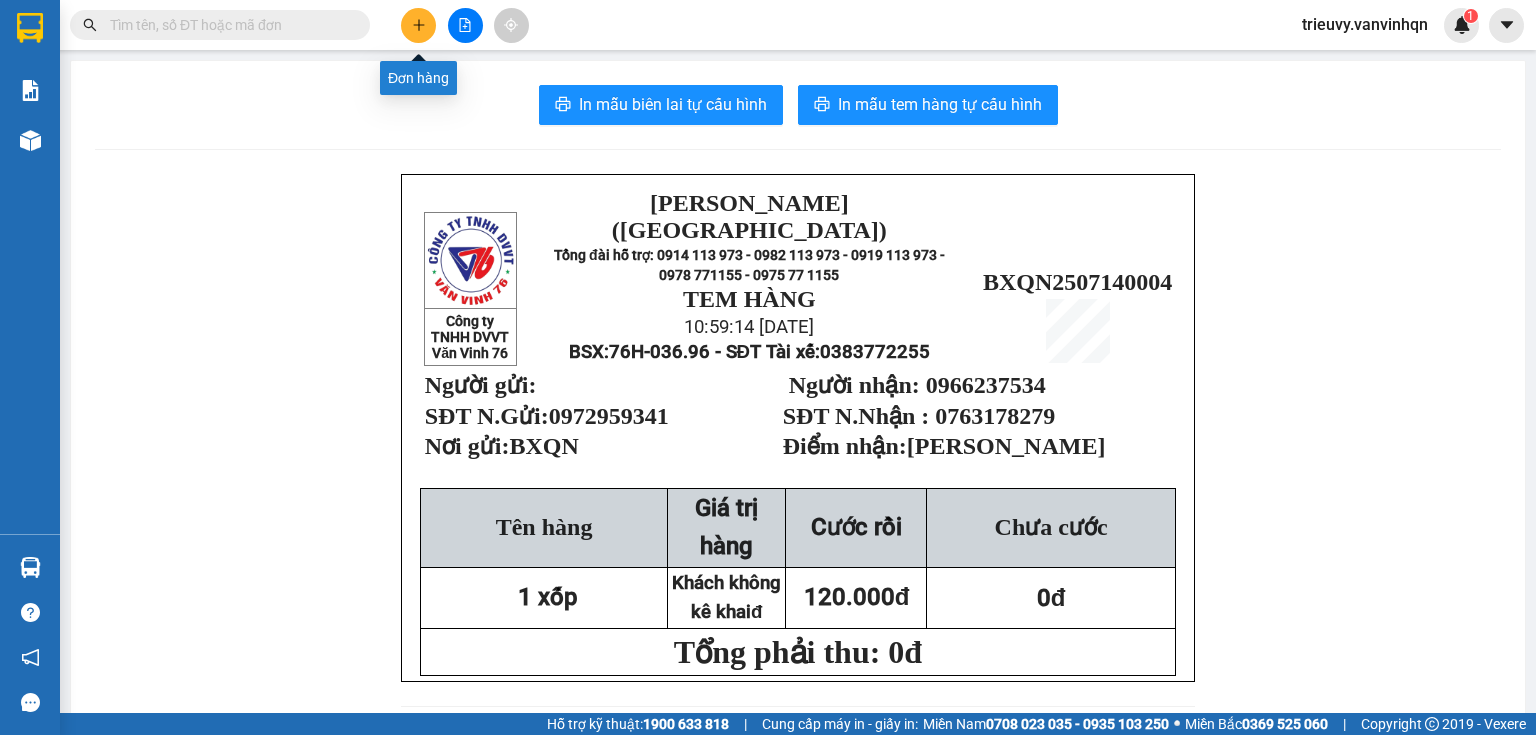 click 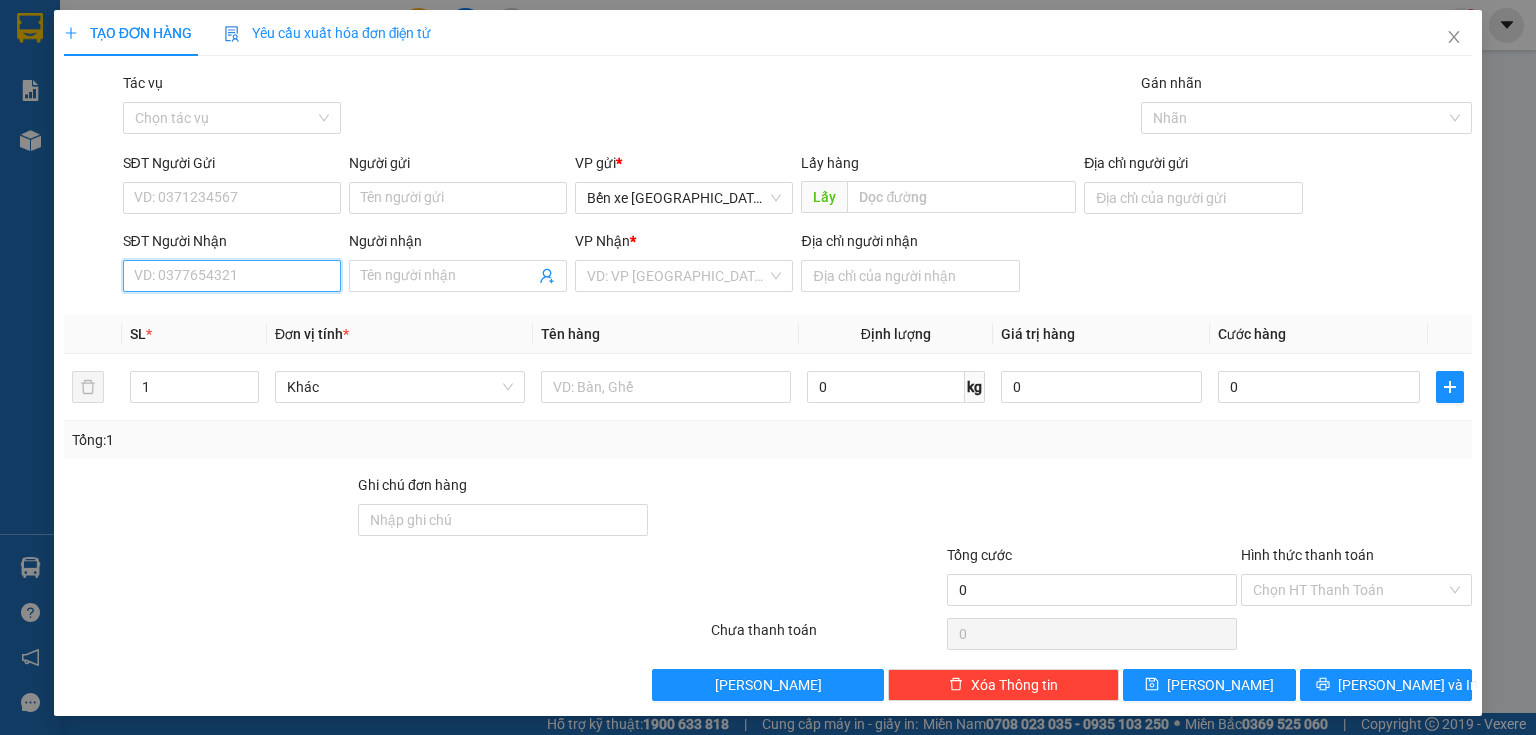 click on "SĐT Người Nhận" at bounding box center (232, 276) 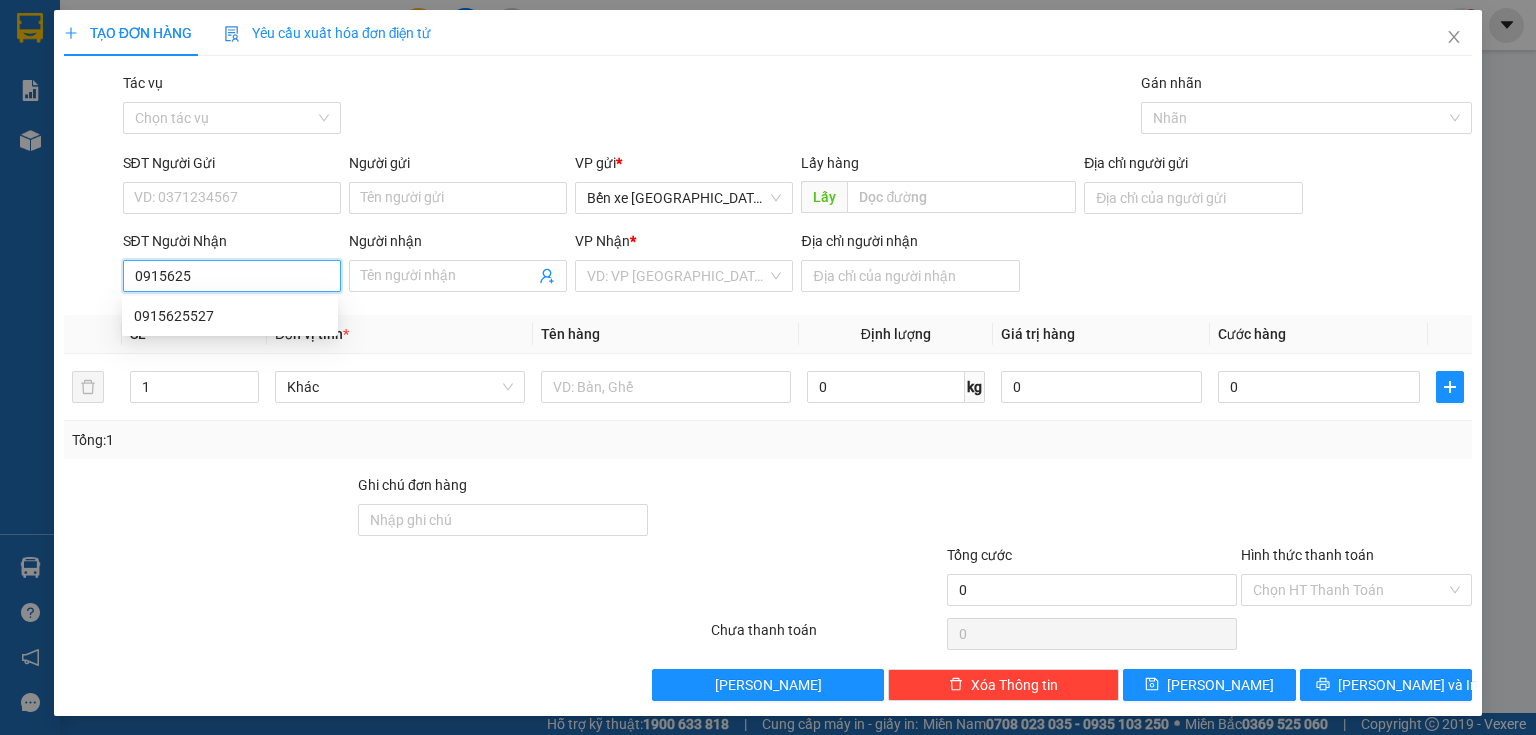 type on "09156255" 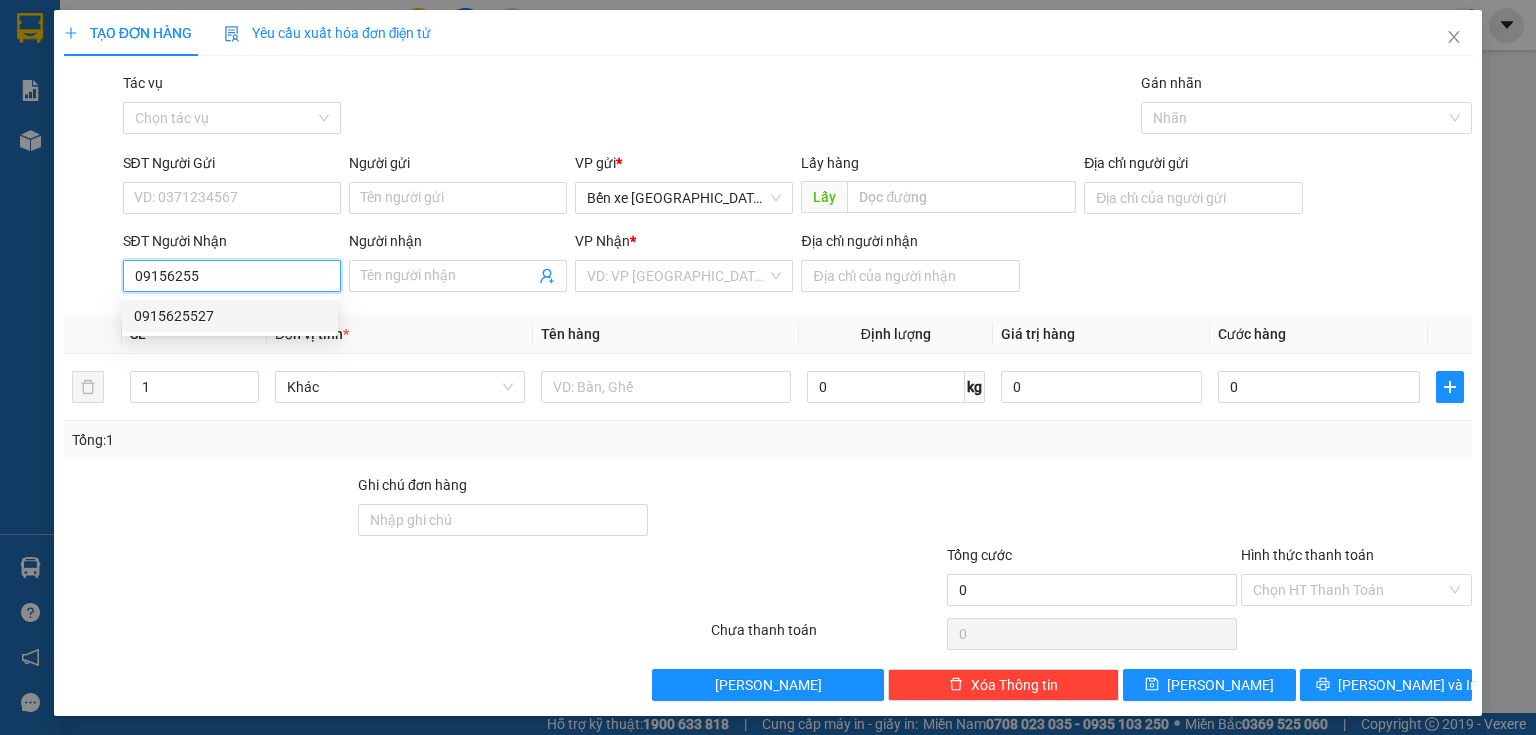 click on "0915625527" at bounding box center (230, 316) 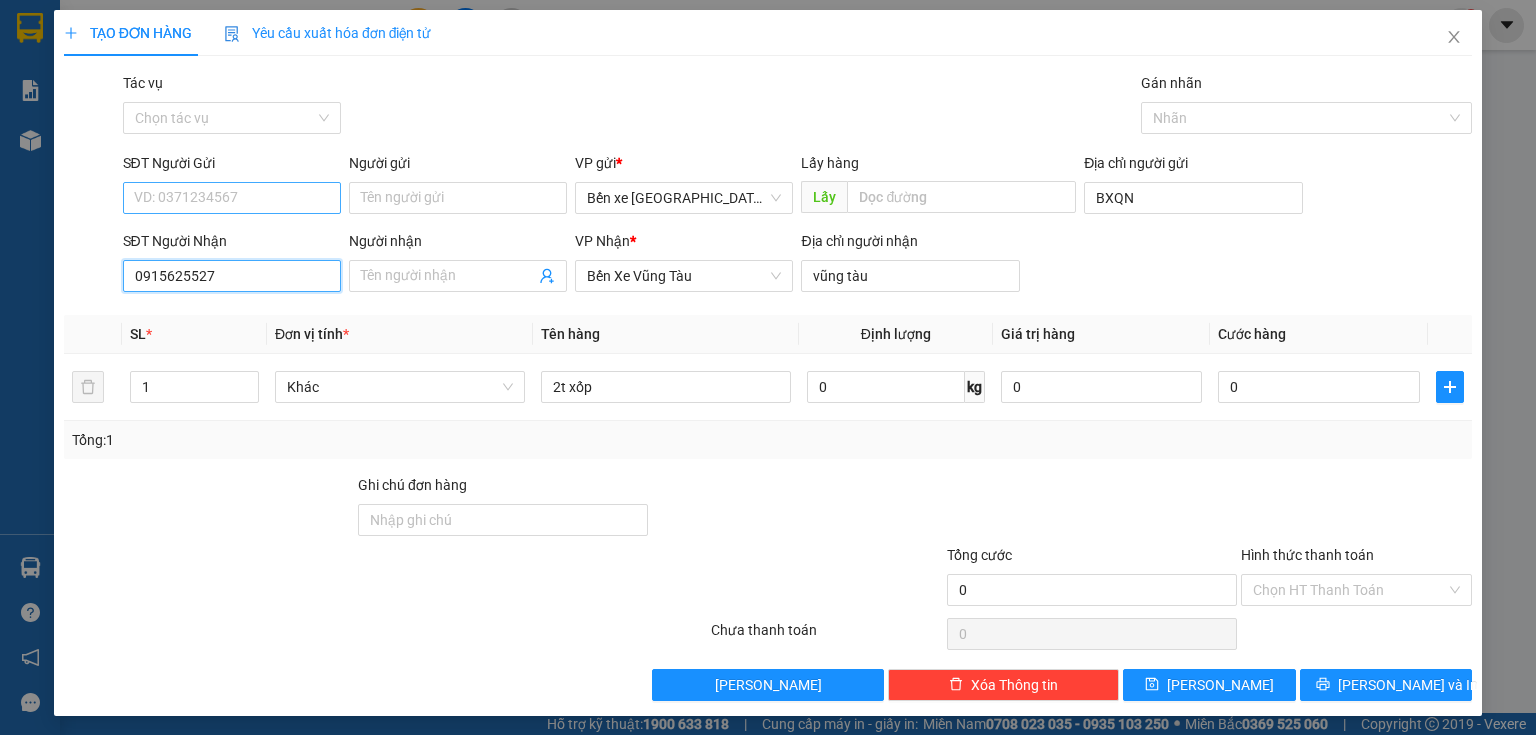 type on "0915625527" 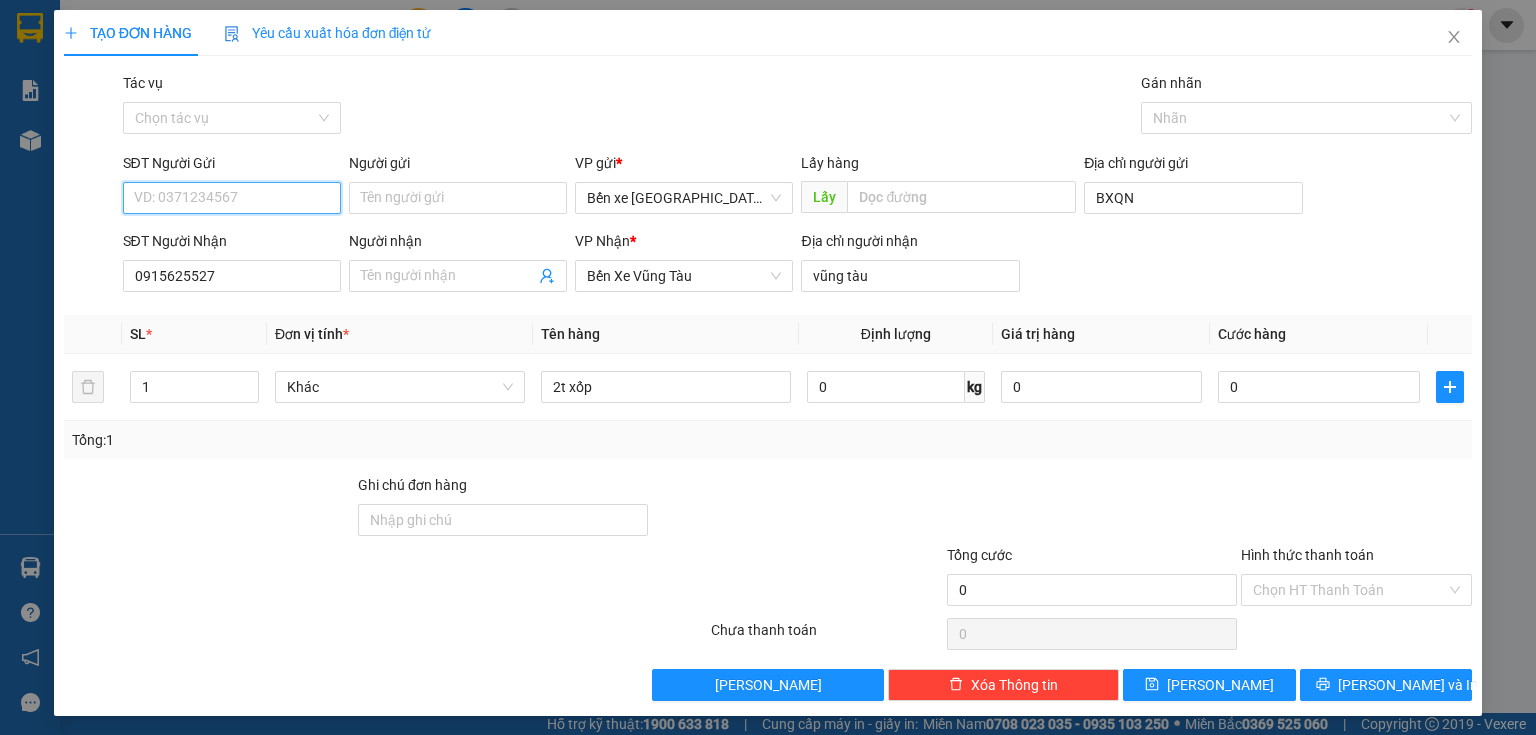 click on "SĐT Người Gửi" at bounding box center [232, 198] 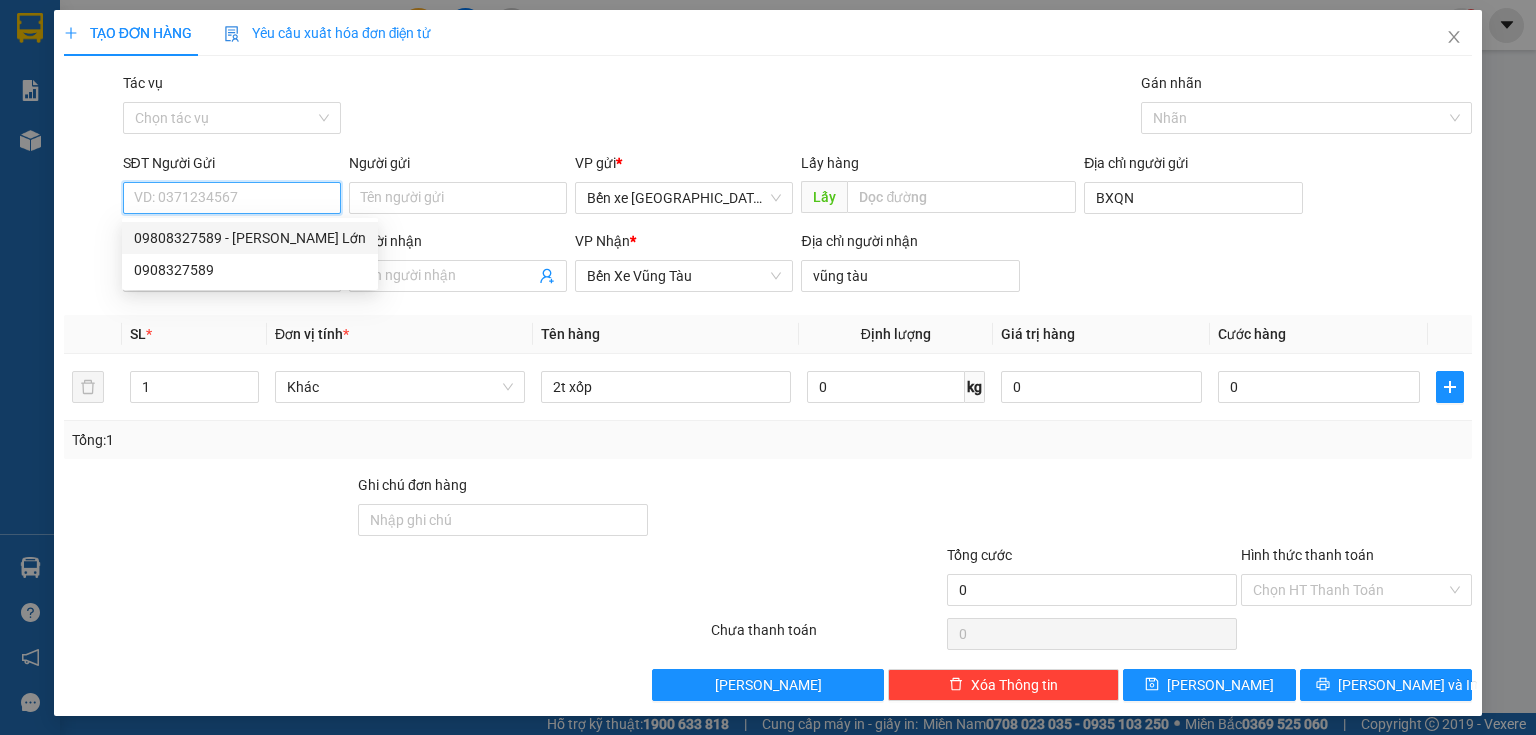 click on "09808327589 - [PERSON_NAME] Lớn" at bounding box center (250, 238) 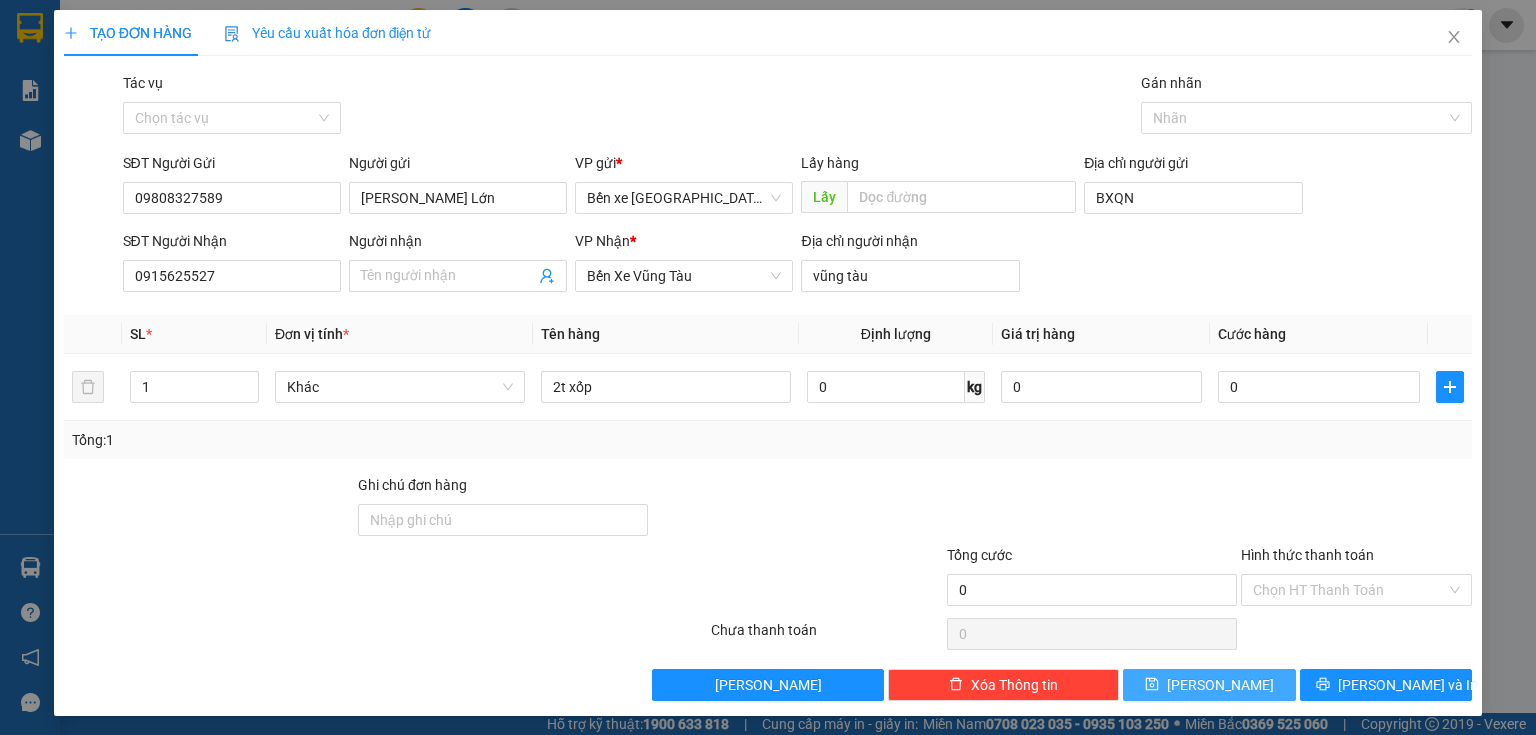 click on "[PERSON_NAME]" at bounding box center (1209, 685) 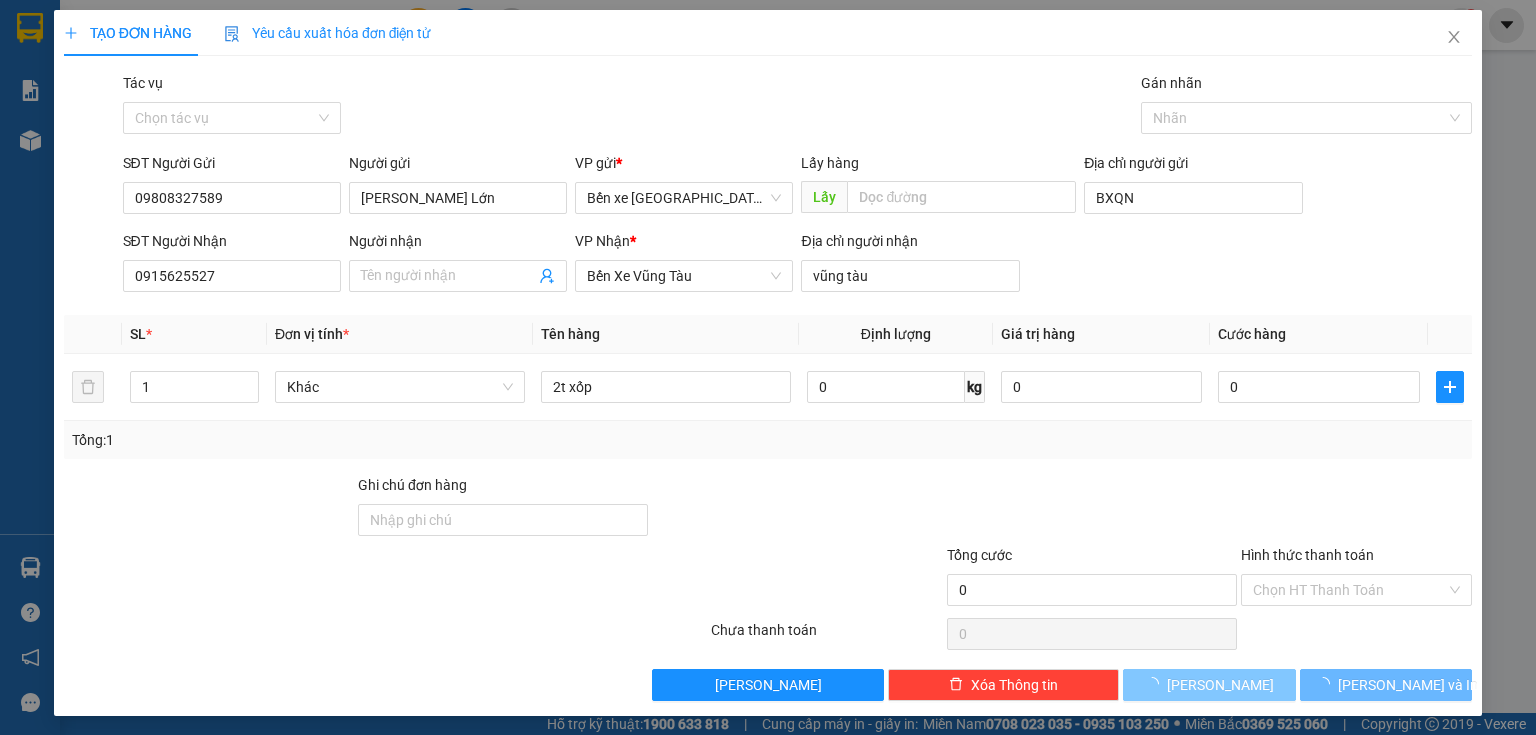 type 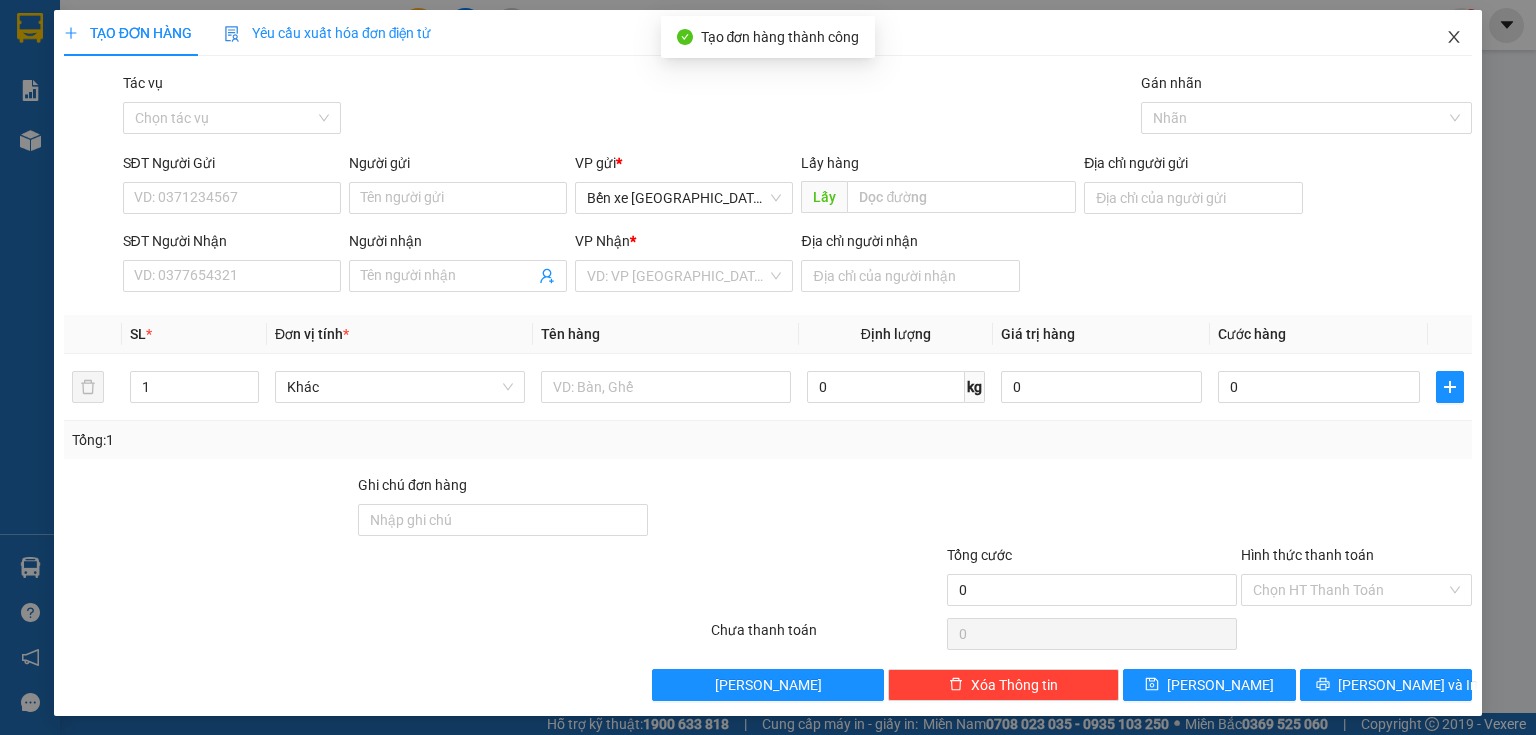 click at bounding box center [1454, 38] 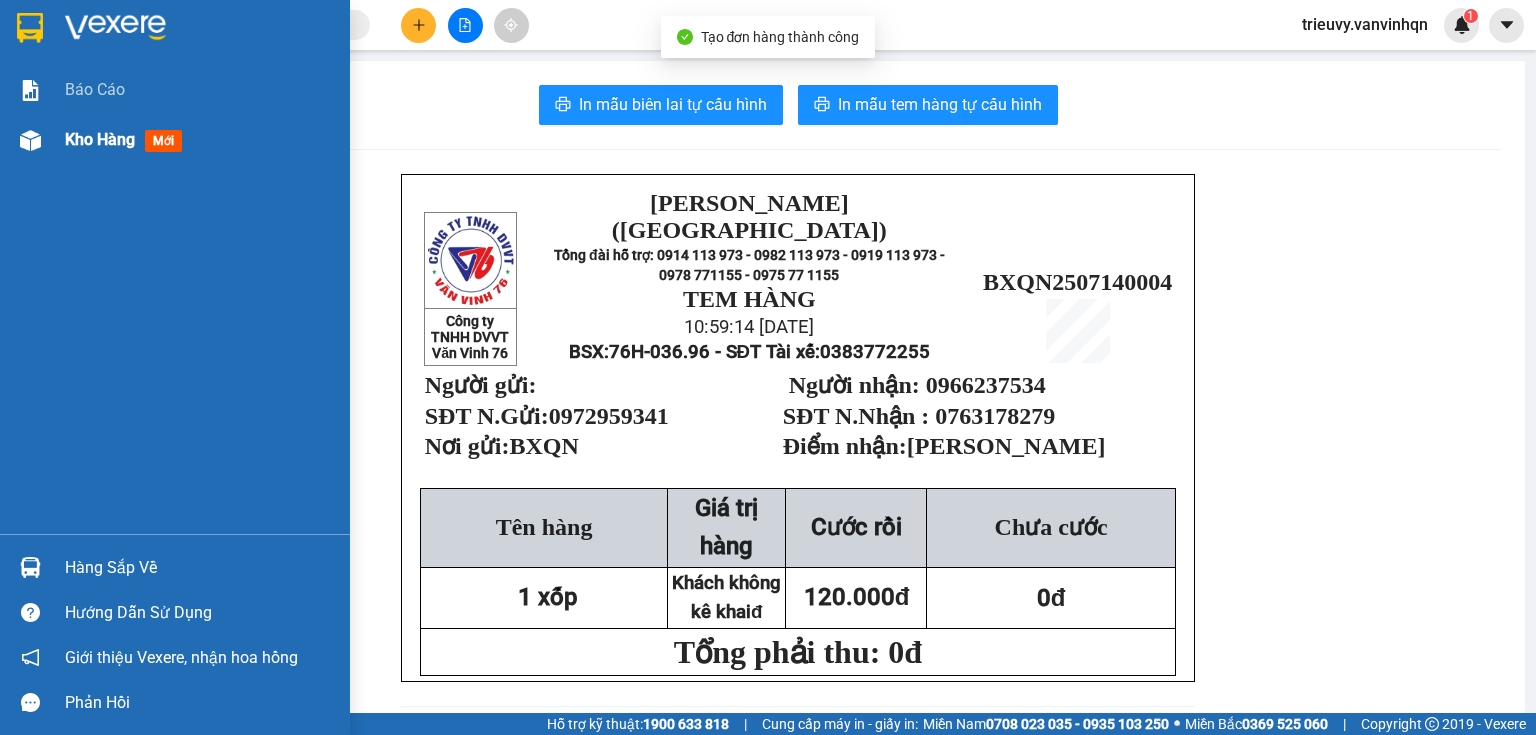 click on "Kho hàng" at bounding box center (100, 139) 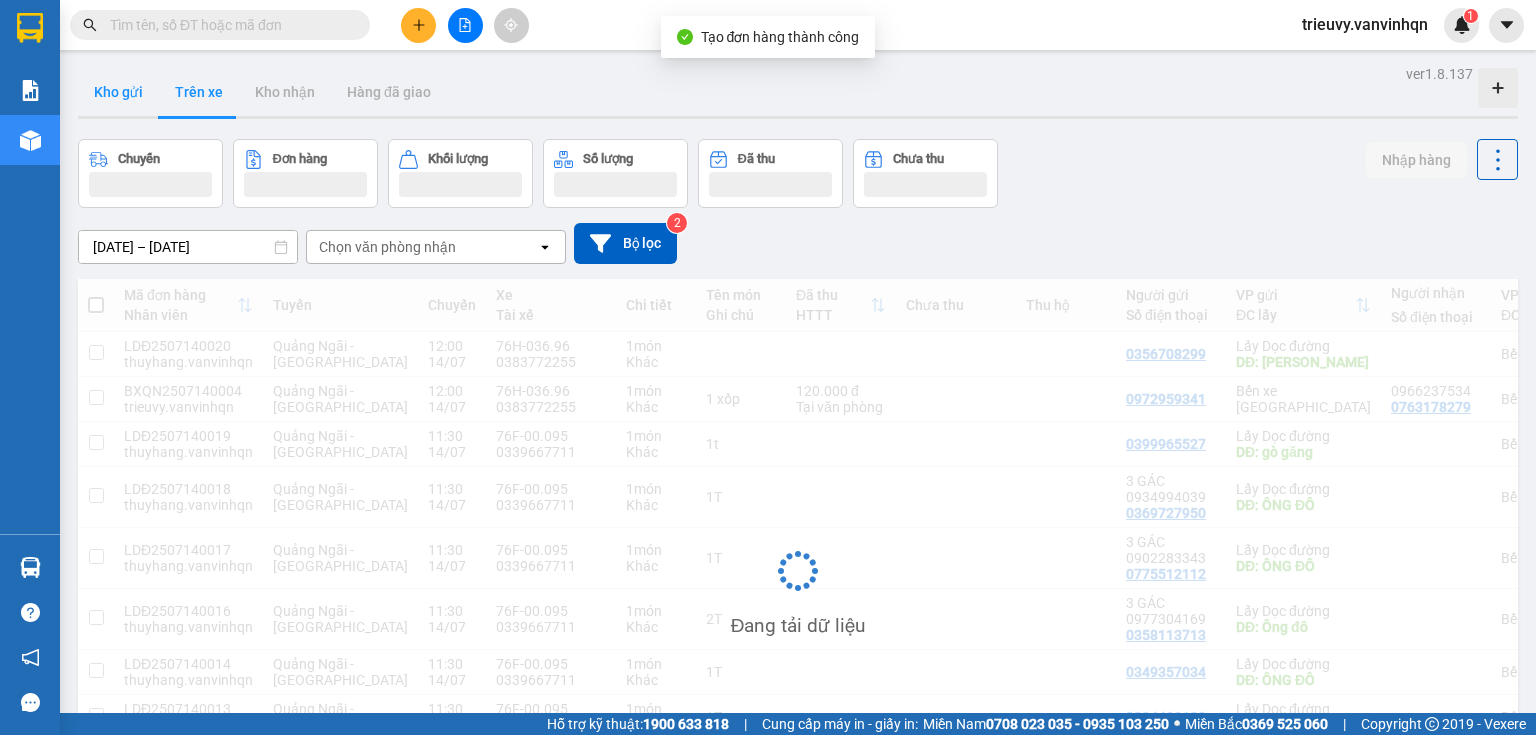 click on "Kho gửi" at bounding box center (118, 92) 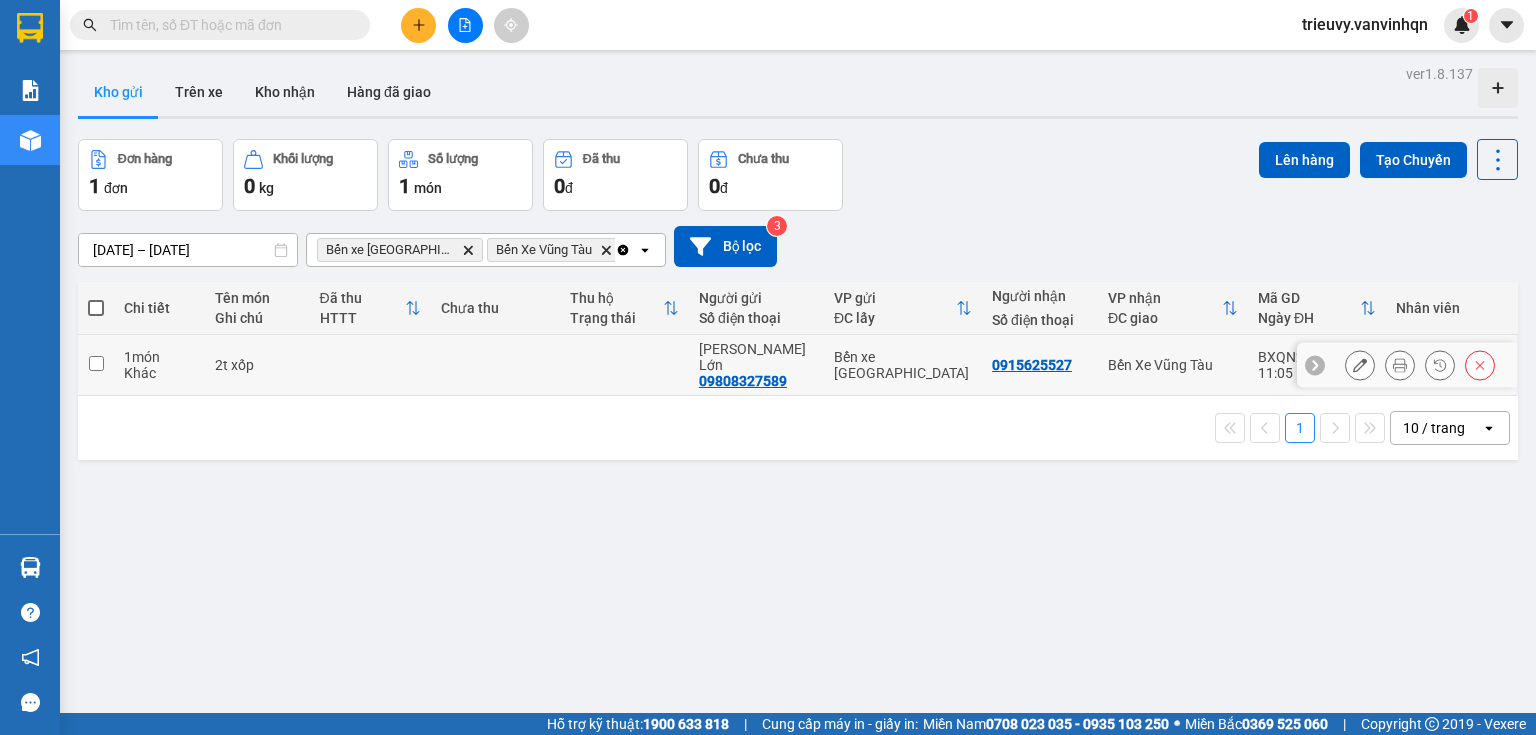 click on "2t xốp" at bounding box center [257, 365] 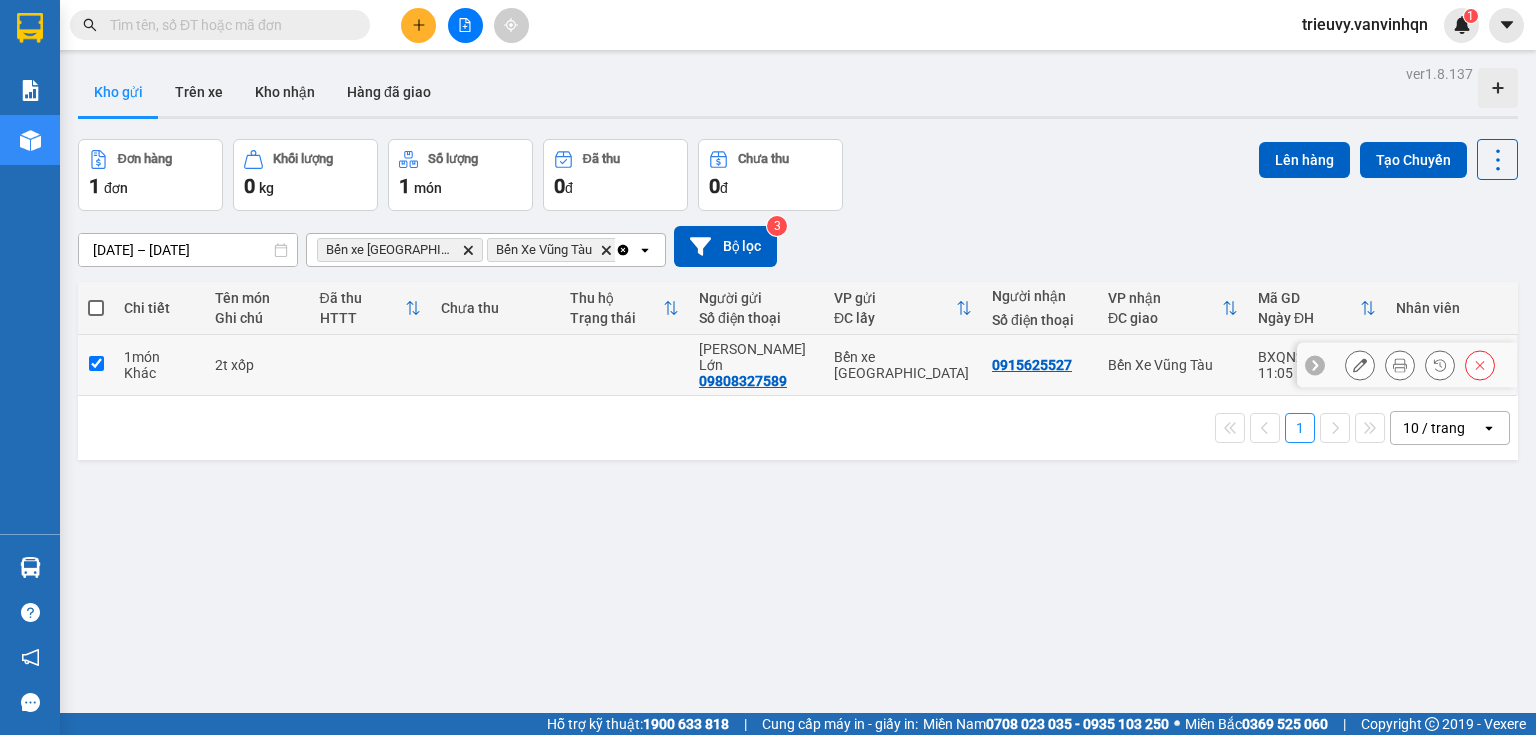 checkbox on "true" 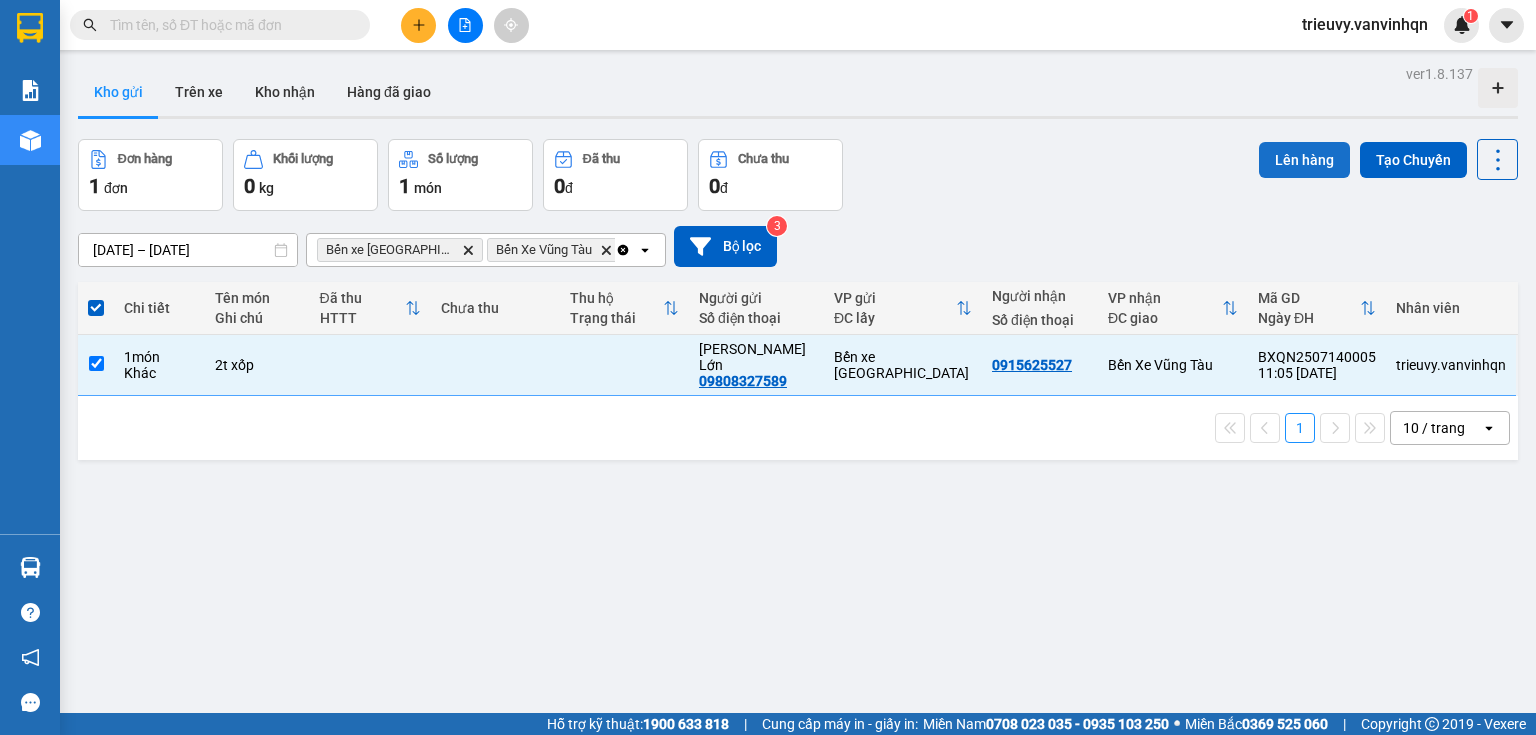 click on "Lên hàng" at bounding box center (1304, 160) 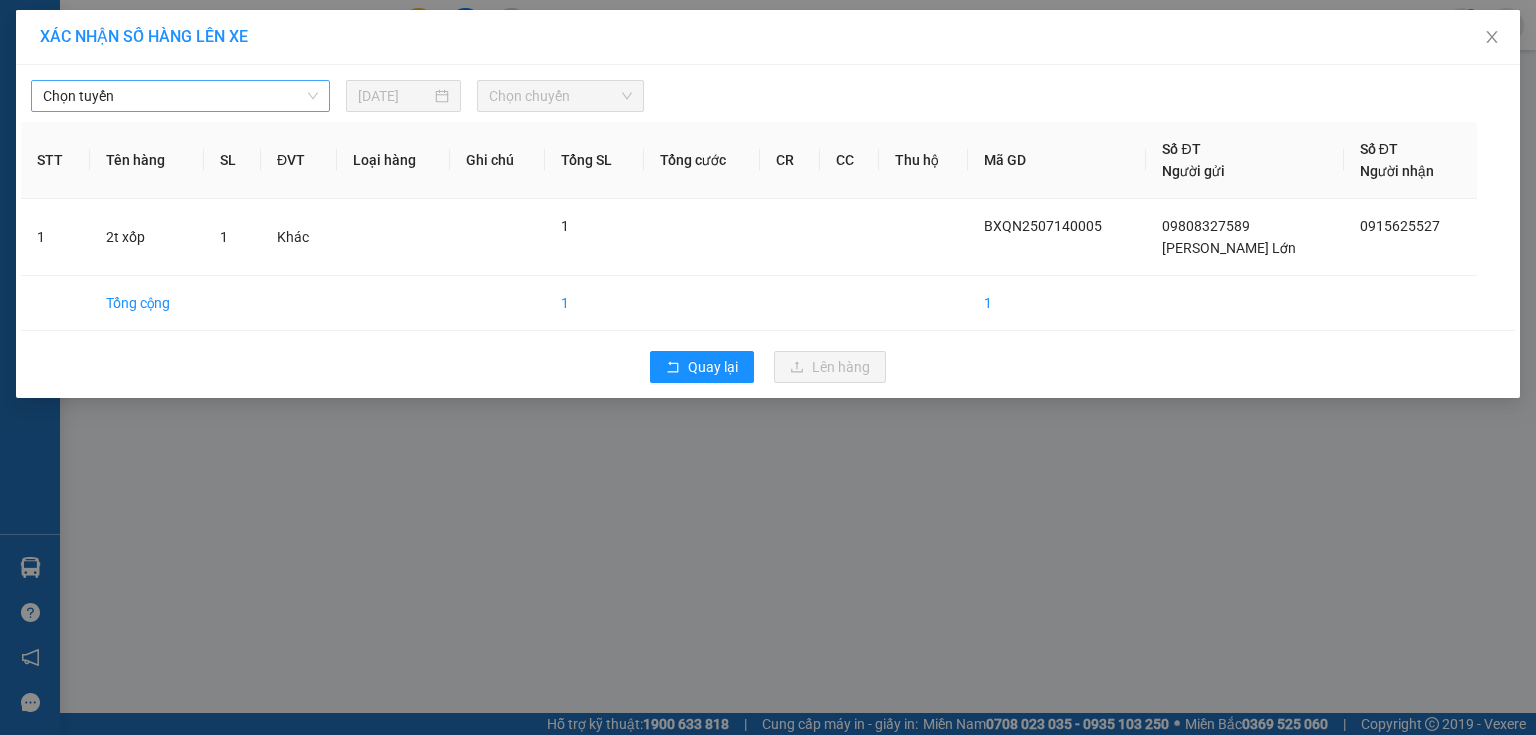 click on "Chọn tuyến" at bounding box center [180, 96] 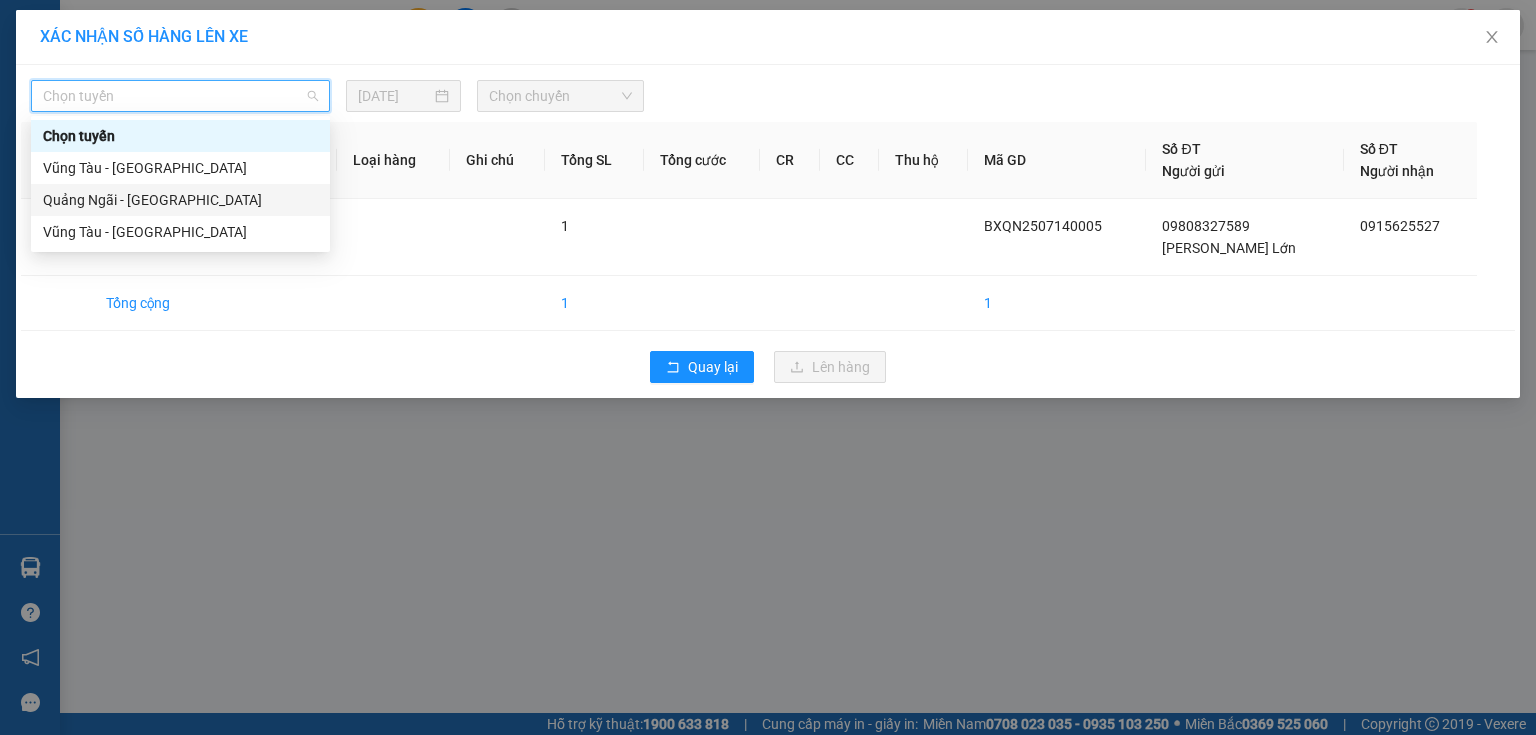 click on "Quảng Ngãi - [GEOGRAPHIC_DATA]" at bounding box center [180, 200] 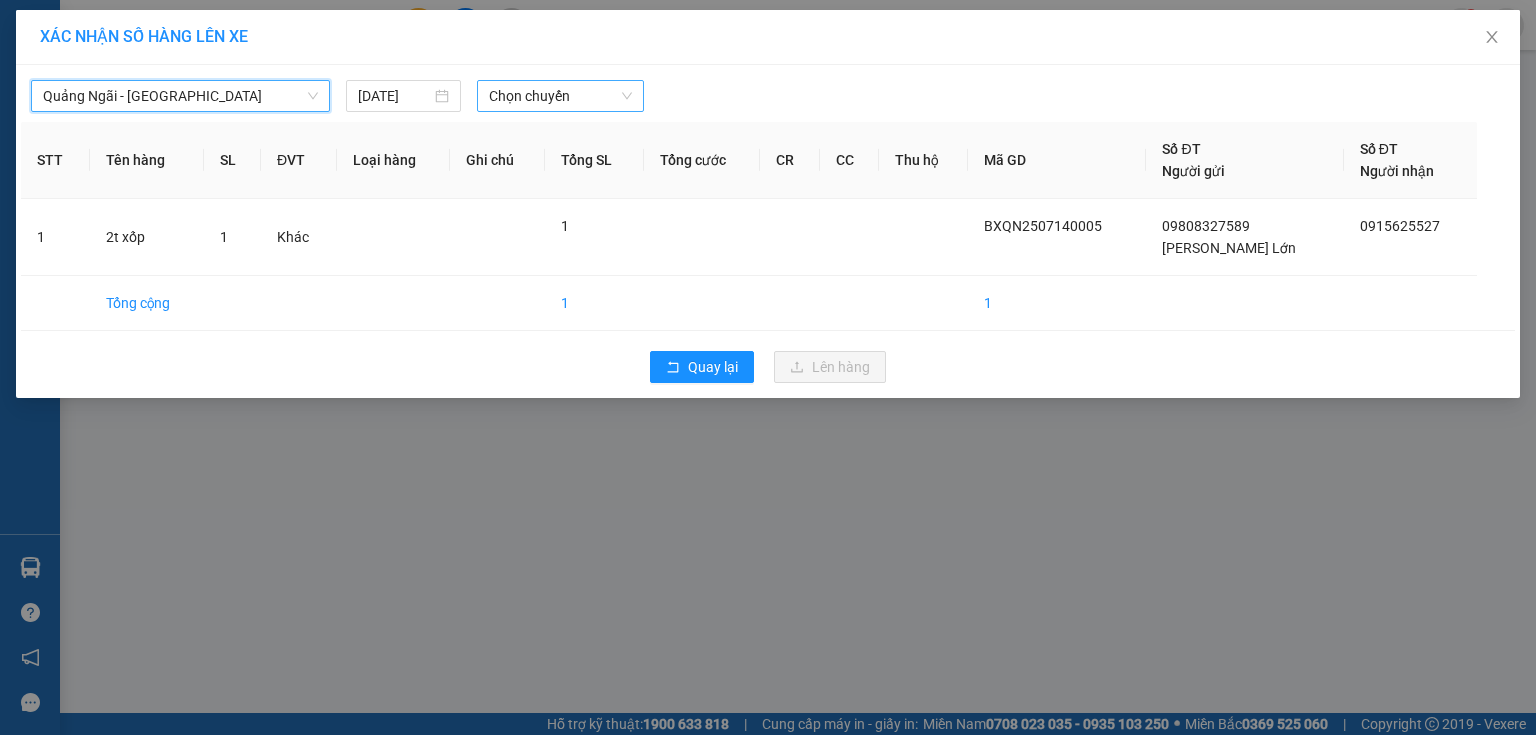 click on "Chọn chuyến" at bounding box center (561, 96) 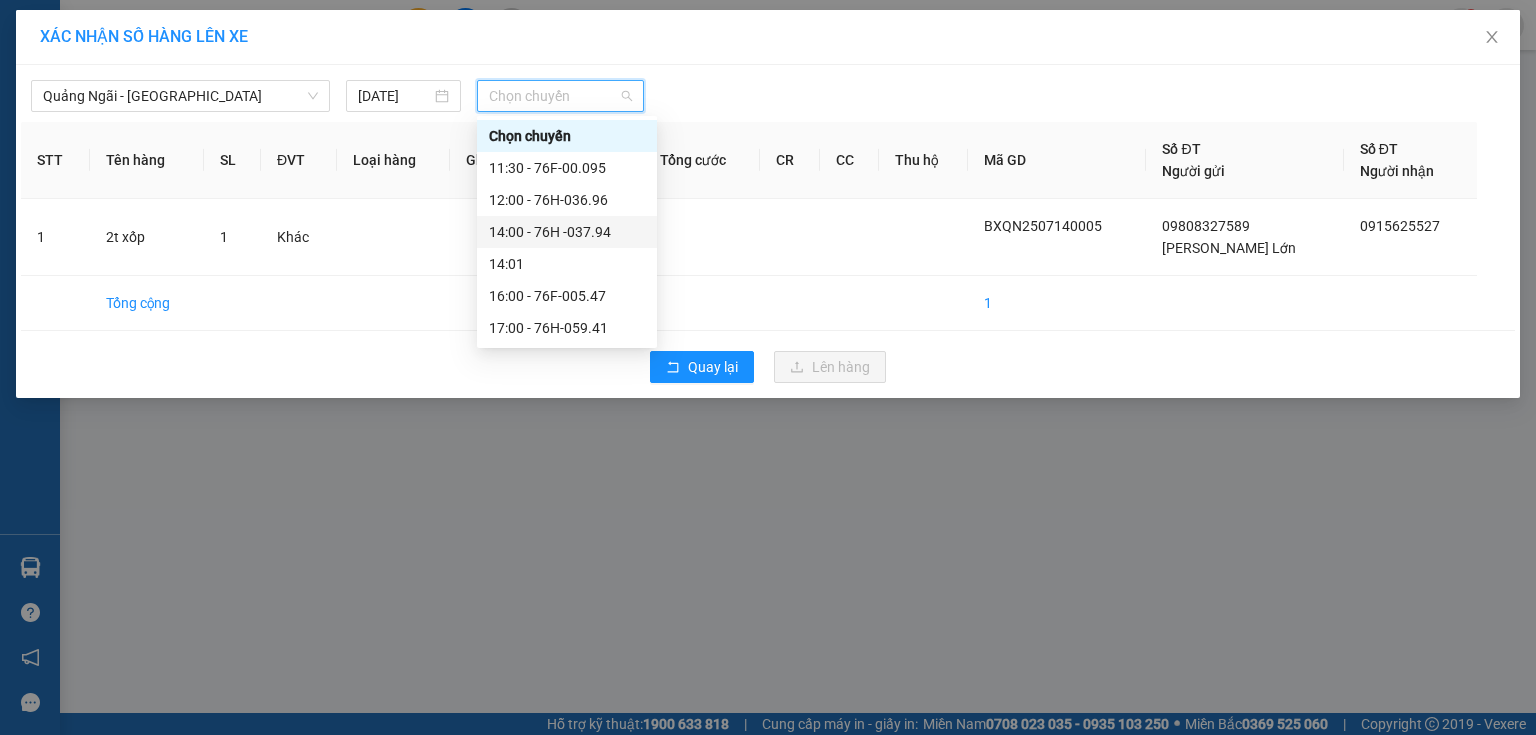 click on "14:00     - 76H -037.94" at bounding box center [567, 232] 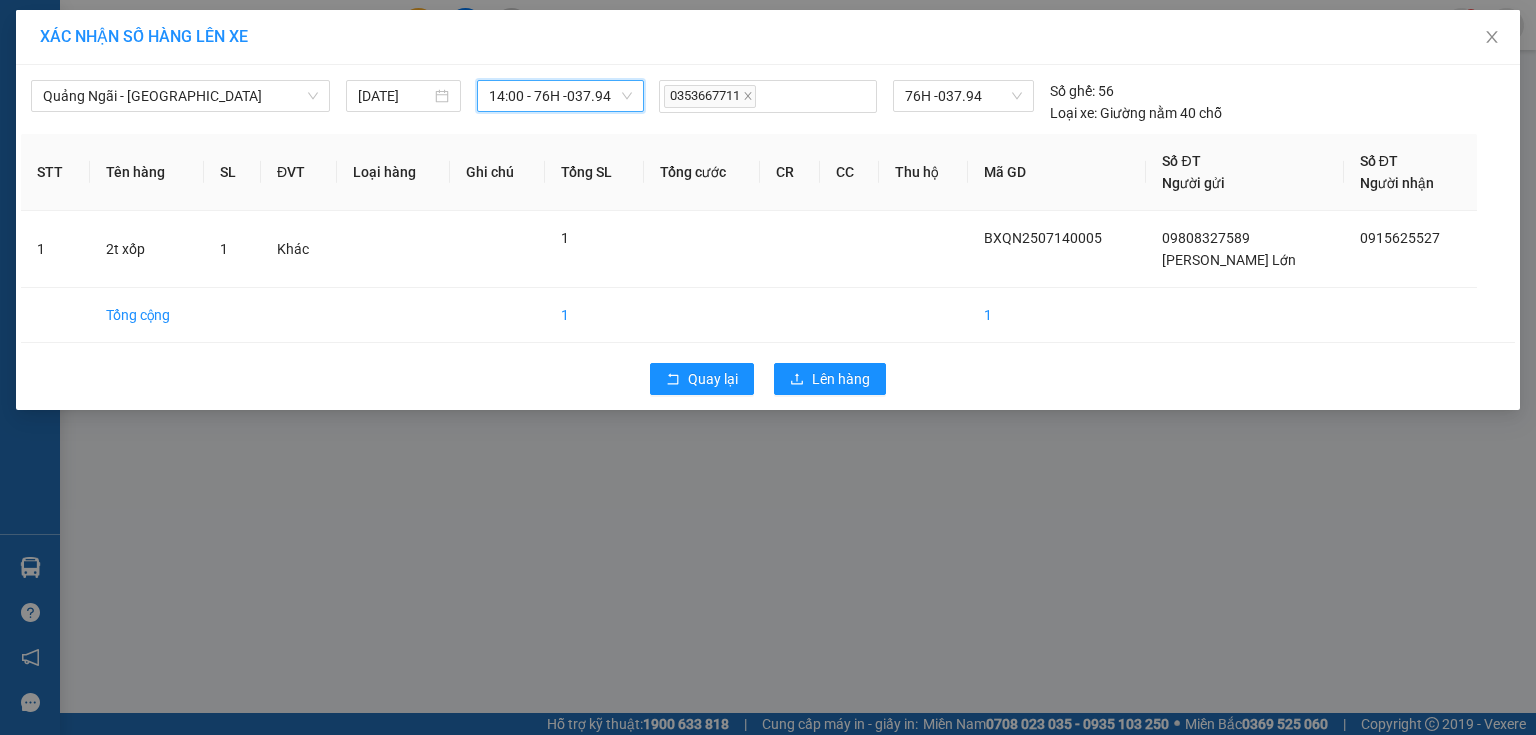 click on "14:00     - 76H -037.94" at bounding box center (561, 96) 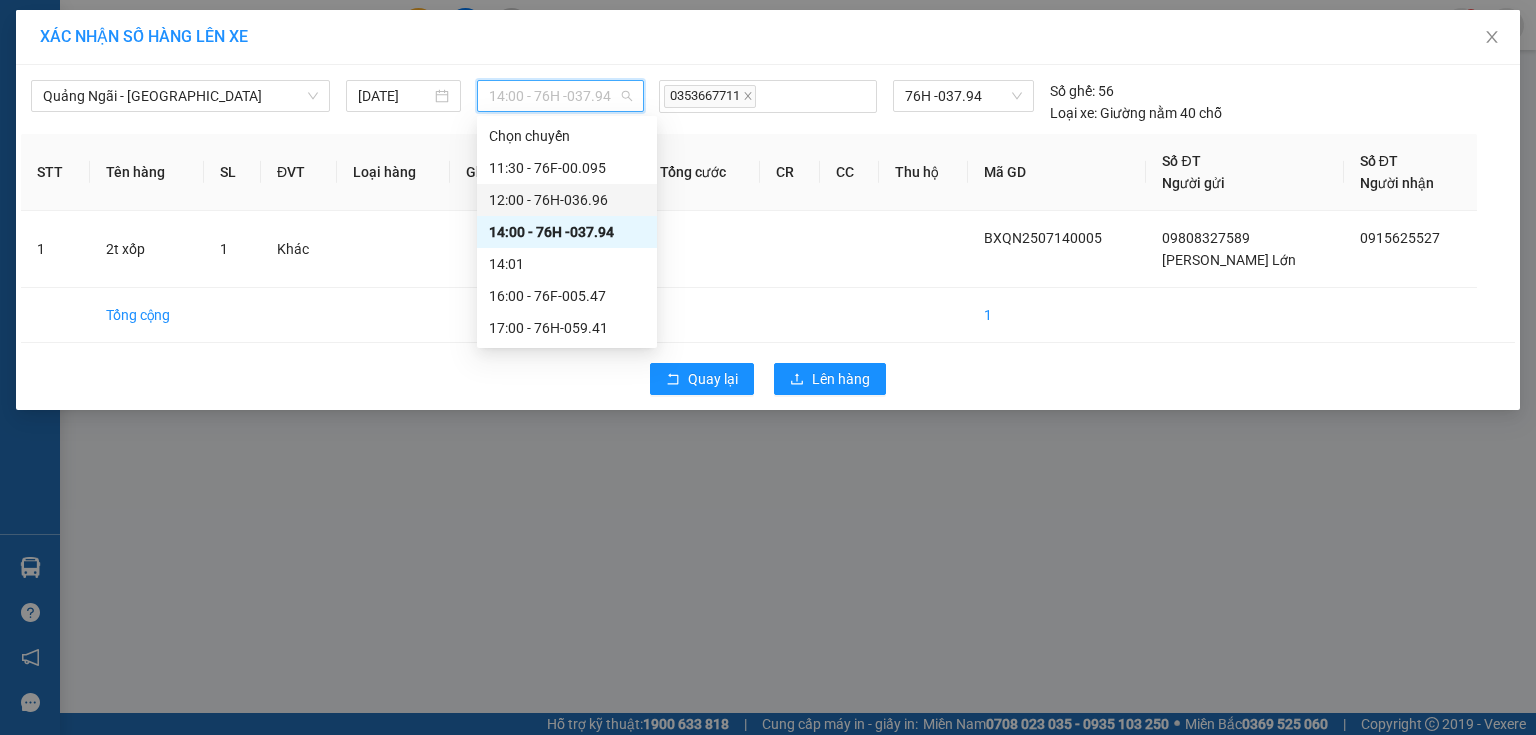 drag, startPoint x: 602, startPoint y: 191, endPoint x: 608, endPoint y: 204, distance: 14.3178215 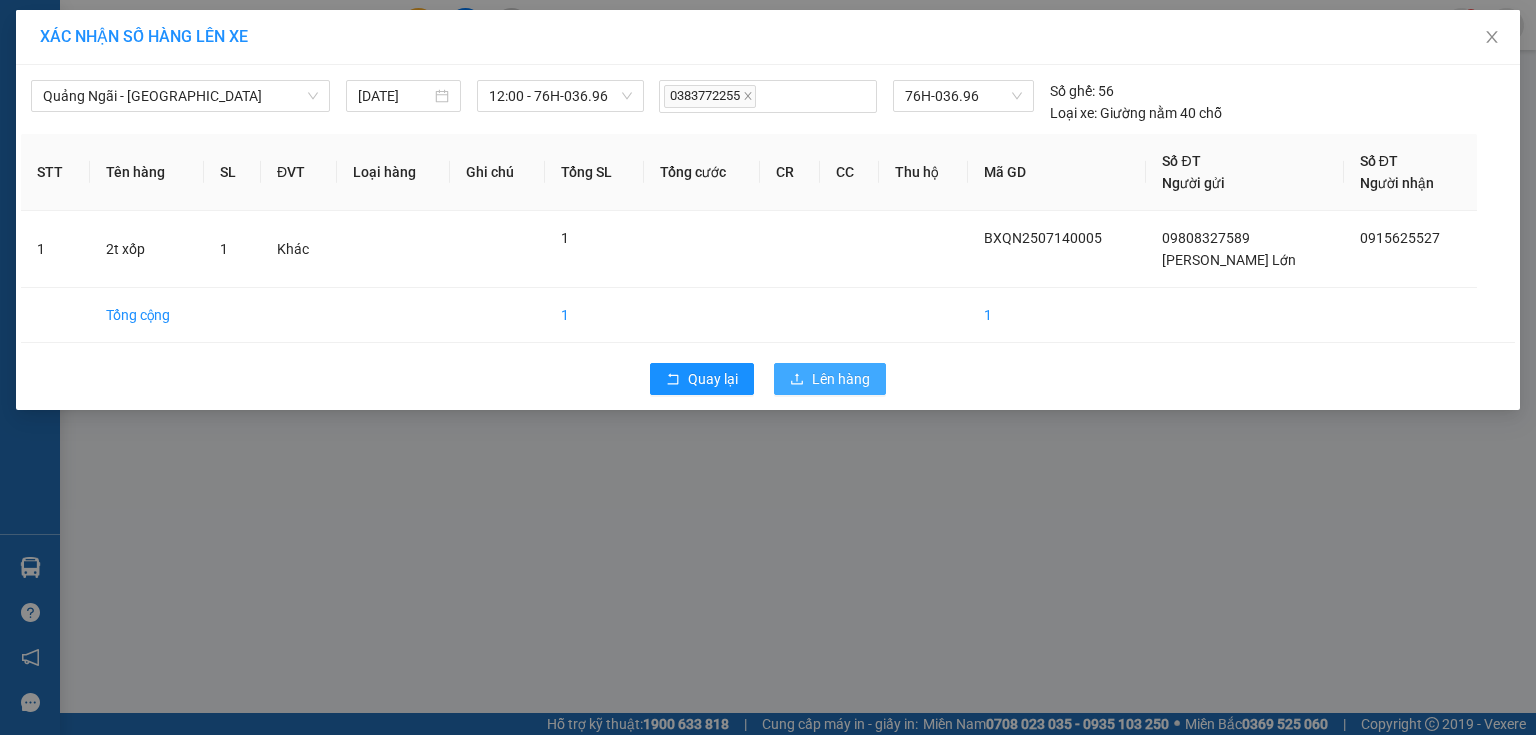 click on "Lên hàng" at bounding box center [841, 379] 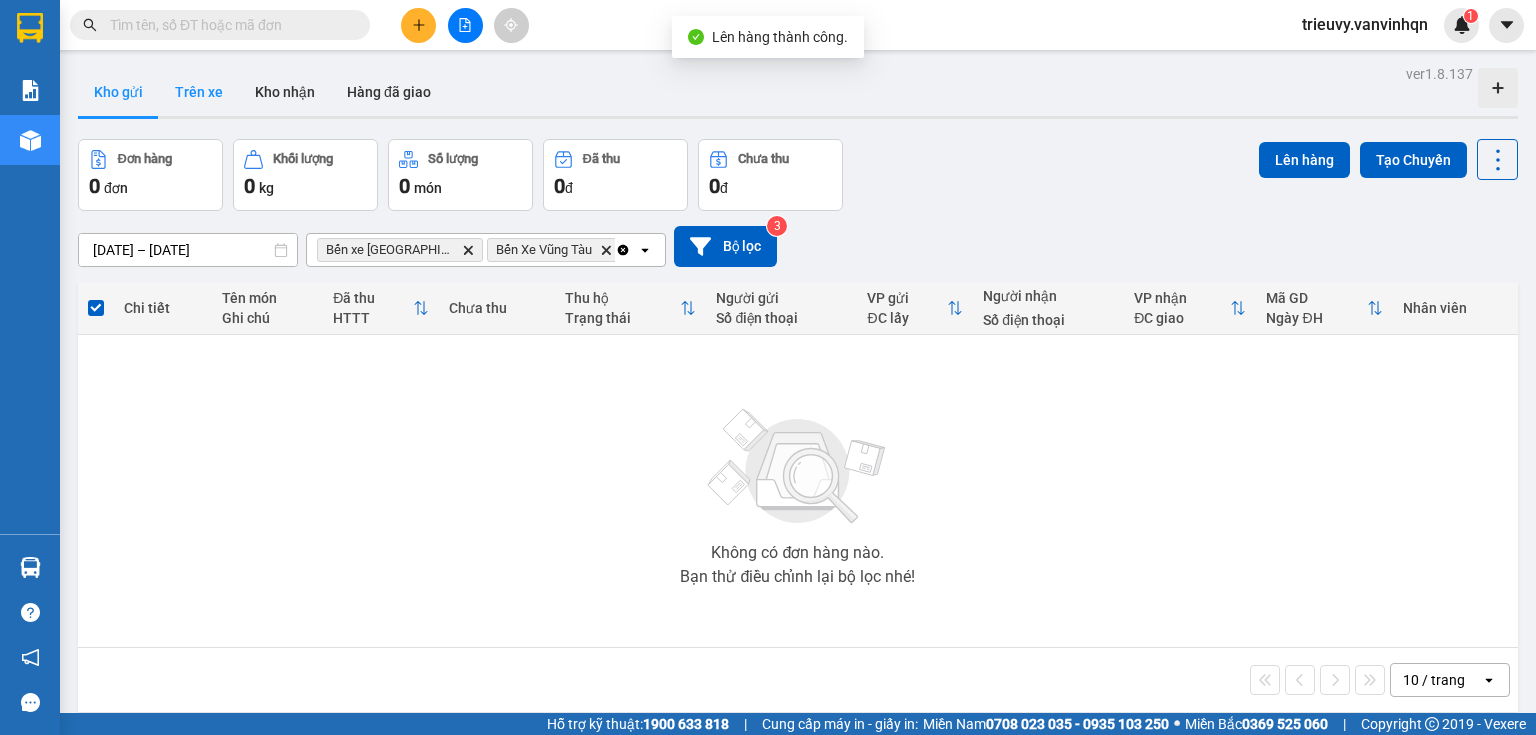 click on "Trên xe" at bounding box center [199, 92] 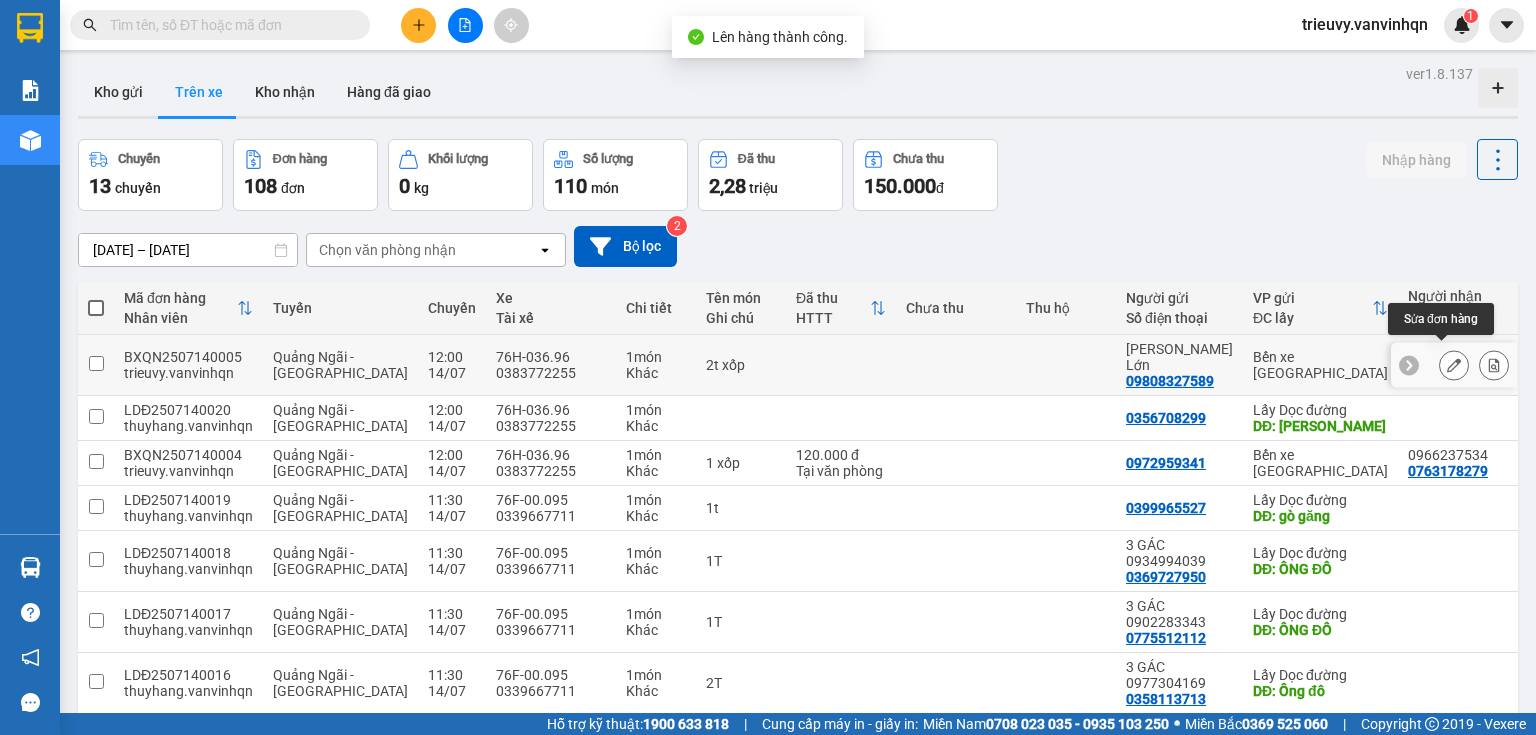 click 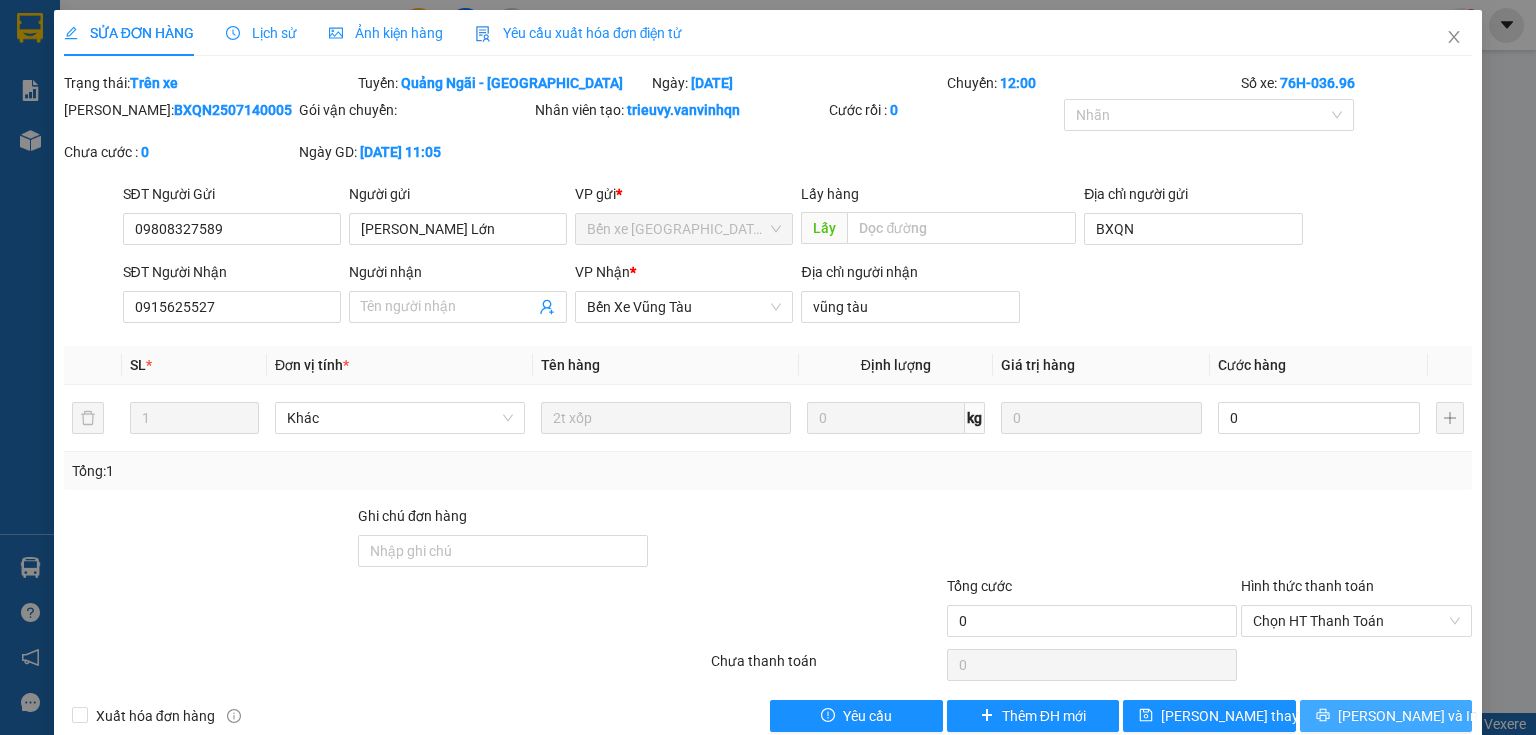 click on "[PERSON_NAME] và In" at bounding box center (1386, 716) 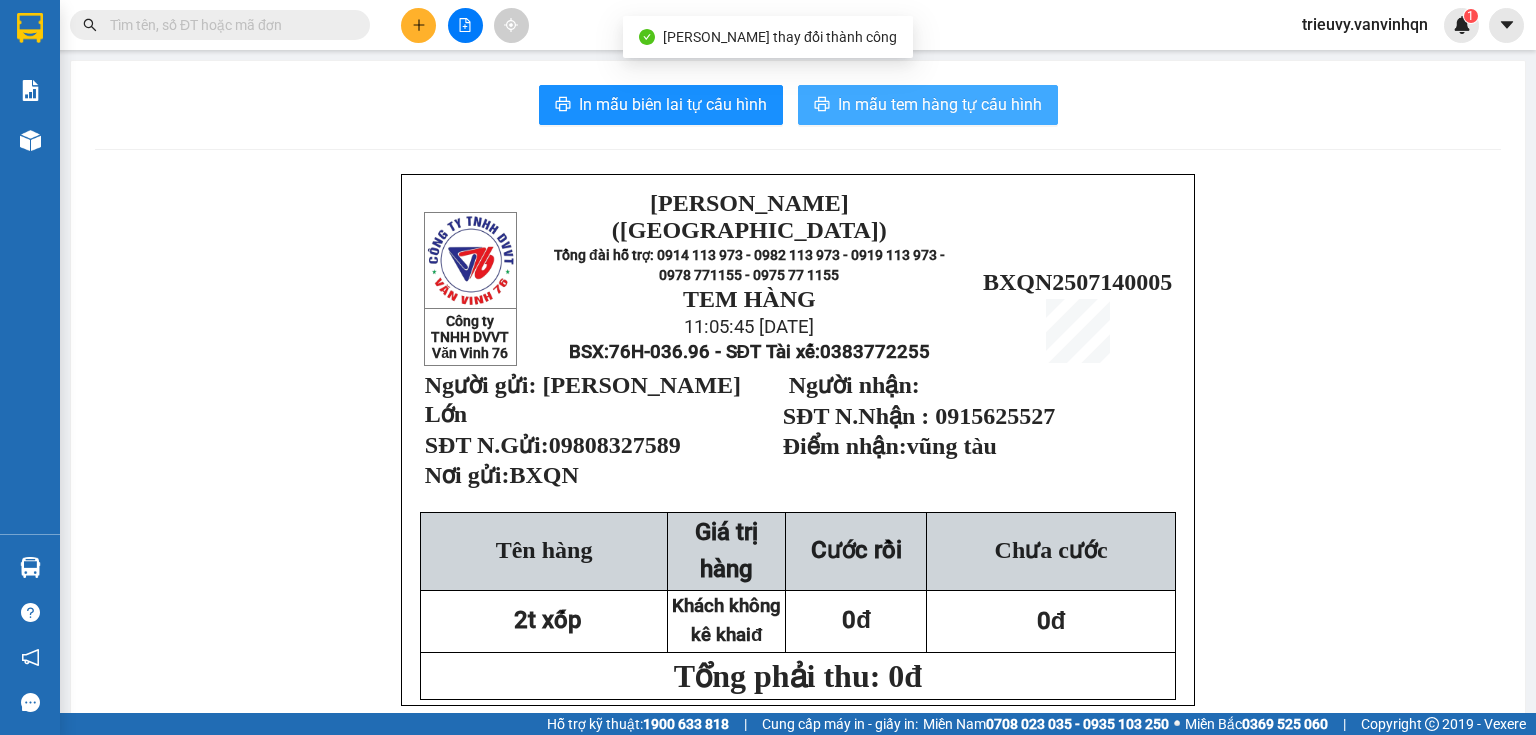 click on "In mẫu tem hàng tự cấu hình" at bounding box center (940, 104) 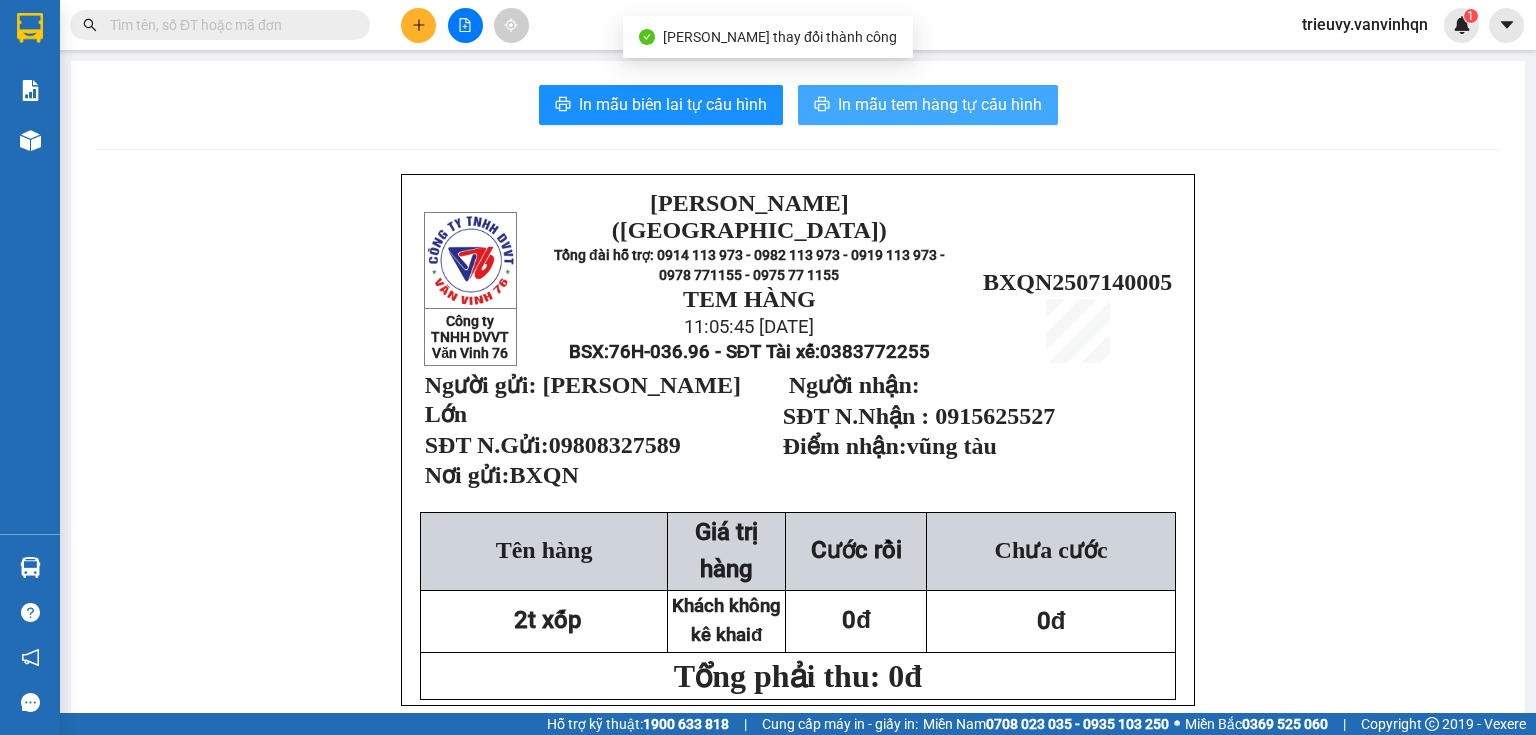 scroll, scrollTop: 0, scrollLeft: 0, axis: both 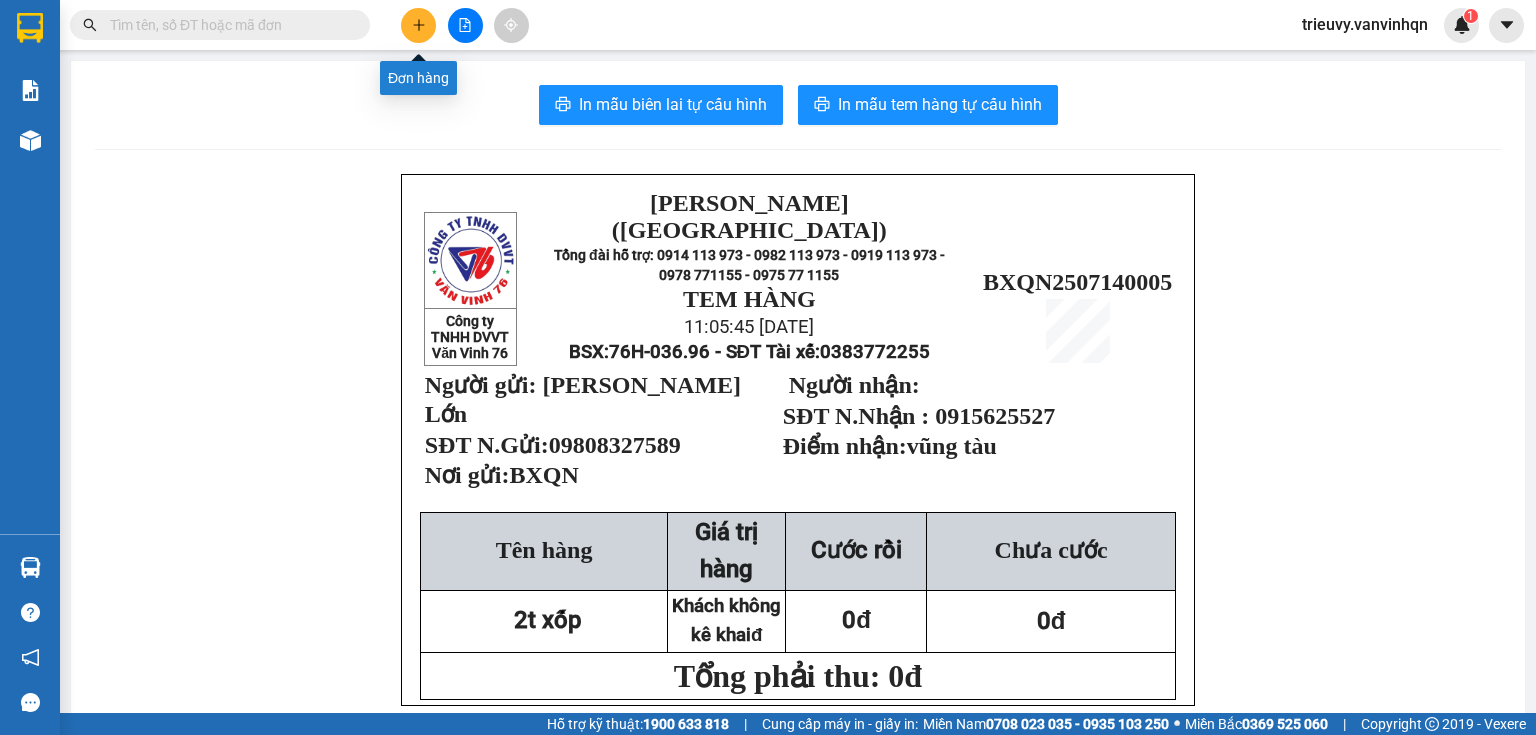 click 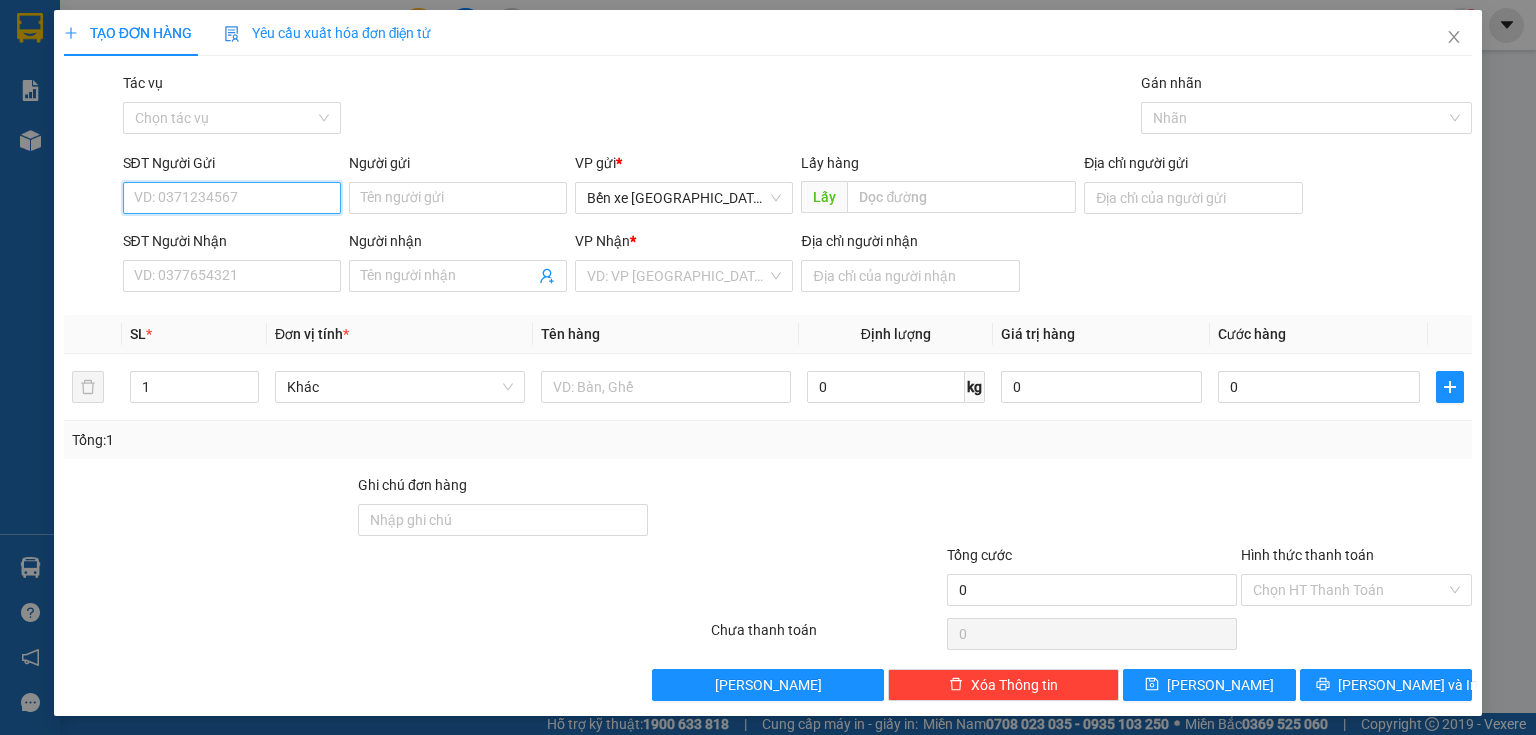 click on "SĐT Người Gửi" at bounding box center [232, 198] 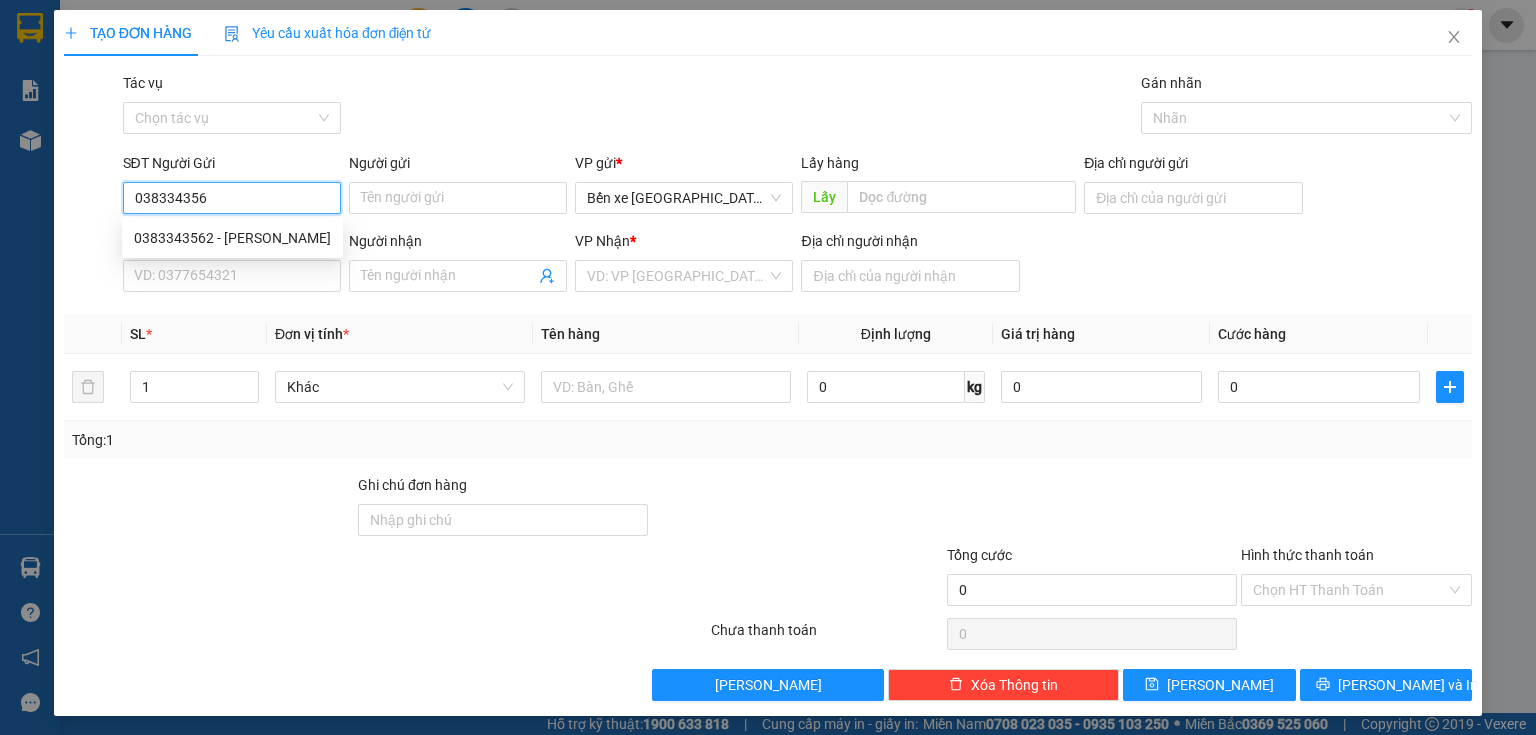 type on "0383343562" 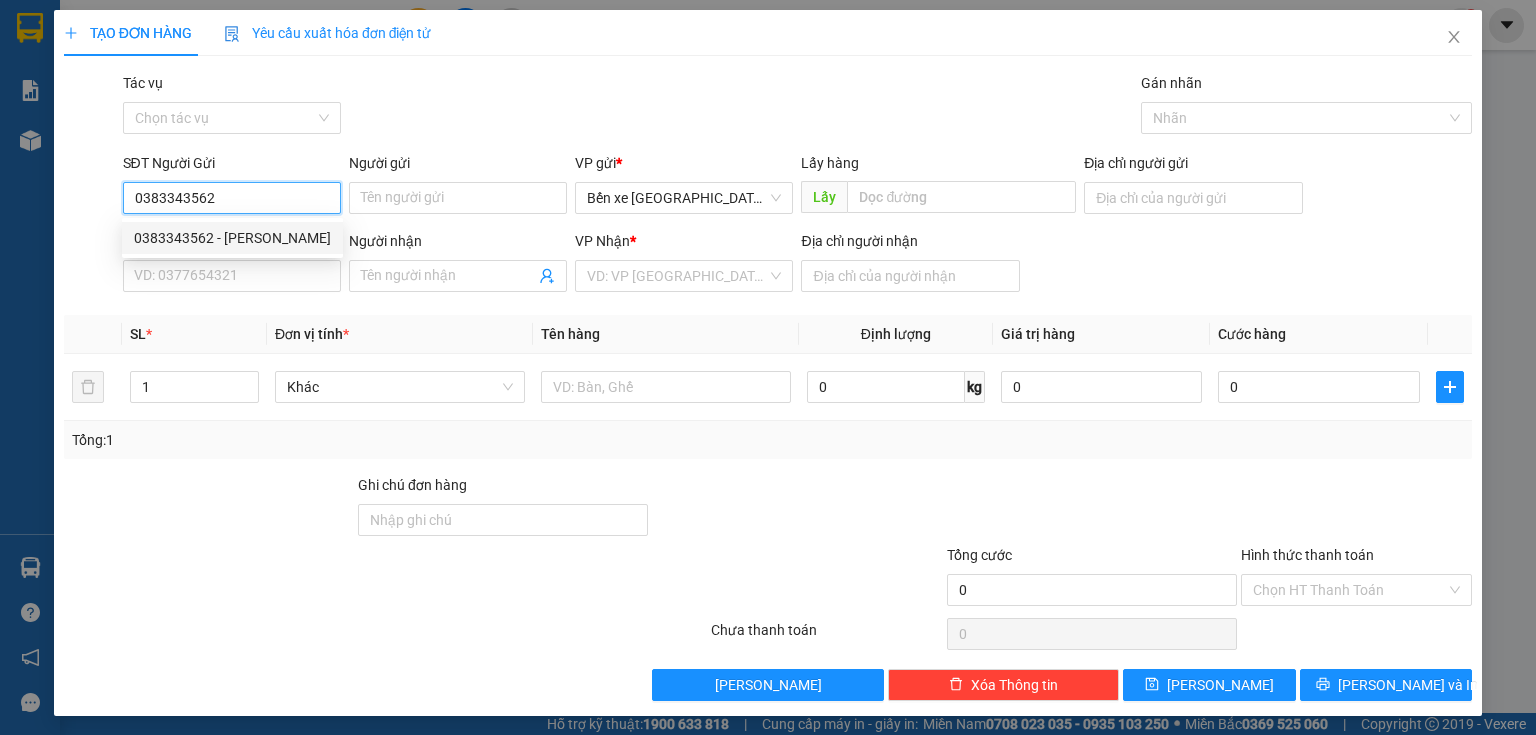click on "0383343562 - [PERSON_NAME]" at bounding box center (232, 238) 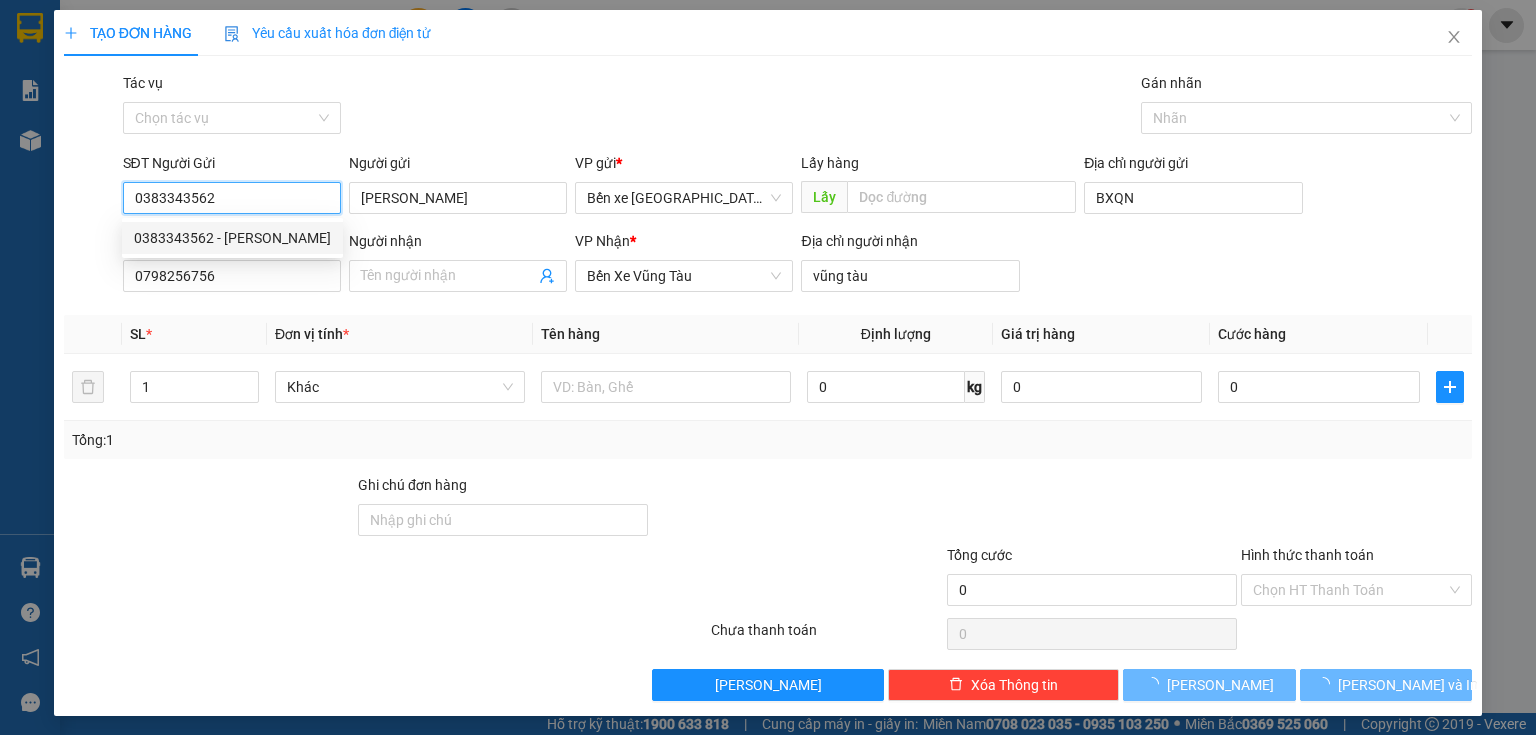 type on "50.000" 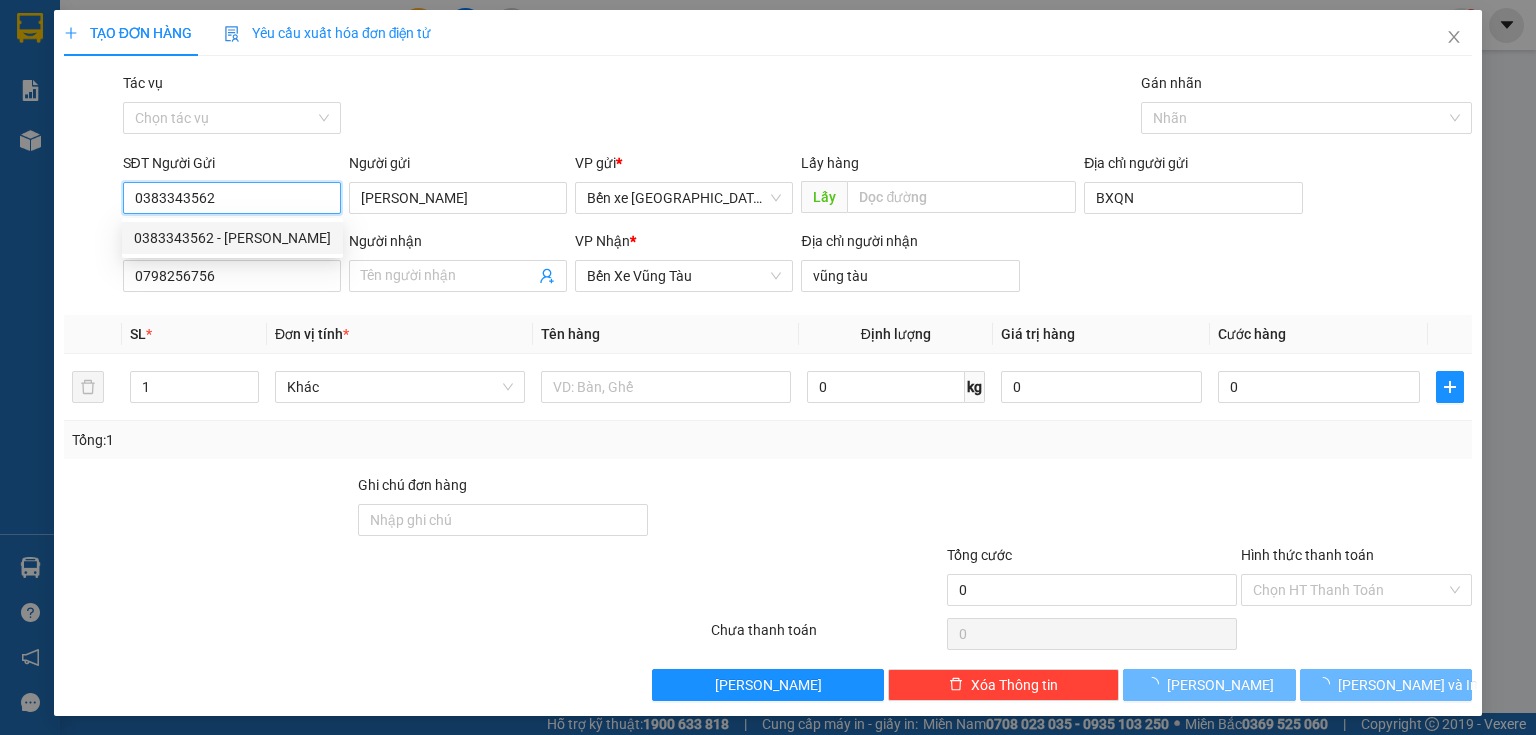 type on "50.000" 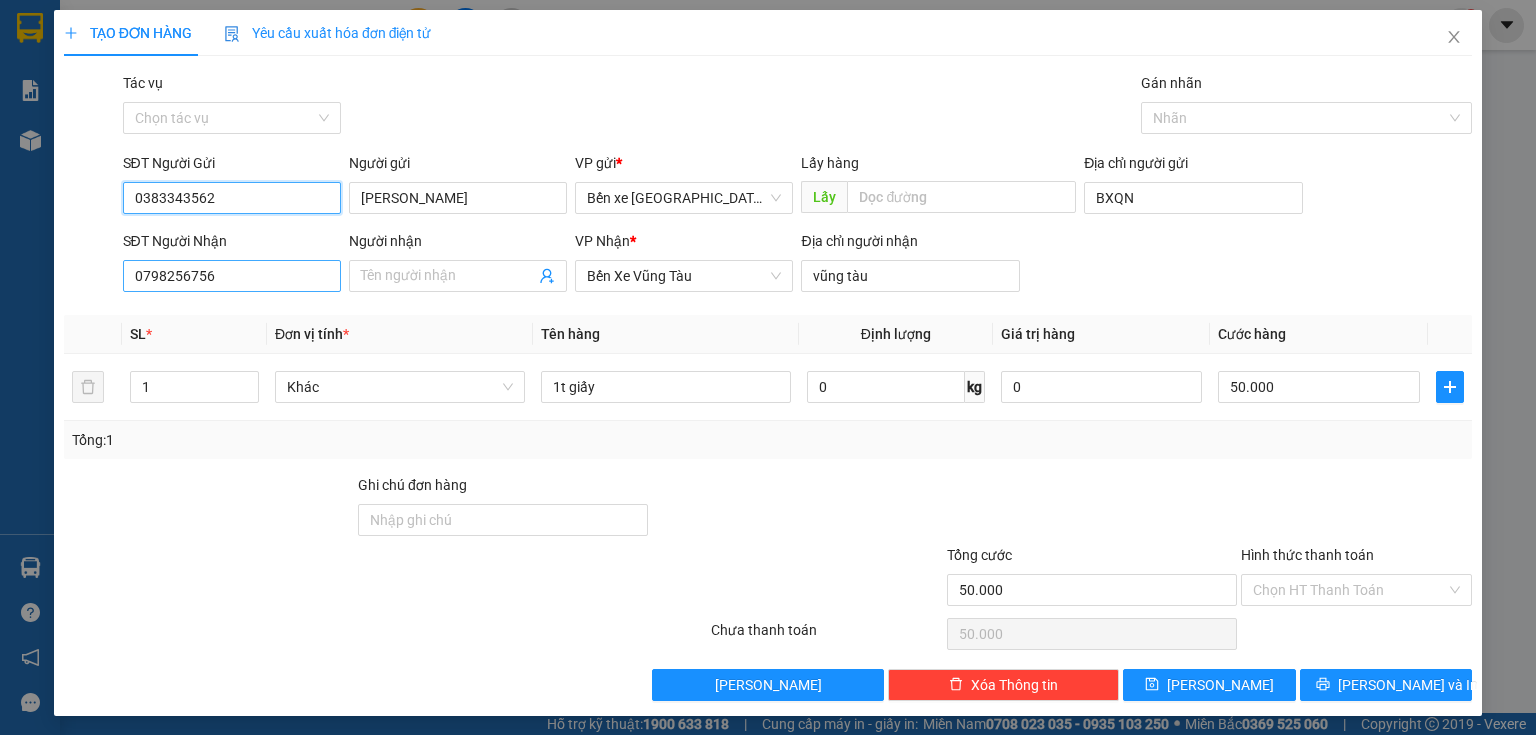 type on "0383343562" 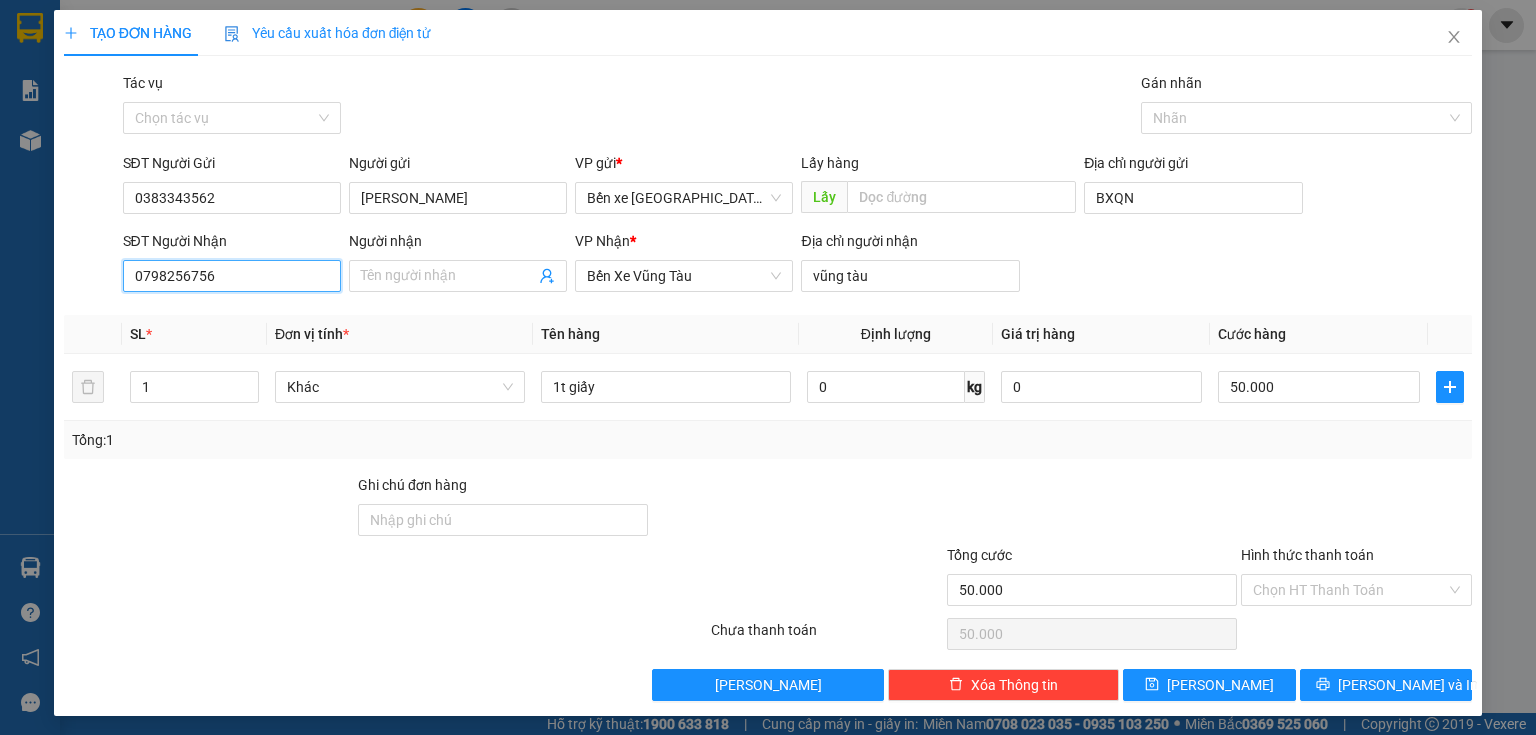 click on "0798256756" at bounding box center [232, 276] 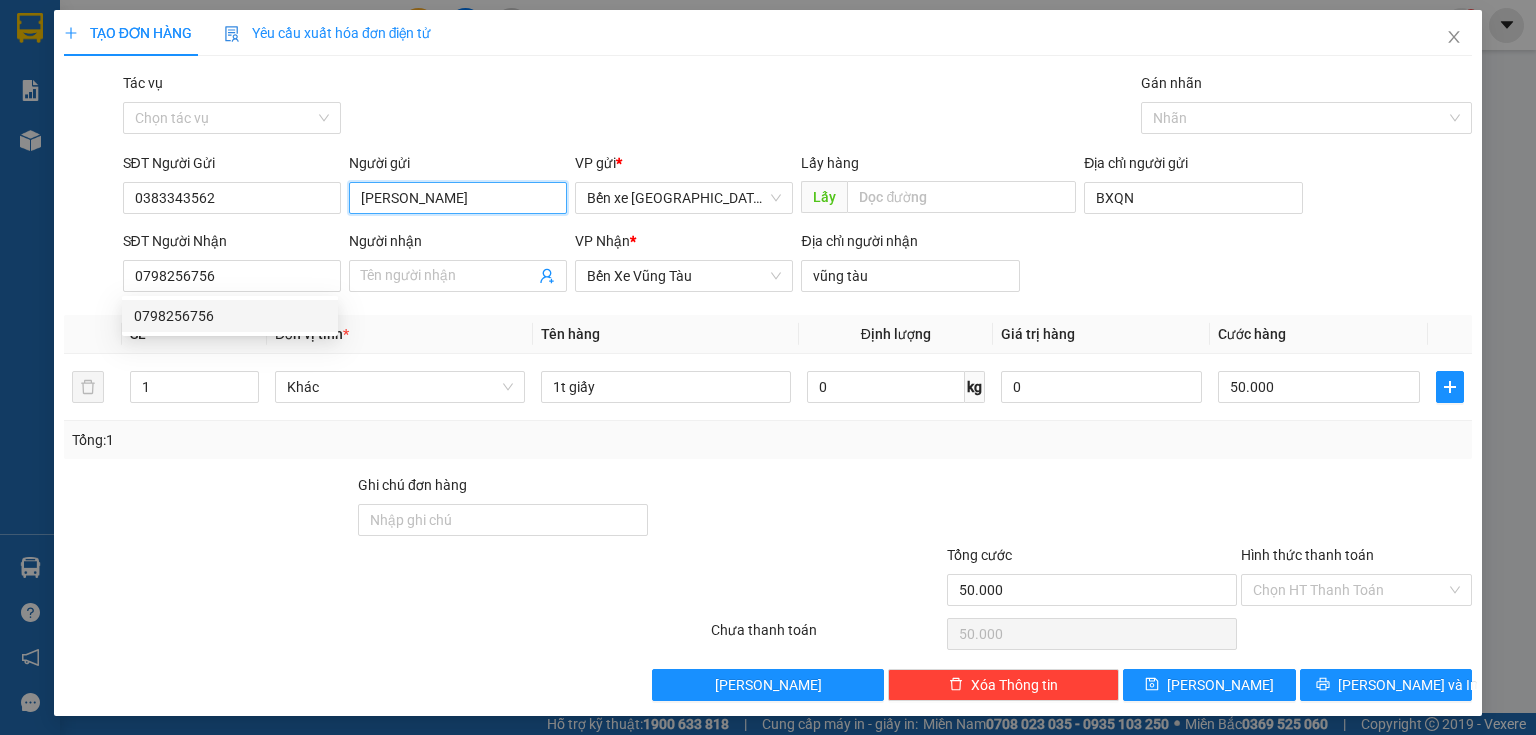 click on "[PERSON_NAME]" at bounding box center [458, 198] 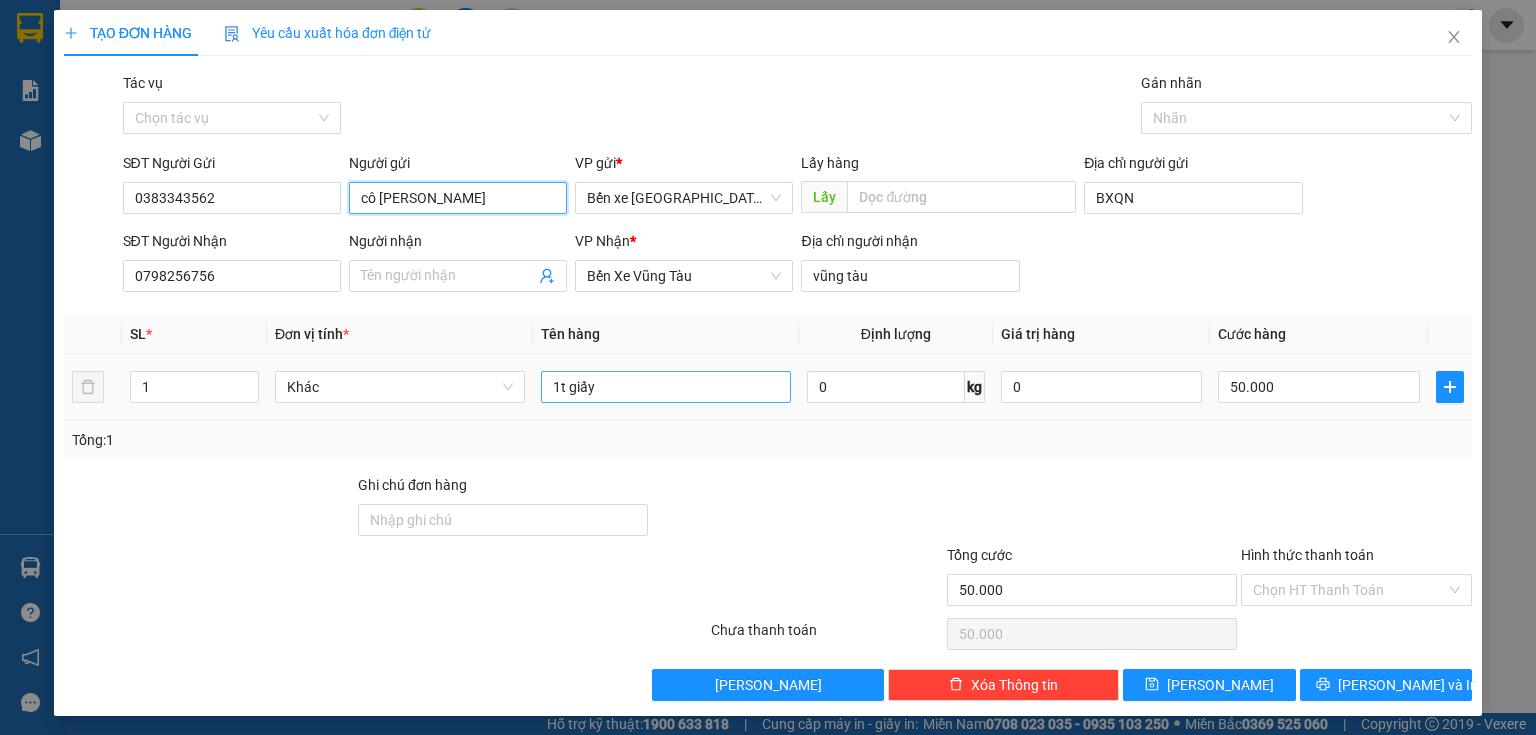 type on "cô [PERSON_NAME]" 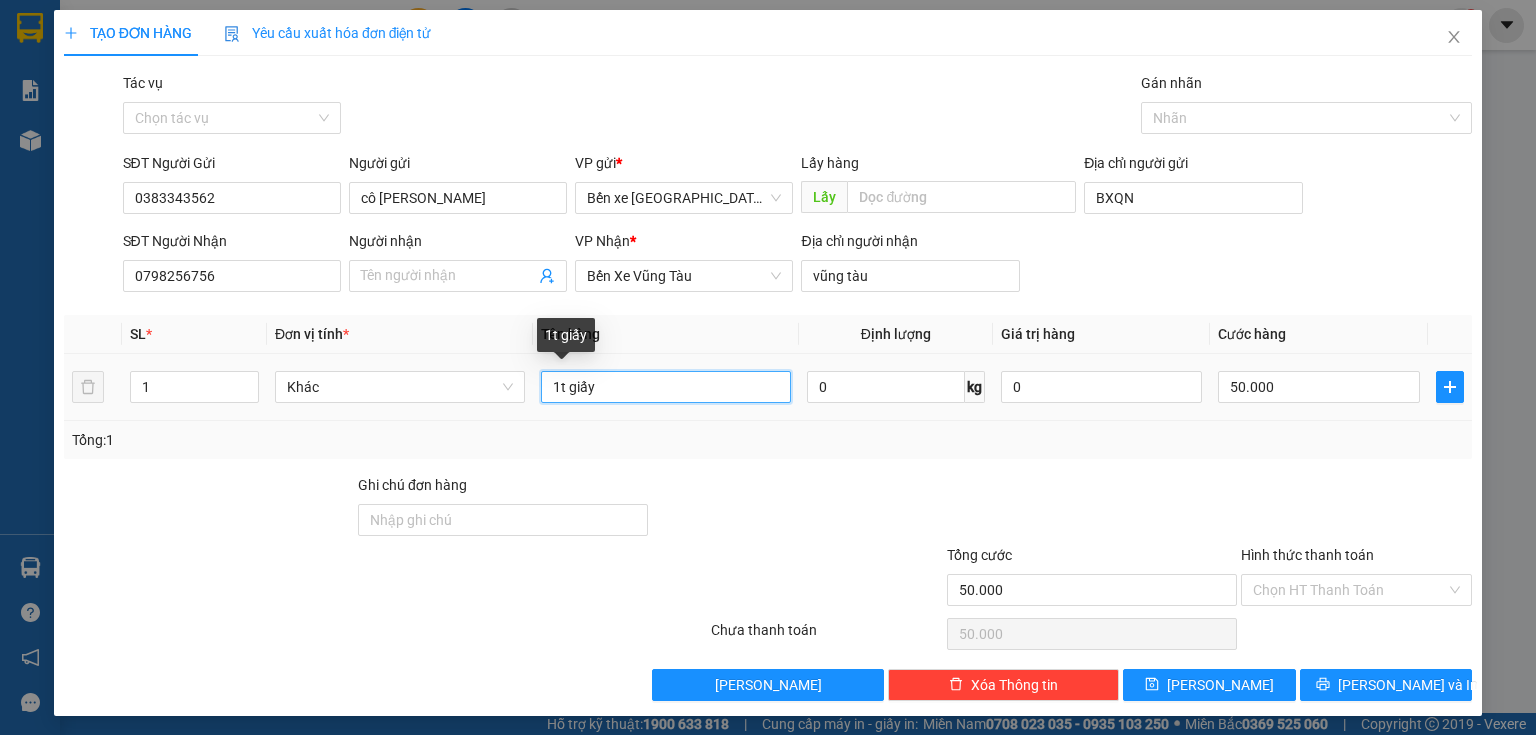 click on "1t giấy" at bounding box center [666, 387] 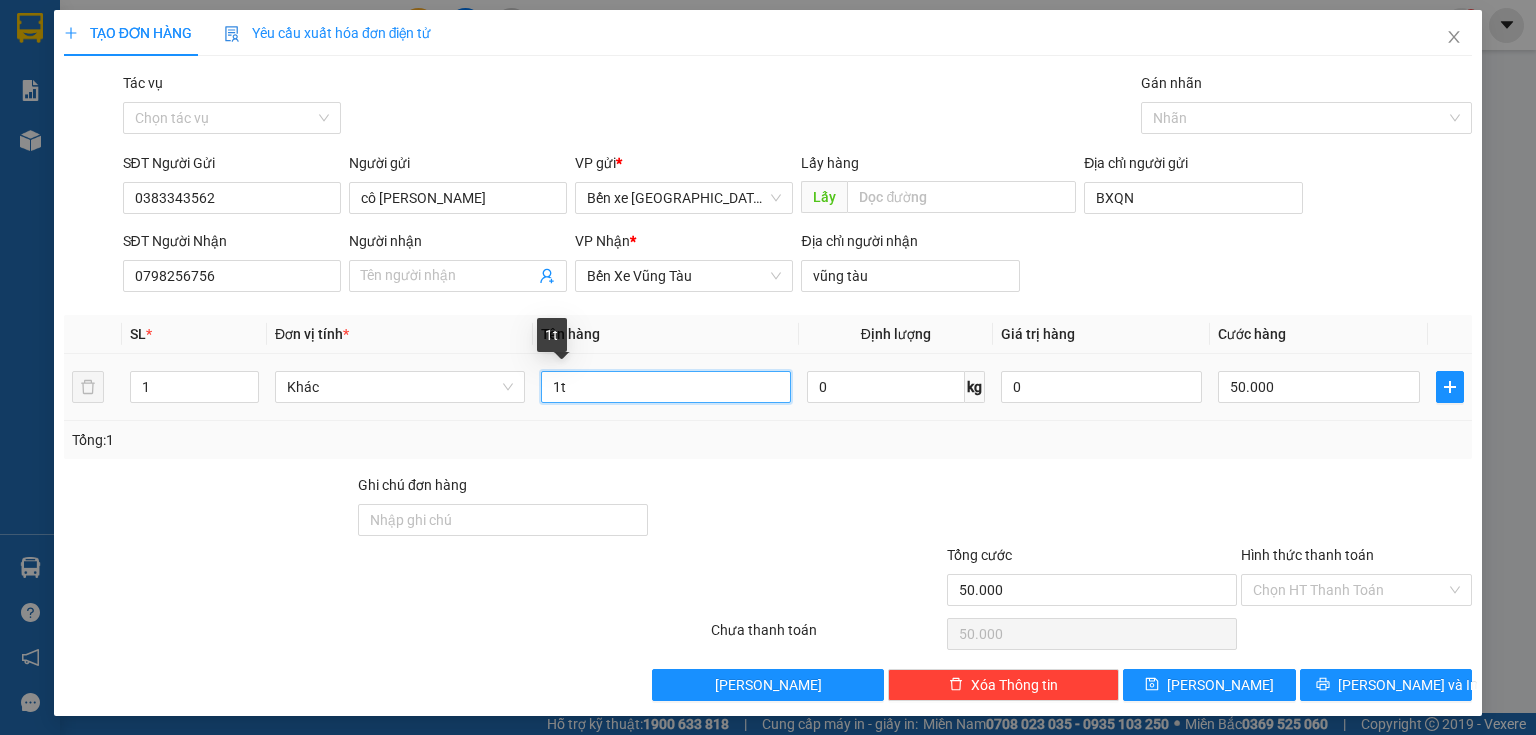 type on "1" 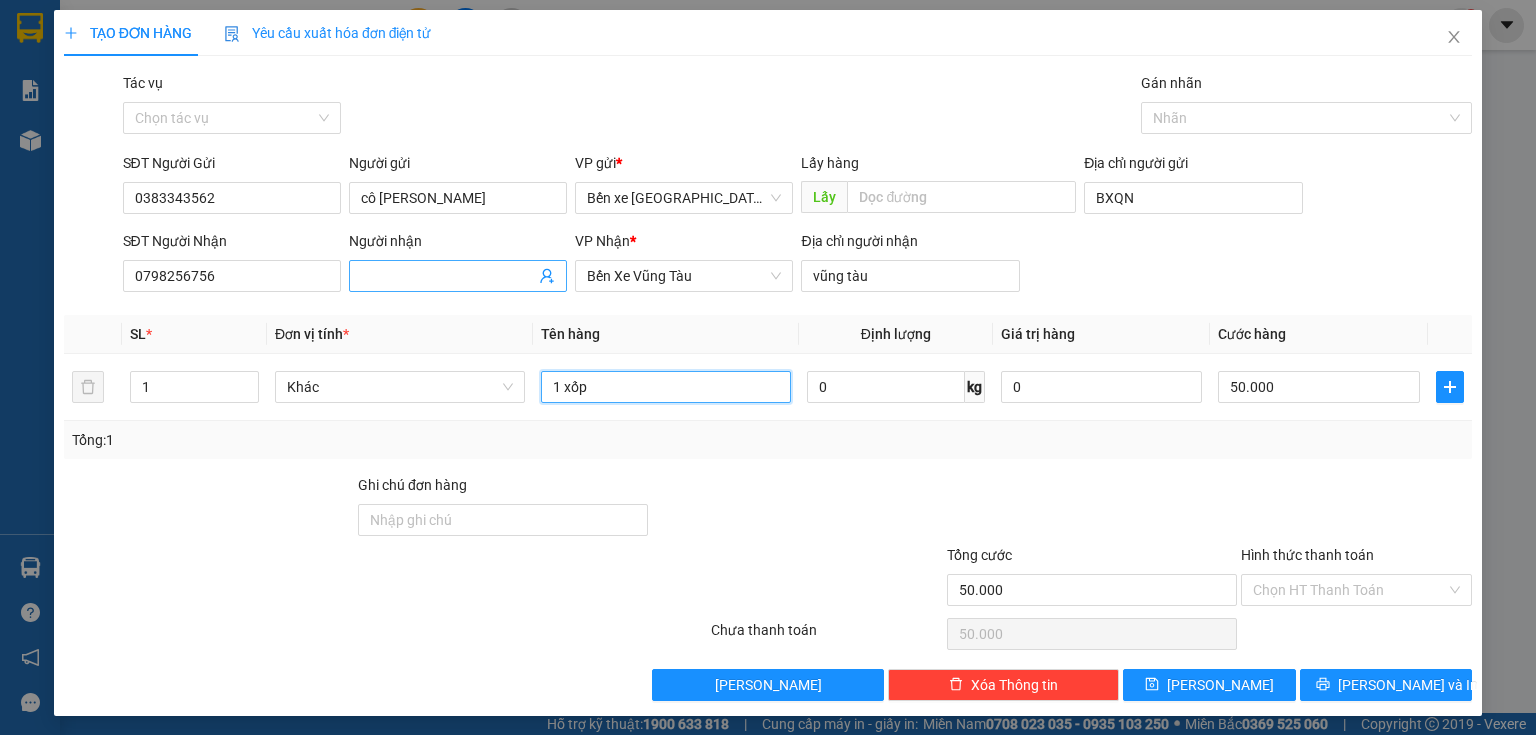 type on "1 xốp" 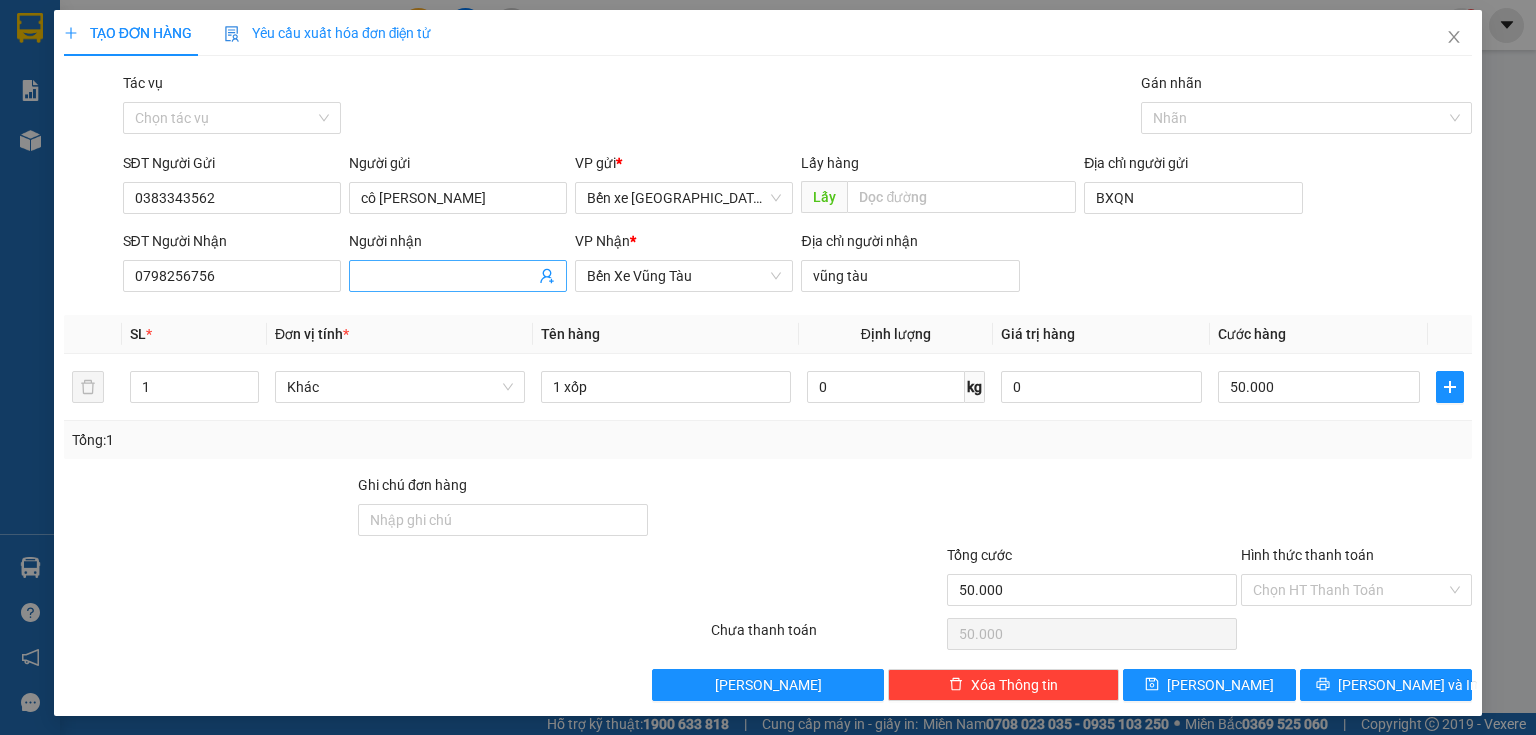 click on "Người nhận" at bounding box center (448, 276) 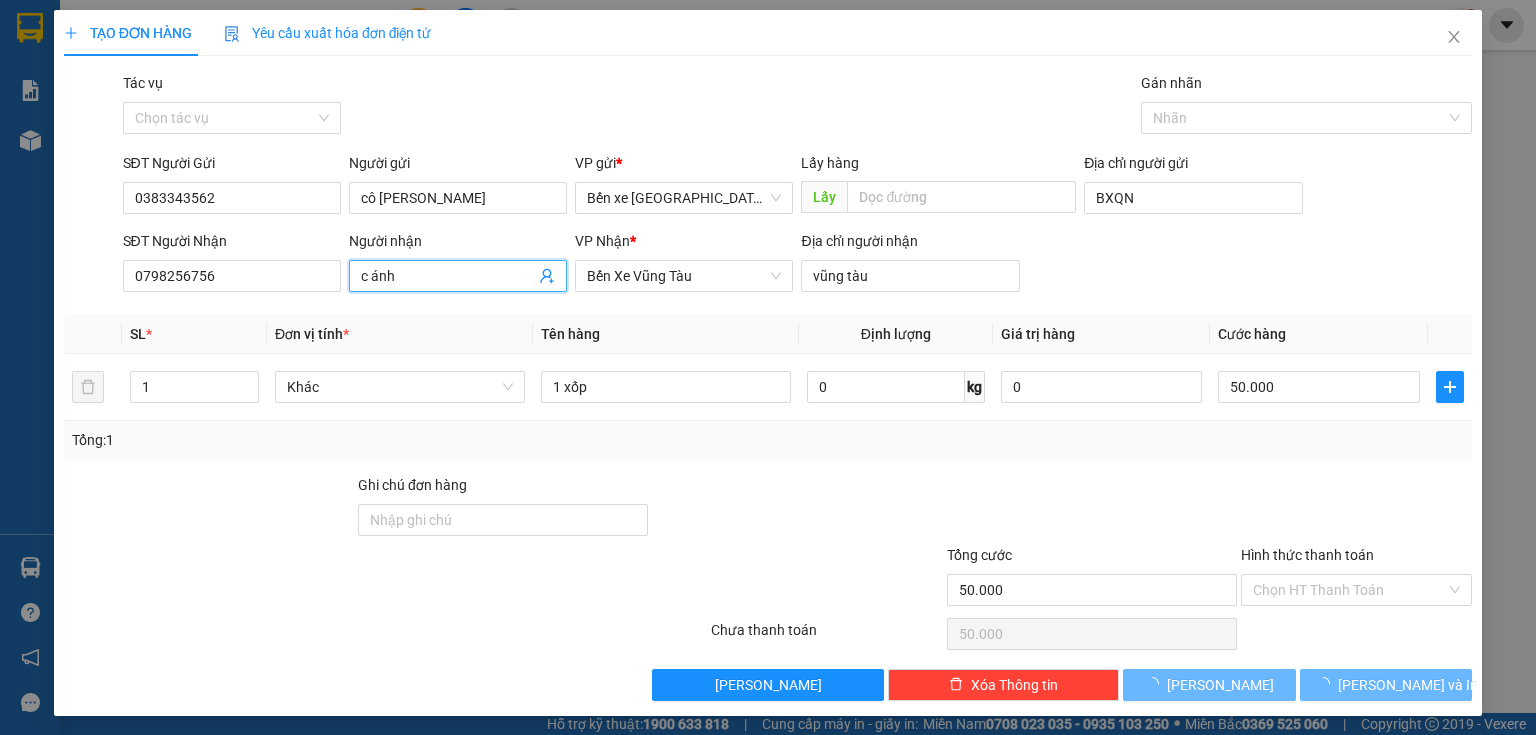 type on "c ánh" 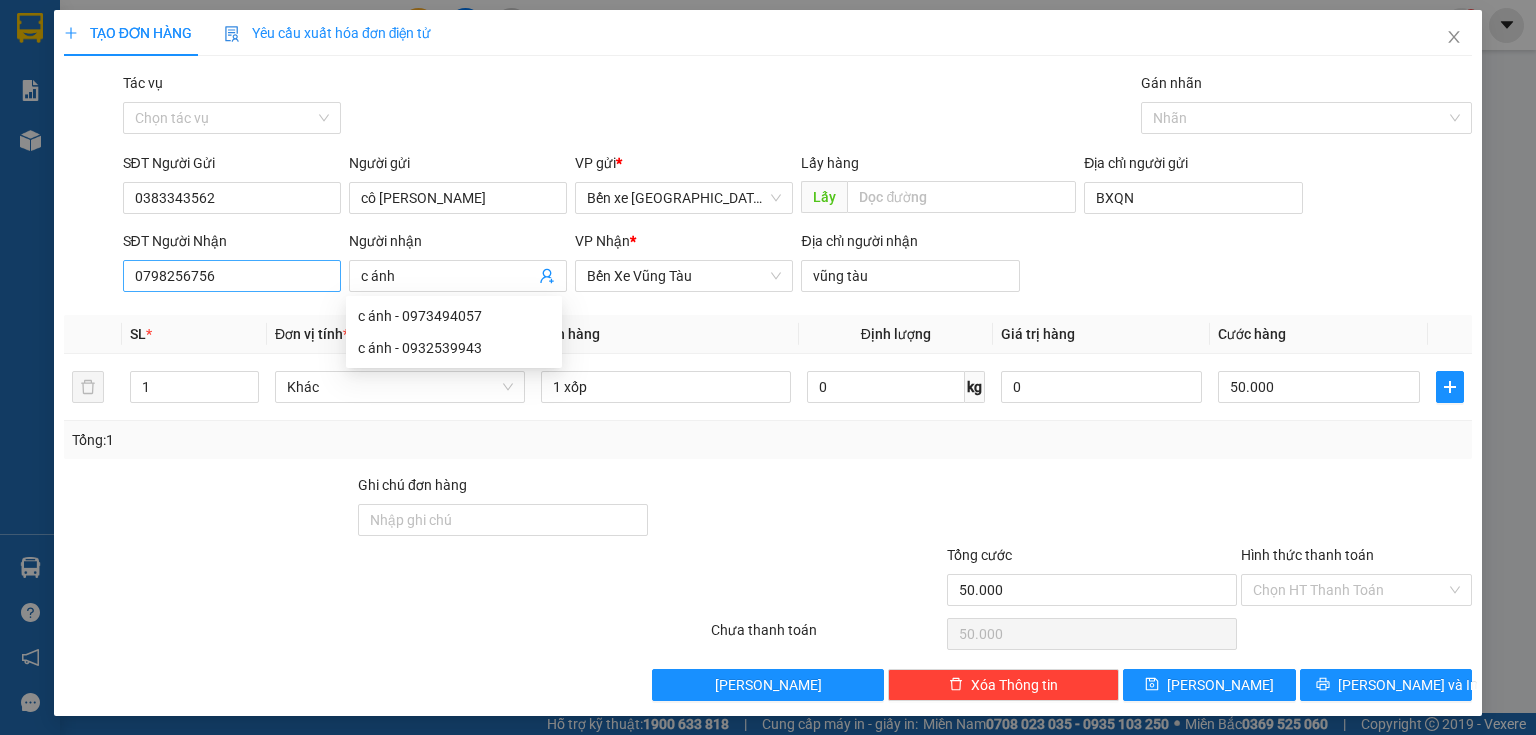 drag, startPoint x: 255, startPoint y: 242, endPoint x: 250, endPoint y: 286, distance: 44.28318 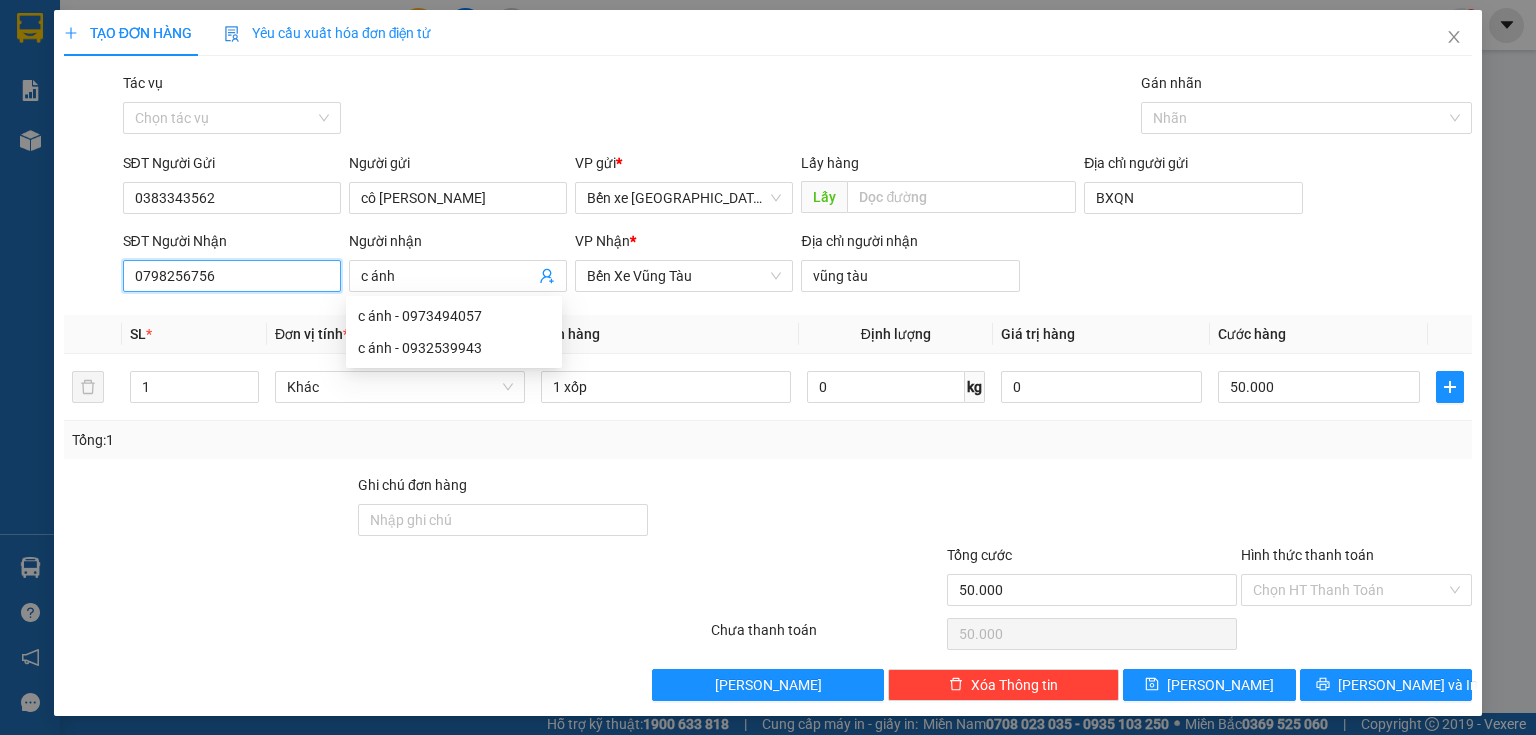 click on "0798256756" at bounding box center (232, 276) 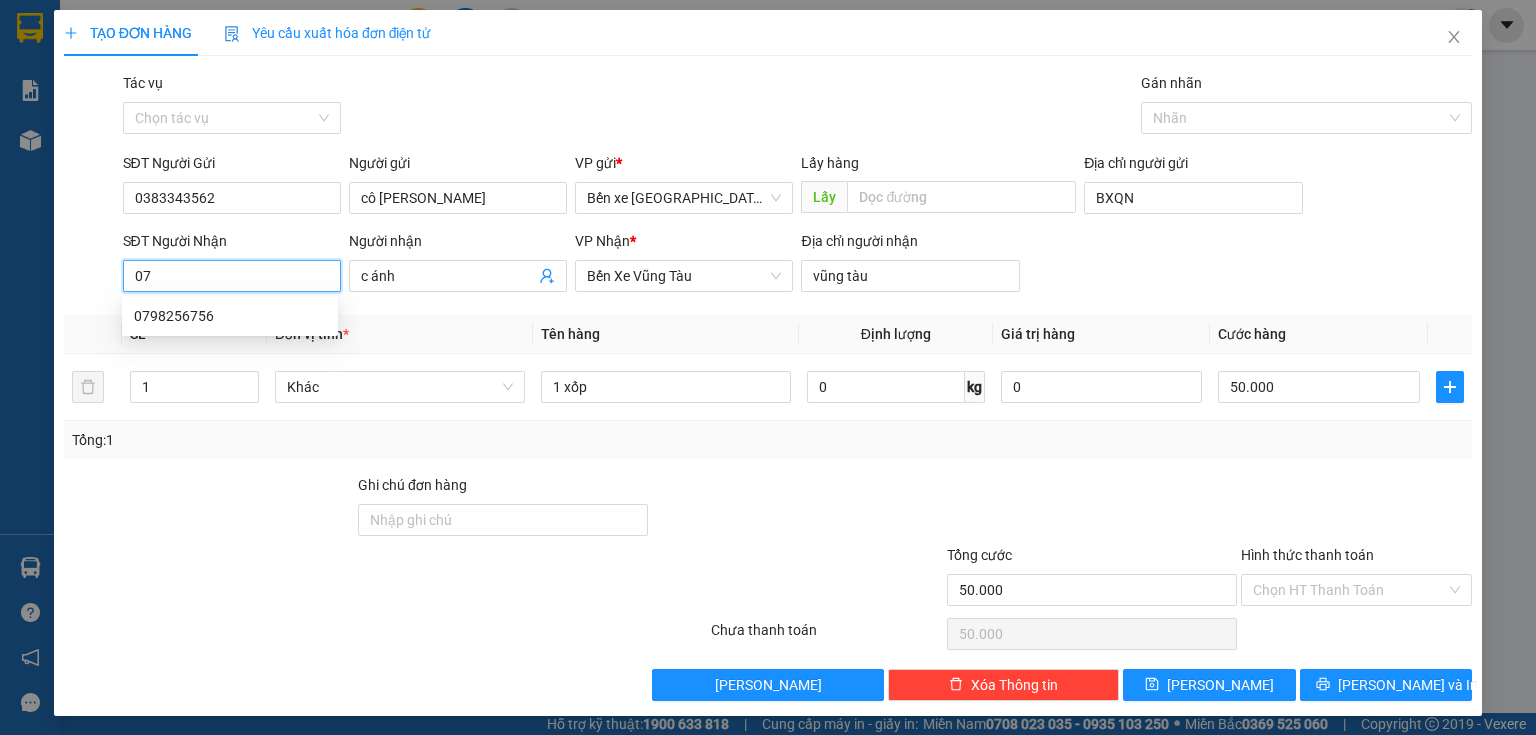 type on "0" 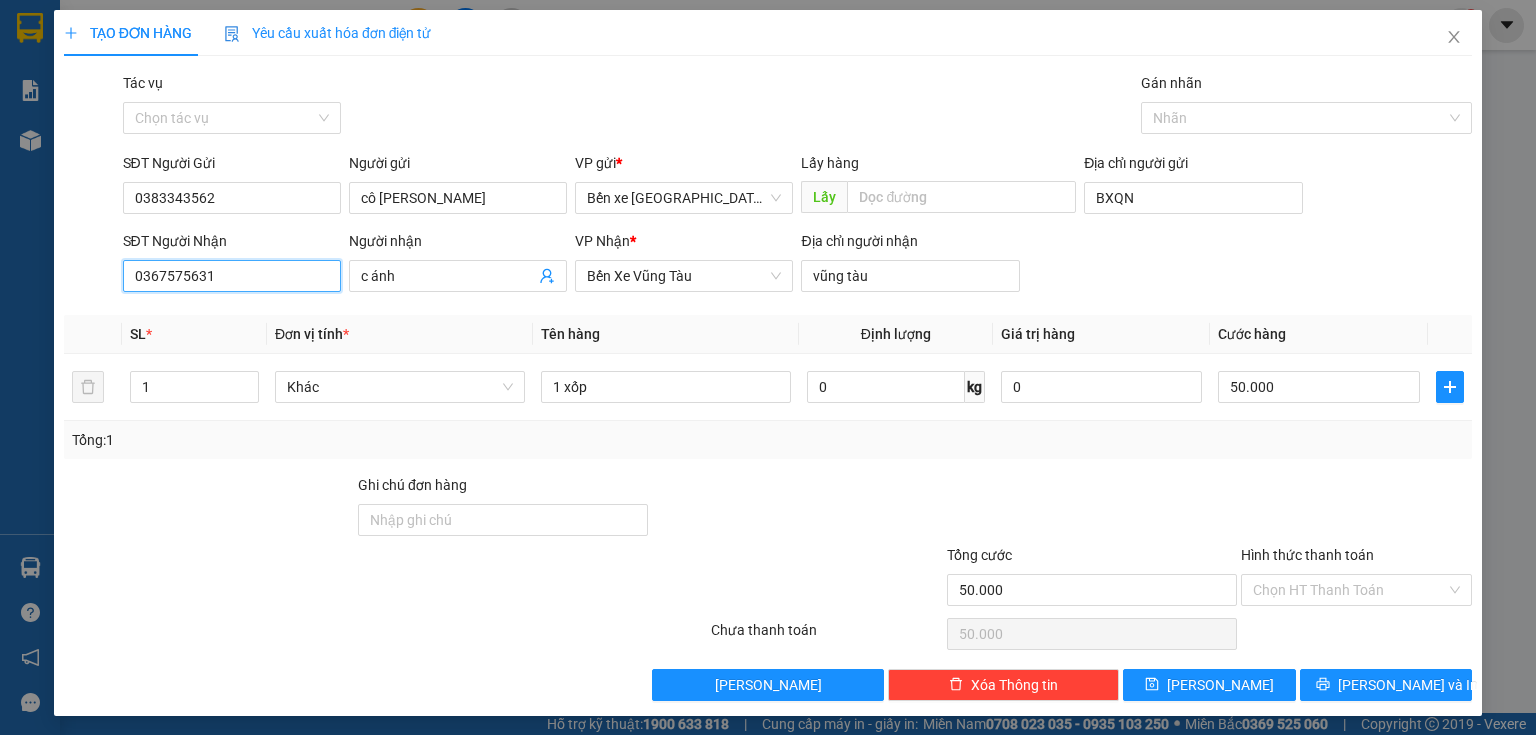 click on "0367575631" at bounding box center [232, 276] 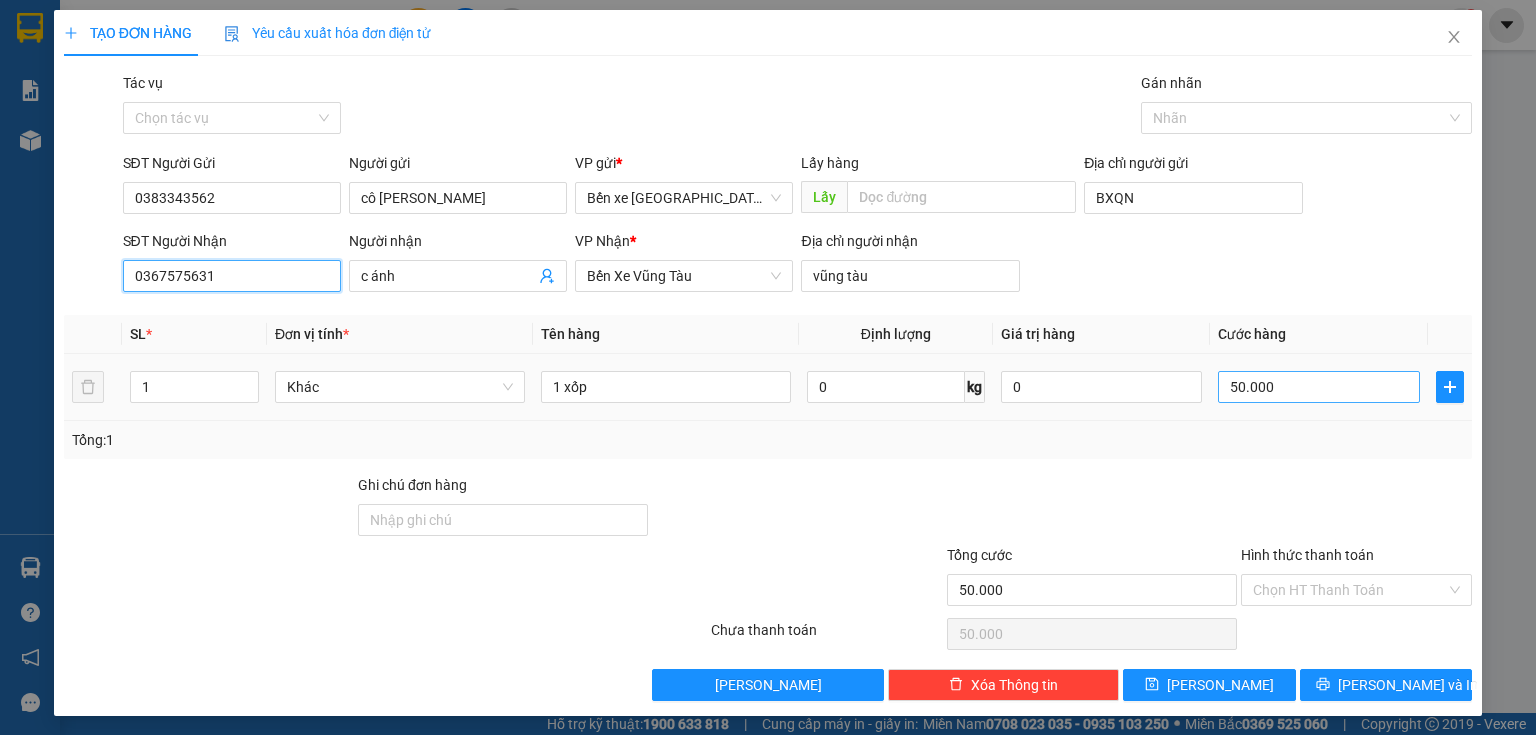 type on "0367575631" 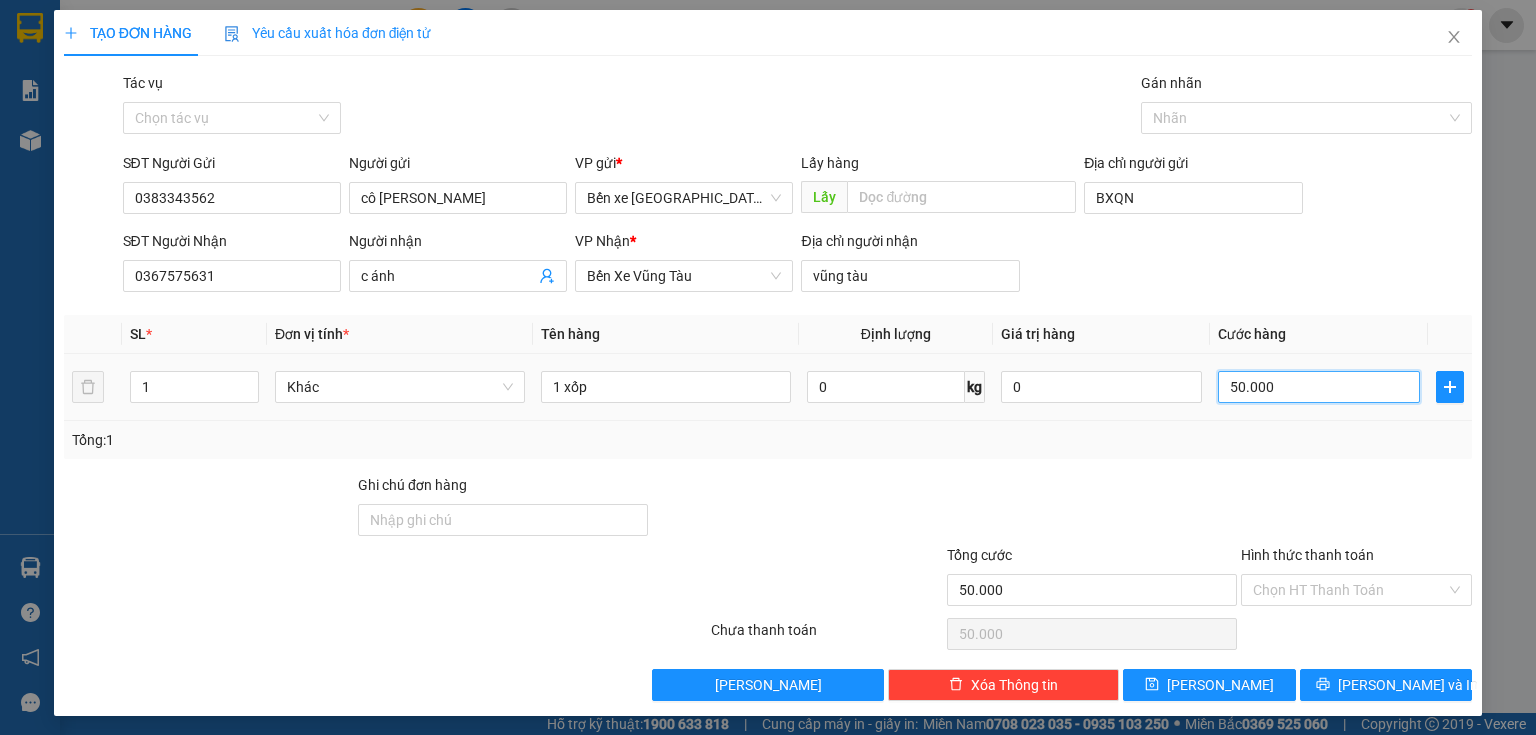 click on "50.000" at bounding box center (1319, 387) 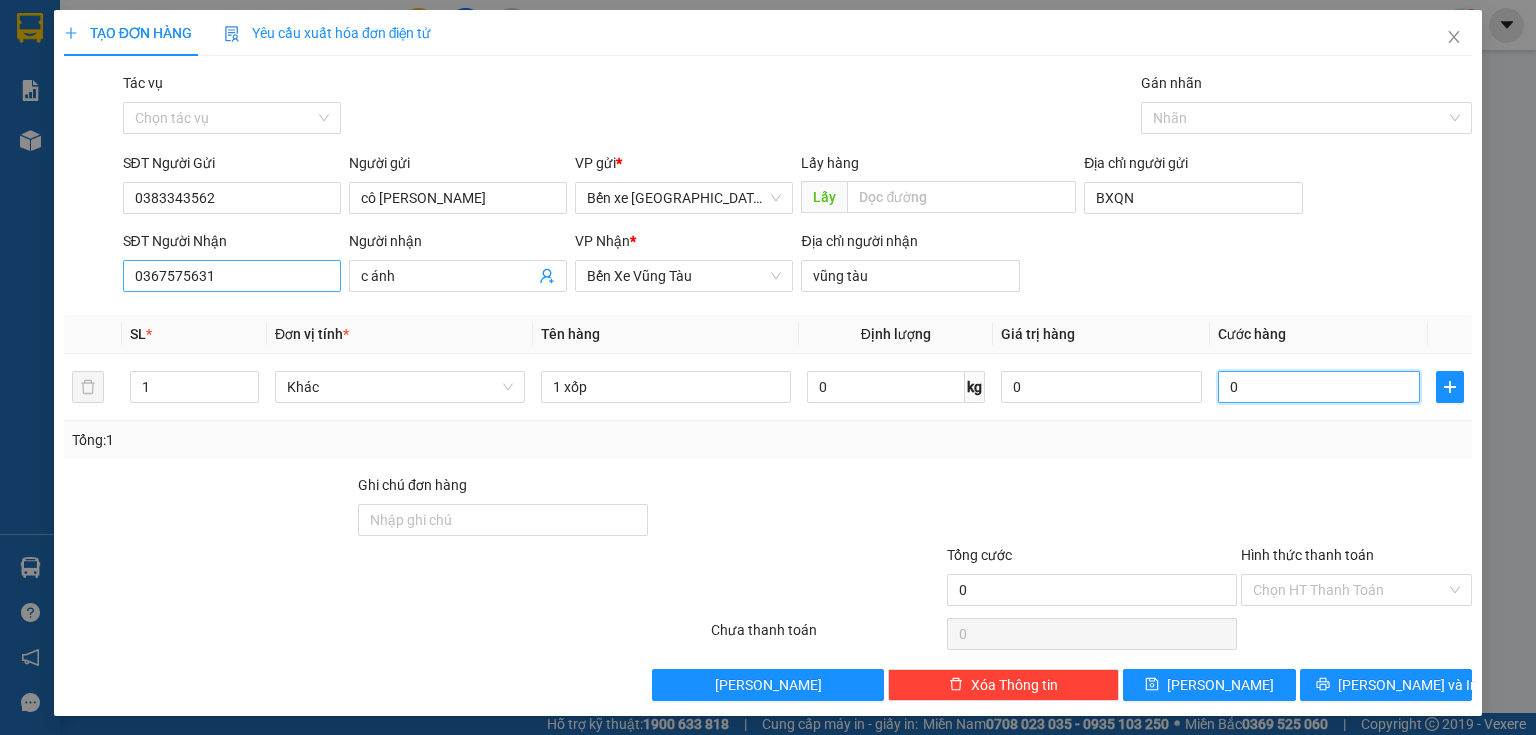type on "0" 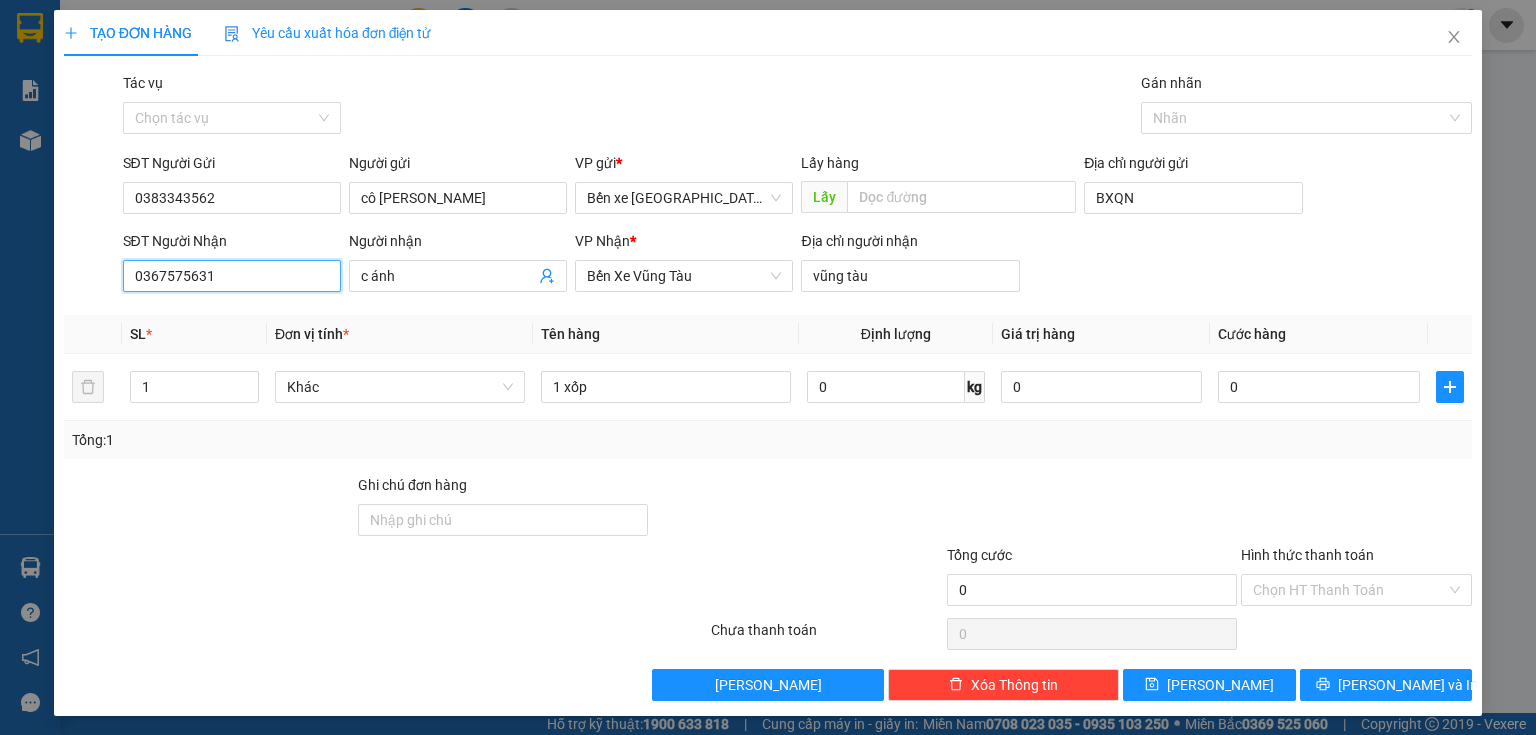 click on "0367575631" at bounding box center [232, 276] 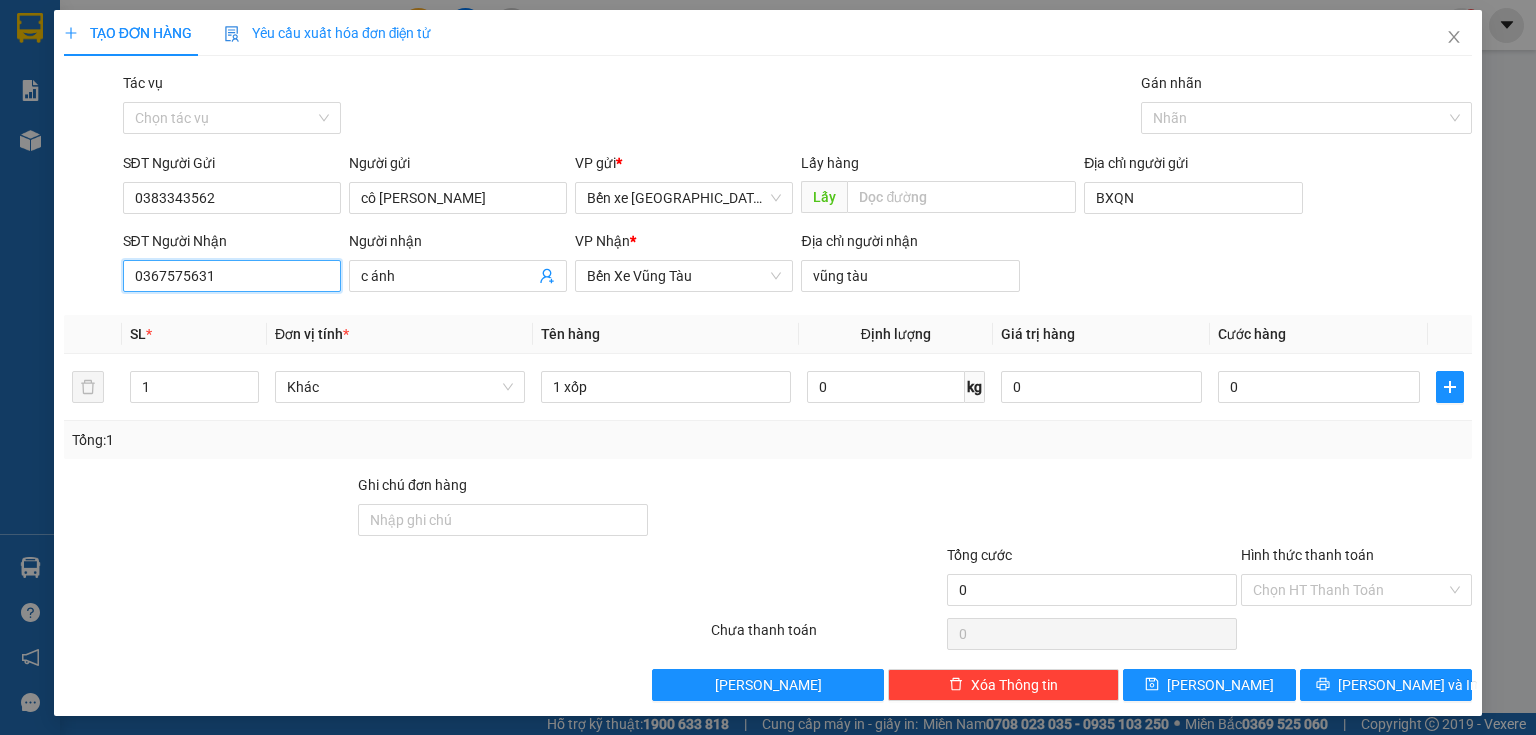 click on "0367575631" at bounding box center [232, 276] 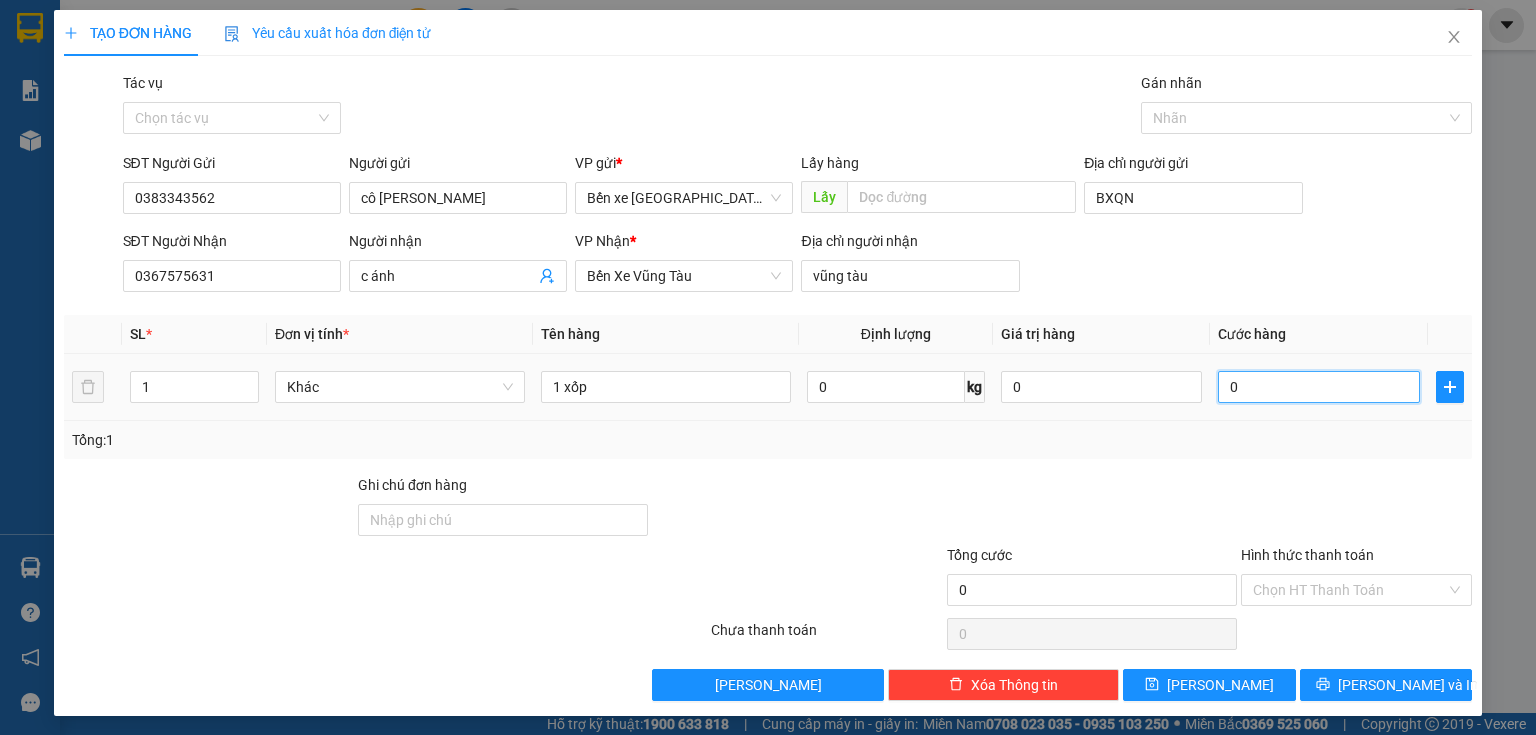 click on "0" at bounding box center [1319, 387] 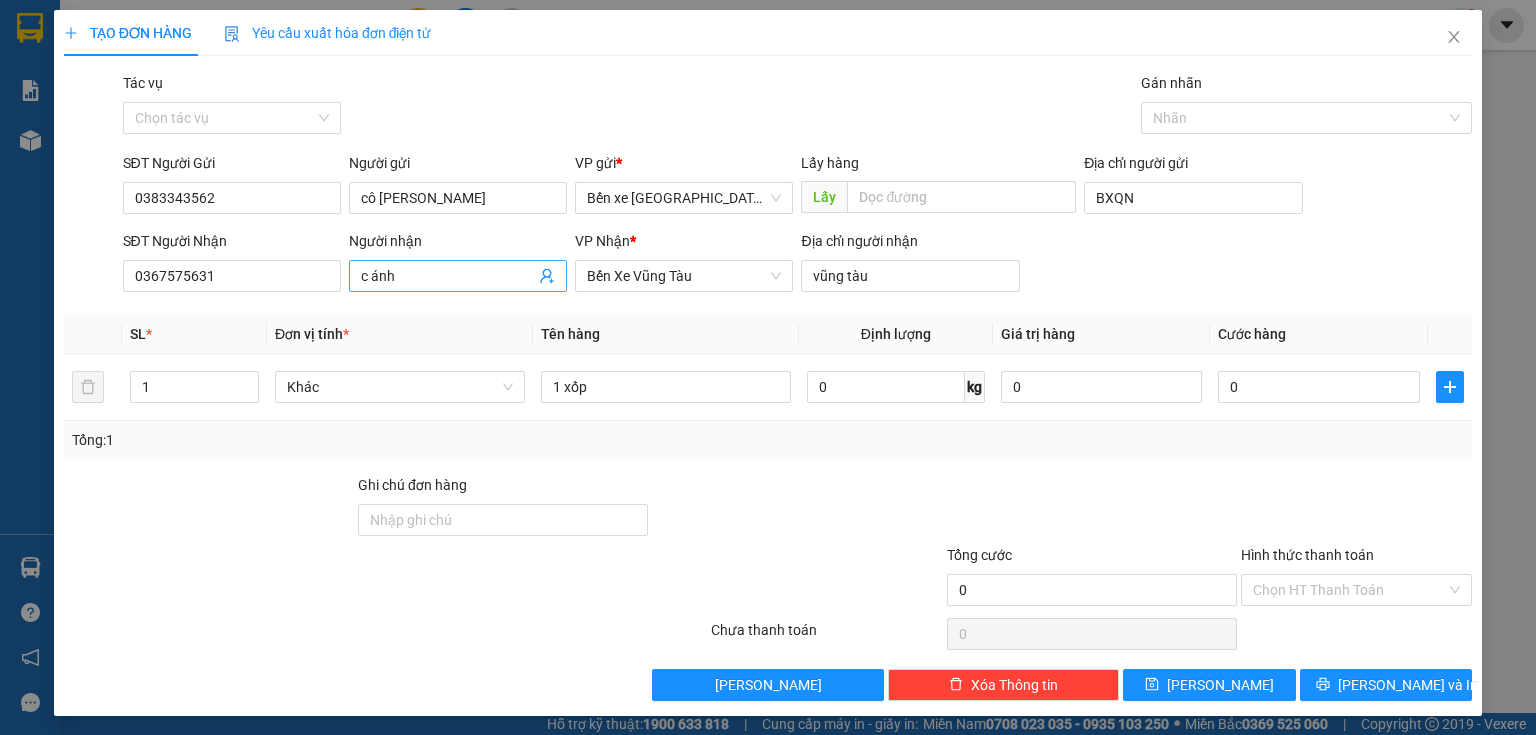 click on "c ánh" at bounding box center (448, 276) 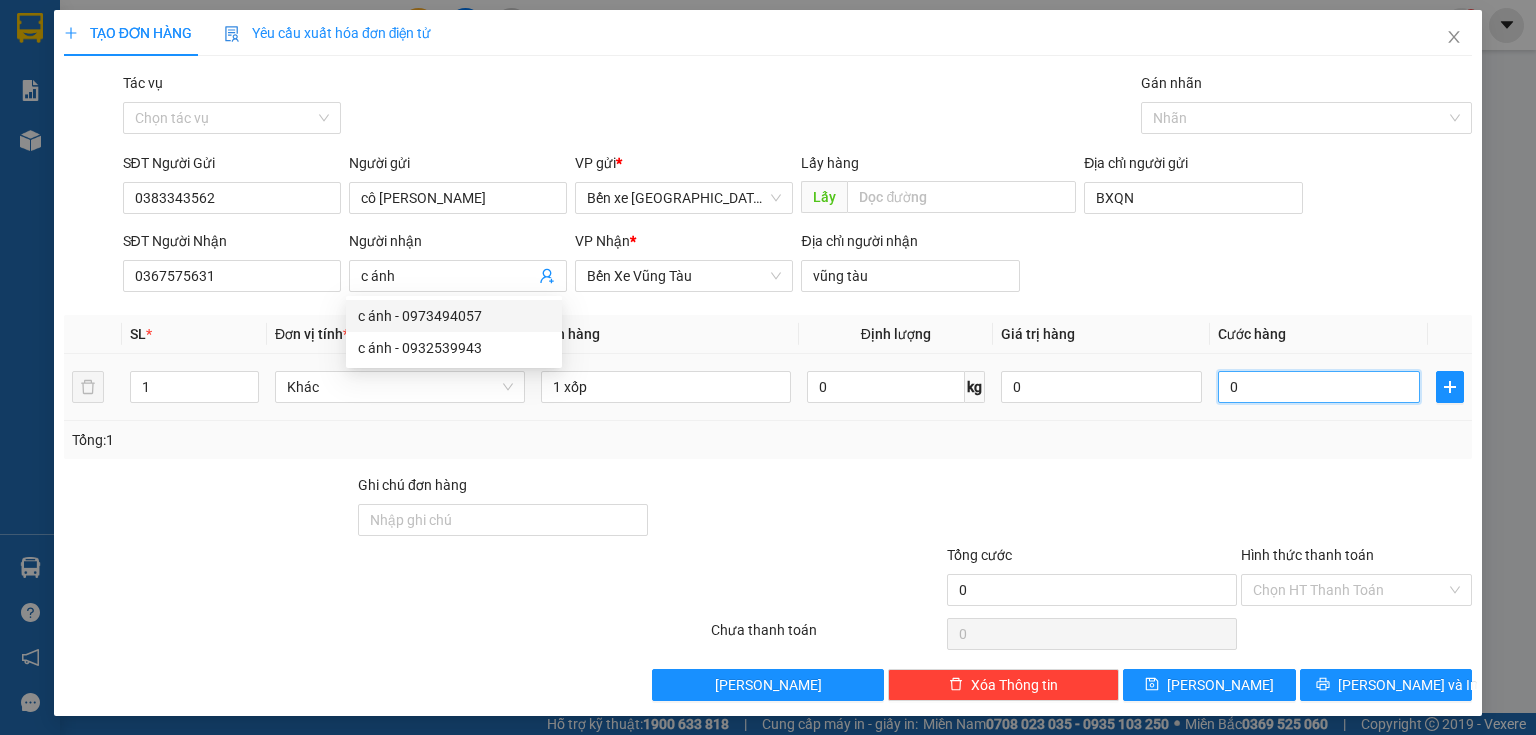 click on "0" at bounding box center (1319, 387) 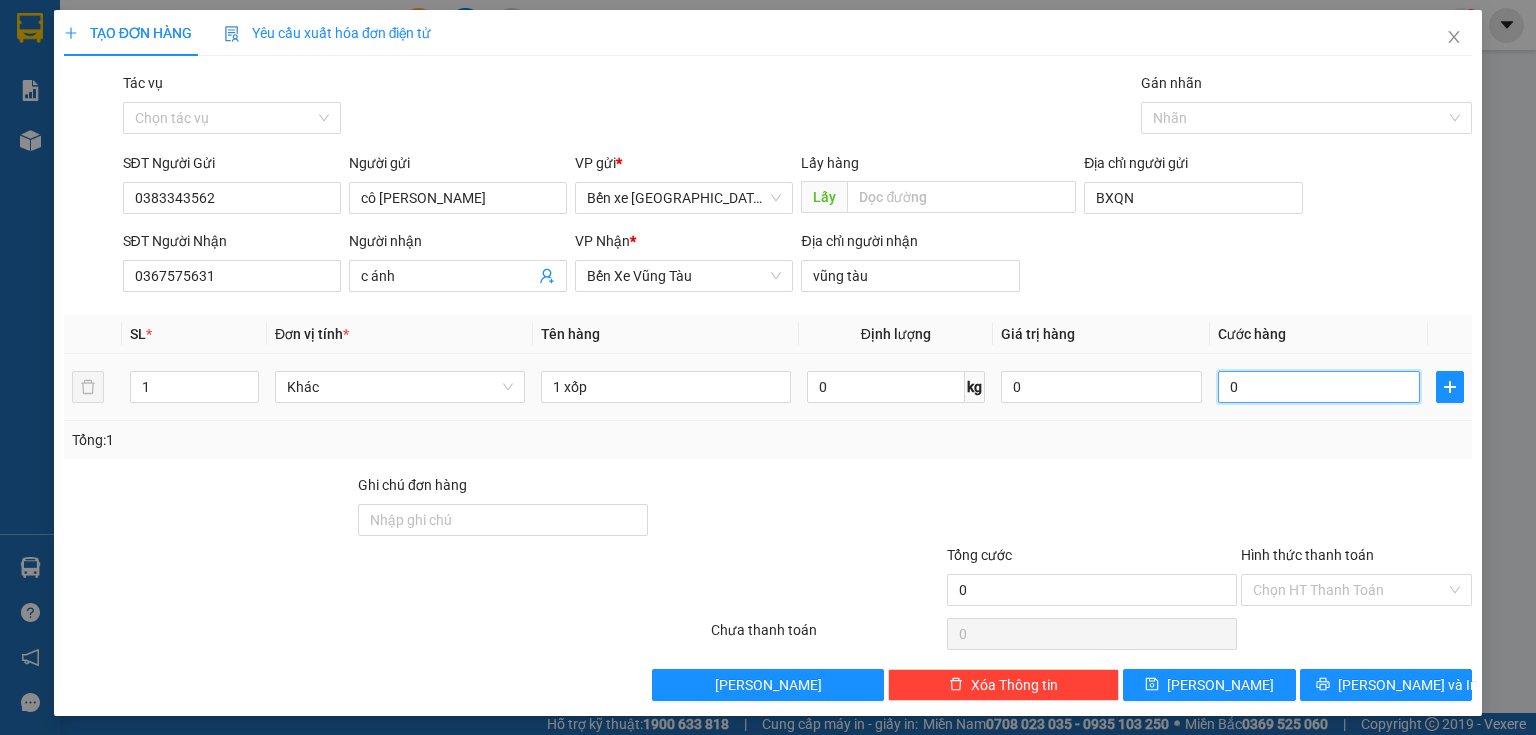 type on "1" 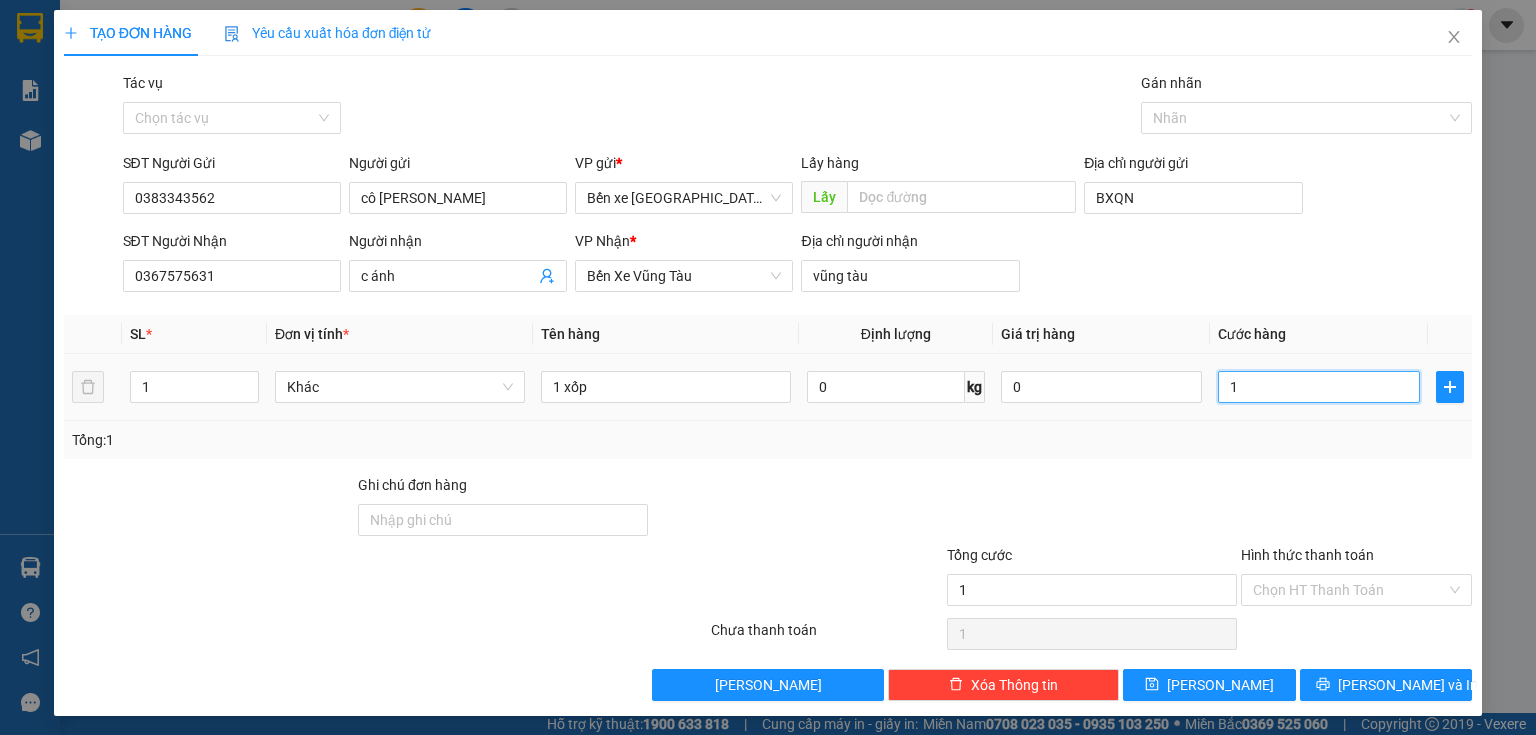 type on "15" 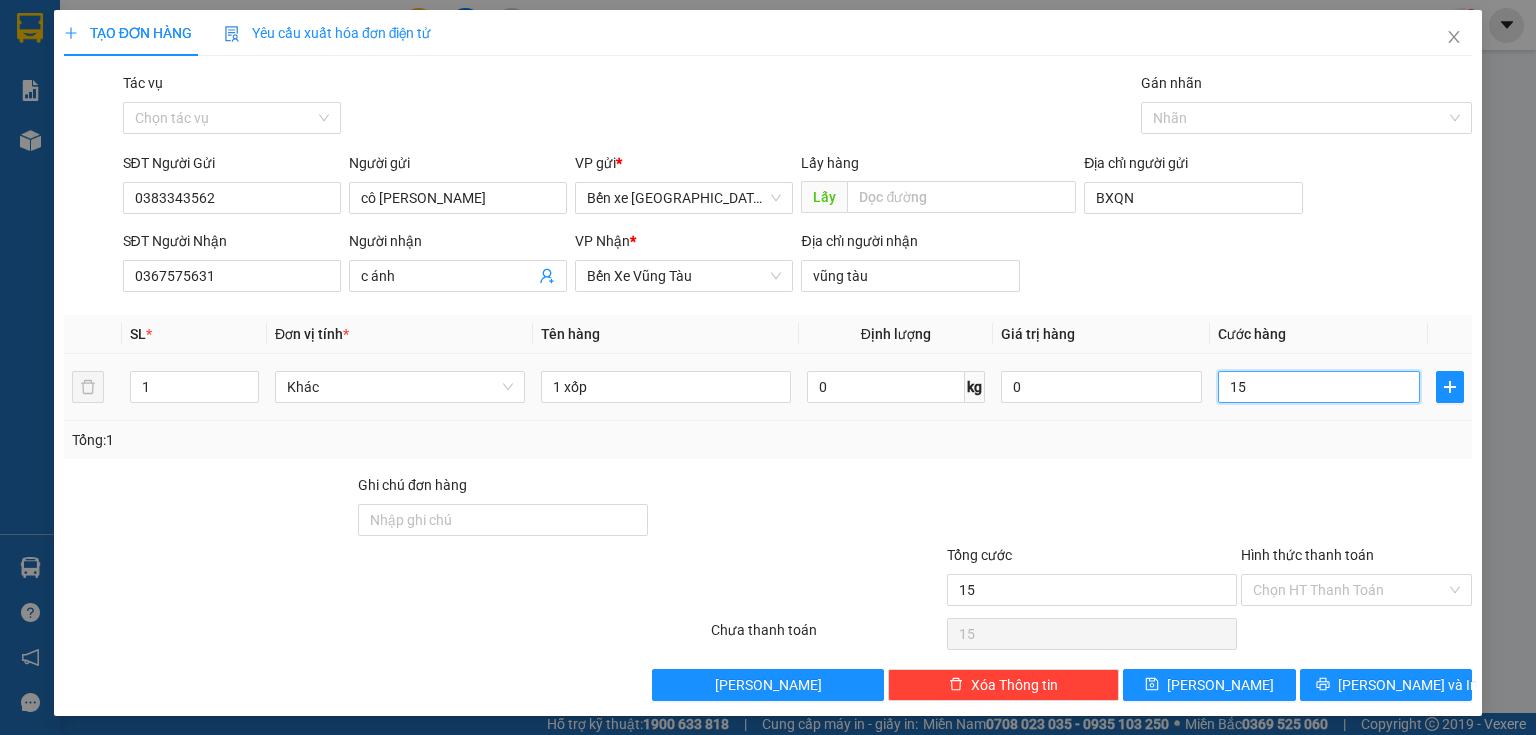 type on "150" 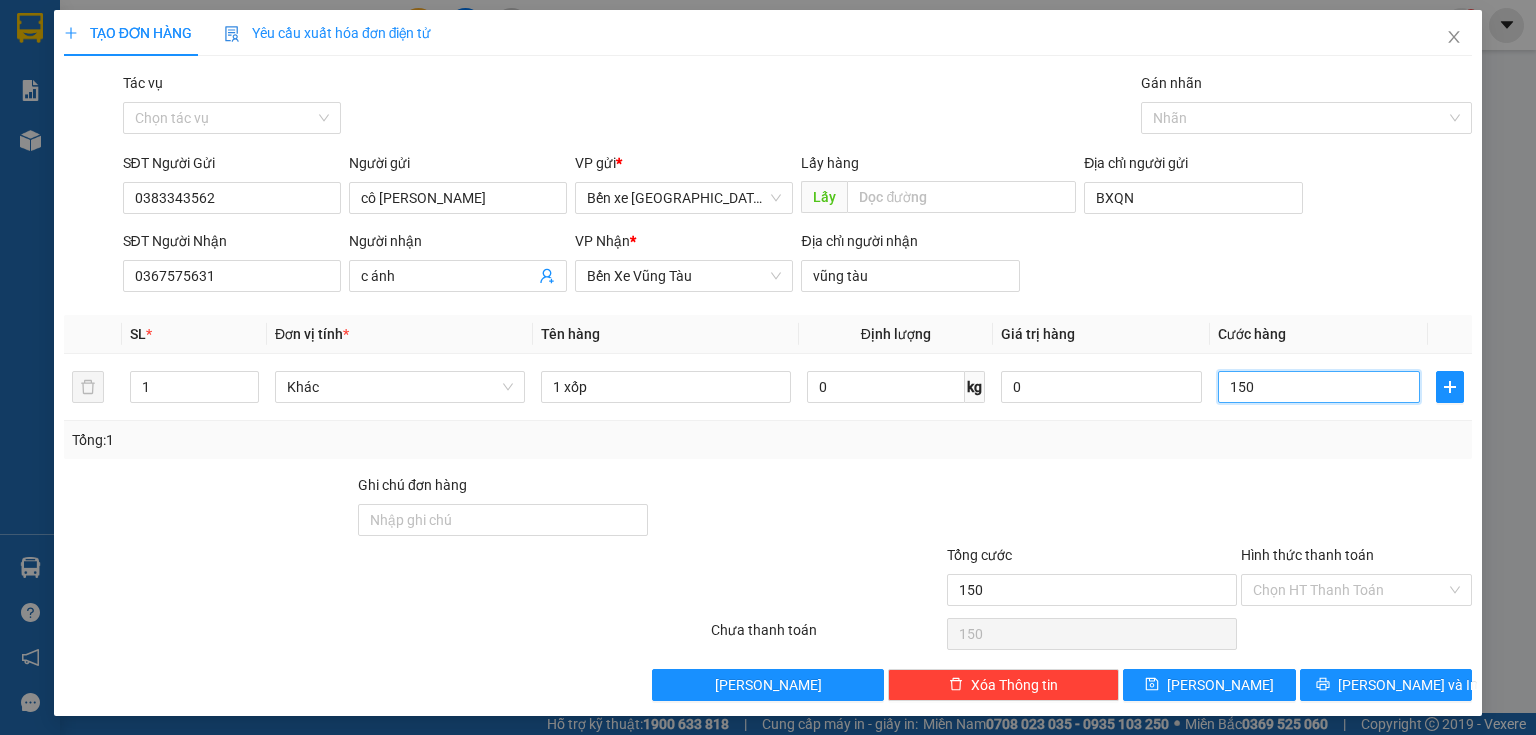 type on "150" 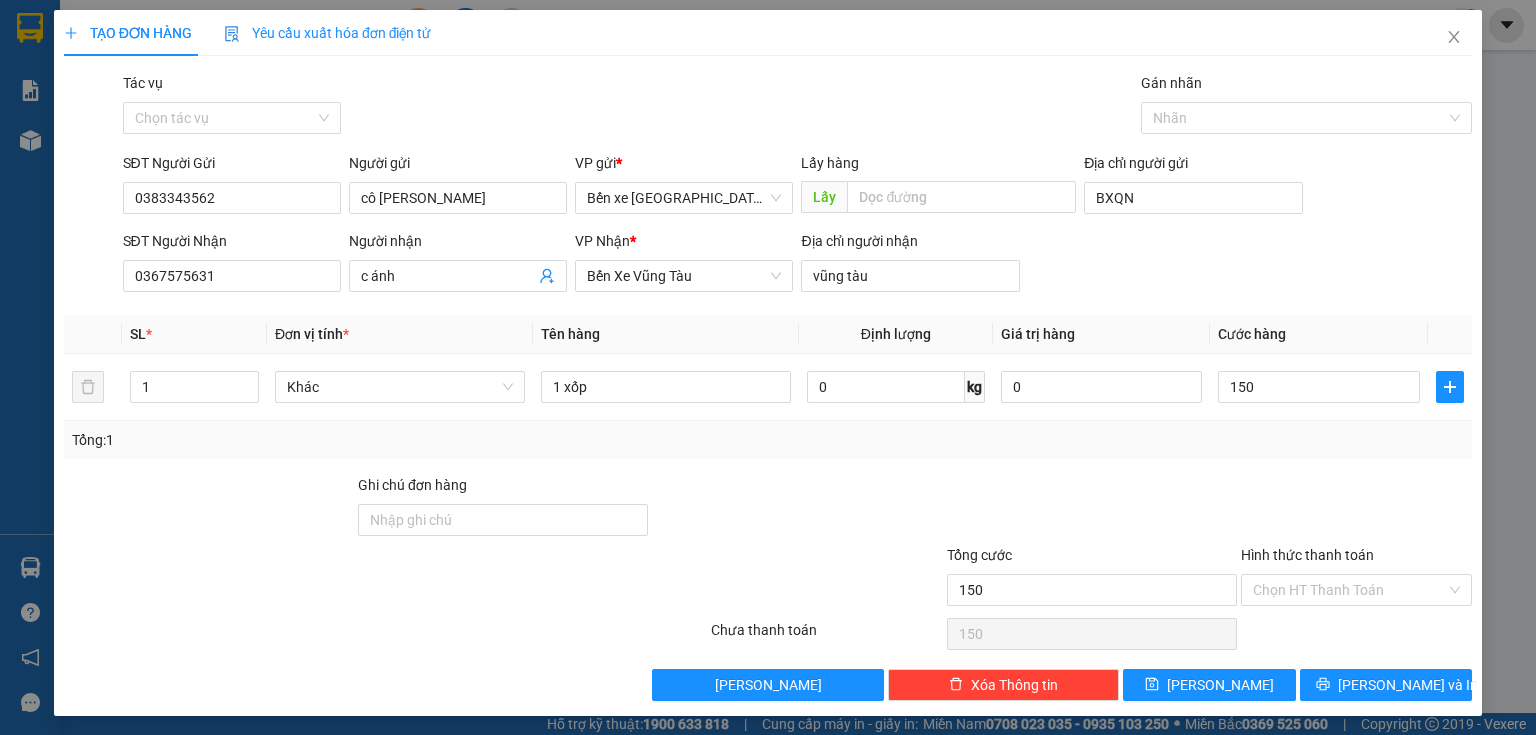 type on "150.000" 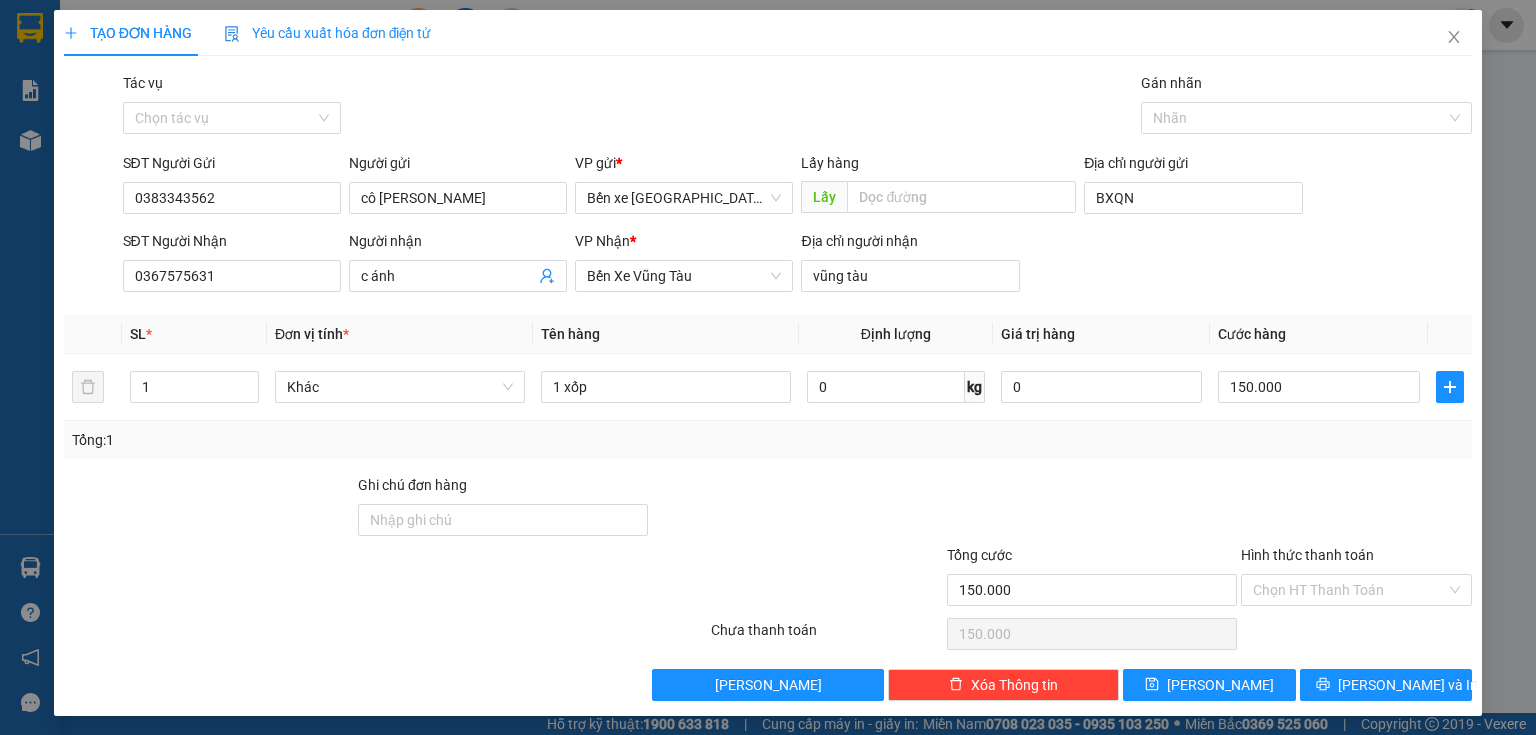 click on "SĐT Người Nhận 0367575631 Người nhận c ánh VP Nhận  * Bến Xe Vũng Tàu  Địa chỉ người nhận vũng tàu" at bounding box center [798, 265] 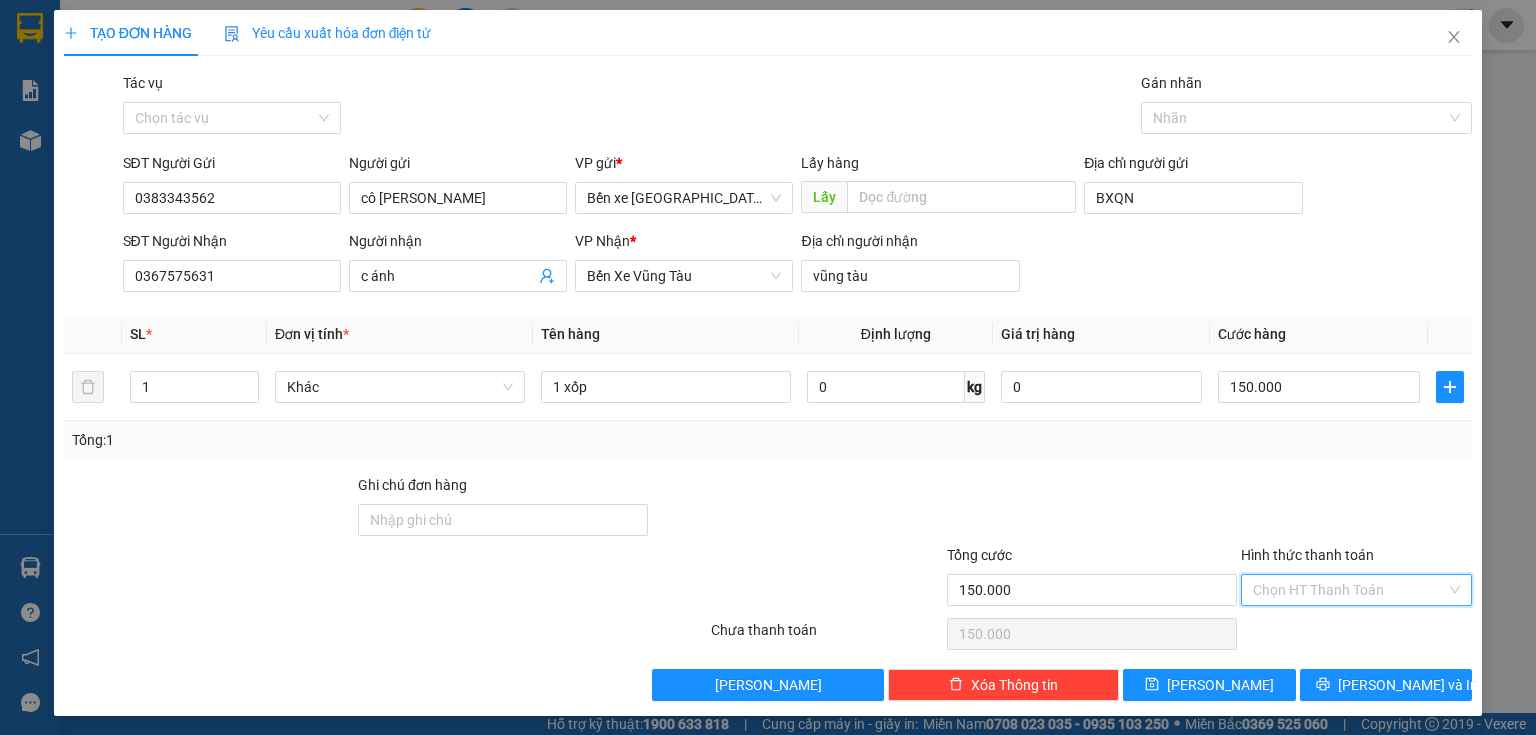 click on "Hình thức thanh toán" at bounding box center (1349, 590) 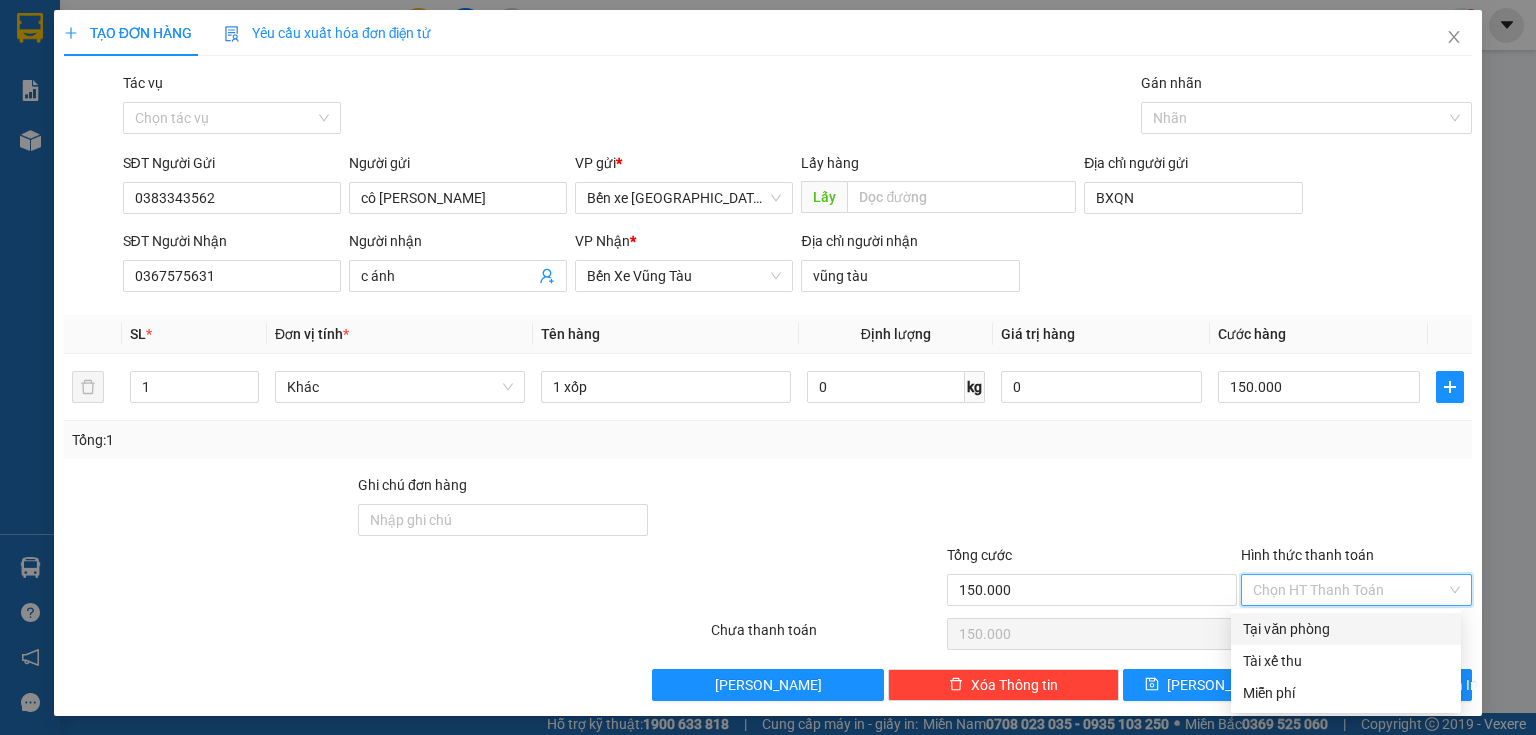 drag, startPoint x: 1308, startPoint y: 629, endPoint x: 1290, endPoint y: 636, distance: 19.313208 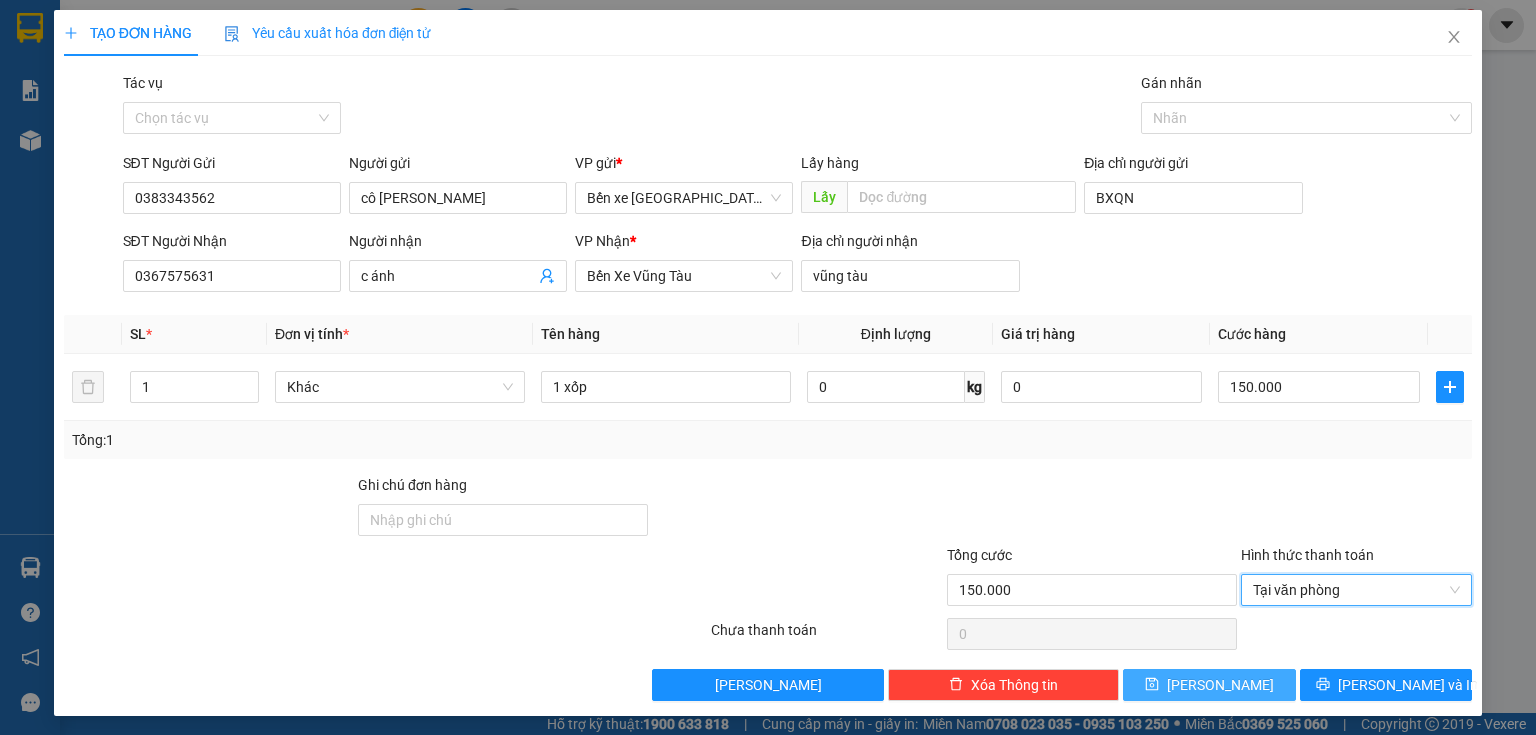 click on "[PERSON_NAME]" at bounding box center [1209, 685] 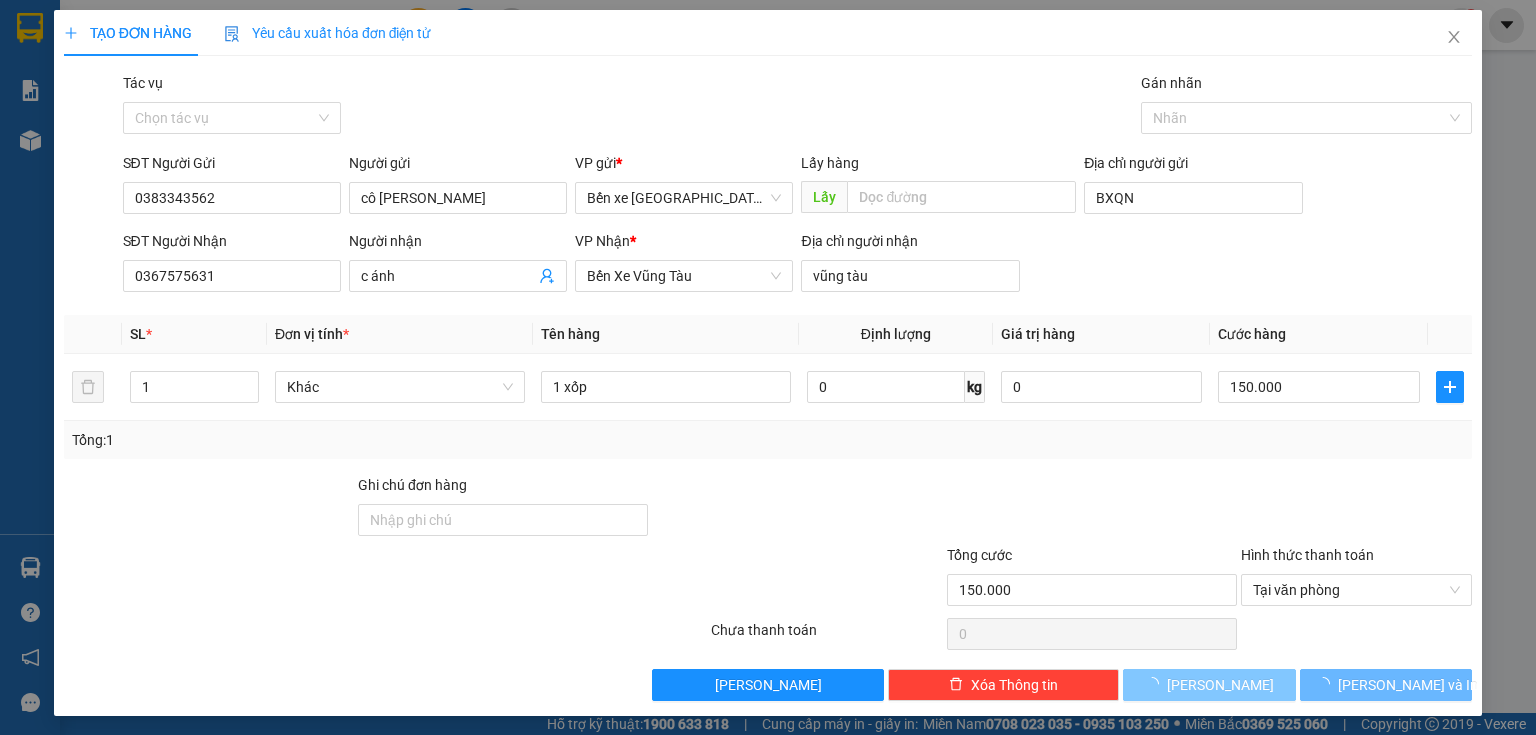 type 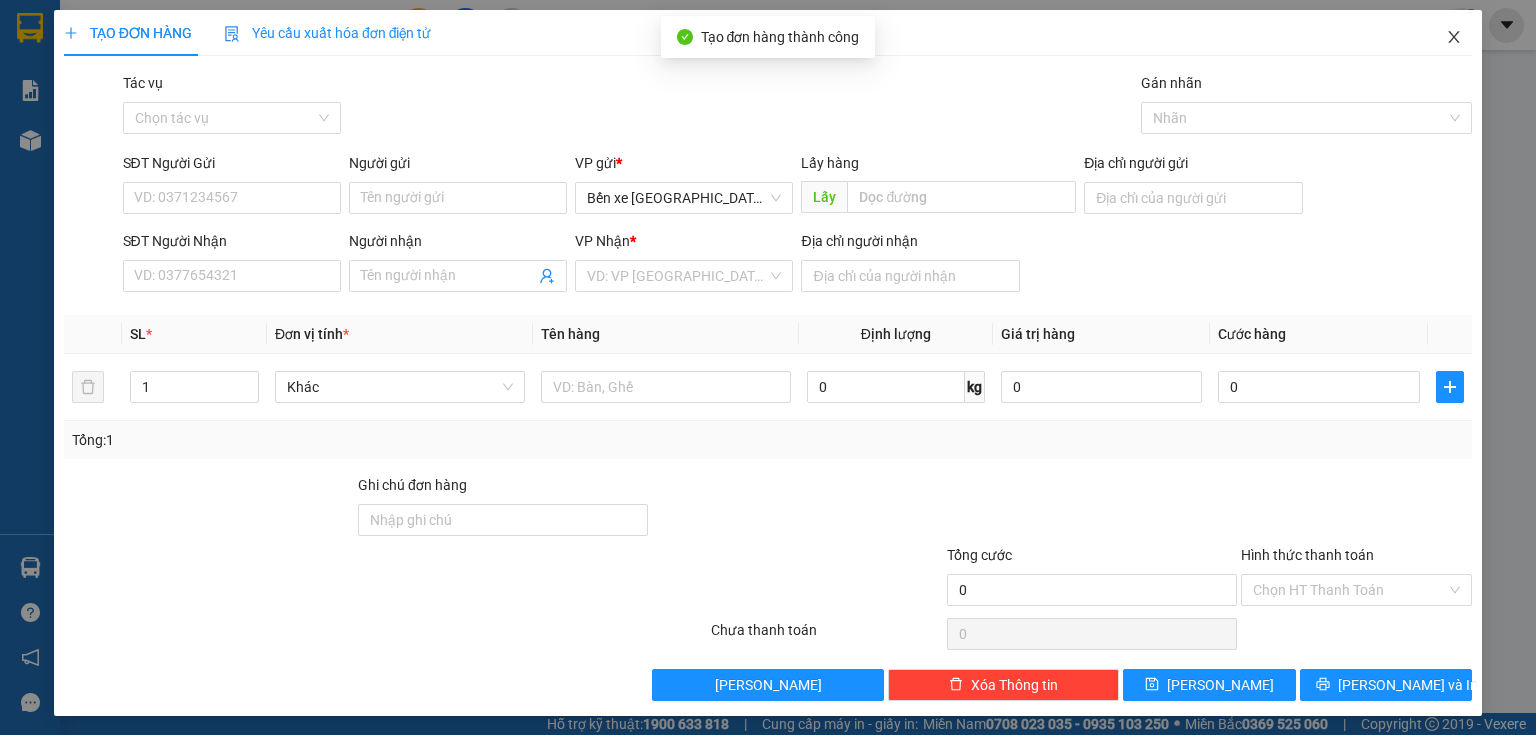 click at bounding box center [1454, 38] 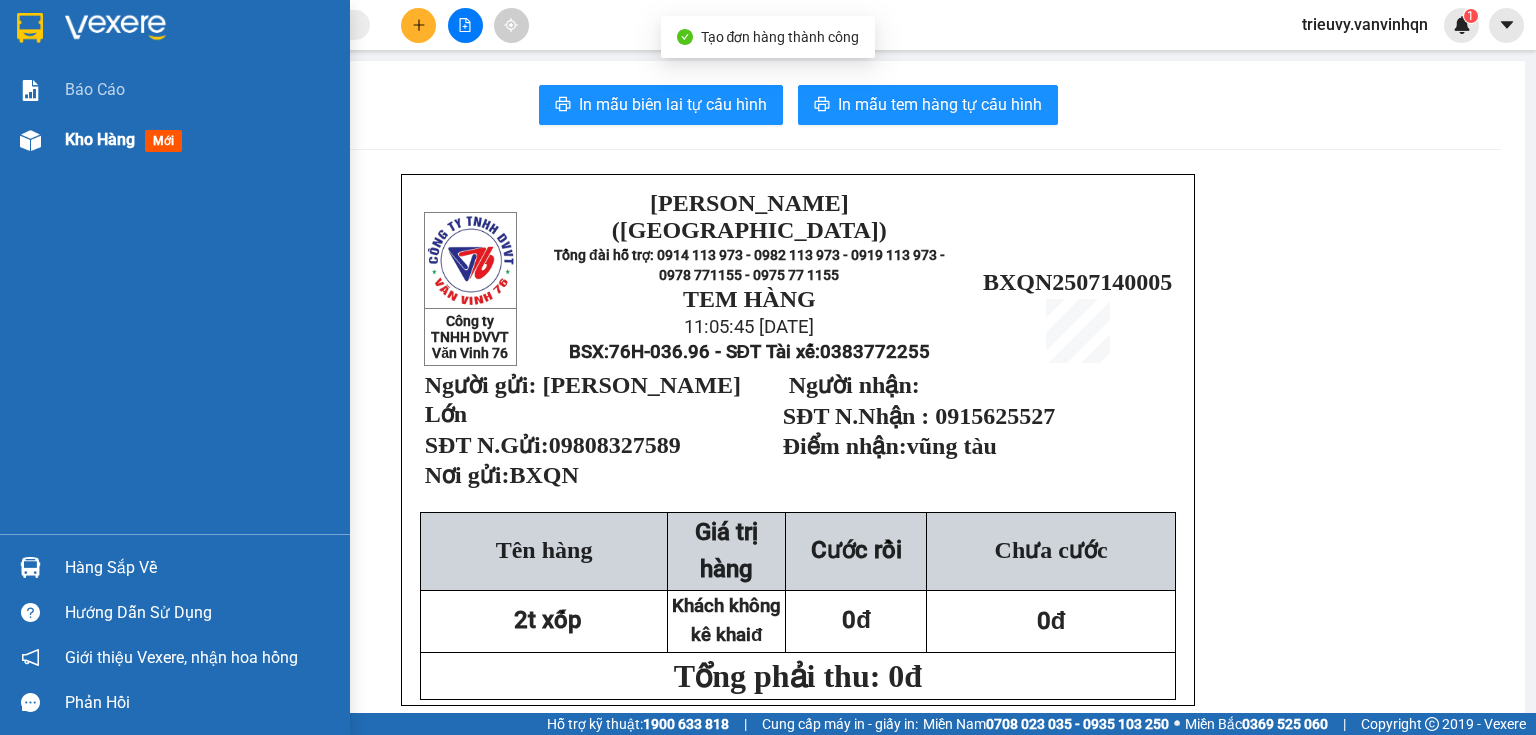click on "Kho hàng" at bounding box center [100, 139] 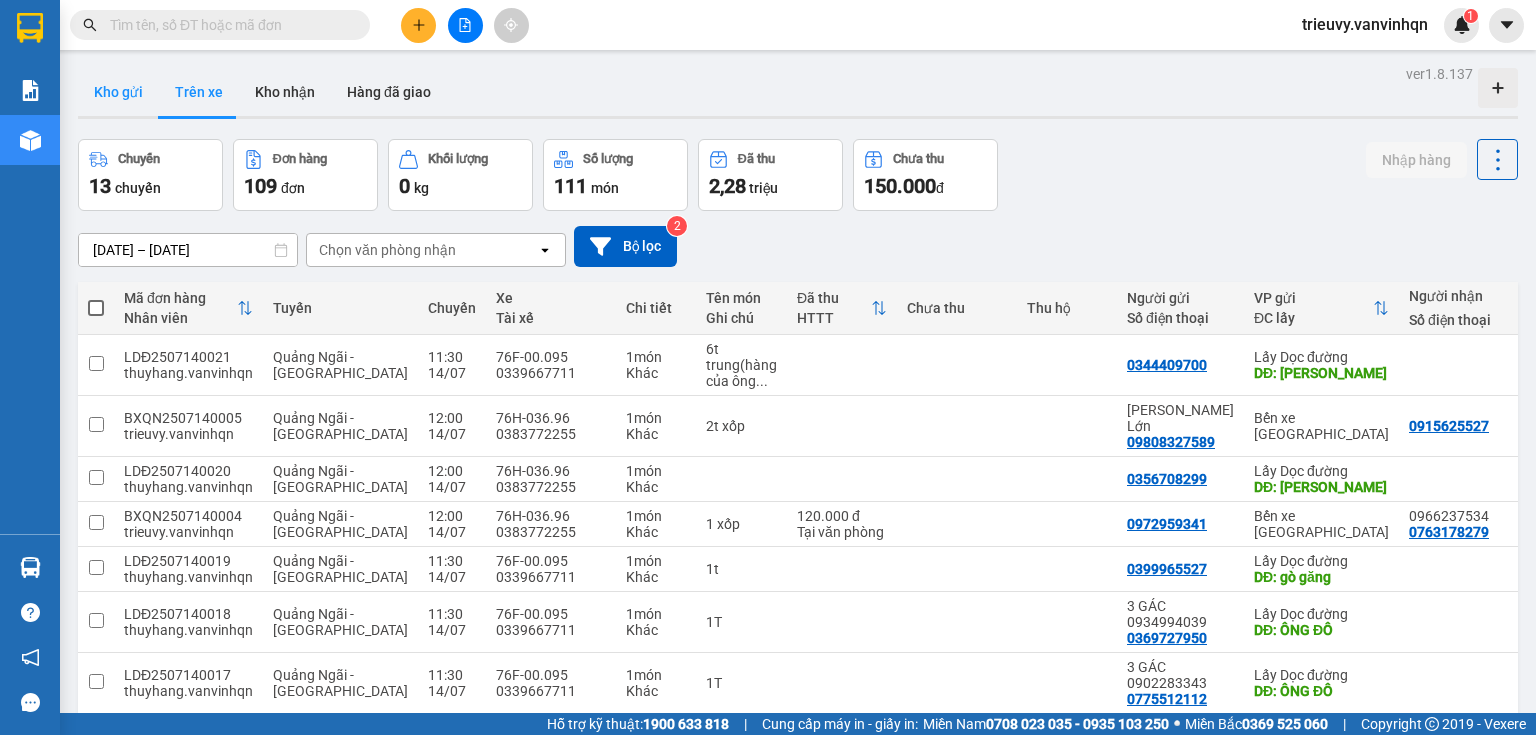 click on "Kho gửi" at bounding box center (118, 92) 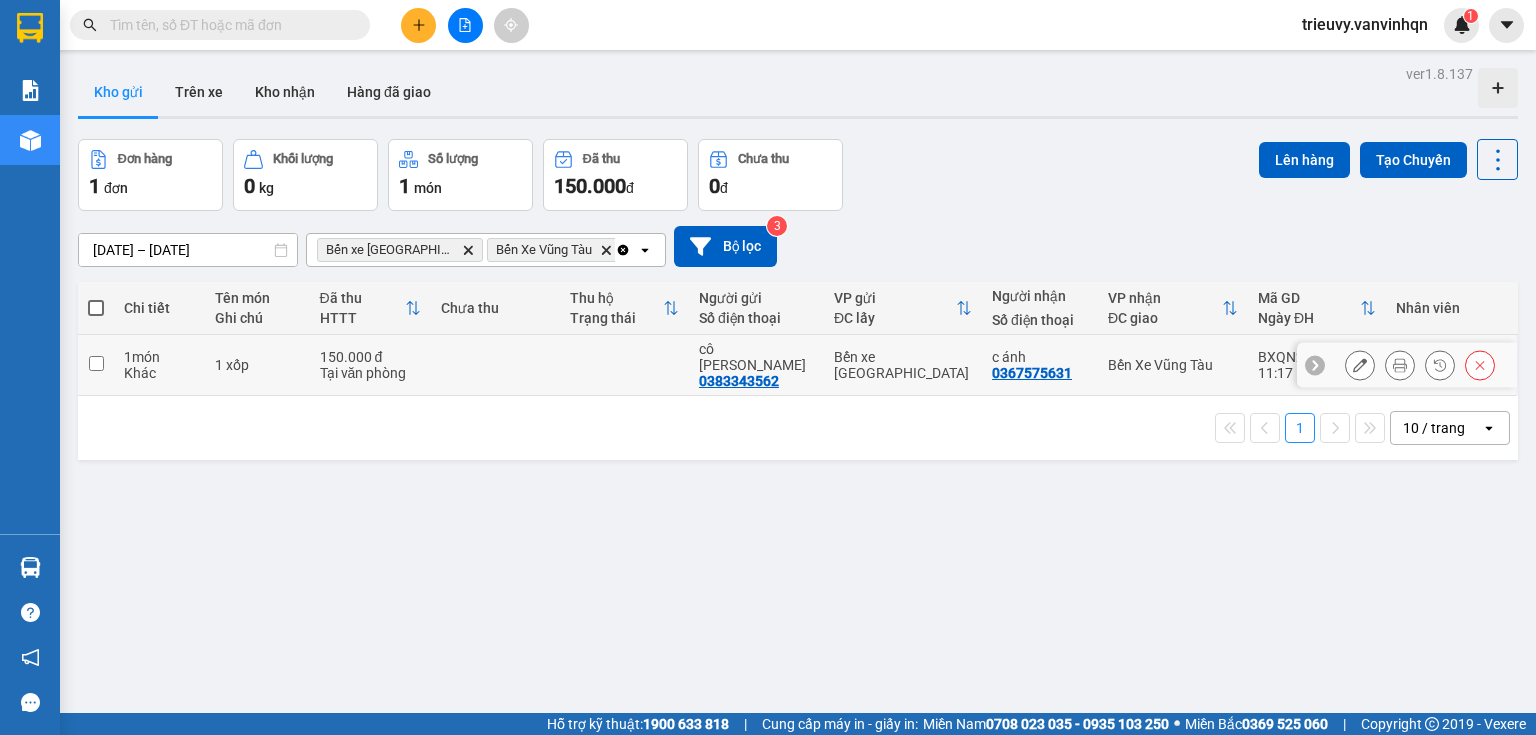 click on "Bến Xe Vũng Tàu" at bounding box center [1173, 365] 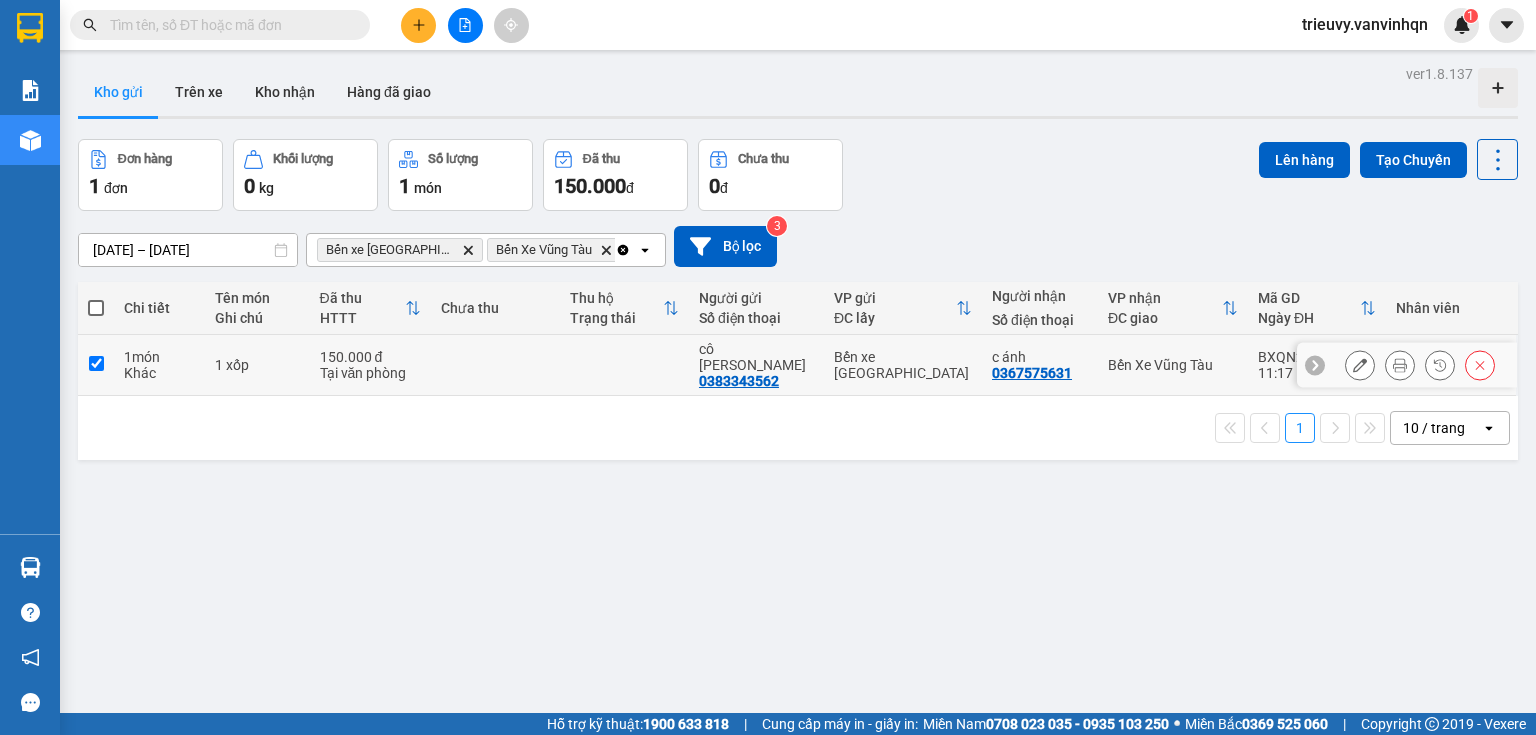 checkbox on "true" 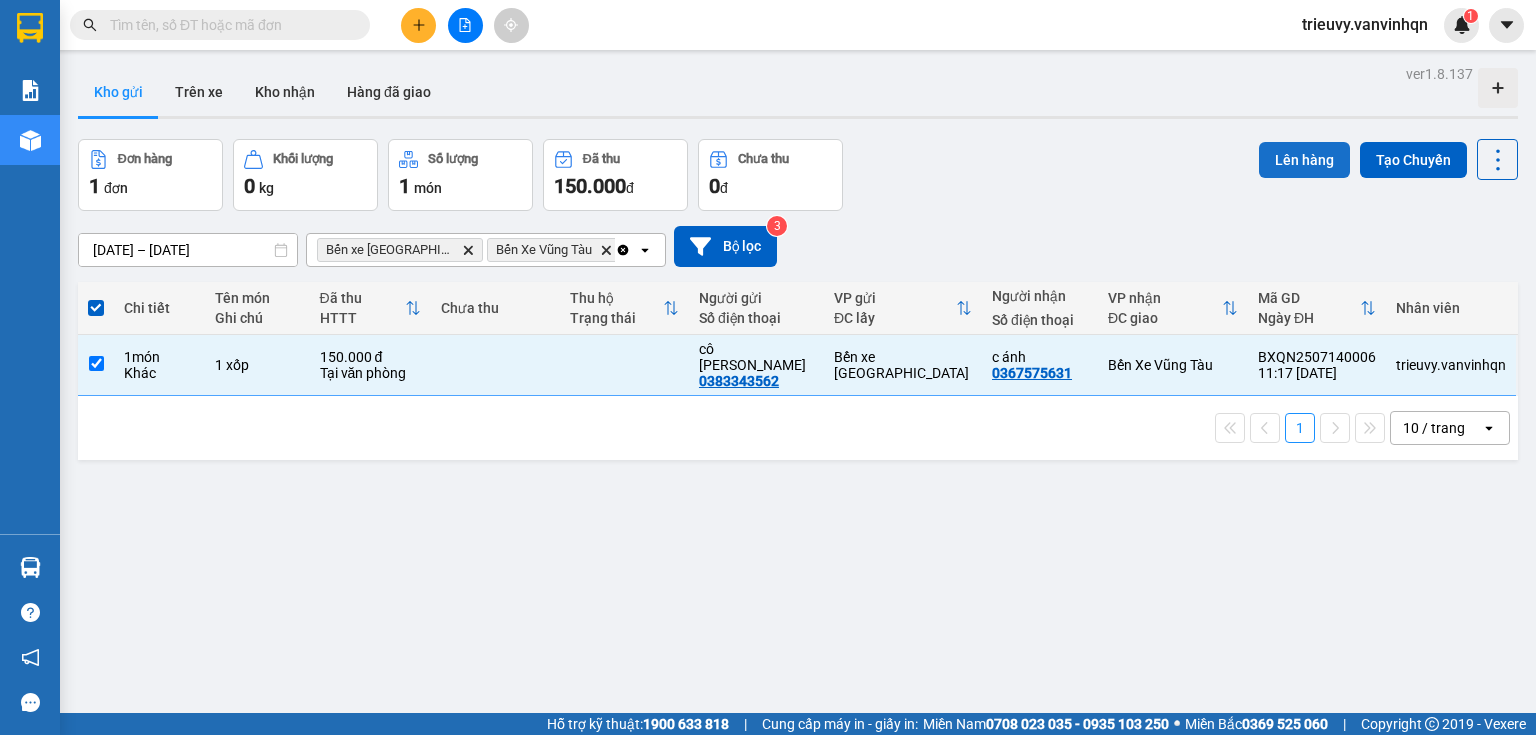 click on "Lên hàng" at bounding box center (1304, 160) 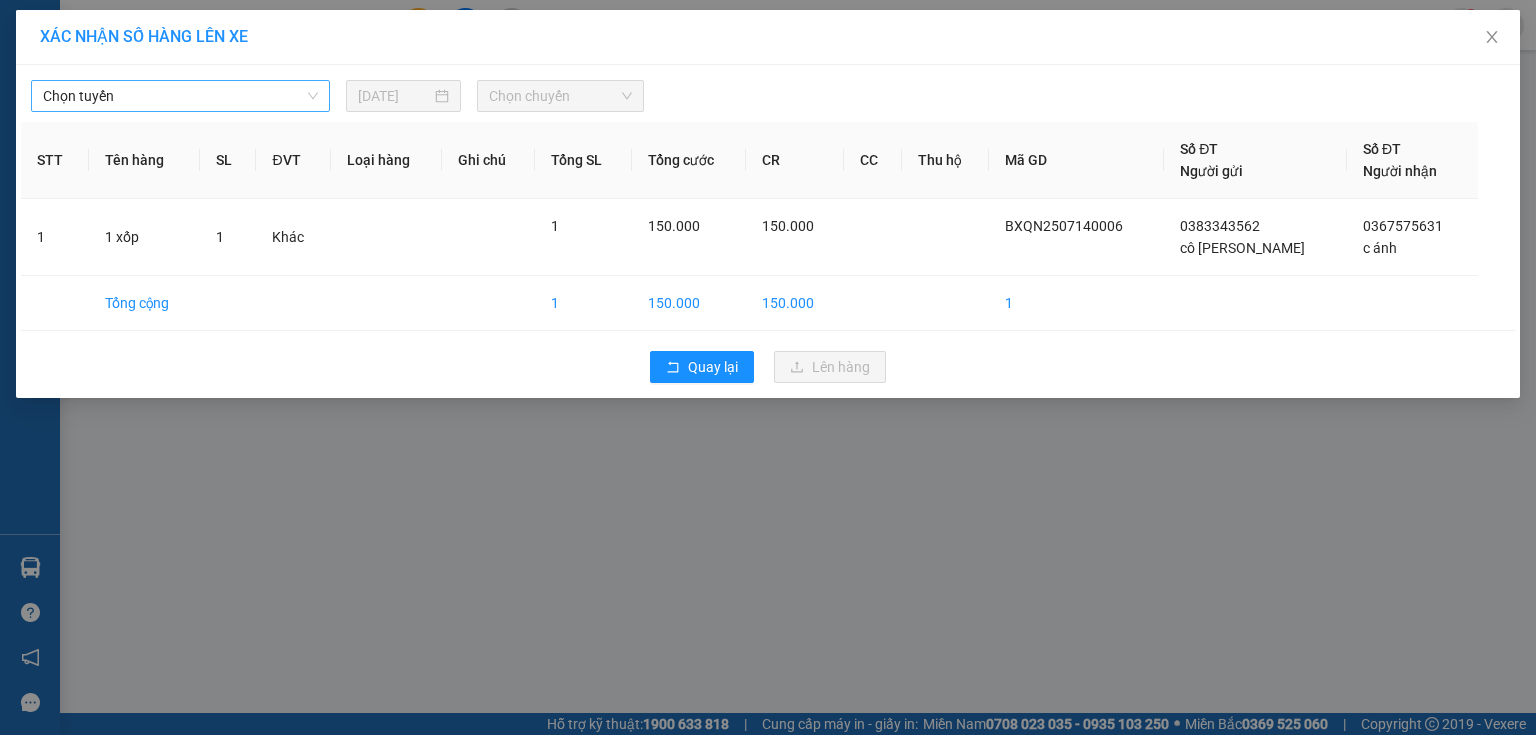 click on "Chọn tuyến" at bounding box center (180, 96) 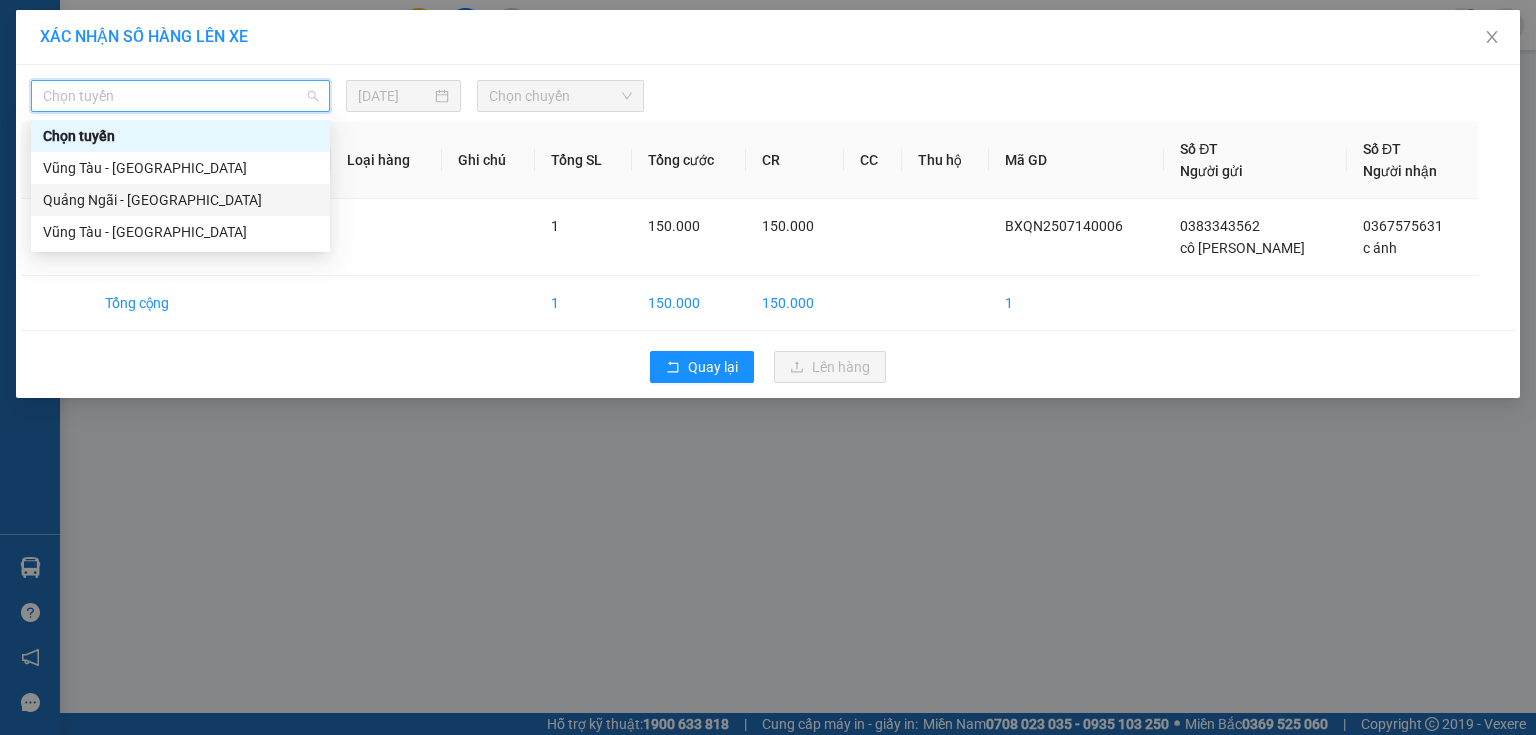 click on "Quảng Ngãi - [GEOGRAPHIC_DATA]" at bounding box center [180, 200] 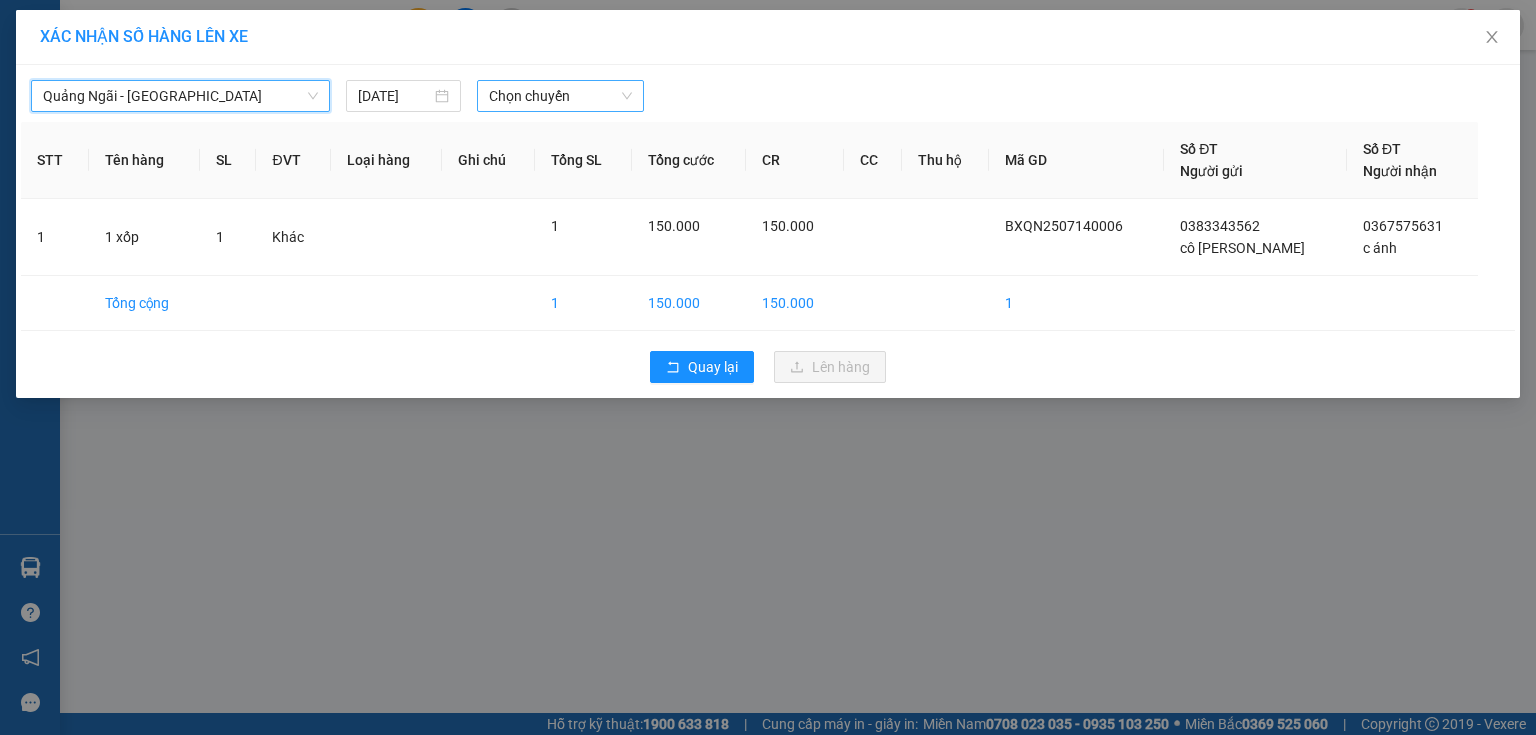 click on "Chọn chuyến" at bounding box center [561, 96] 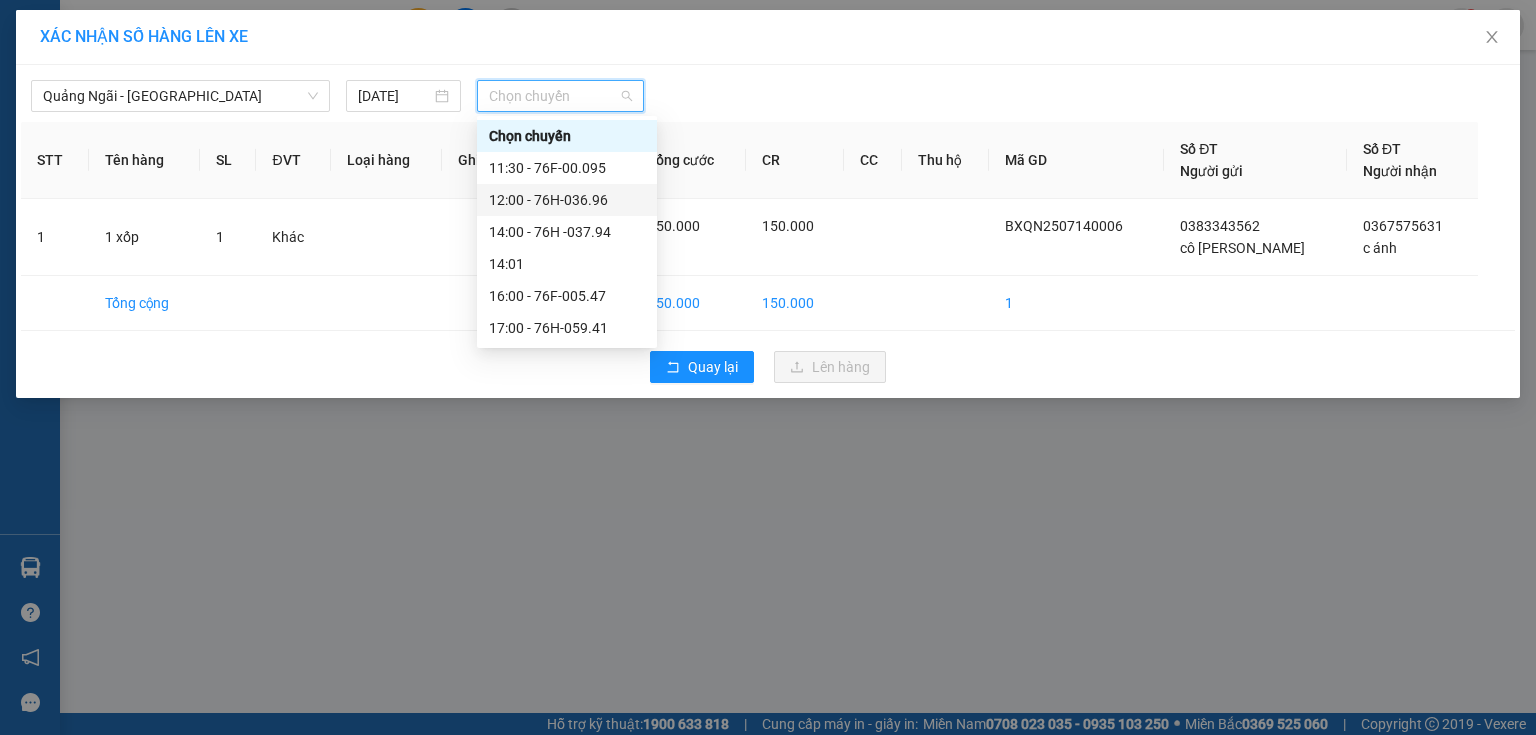click on "12:00     - 76H-036.96" at bounding box center [567, 200] 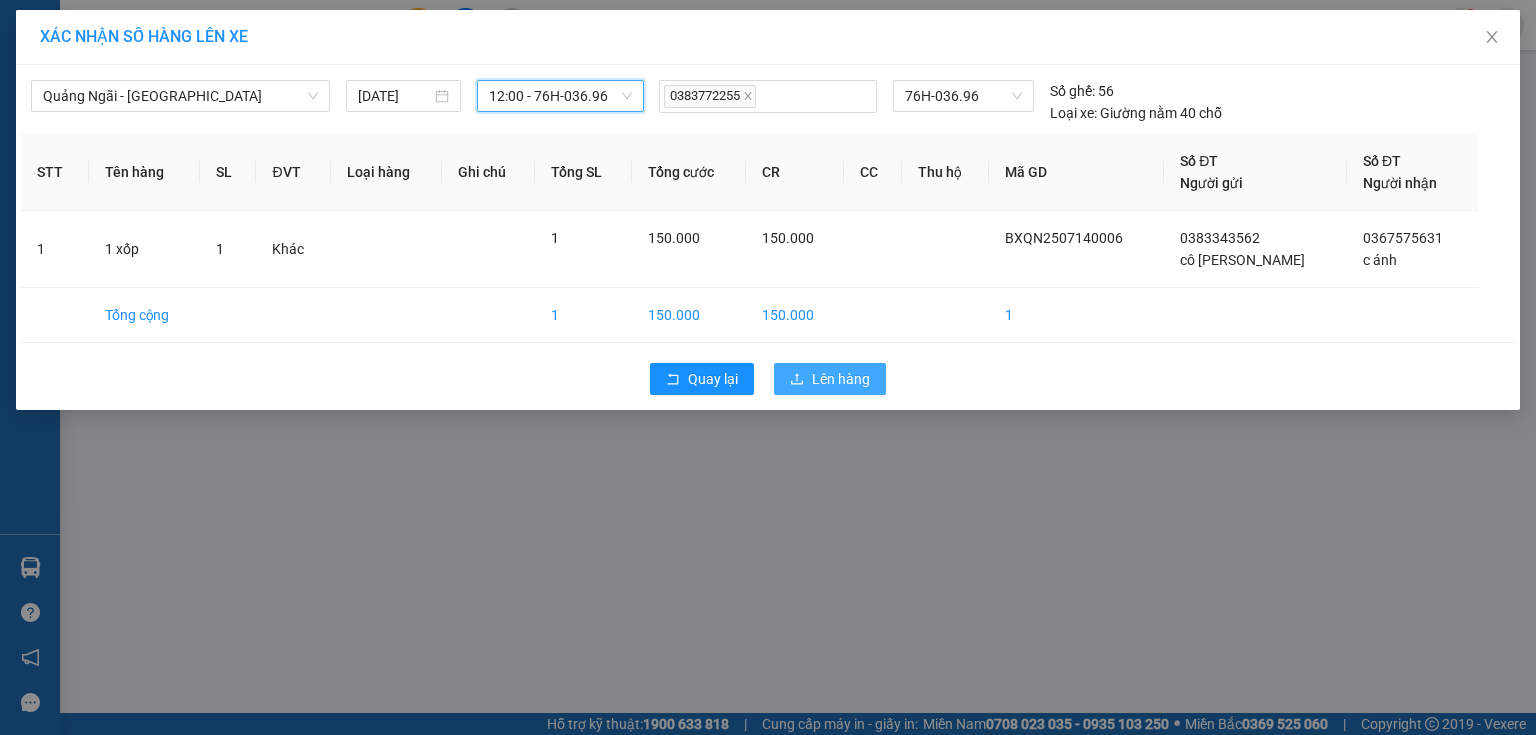 click 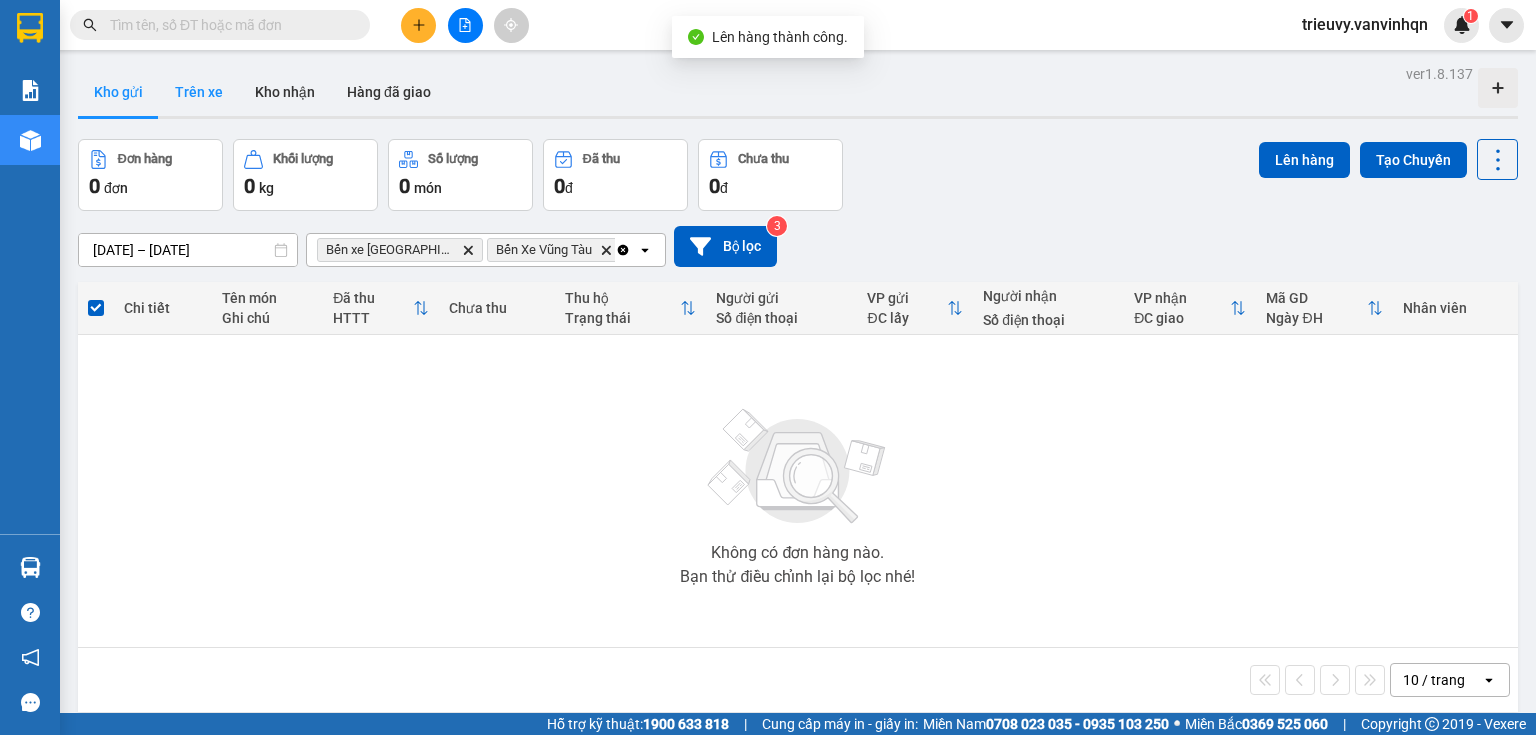 click on "Trên xe" at bounding box center (199, 92) 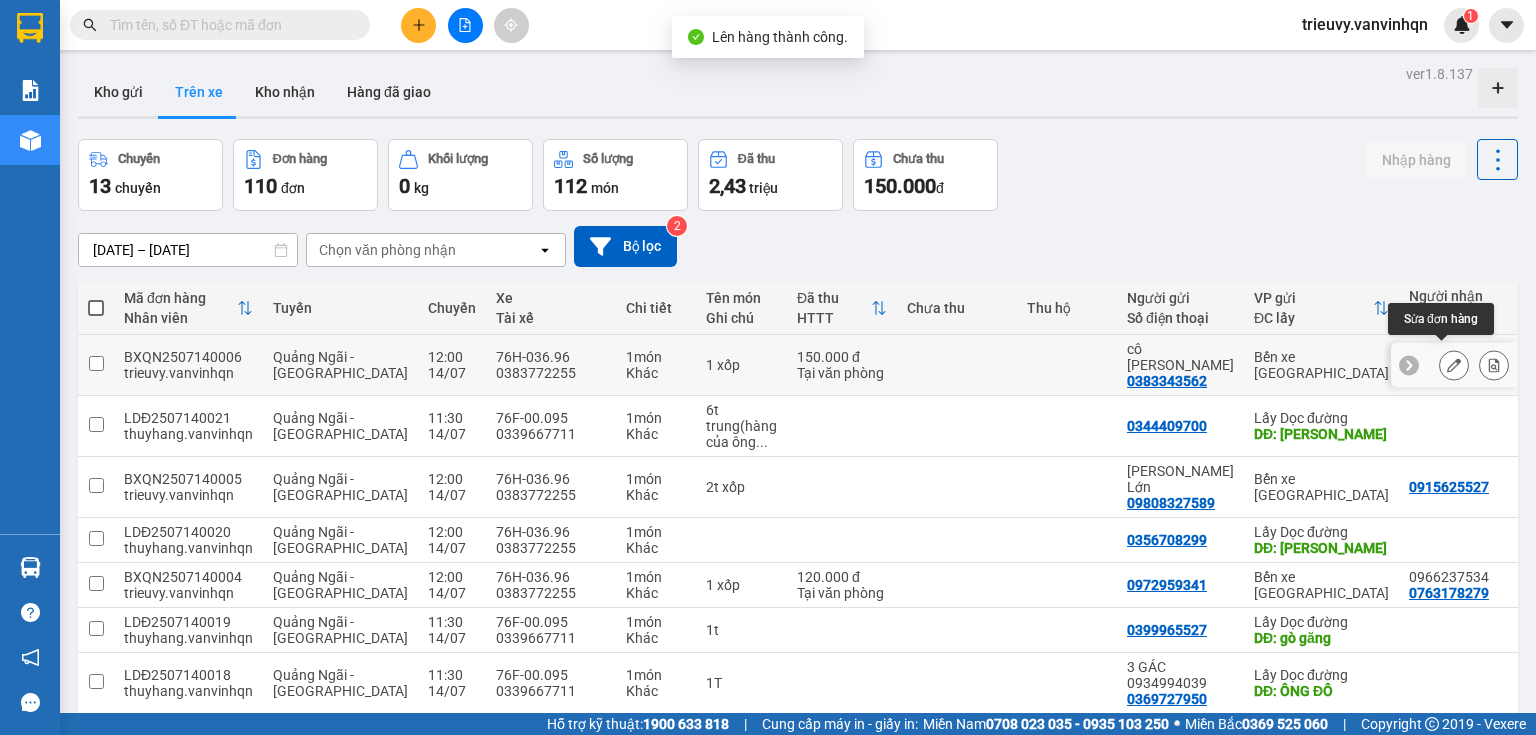 click 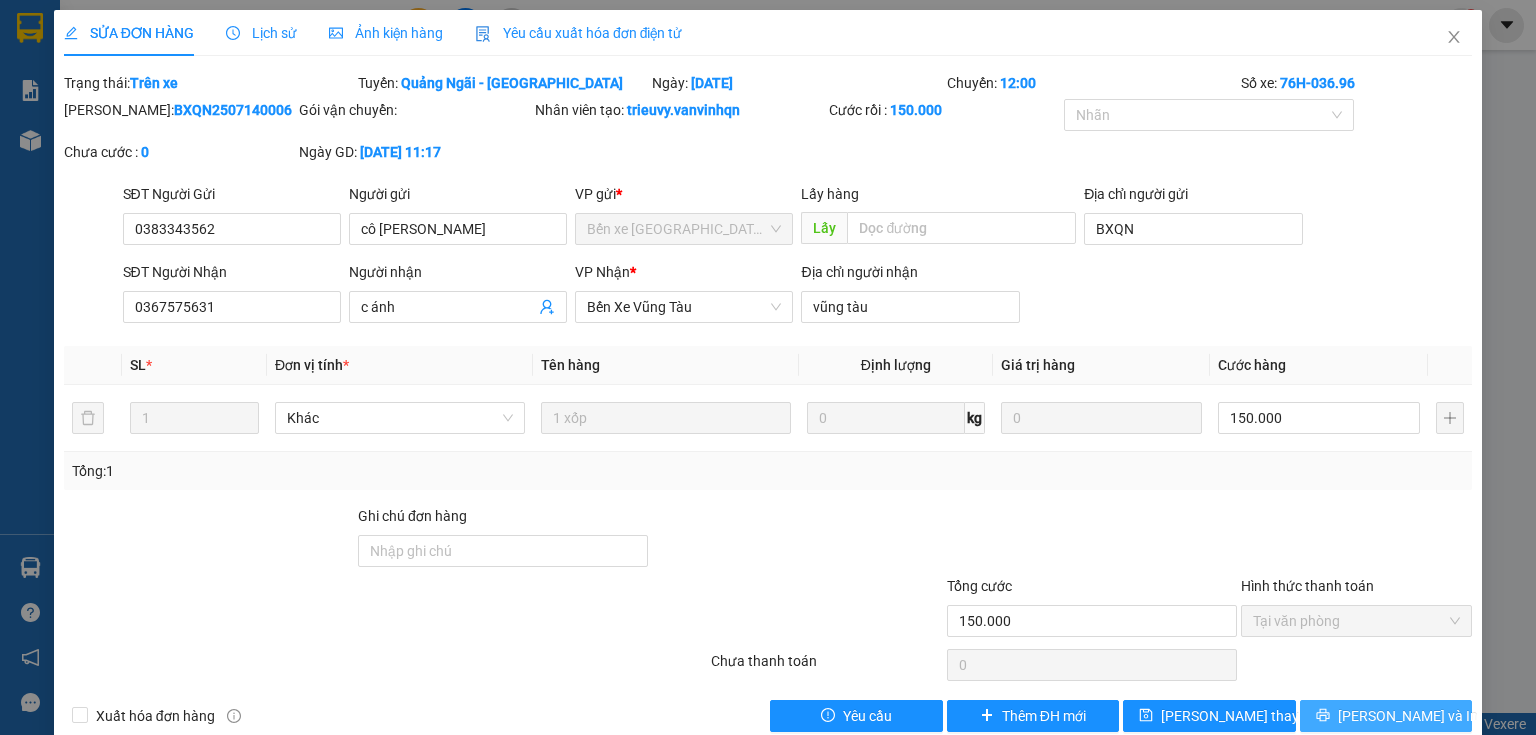 click on "[PERSON_NAME] và In" at bounding box center [1386, 716] 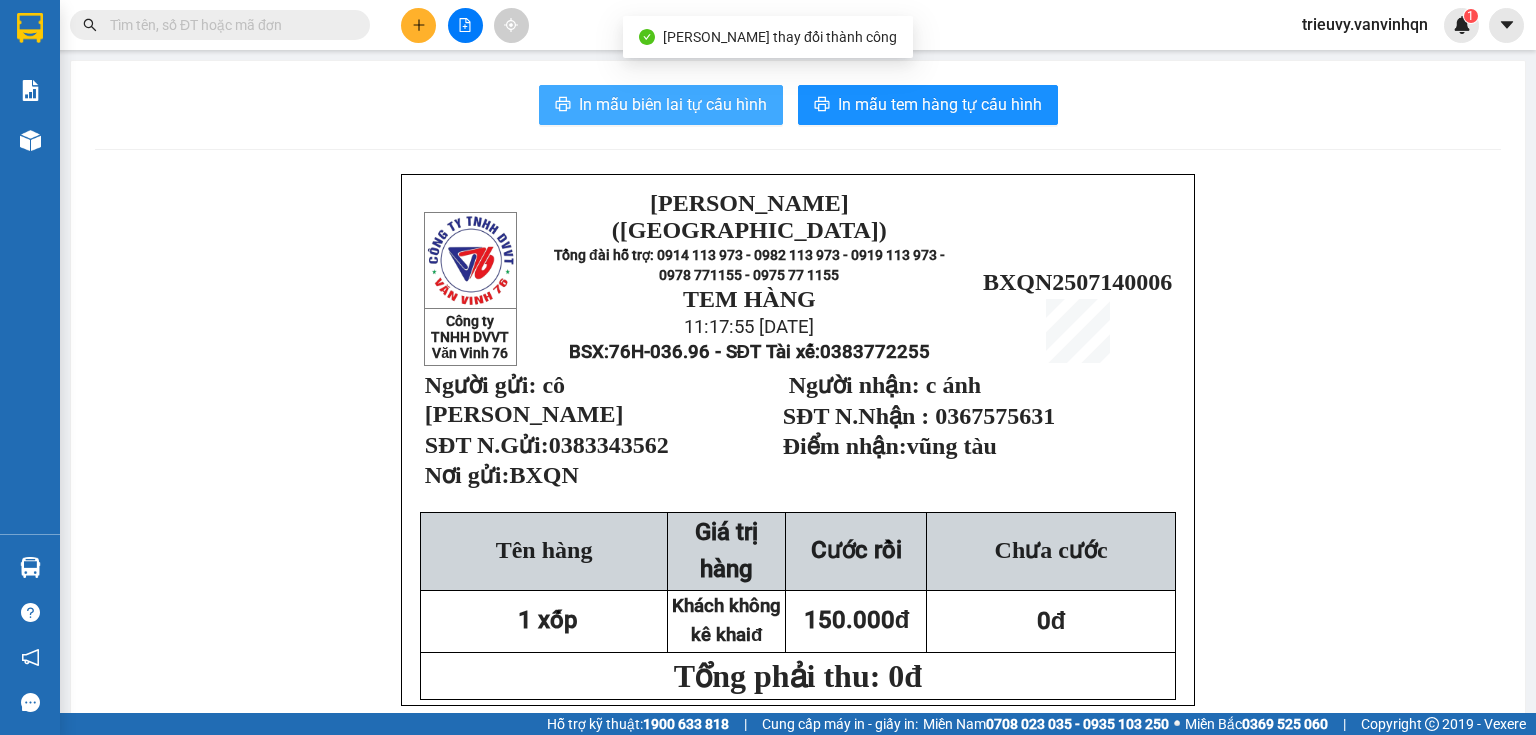 click on "In mẫu biên lai tự cấu hình" at bounding box center [673, 104] 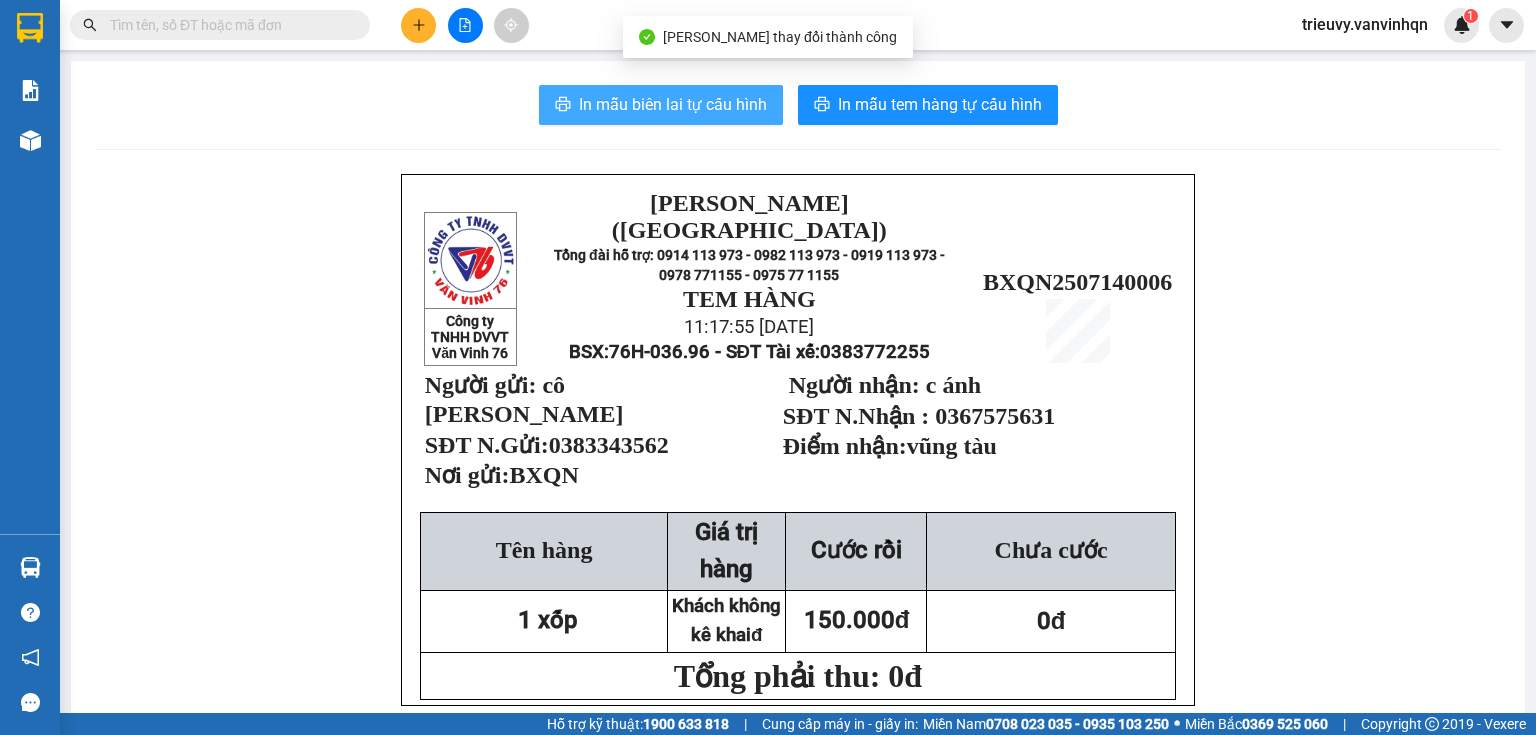 scroll, scrollTop: 0, scrollLeft: 0, axis: both 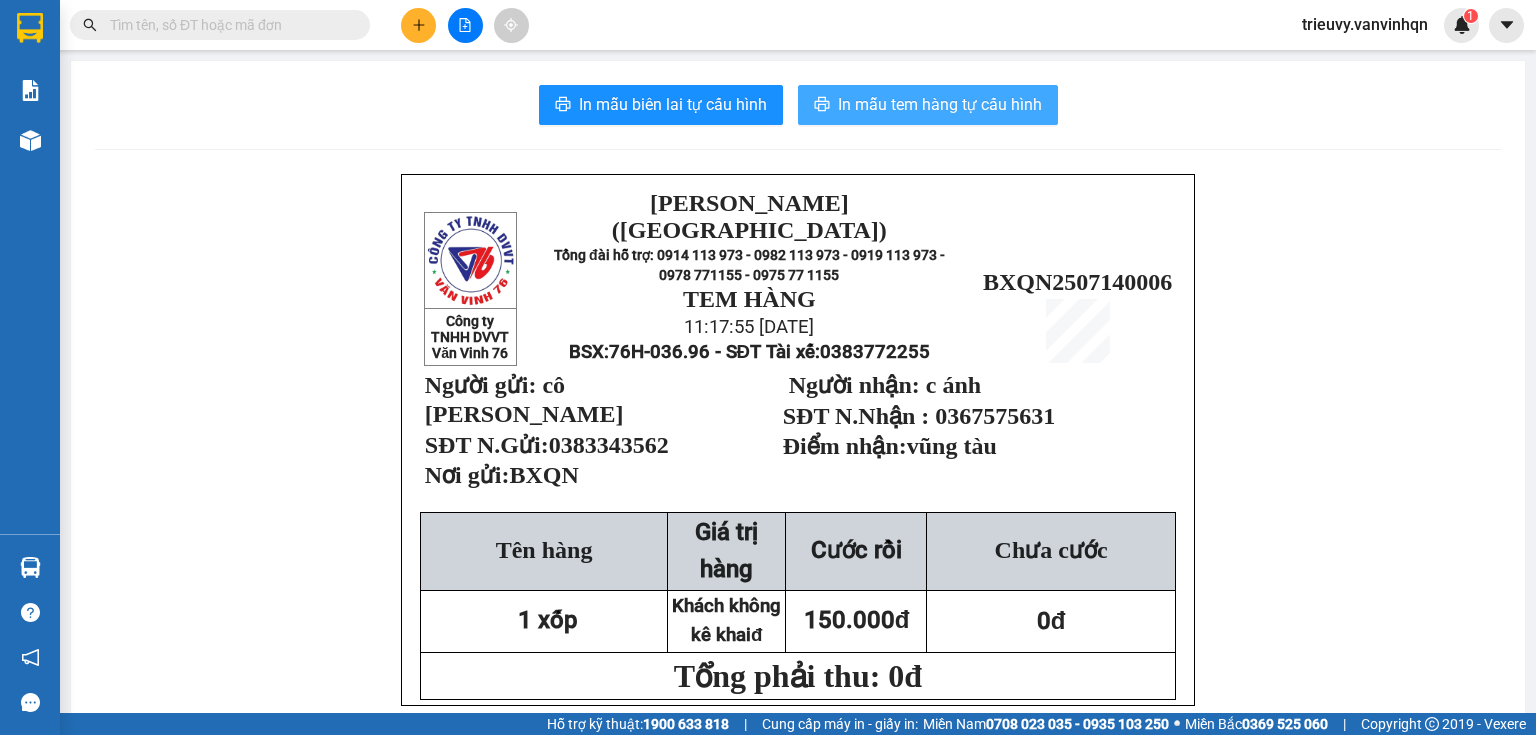 click on "In mẫu tem hàng tự cấu hình" at bounding box center (928, 105) 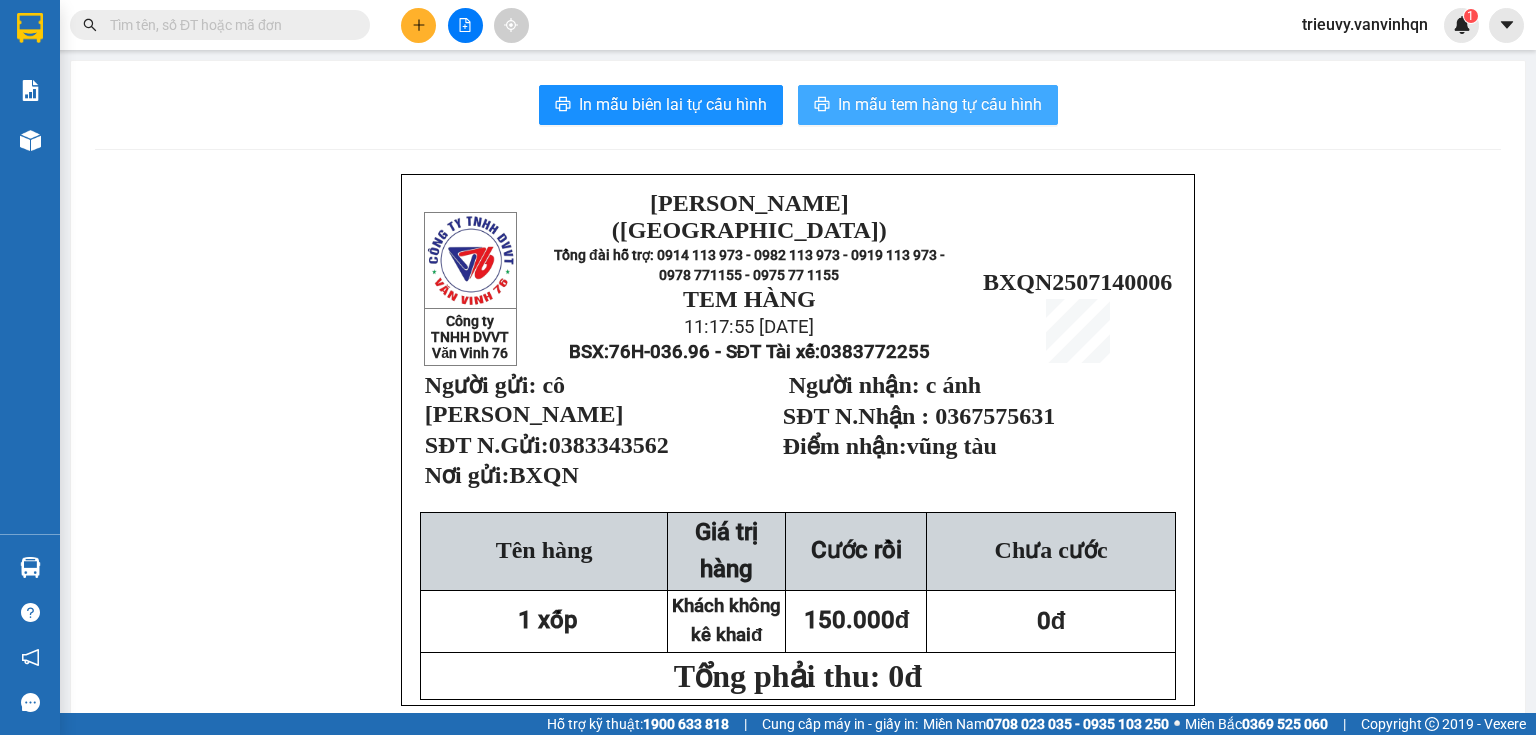 scroll, scrollTop: 0, scrollLeft: 0, axis: both 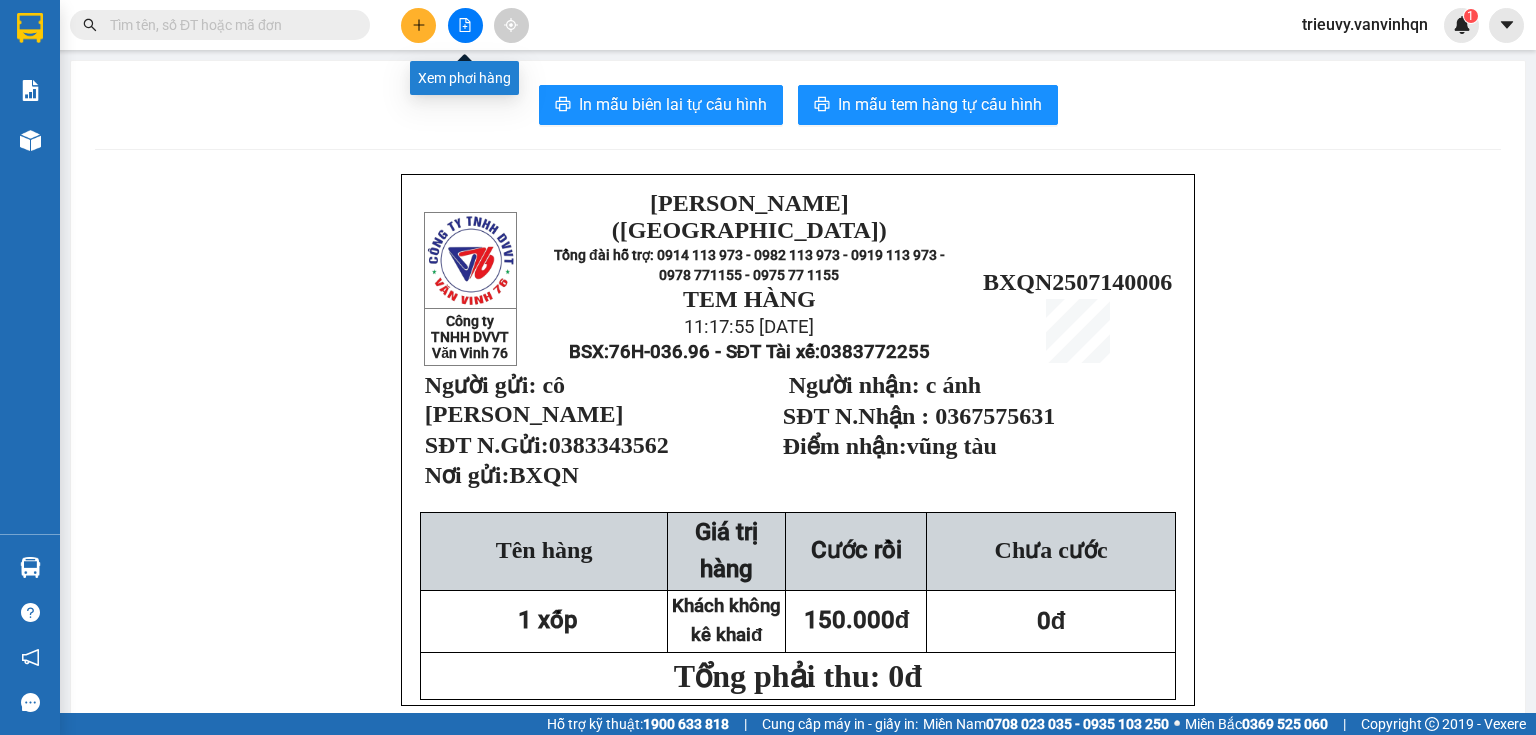 click 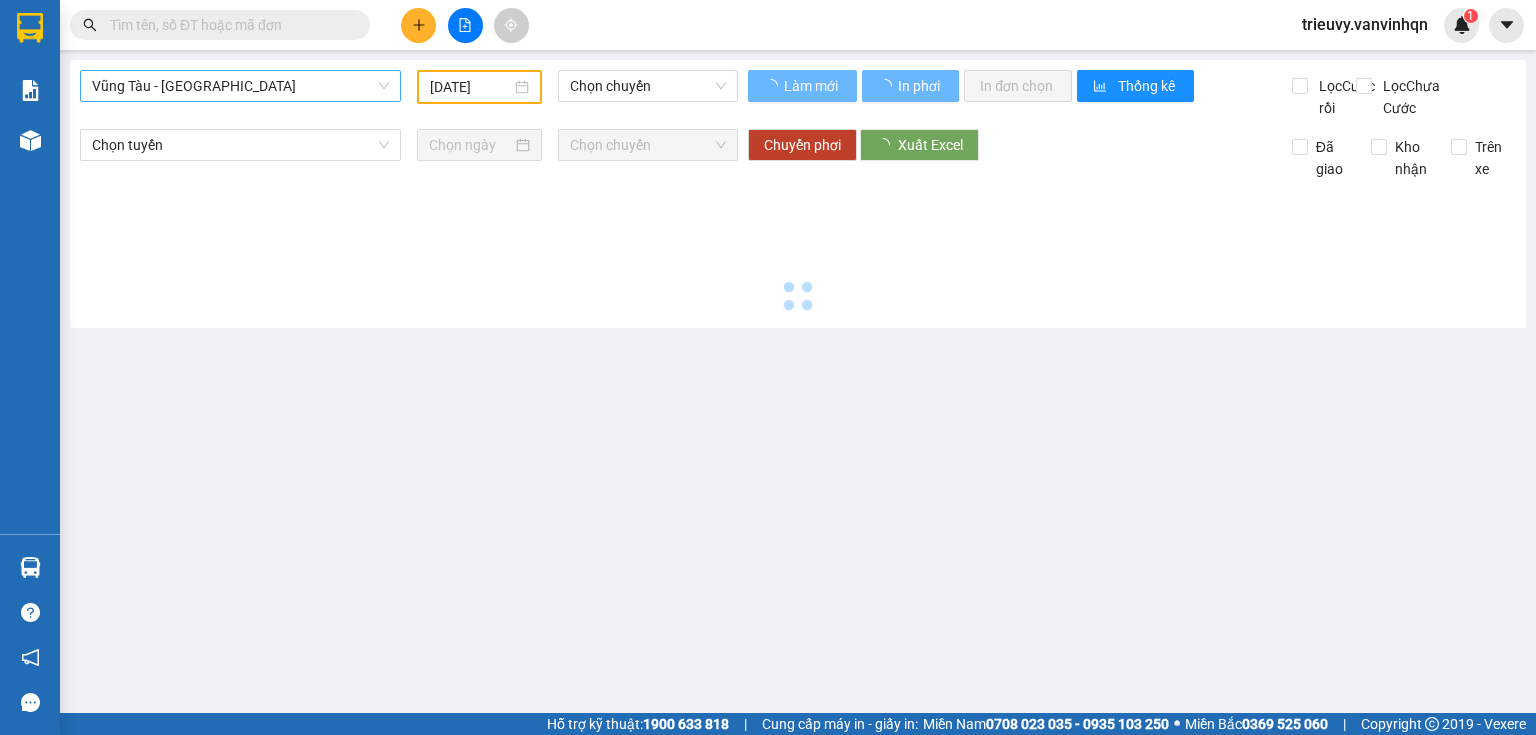 click on "Vũng Tàu - [GEOGRAPHIC_DATA]" at bounding box center [240, 86] 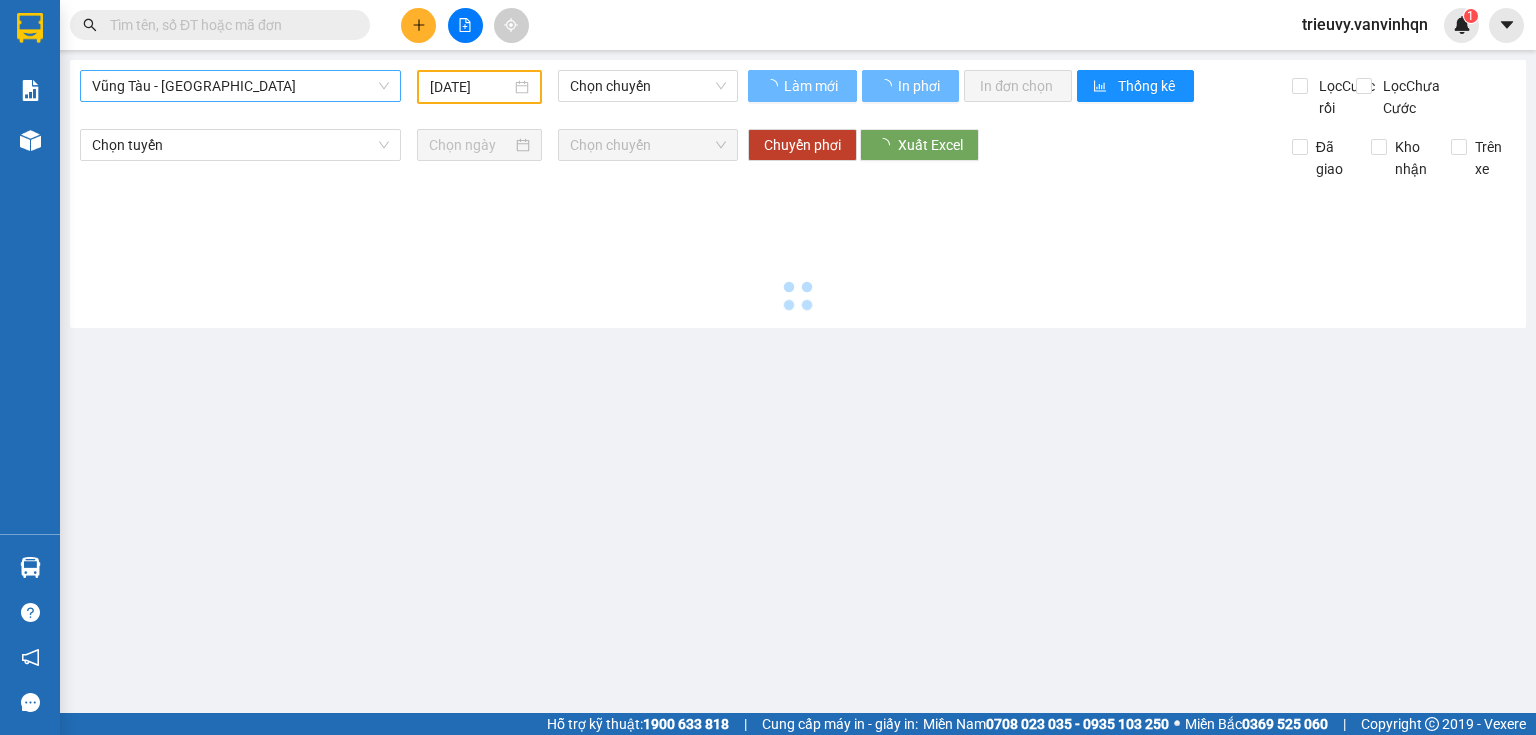 type on "[DATE]" 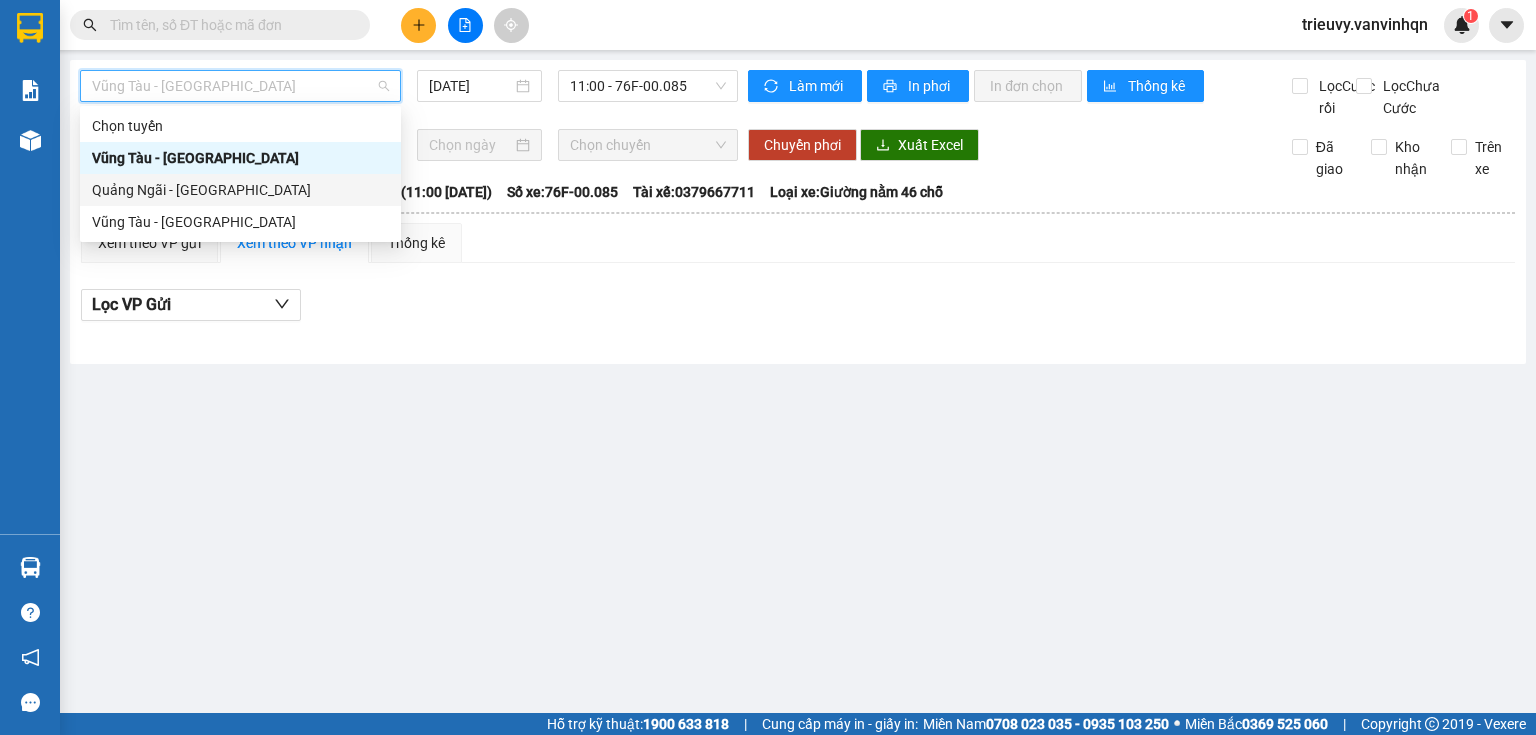 click on "Quảng Ngãi - [GEOGRAPHIC_DATA]" at bounding box center [240, 190] 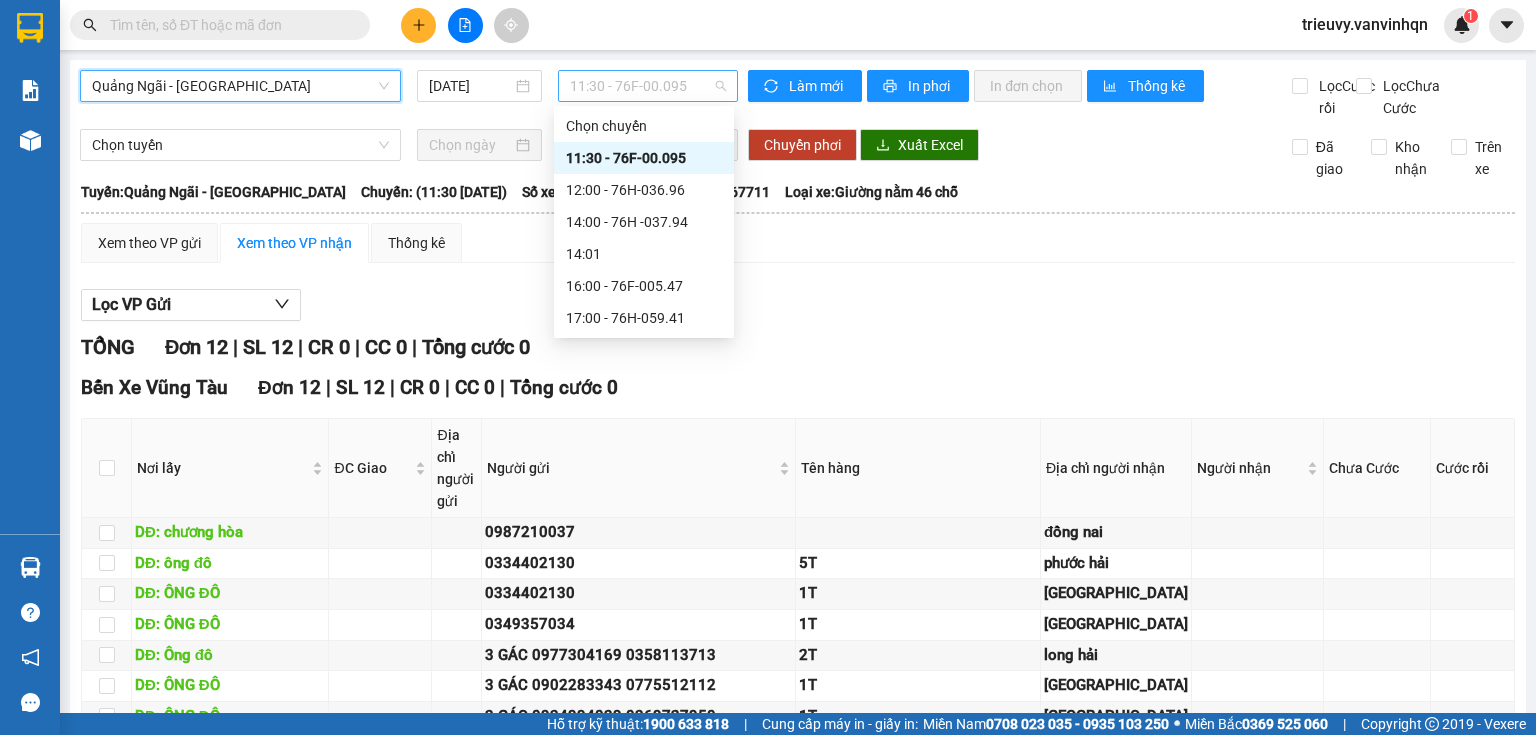 click on "11:30     - 76F-00.095" at bounding box center [648, 86] 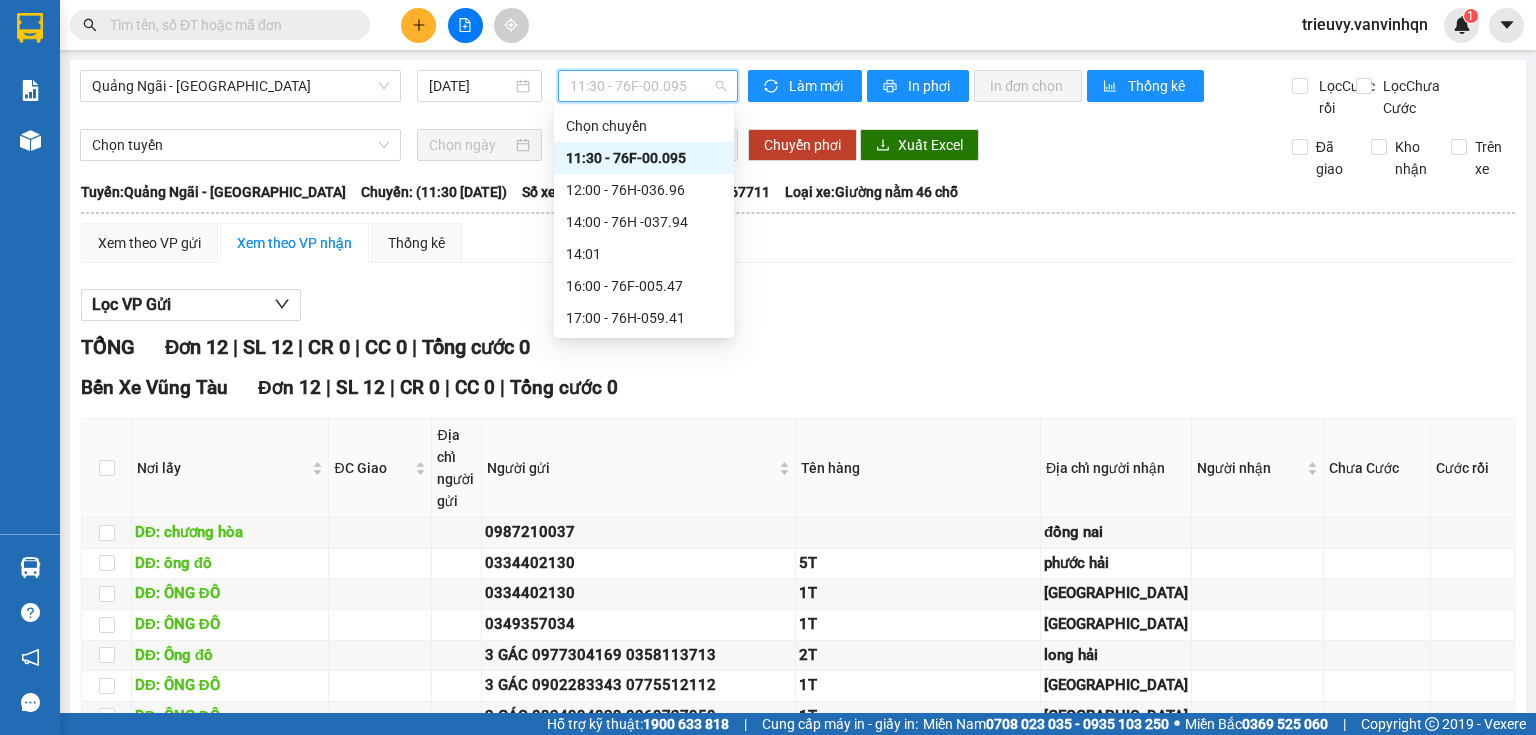 click on "11:30     - 76F-00.095" at bounding box center [644, 158] 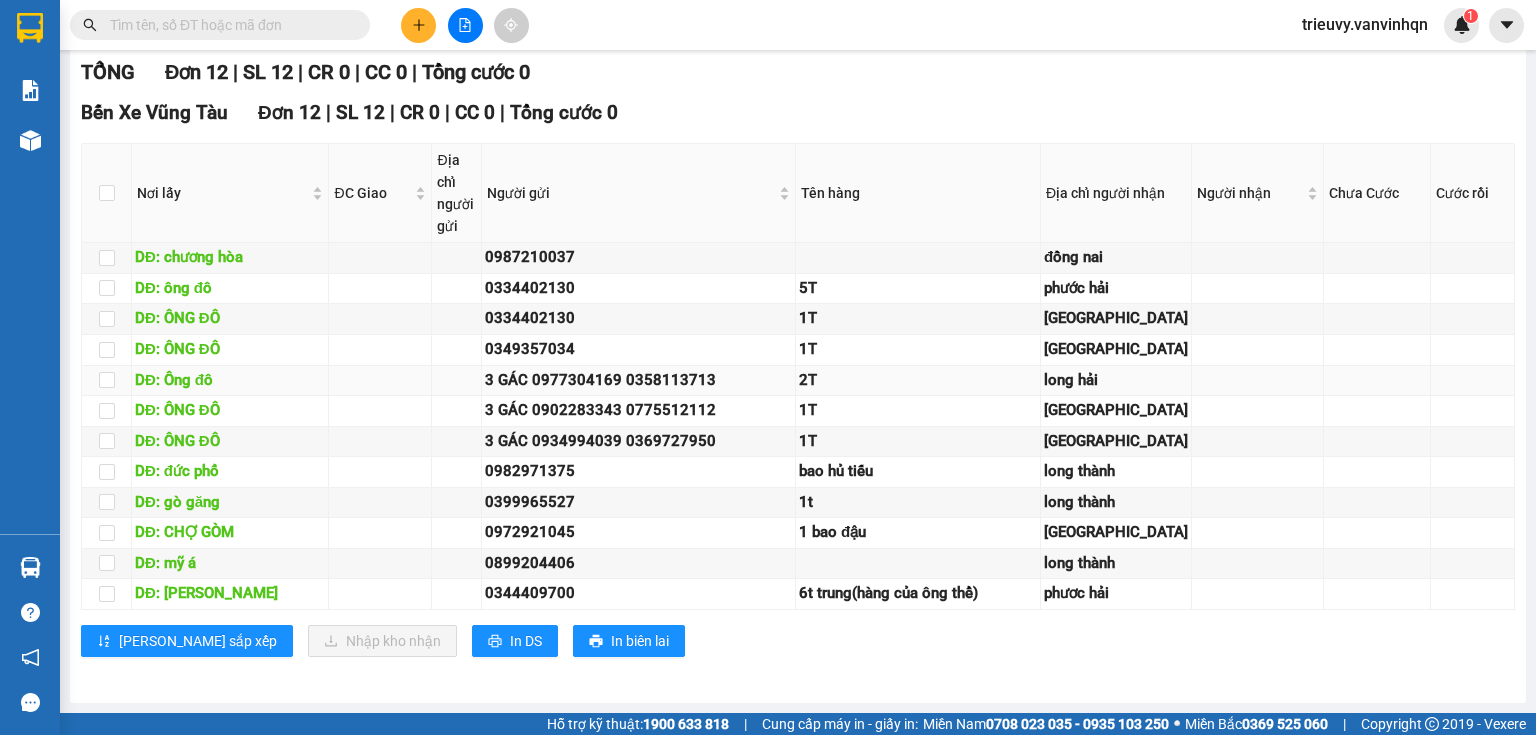 scroll, scrollTop: 15, scrollLeft: 0, axis: vertical 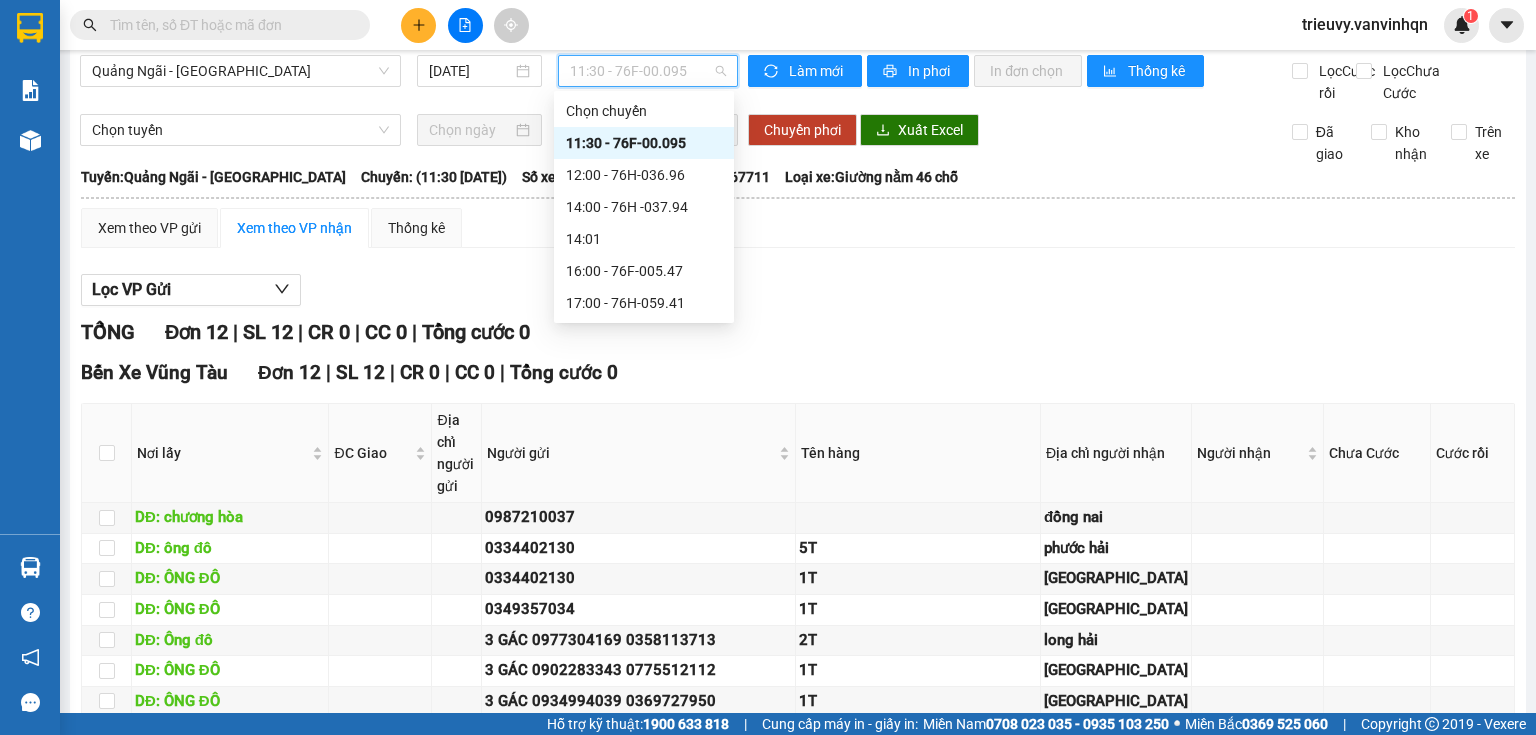 click on "11:30     - 76F-00.095" at bounding box center (648, 71) 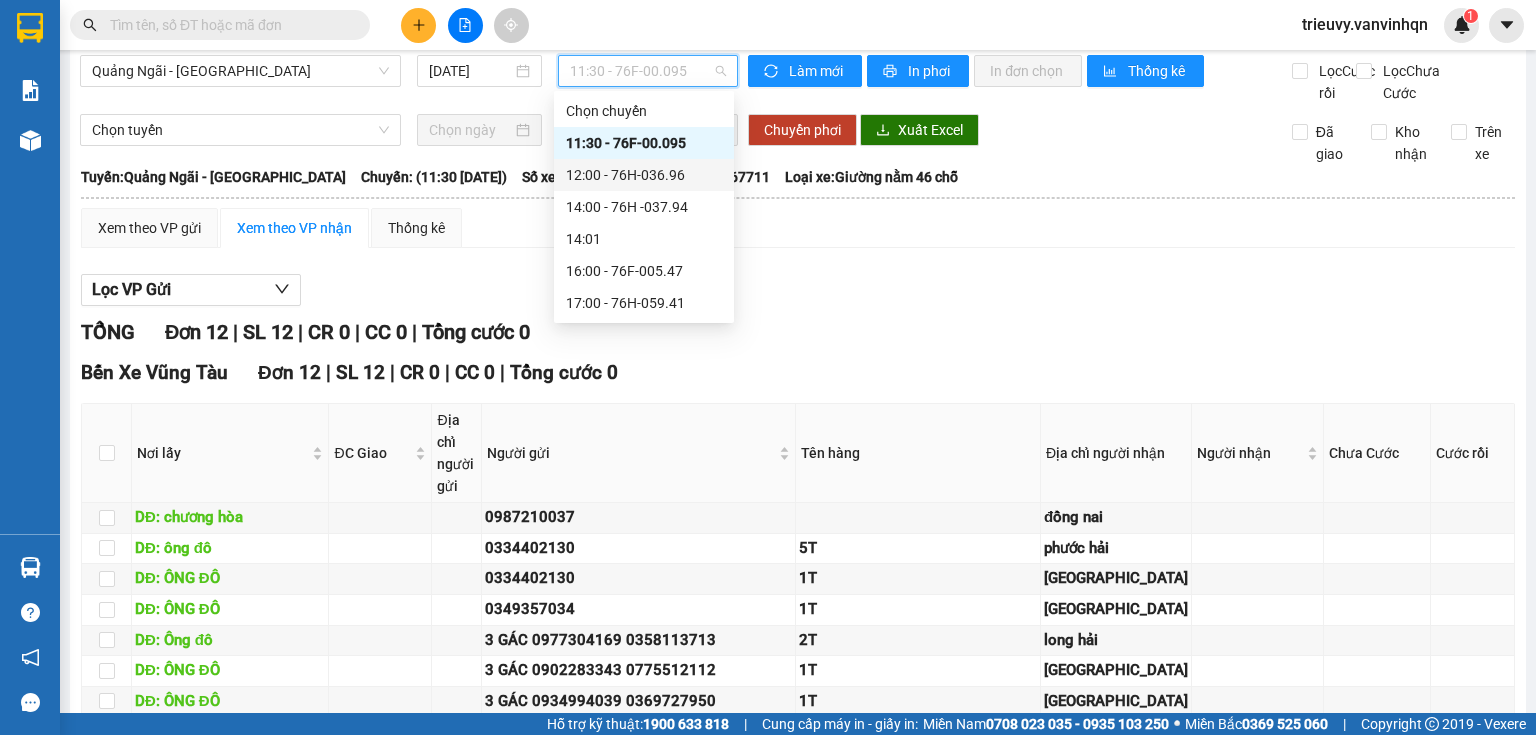 click on "12:00     - 76H-036.96" at bounding box center (644, 175) 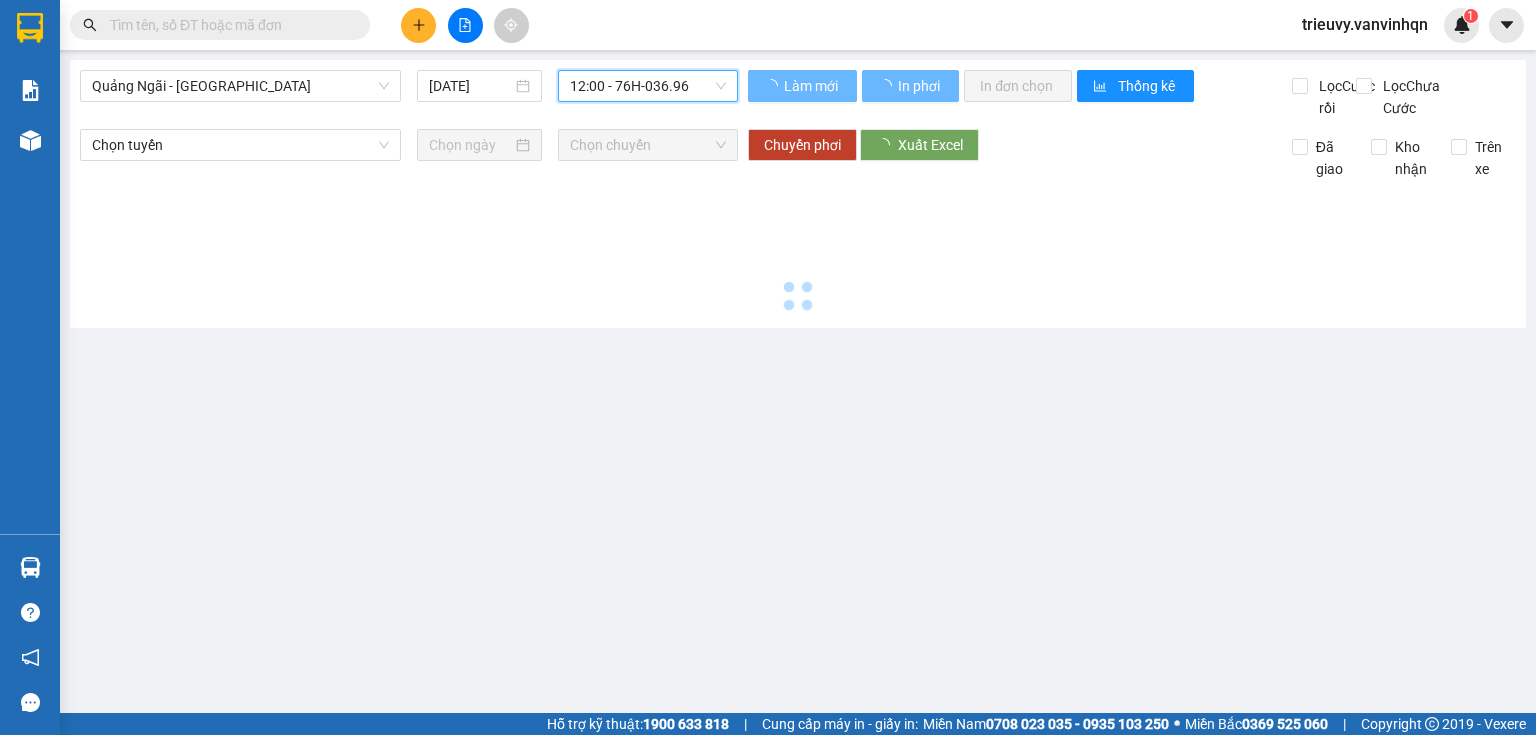 scroll, scrollTop: 0, scrollLeft: 0, axis: both 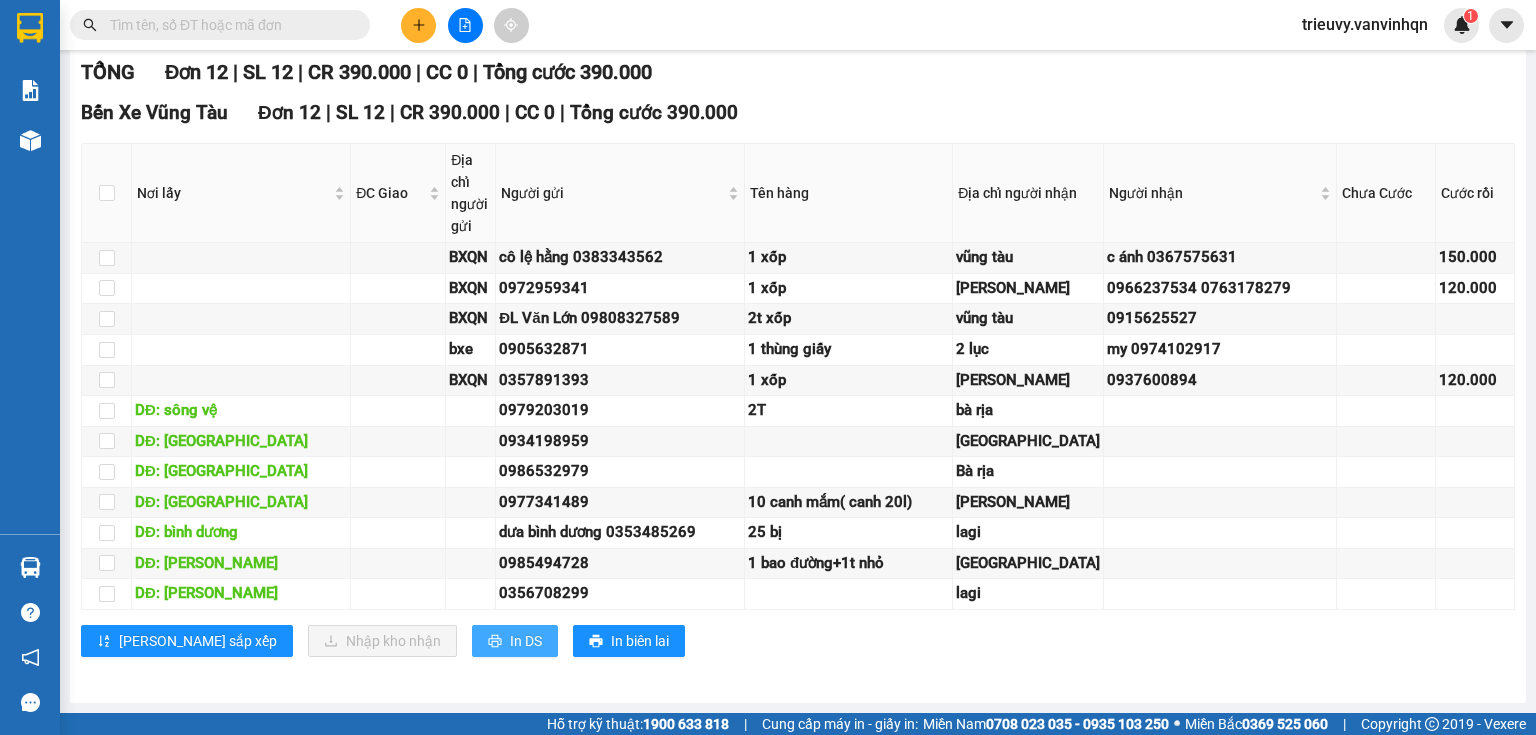click on "In DS" at bounding box center (526, 641) 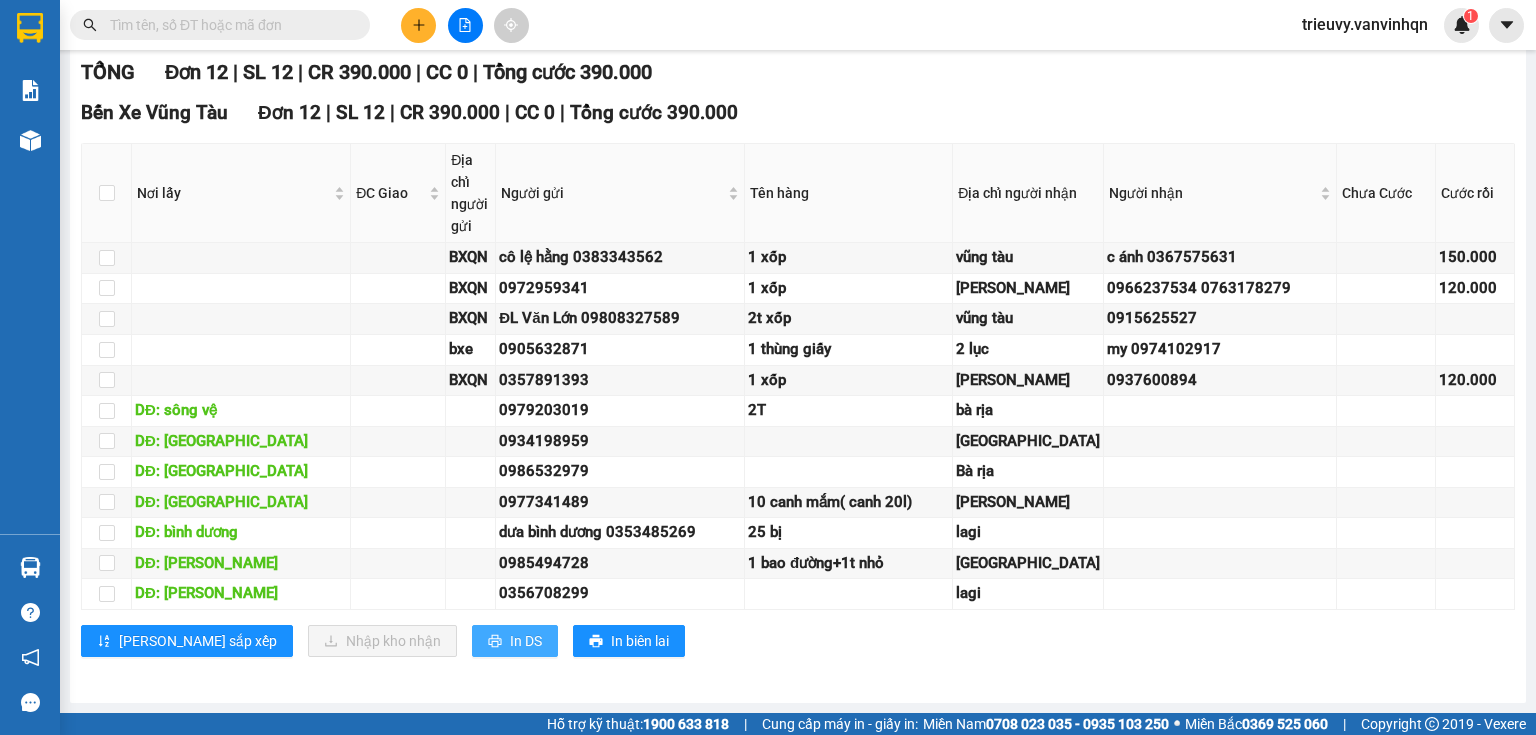 scroll, scrollTop: 0, scrollLeft: 0, axis: both 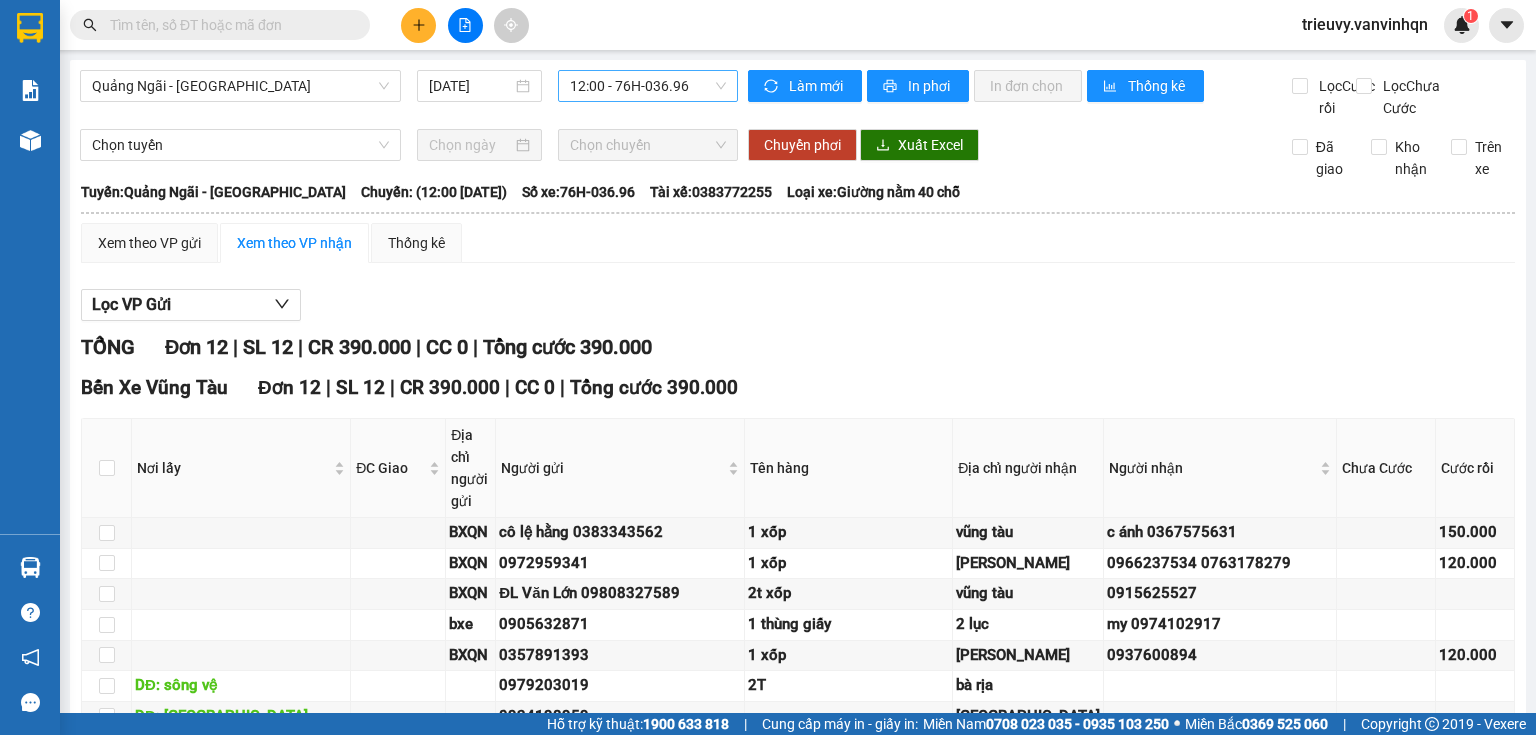 click on "12:00     - 76H-036.96" at bounding box center [648, 86] 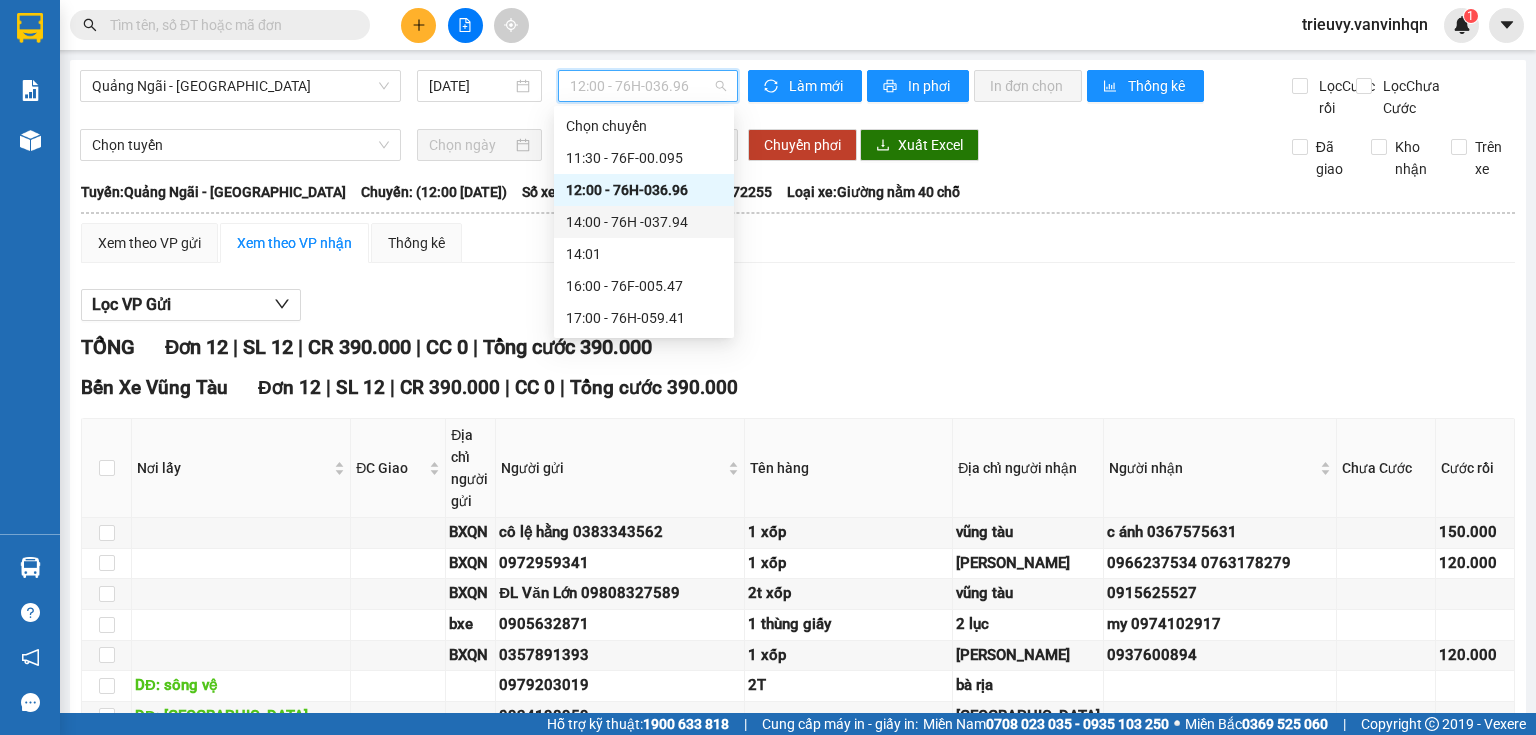click on "14:00     - 76H -037.94" at bounding box center [644, 222] 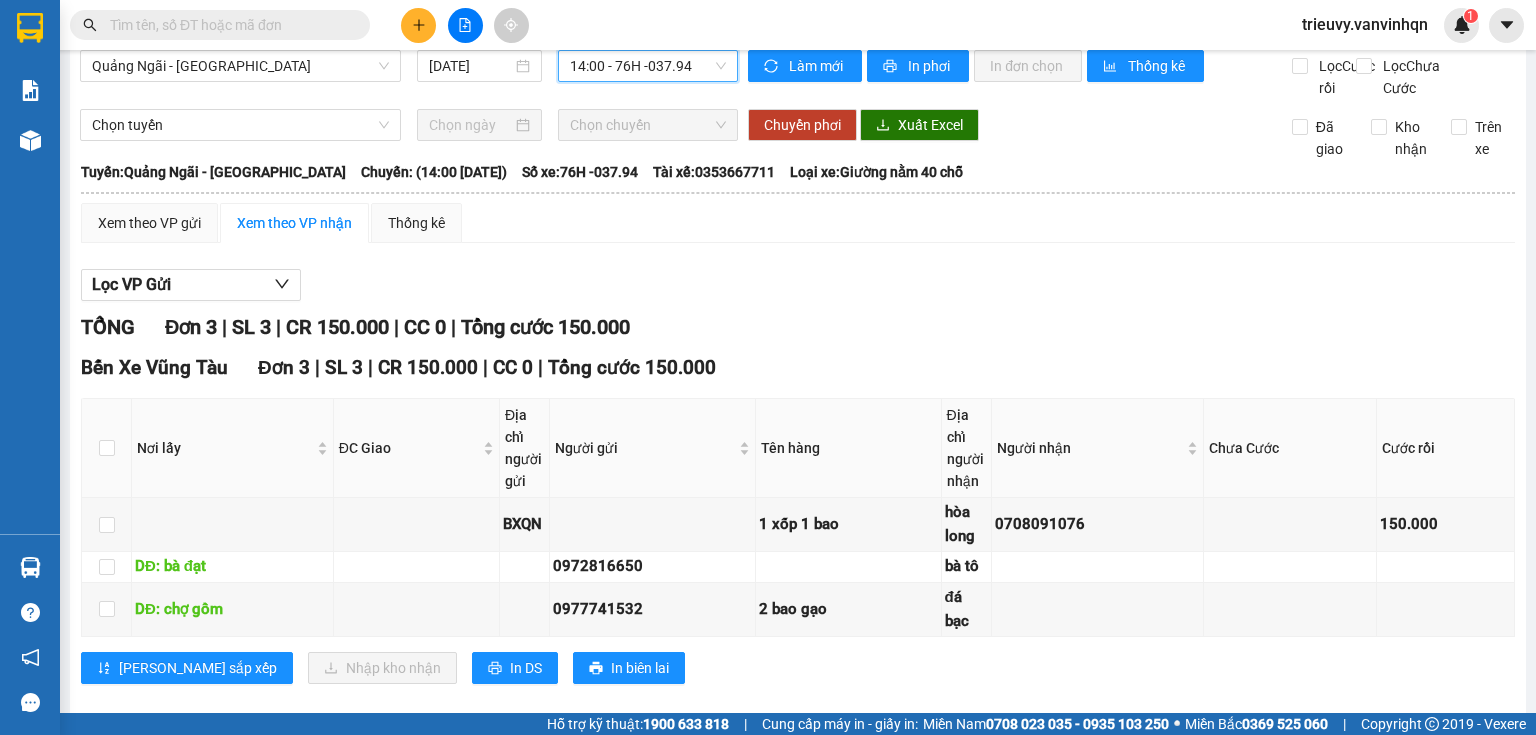 scroll, scrollTop: 0, scrollLeft: 0, axis: both 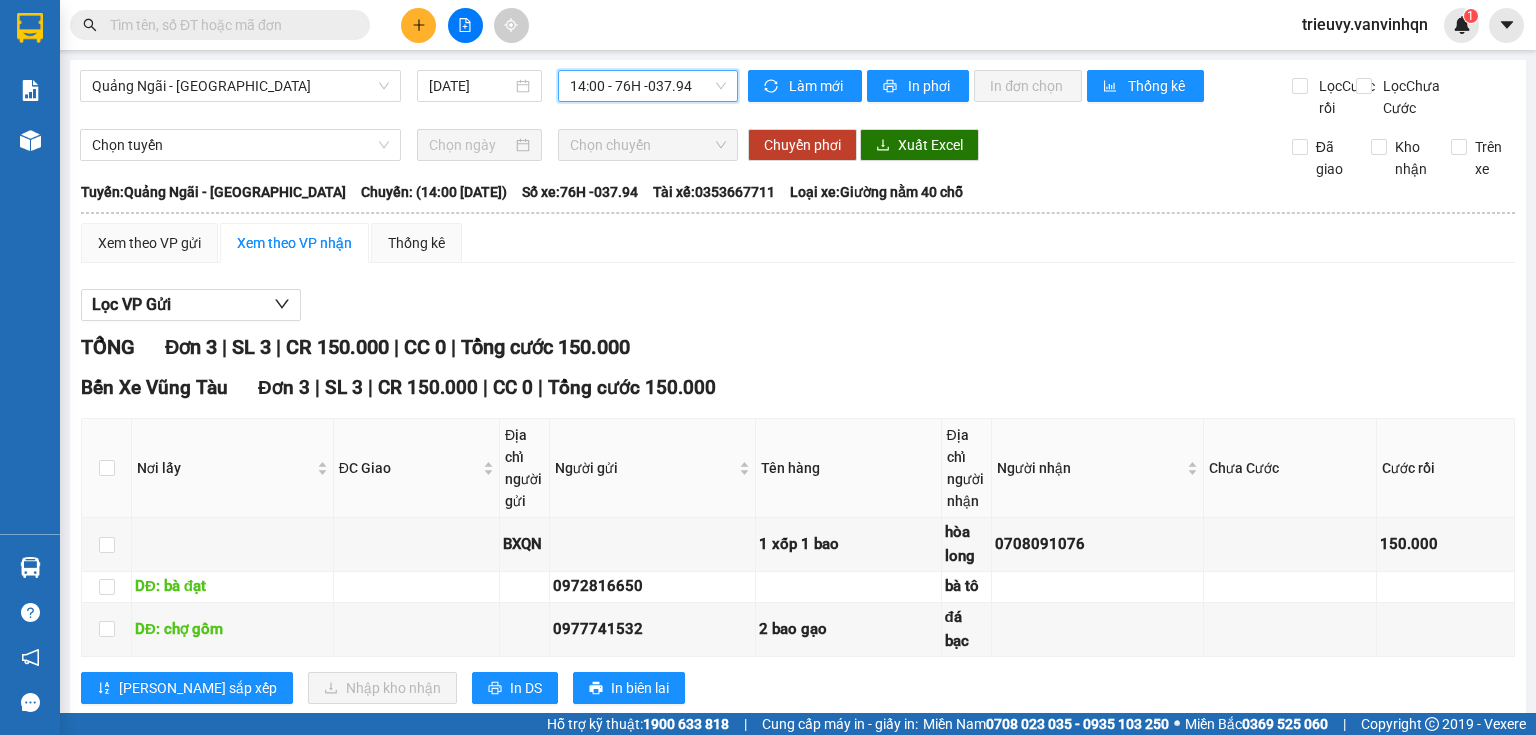click on "14:00     - 76H -037.94" at bounding box center (648, 86) 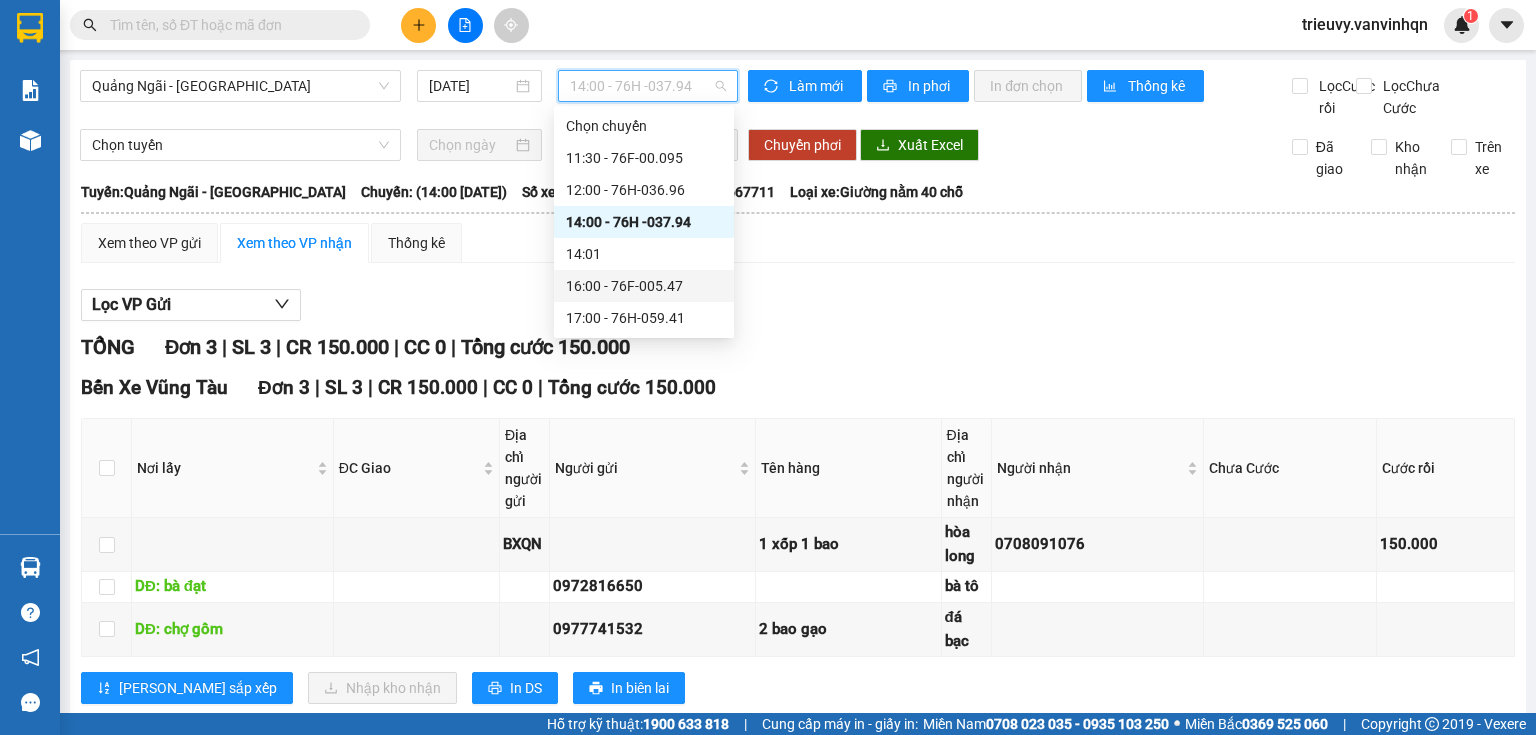 click on "16:00     - 76F-005.47" at bounding box center (644, 286) 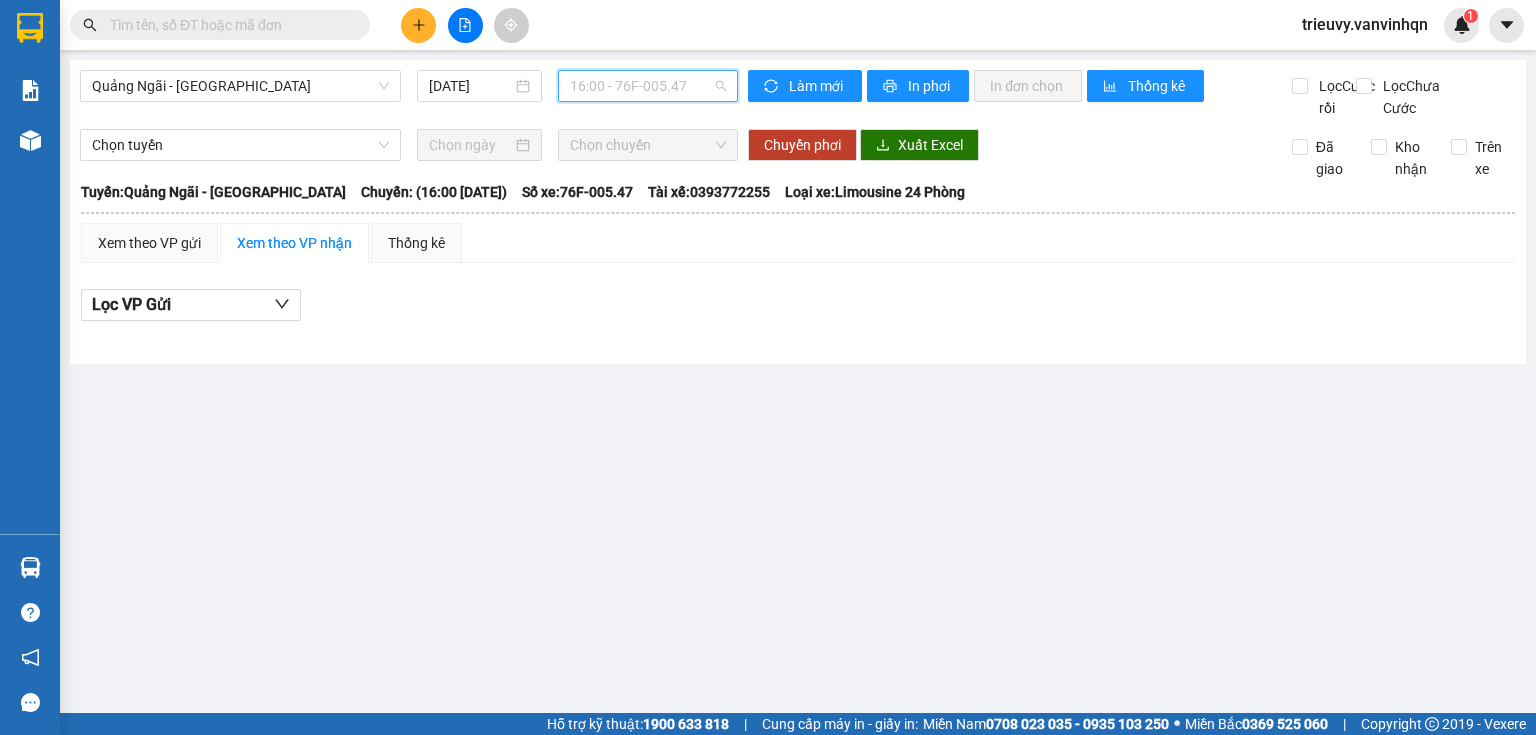 drag, startPoint x: 692, startPoint y: 84, endPoint x: 674, endPoint y: 182, distance: 99.63935 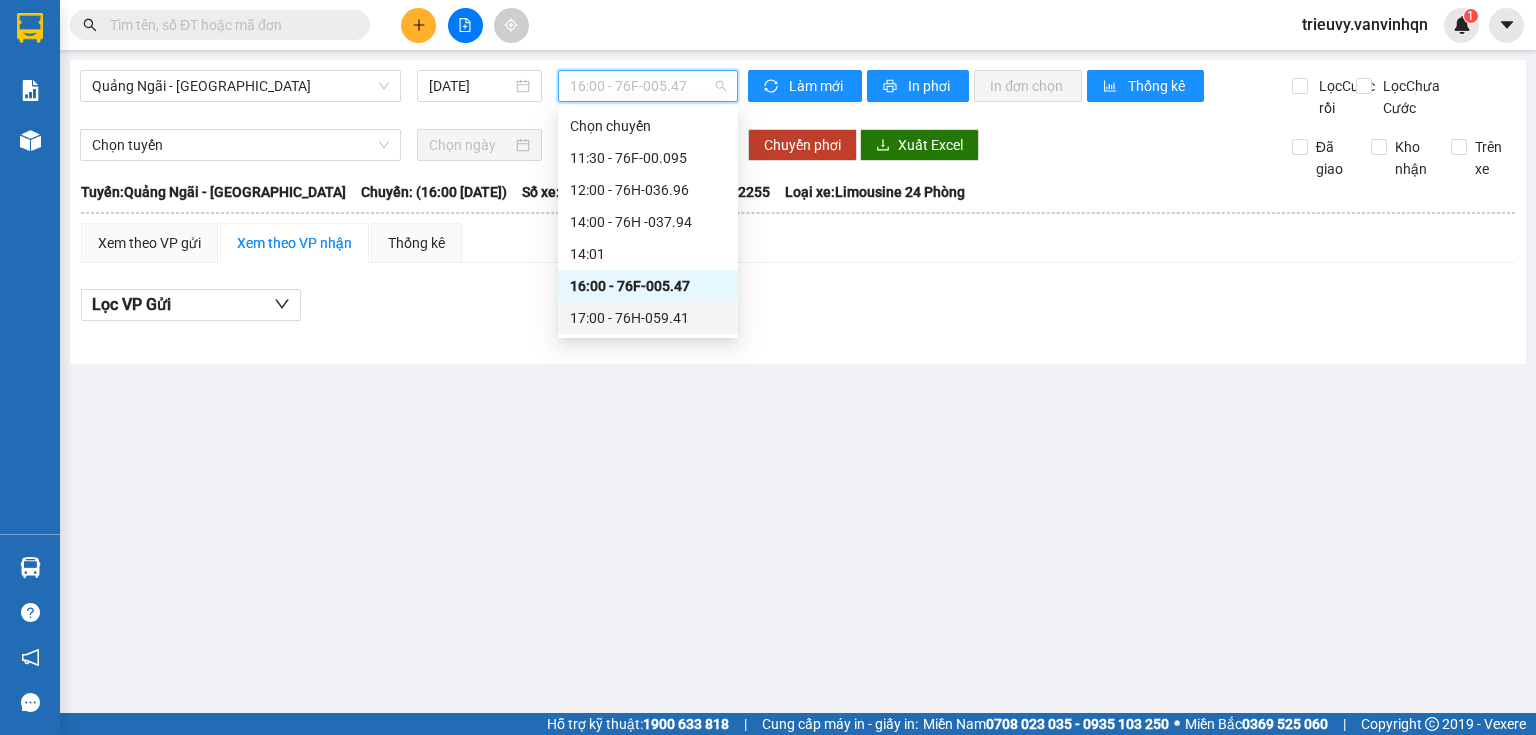 click on "17:00     - 76H-059.41" at bounding box center (648, 318) 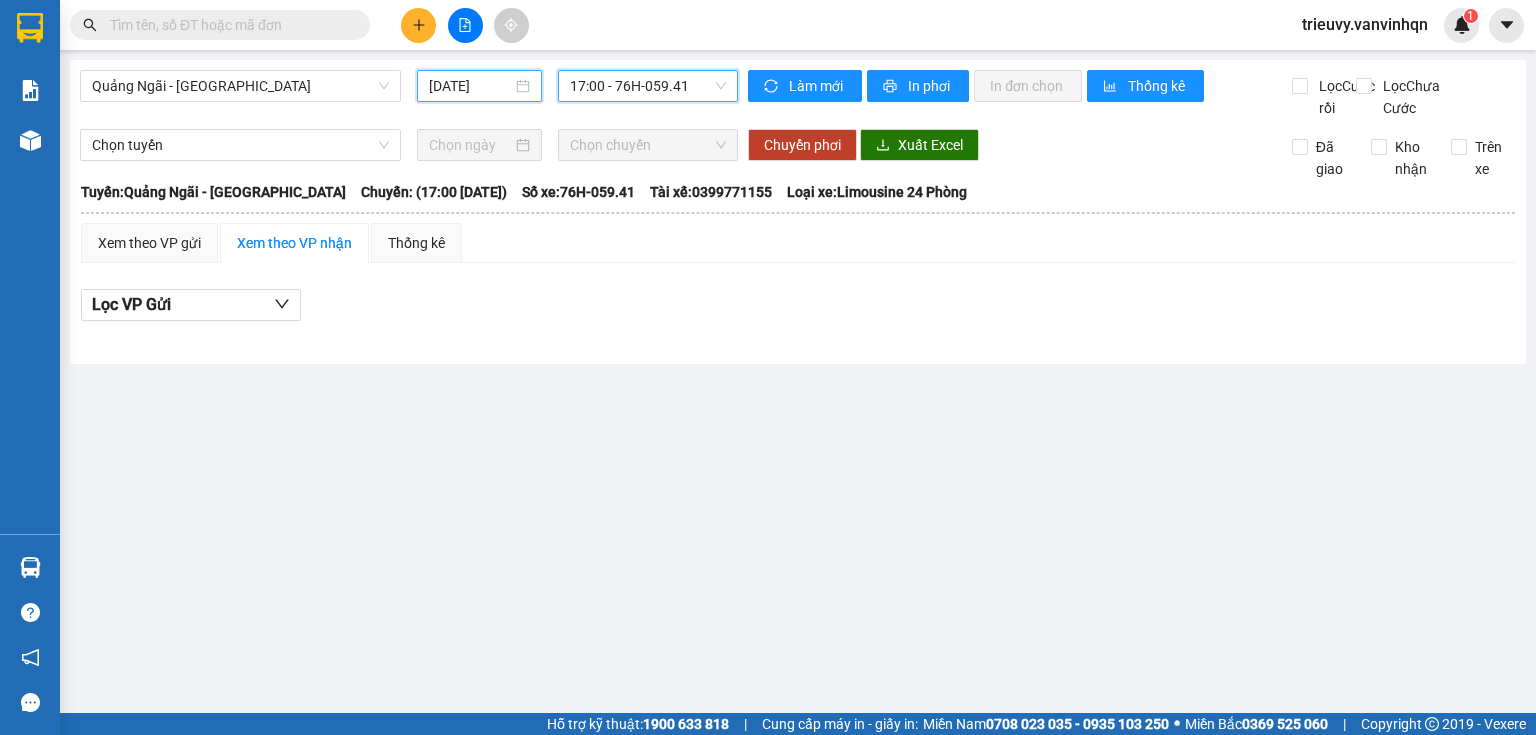 click on "[DATE]" at bounding box center [470, 86] 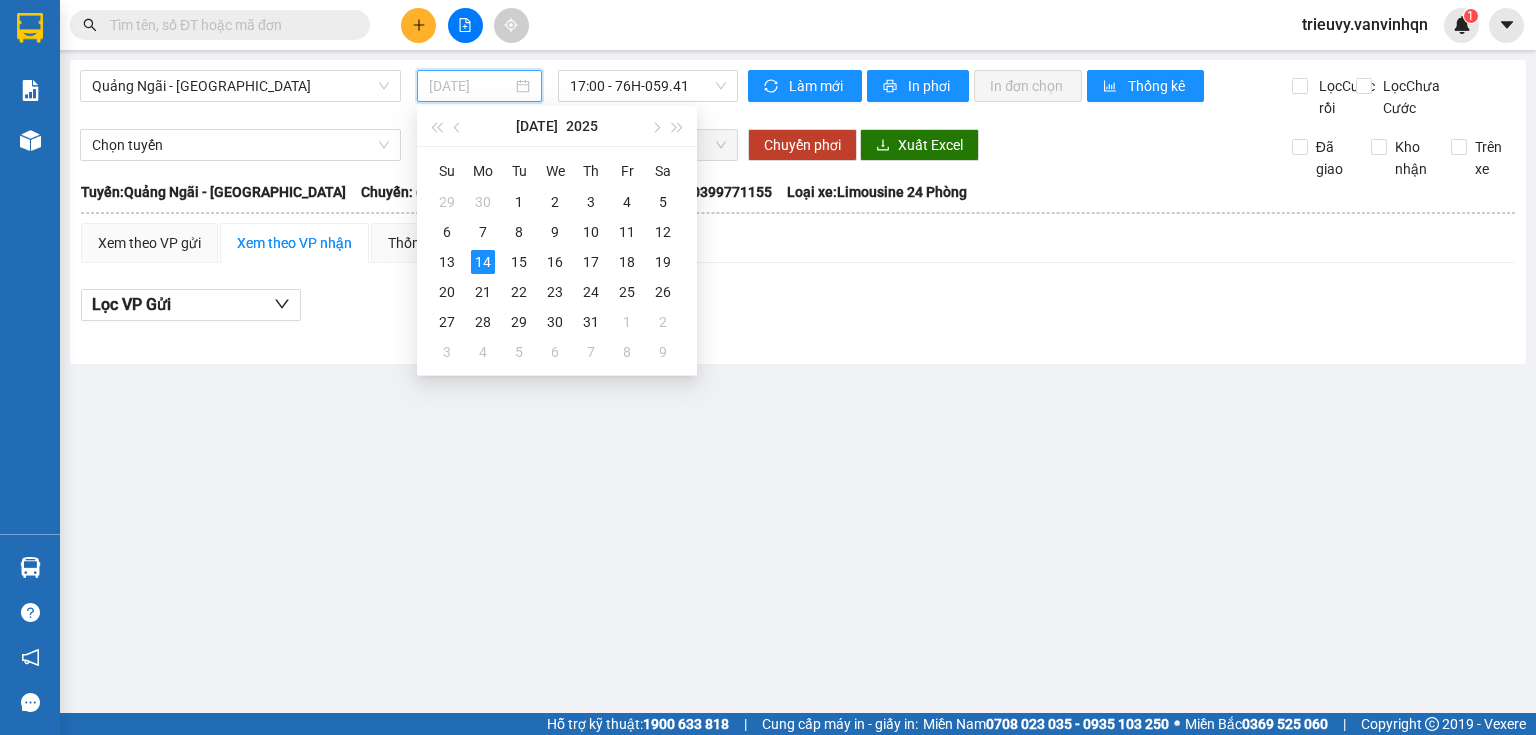type on "[DATE]" 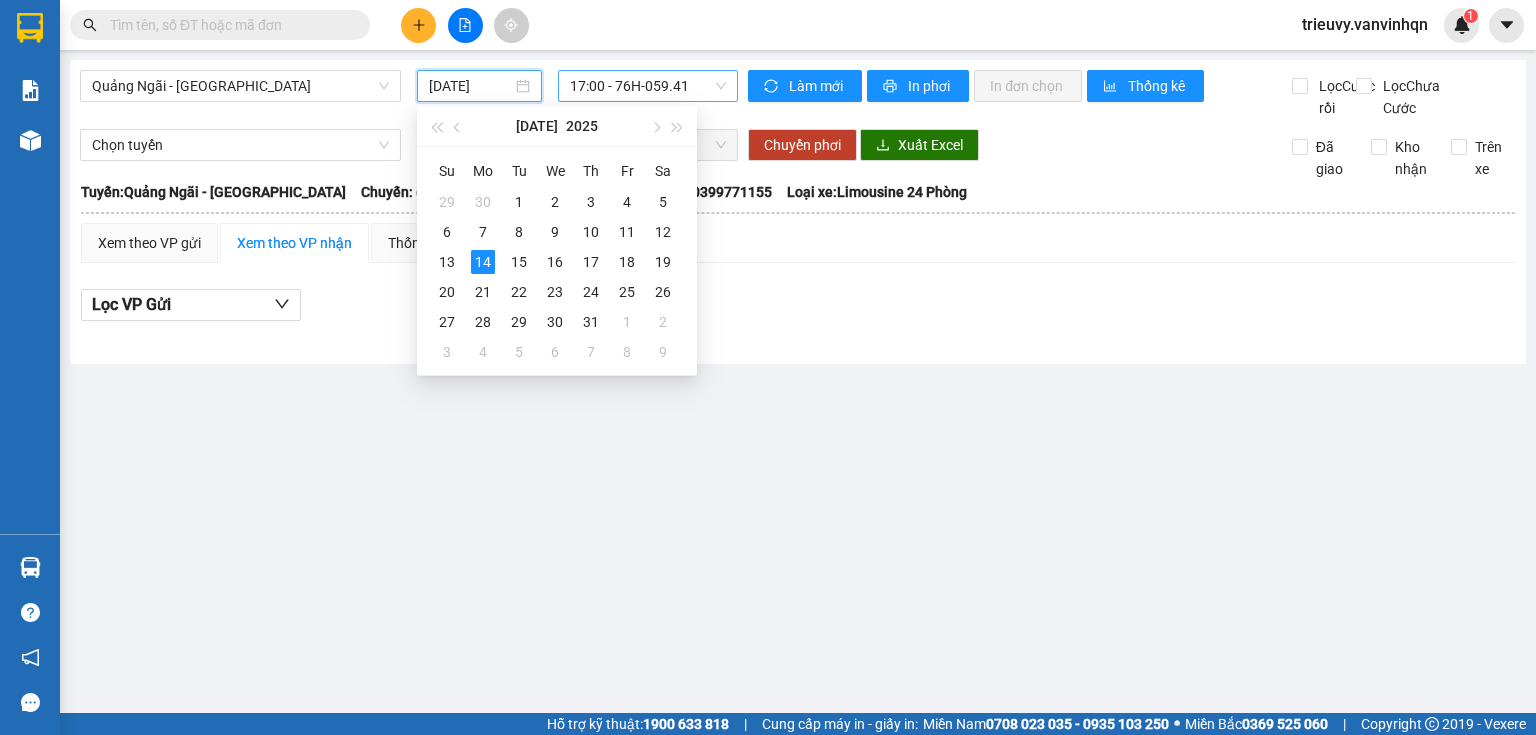 click on "17:00     - 76H-059.41" at bounding box center (648, 86) 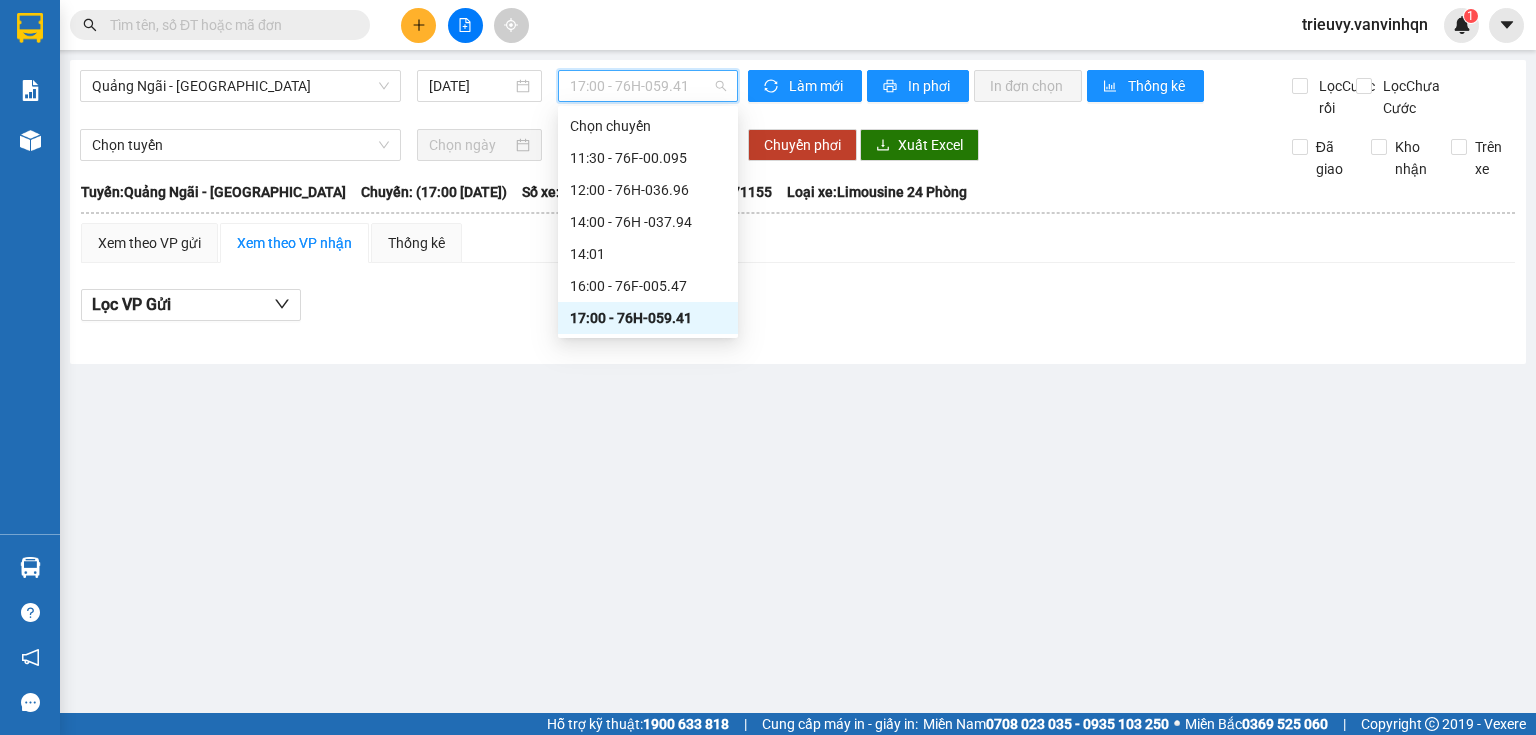 click on "17:00     - 76H-059.41" at bounding box center (648, 318) 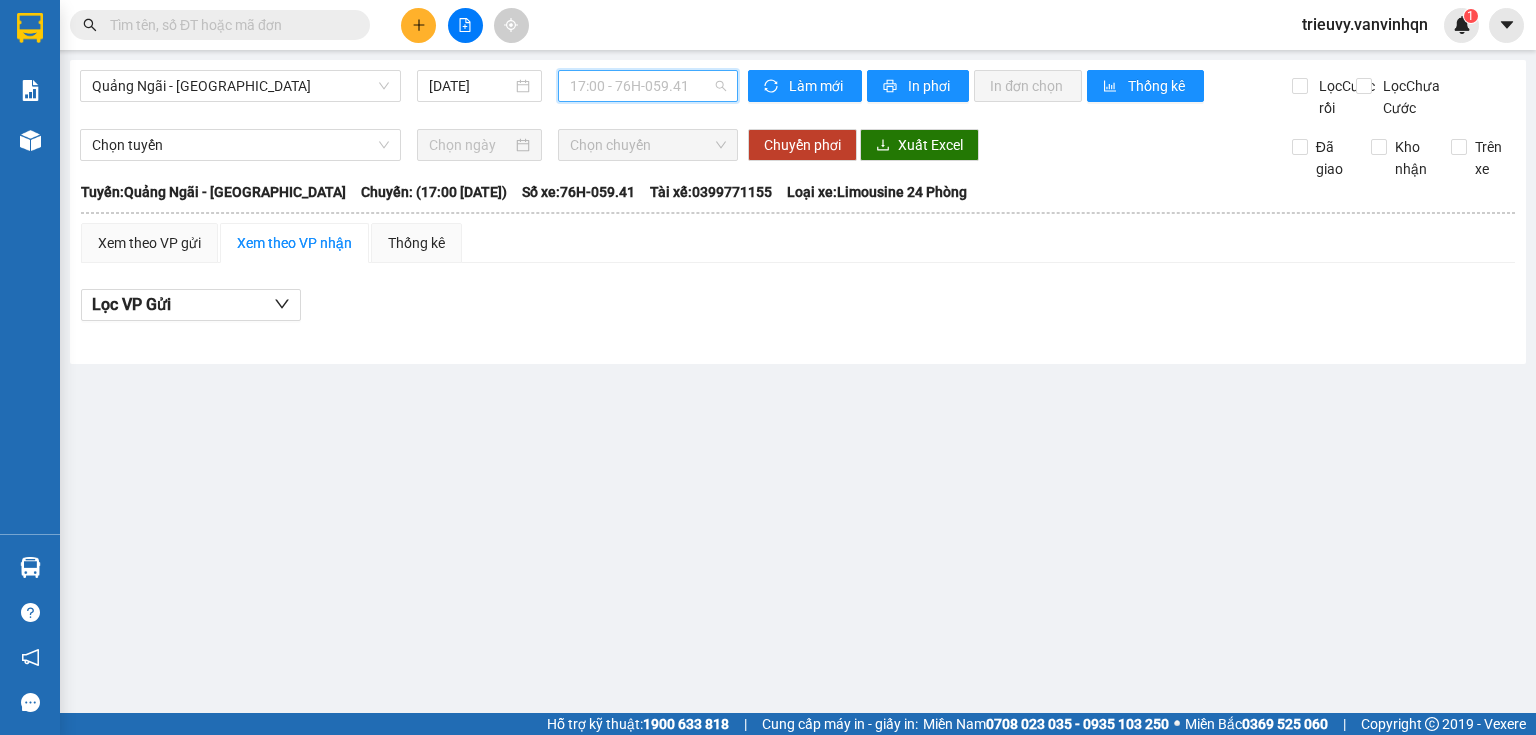 drag, startPoint x: 682, startPoint y: 92, endPoint x: 678, endPoint y: 121, distance: 29.274563 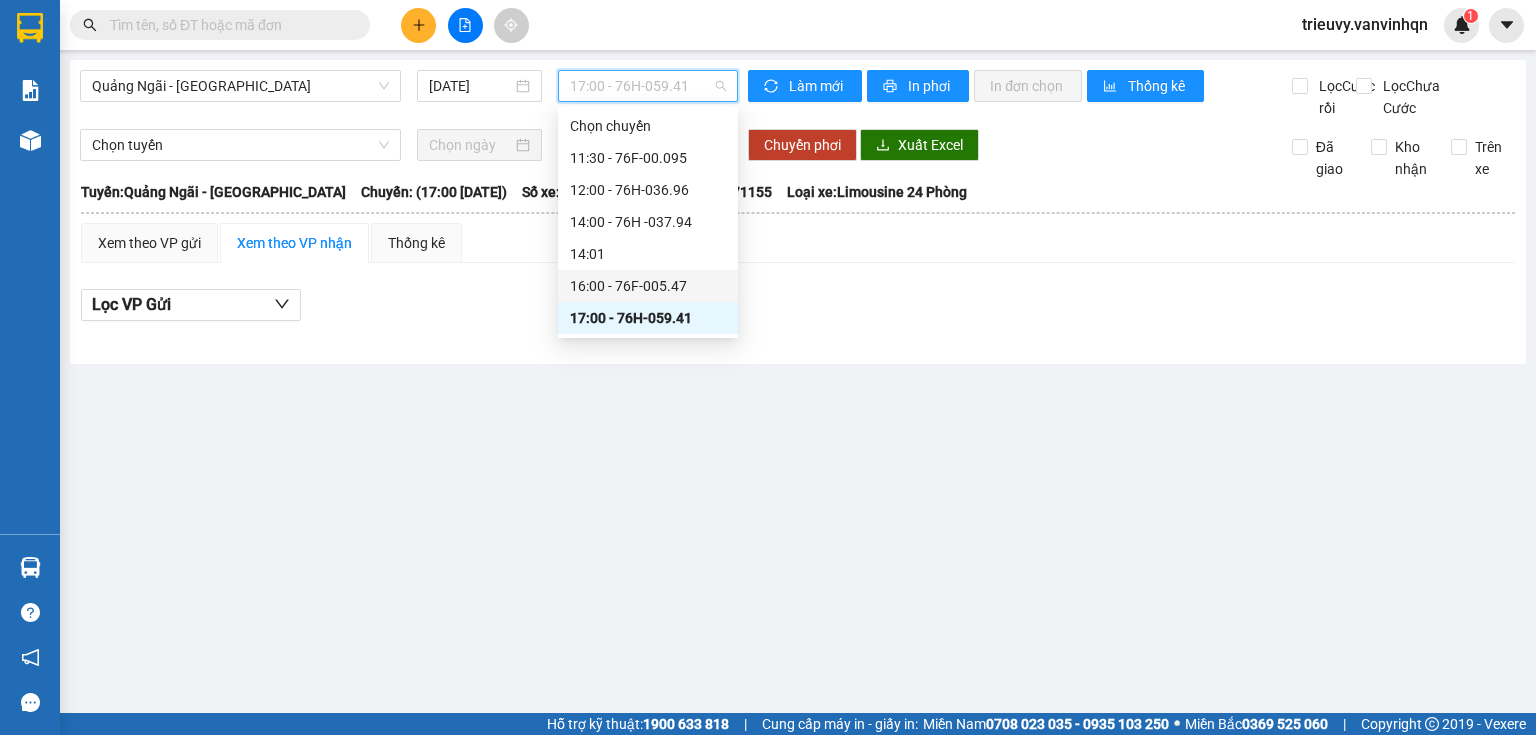 click on "16:00     - 76F-005.47" at bounding box center (648, 286) 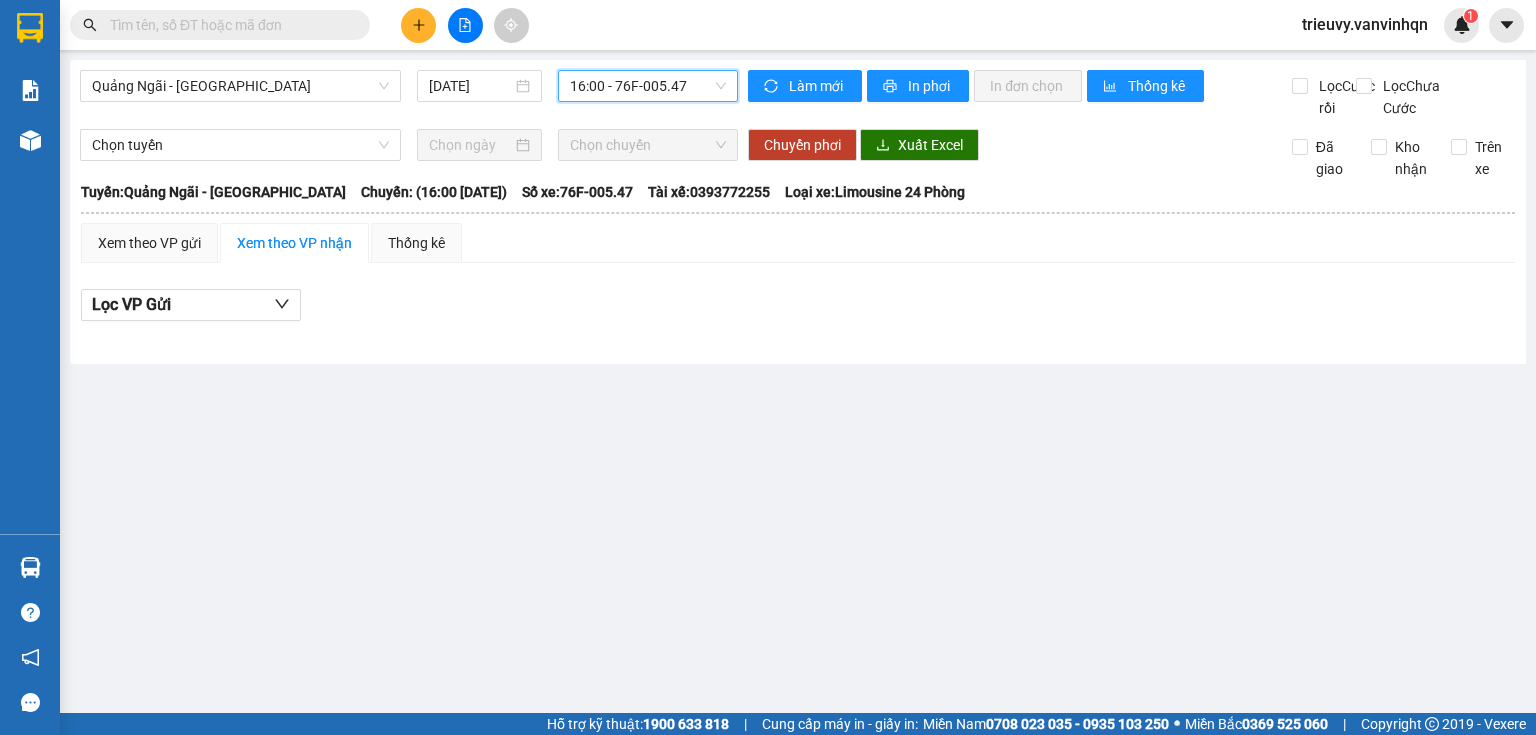click on "16:00     - 76F-005.47" at bounding box center (648, 86) 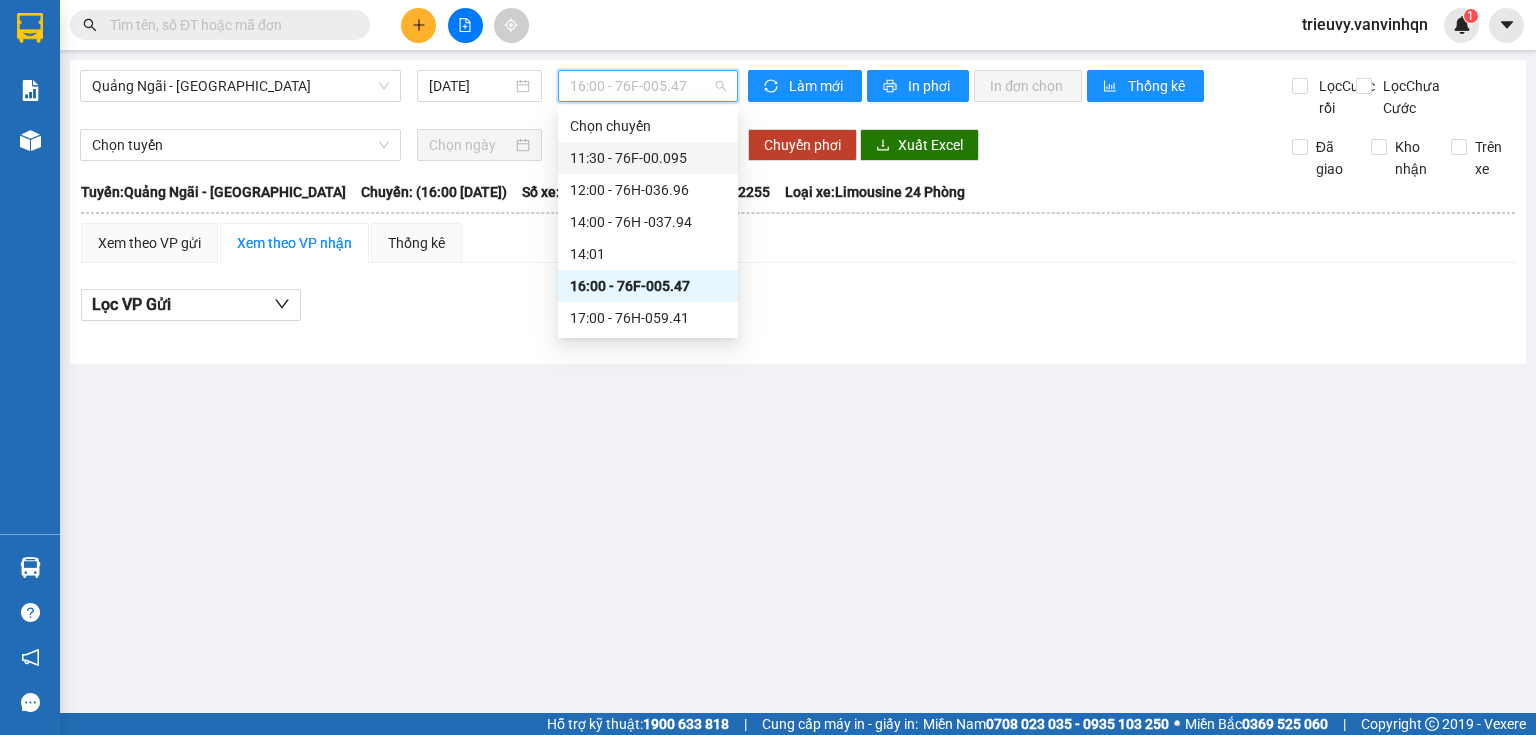 drag, startPoint x: 656, startPoint y: 134, endPoint x: 643, endPoint y: 150, distance: 20.615528 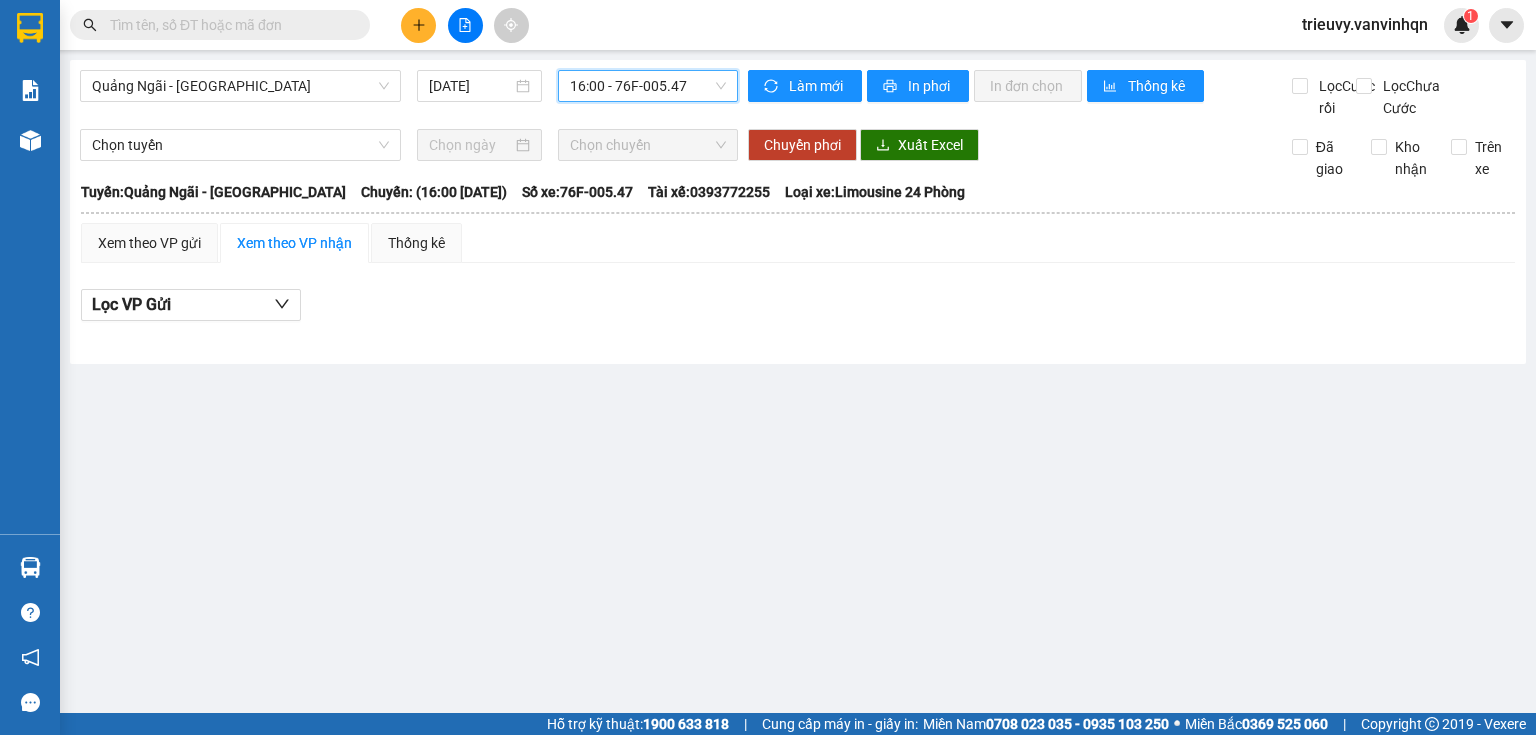 click on "Chọn chuyến" at bounding box center (648, 145) 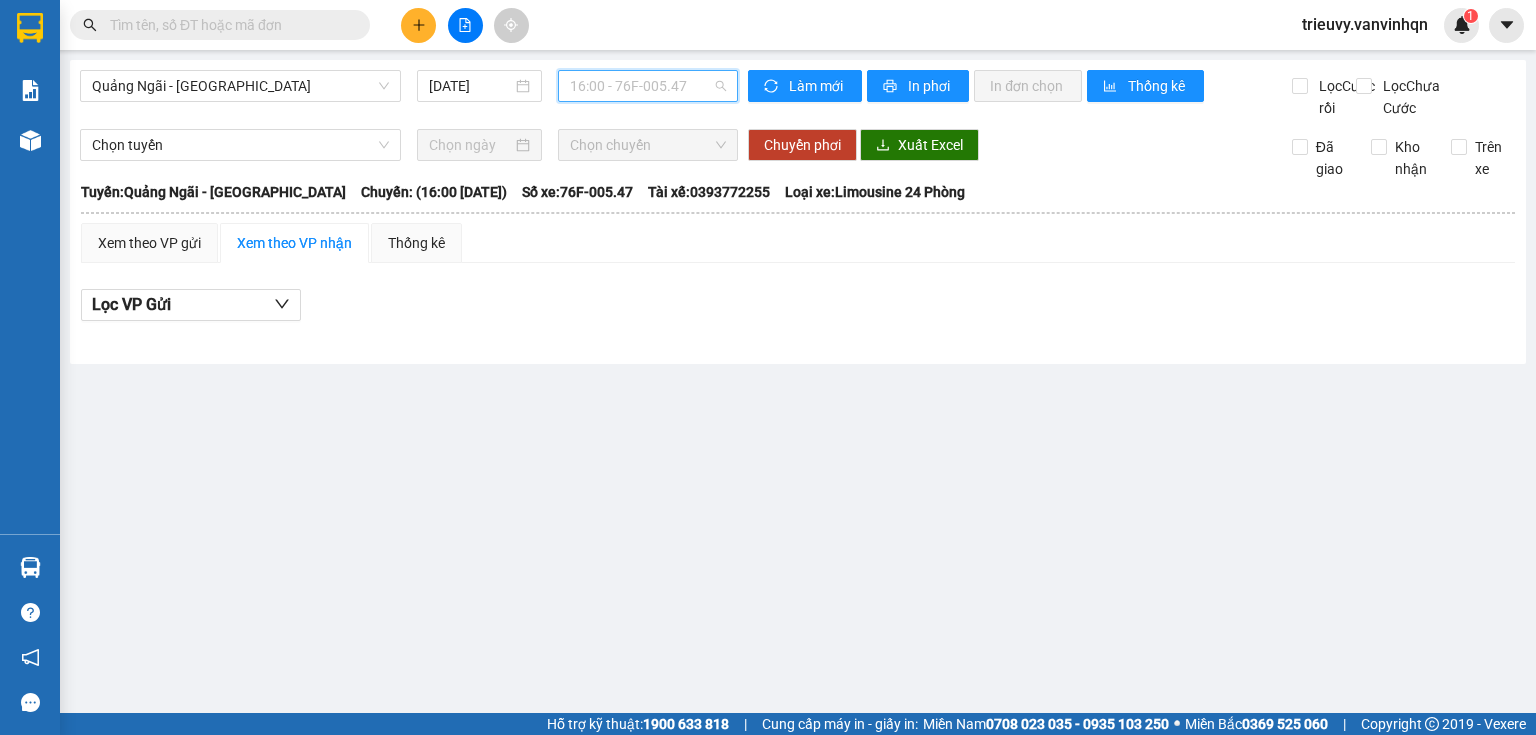 click on "16:00     - 76F-005.47" at bounding box center [648, 86] 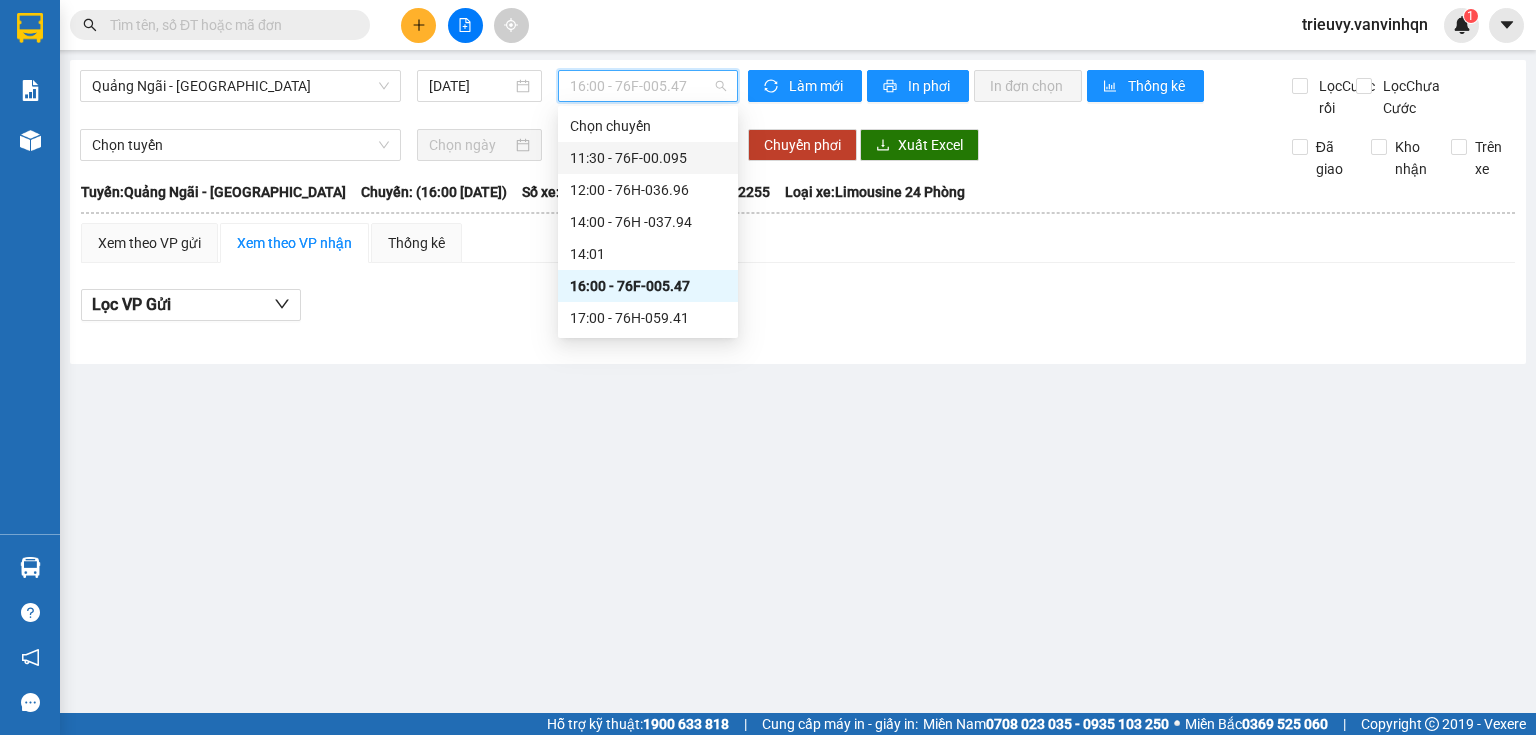 click on "11:30     - 76F-00.095" at bounding box center [648, 158] 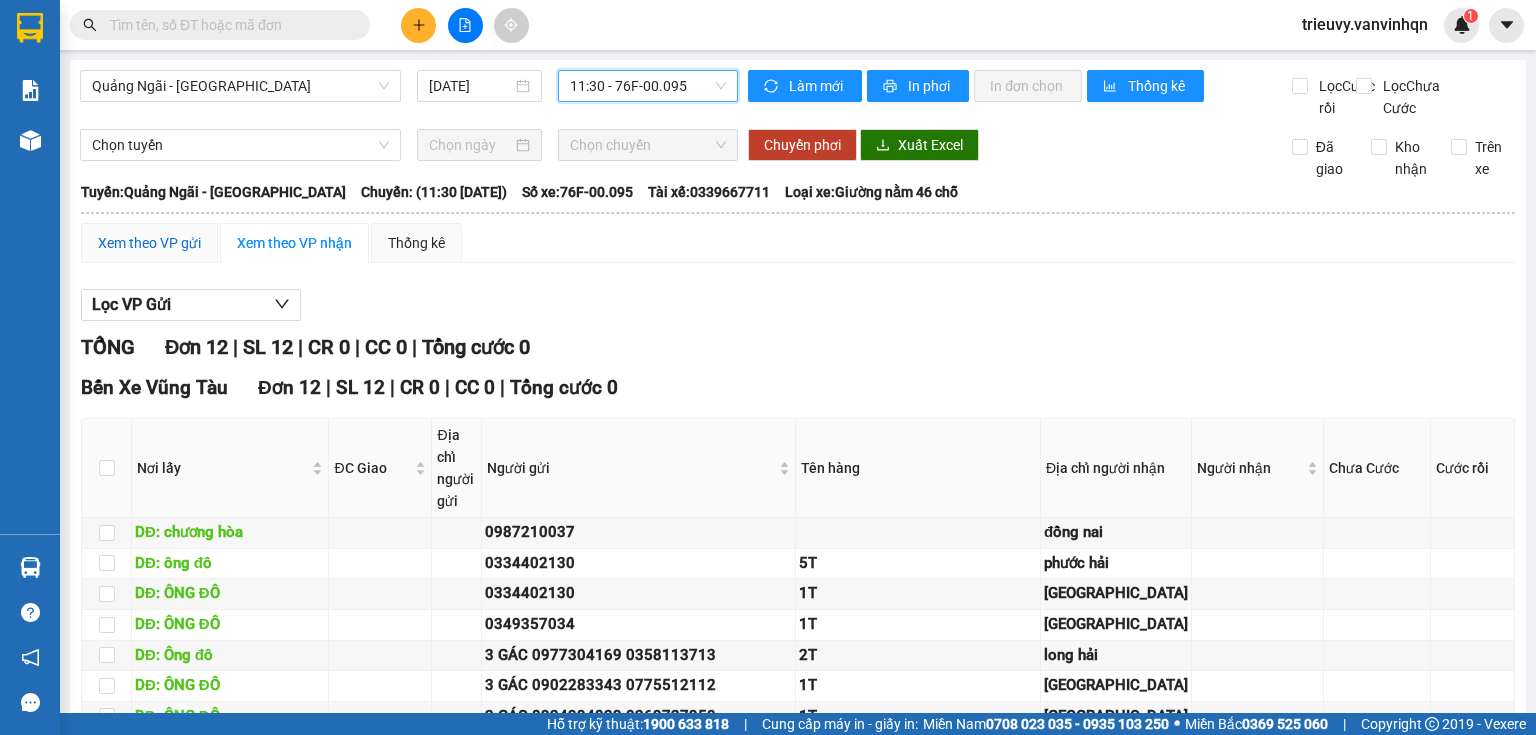 click on "Xem theo VP gửi" at bounding box center [149, 243] 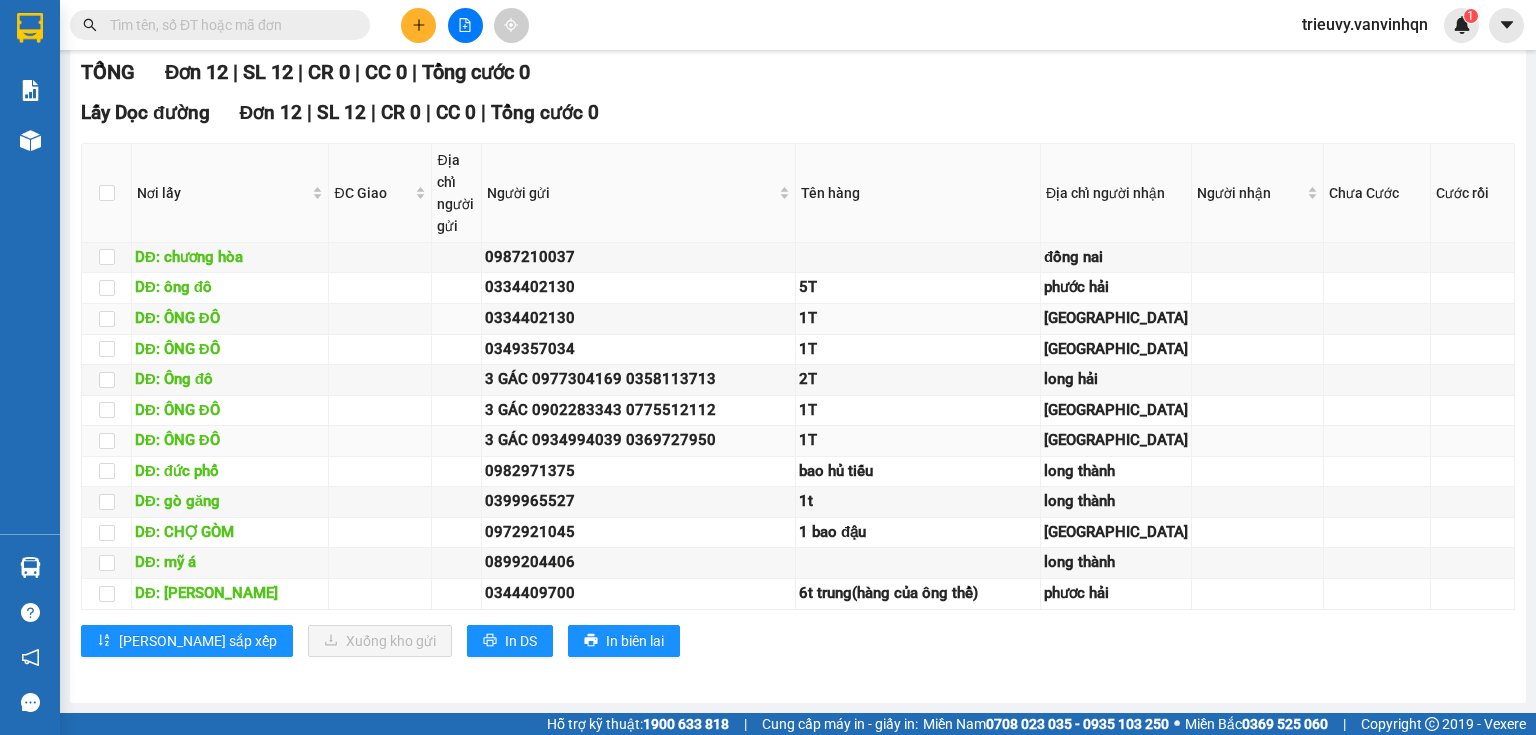 scroll, scrollTop: 1448, scrollLeft: 0, axis: vertical 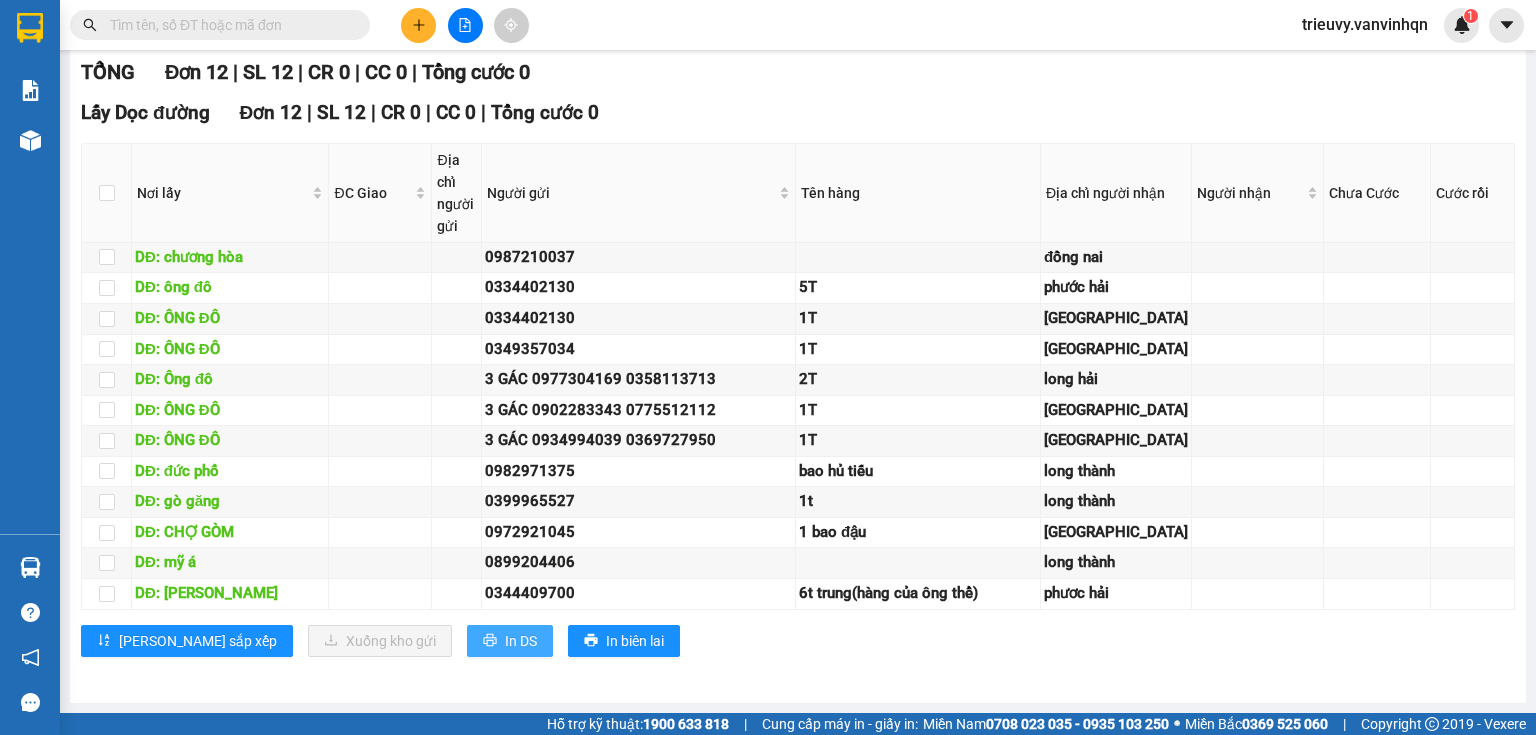 click on "In DS" at bounding box center (521, 641) 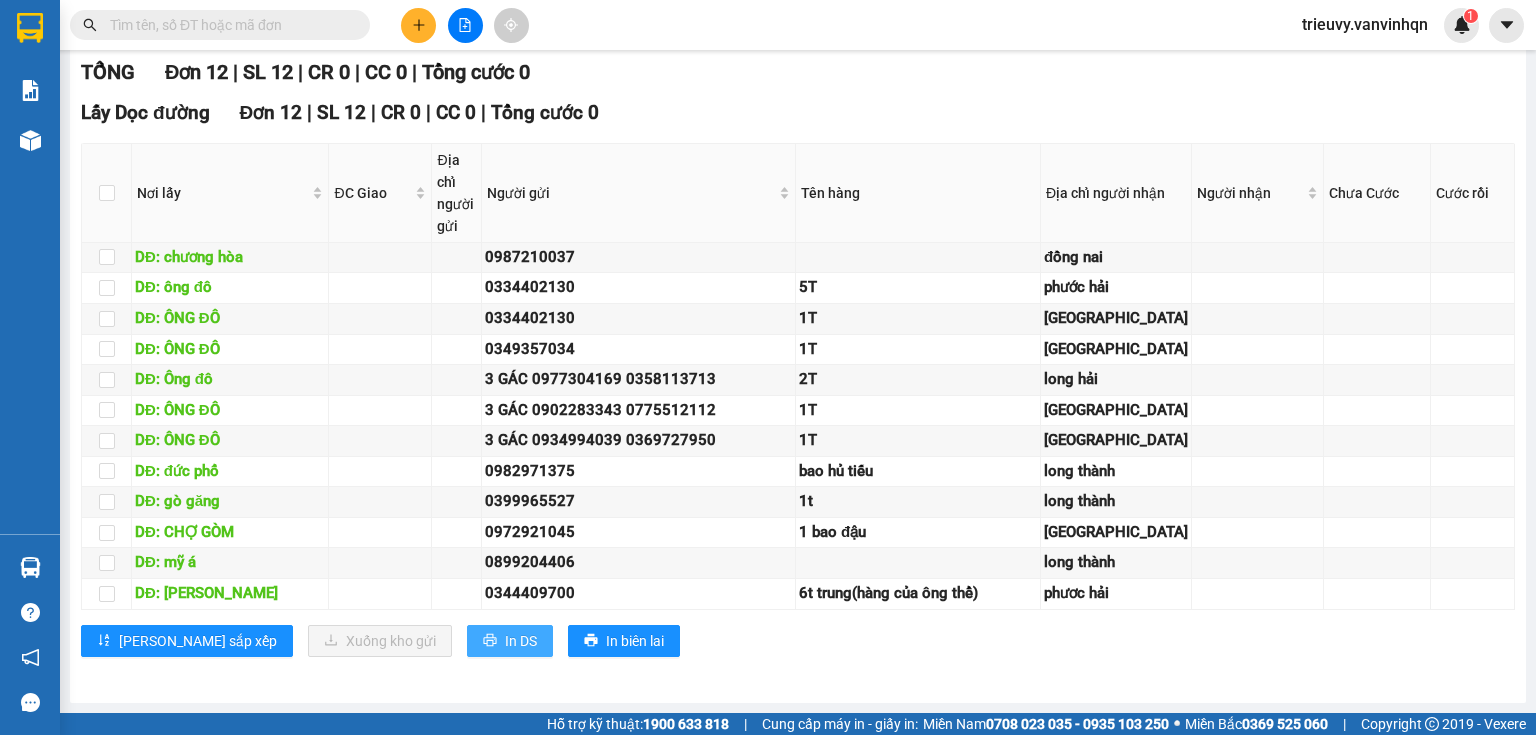 scroll, scrollTop: 0, scrollLeft: 0, axis: both 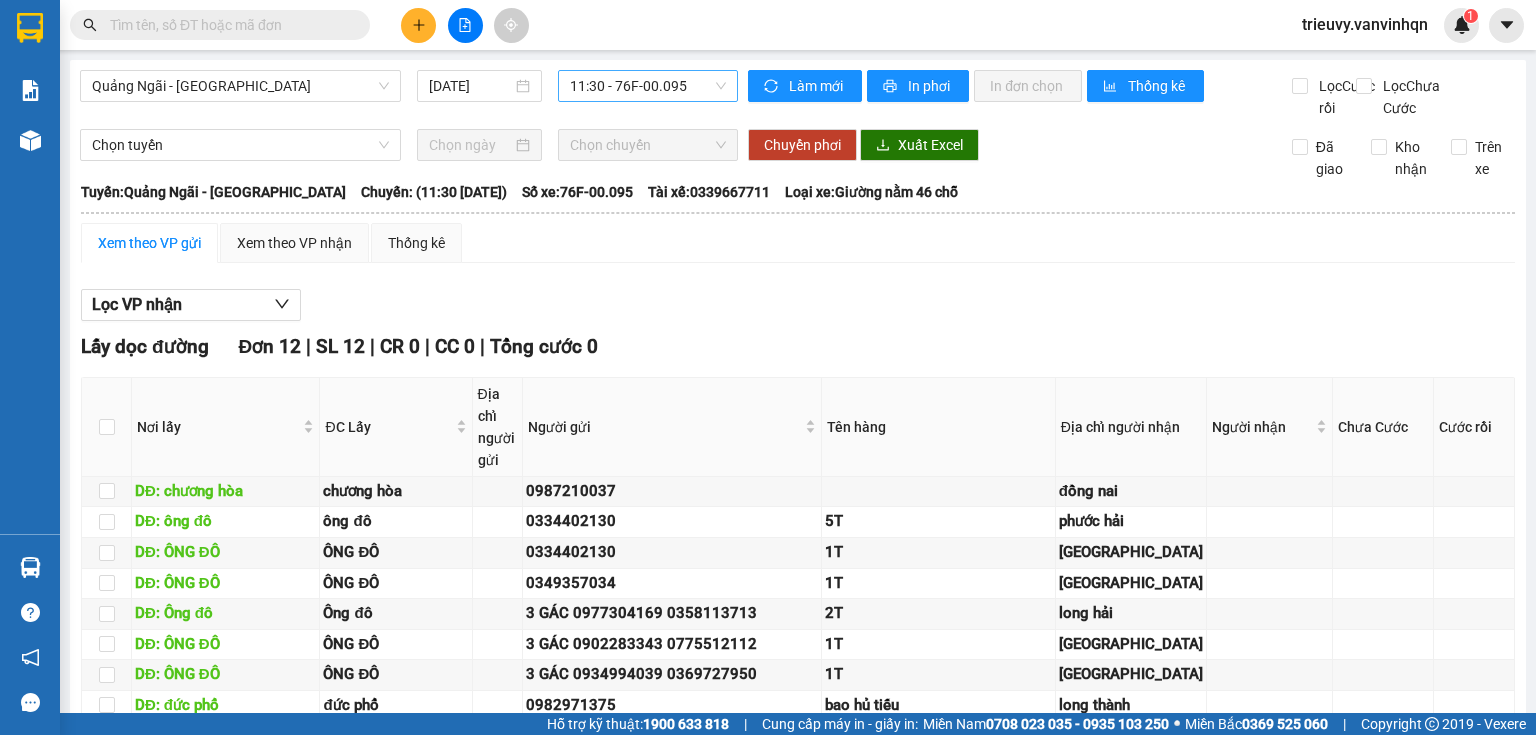 click on "11:30     - 76F-00.095" at bounding box center [648, 86] 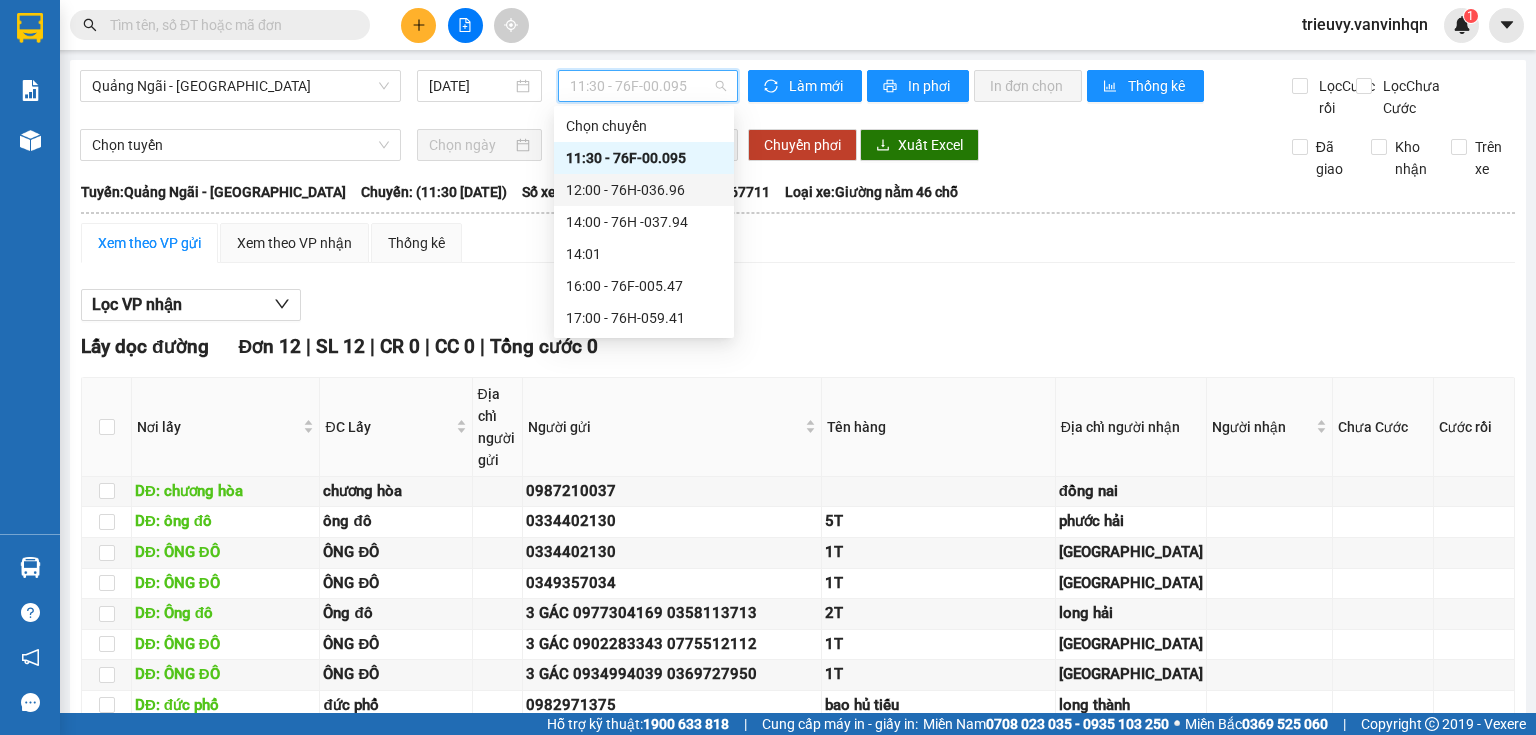 click on "12:00     - 76H-036.96" at bounding box center [644, 190] 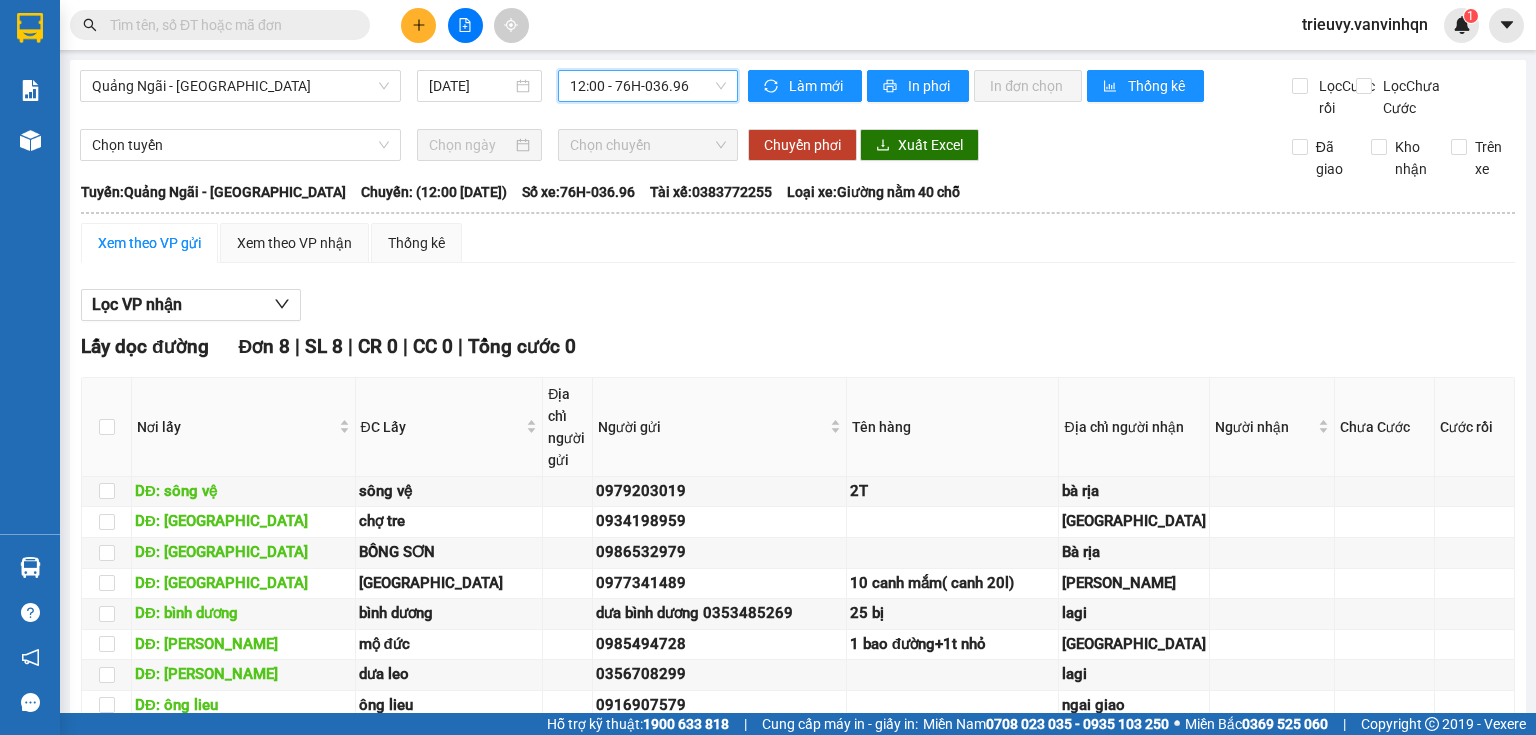 click on "Xem theo VP gửi" at bounding box center (149, 243) 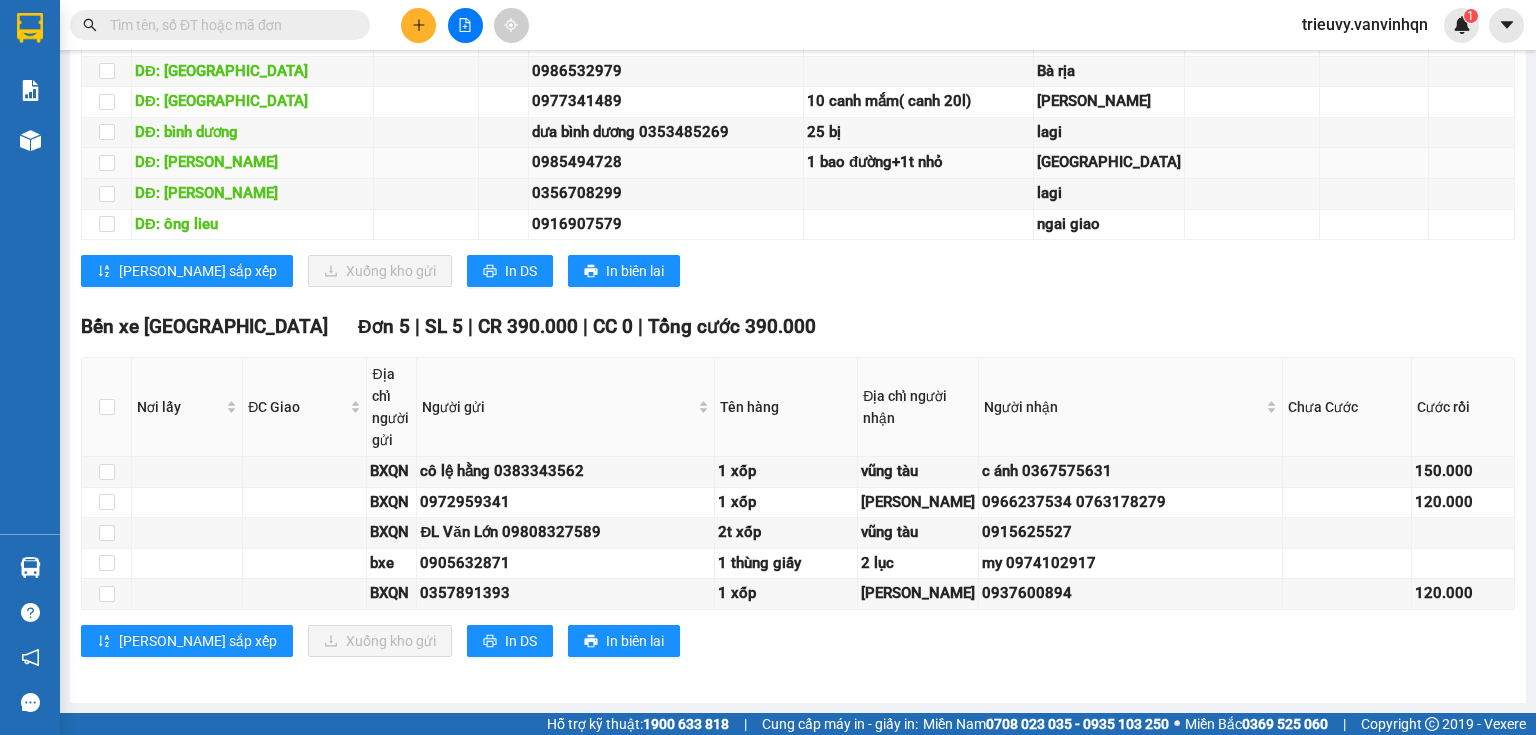 scroll, scrollTop: 1290, scrollLeft: 0, axis: vertical 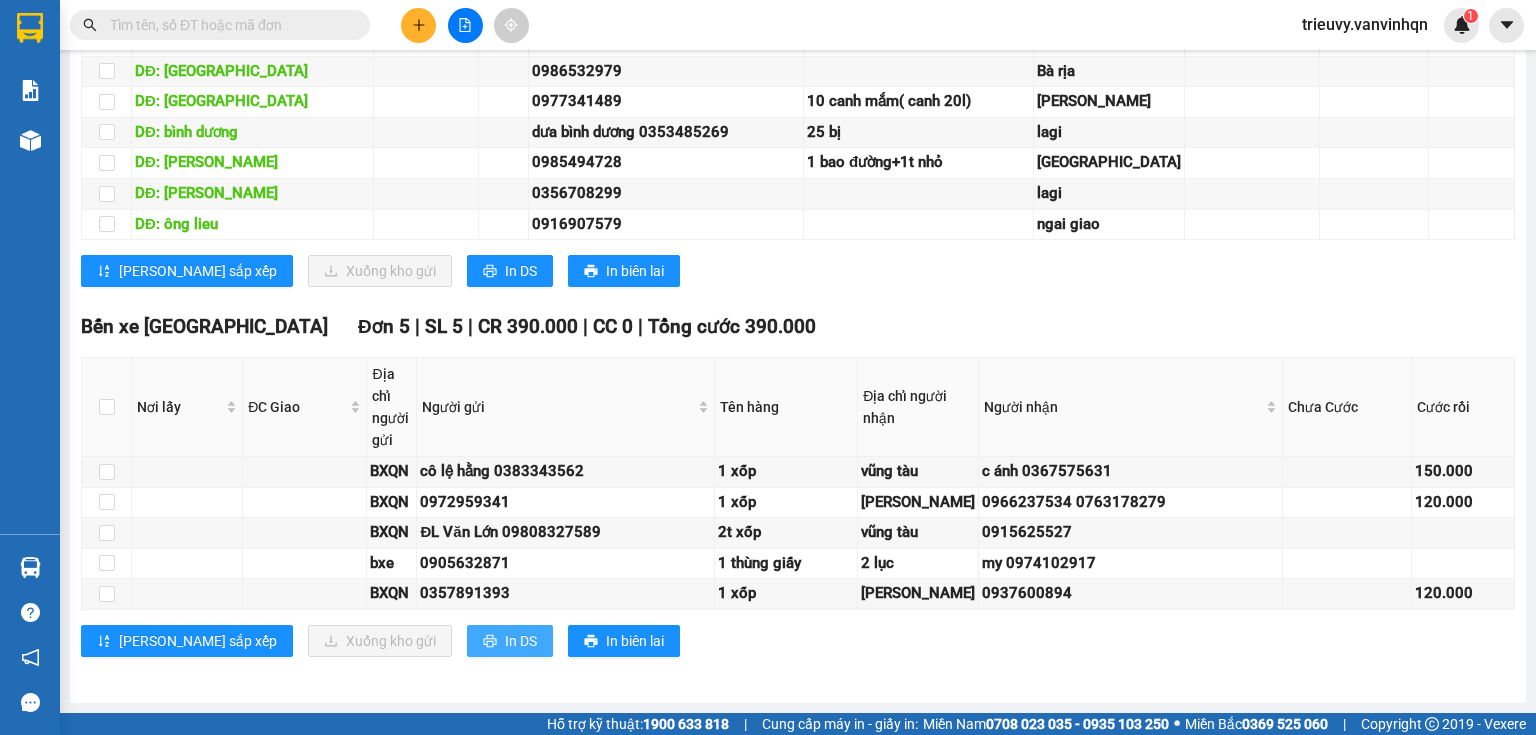click on "In DS" at bounding box center (521, 641) 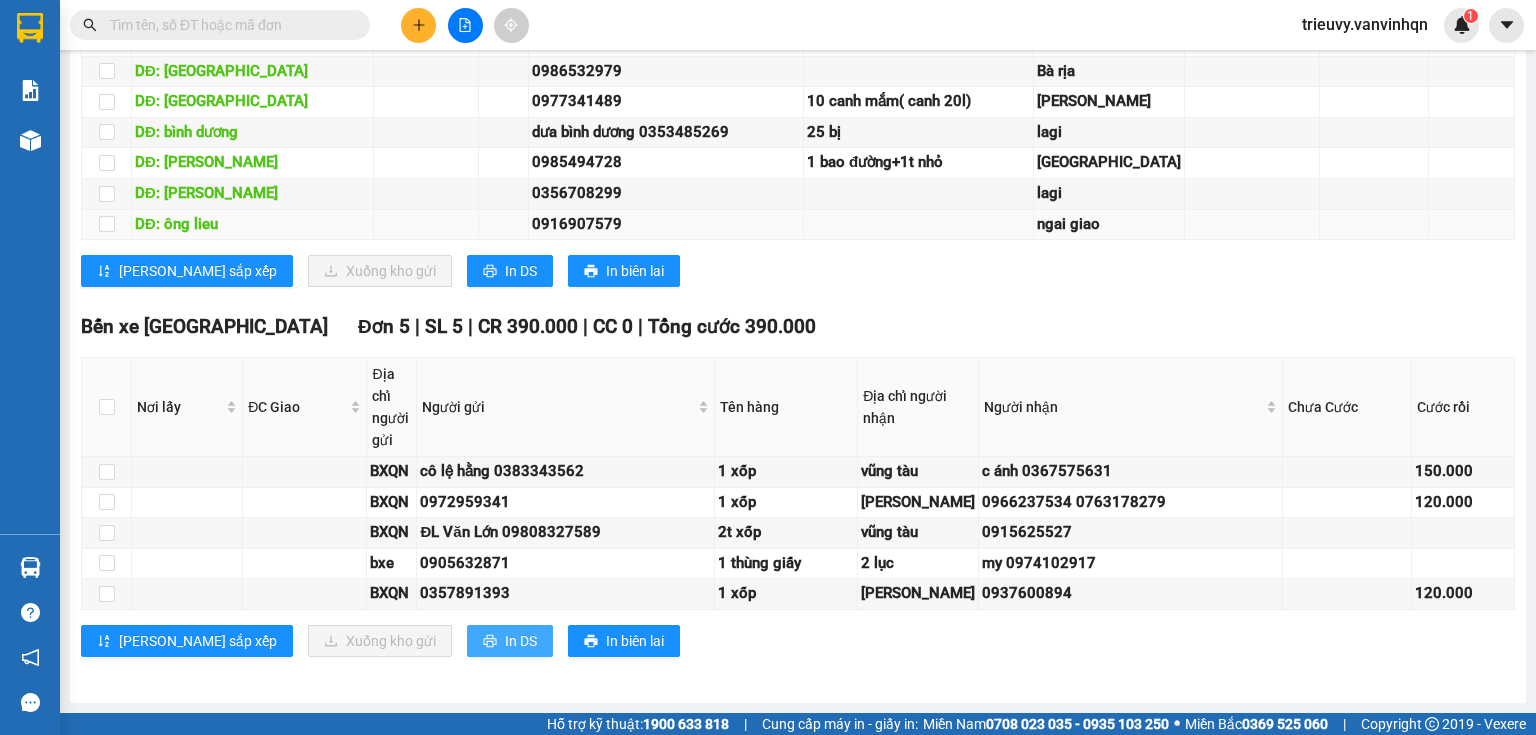 scroll, scrollTop: 0, scrollLeft: 0, axis: both 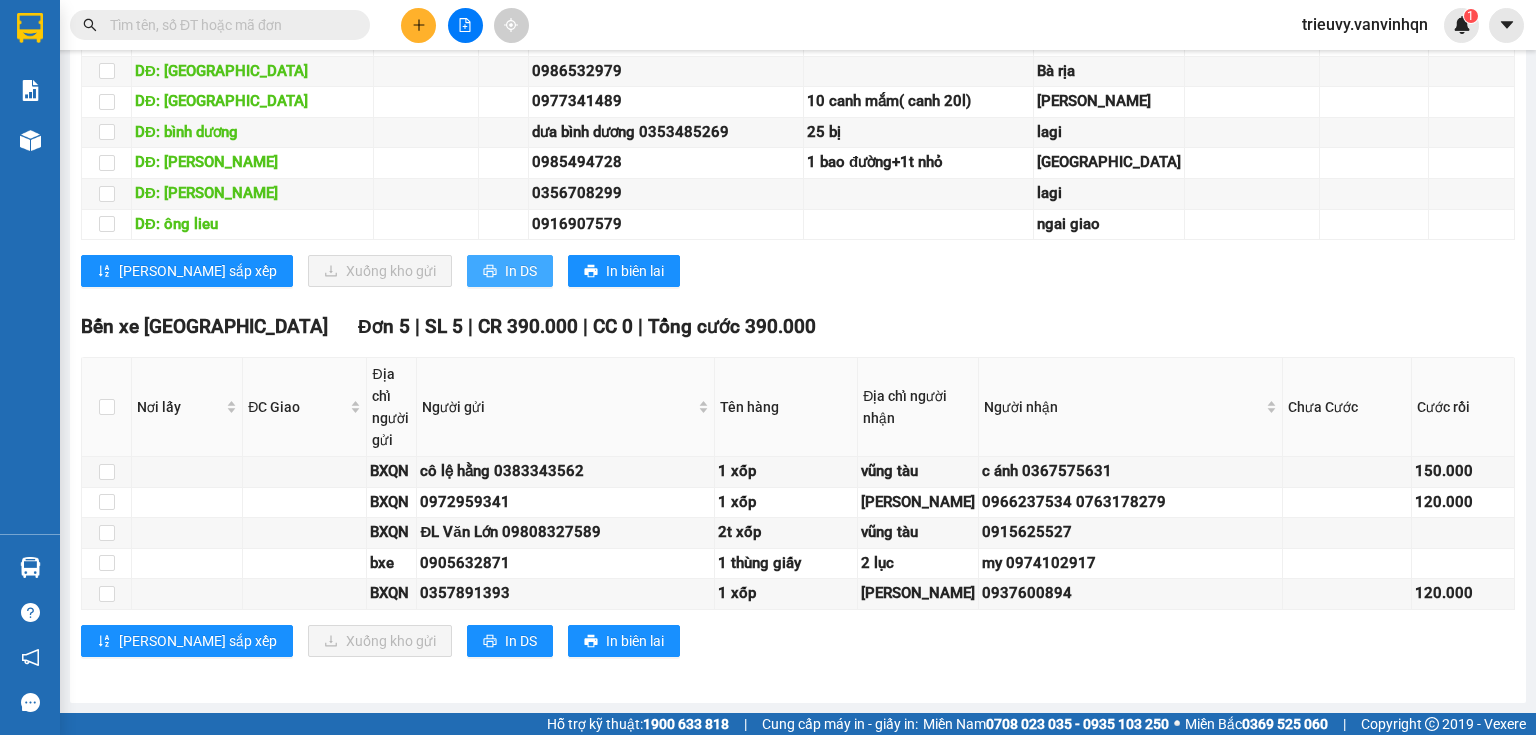 click on "In DS" at bounding box center [510, 271] 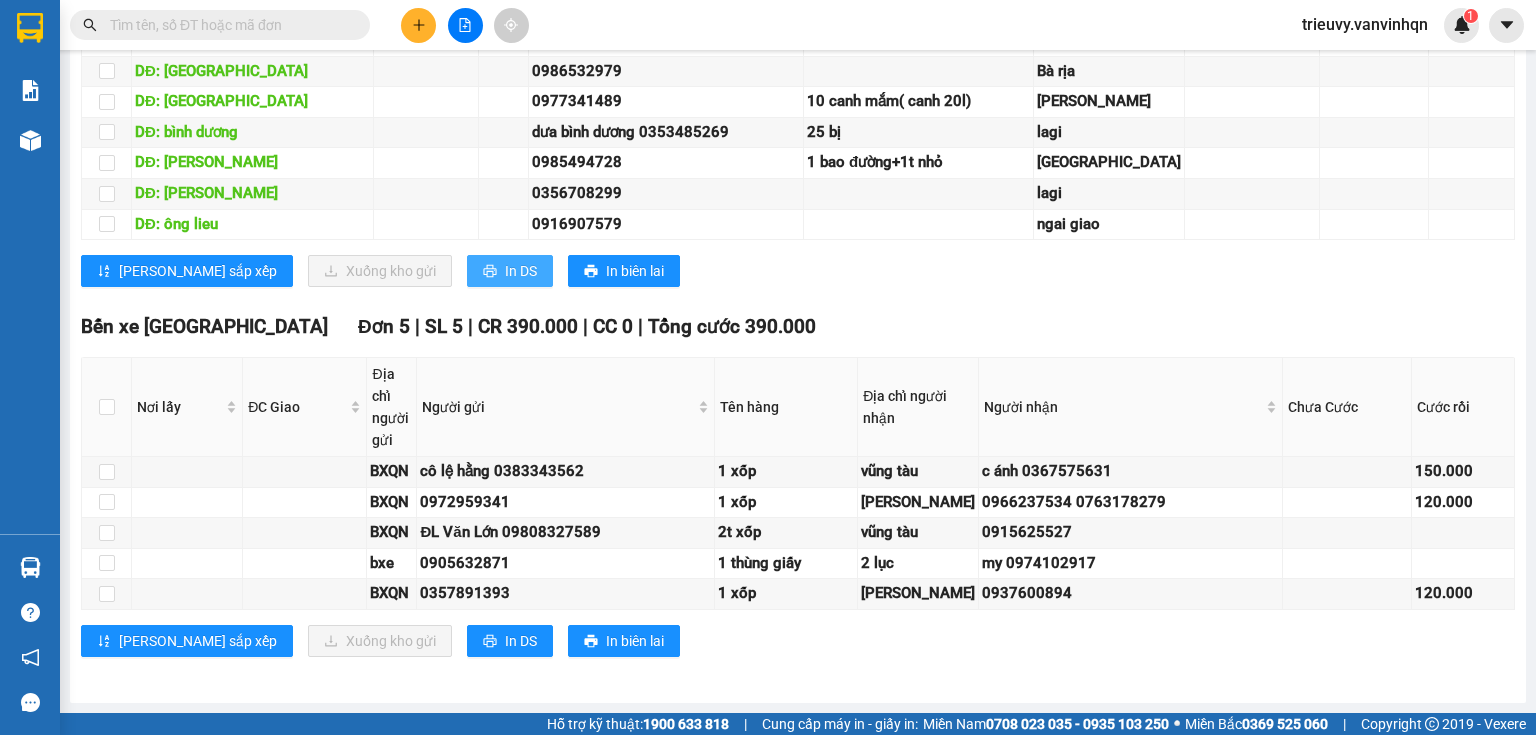 scroll, scrollTop: 0, scrollLeft: 0, axis: both 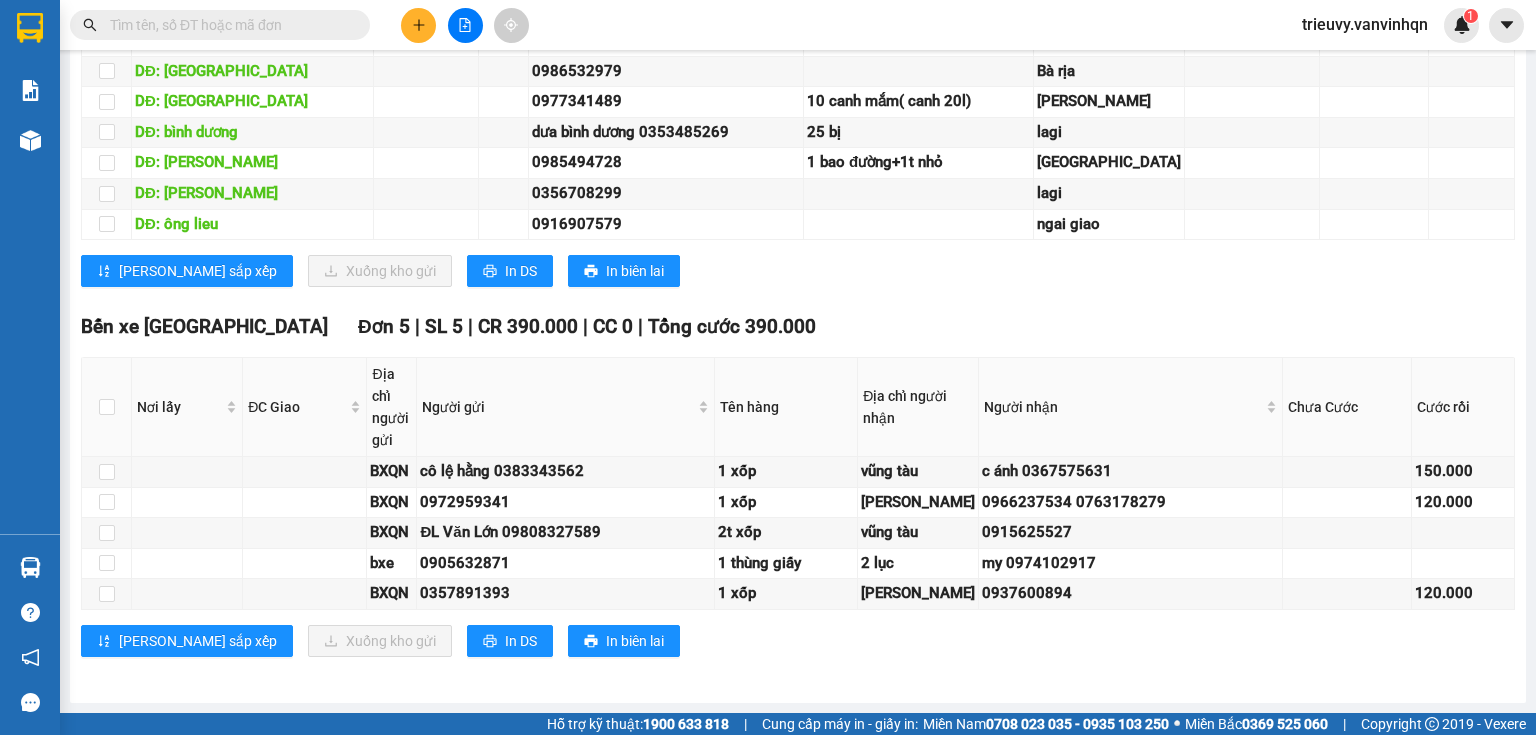 click at bounding box center [228, 25] 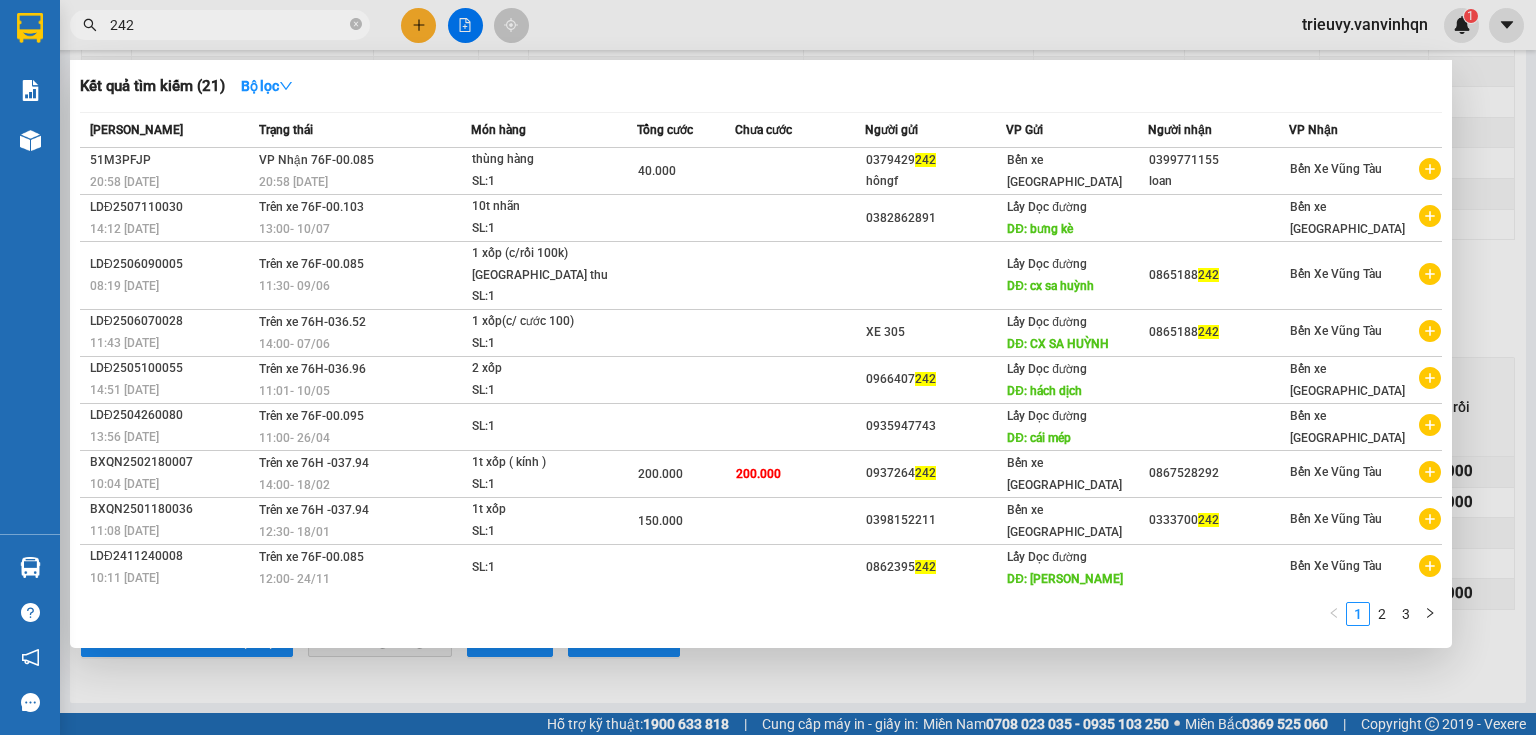type on "242" 